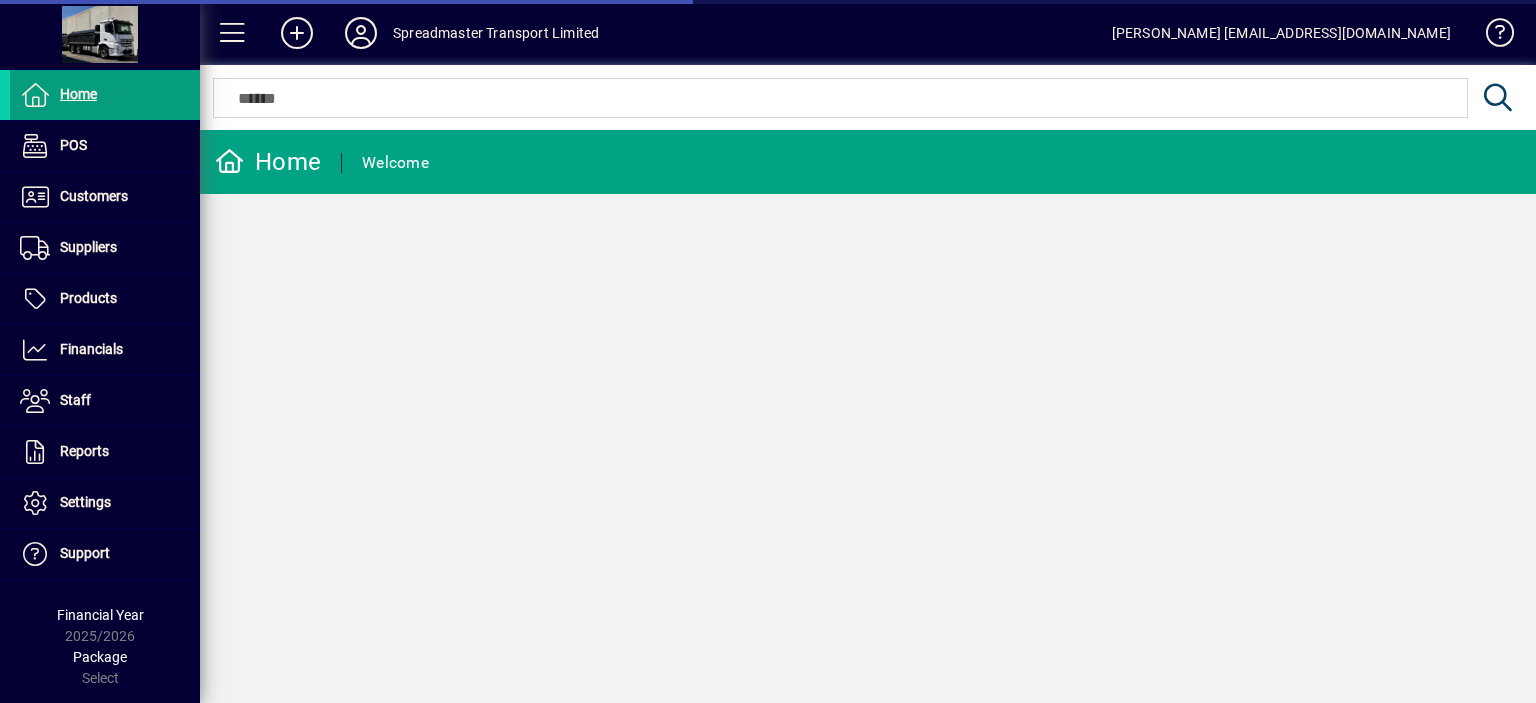 scroll, scrollTop: 0, scrollLeft: 0, axis: both 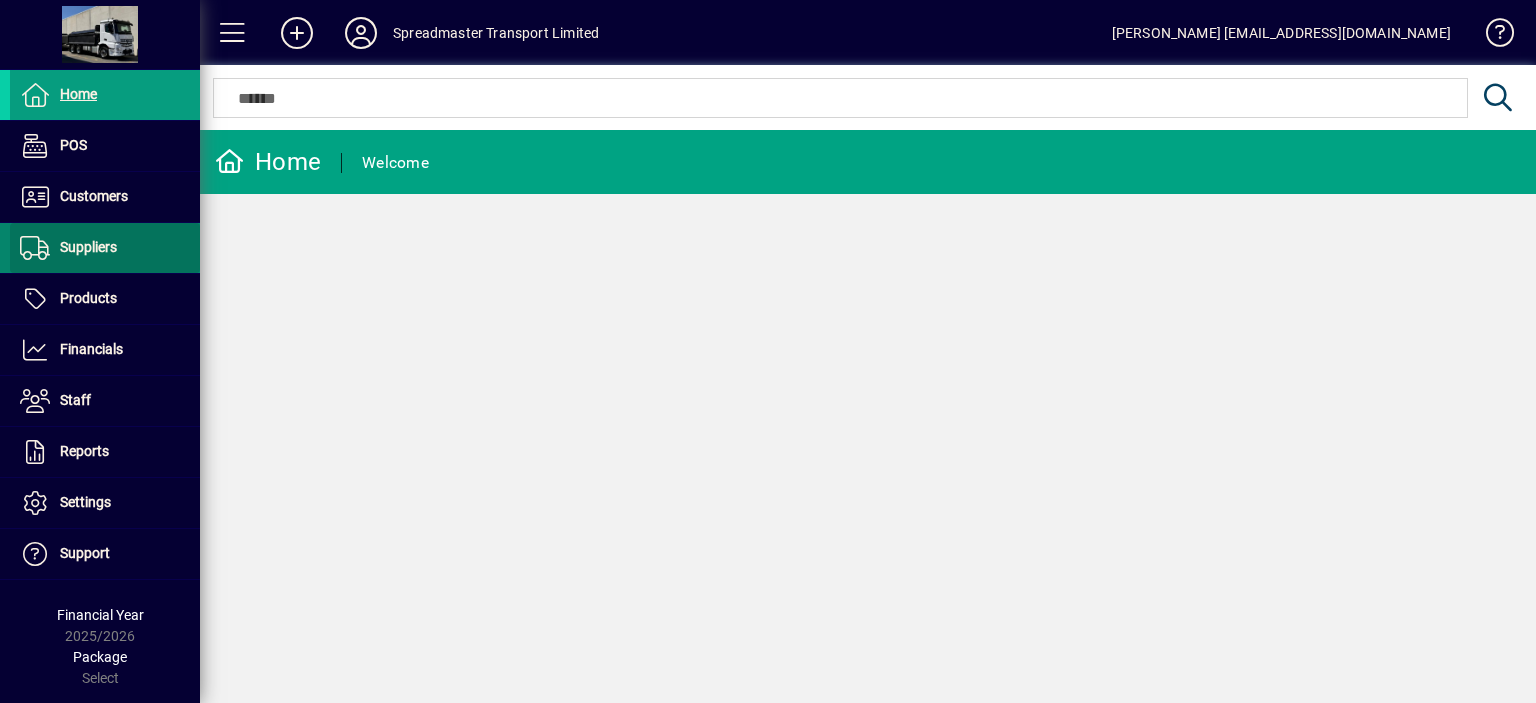 click on "Suppliers" at bounding box center [88, 247] 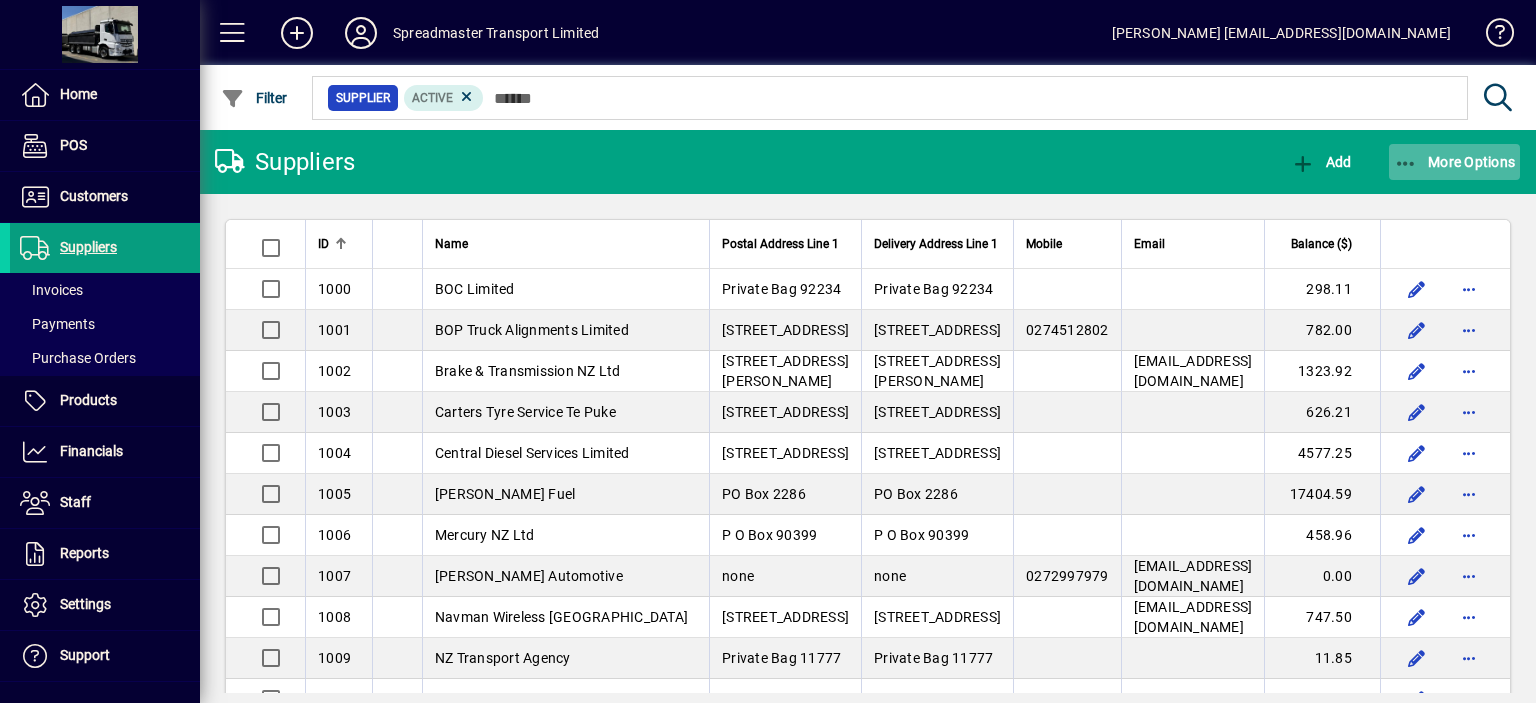 click on "More Options" 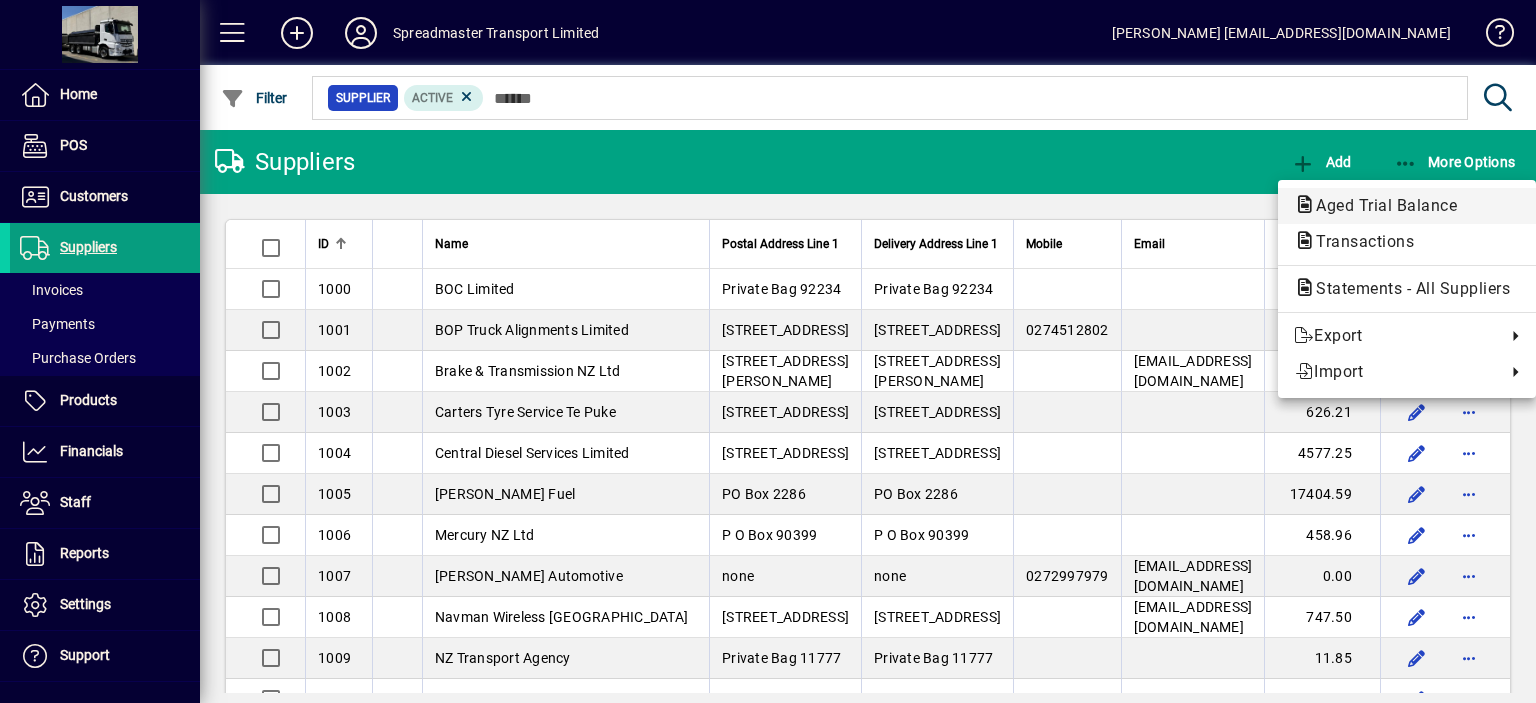click on "Aged Trial Balance" at bounding box center [1359, 241] 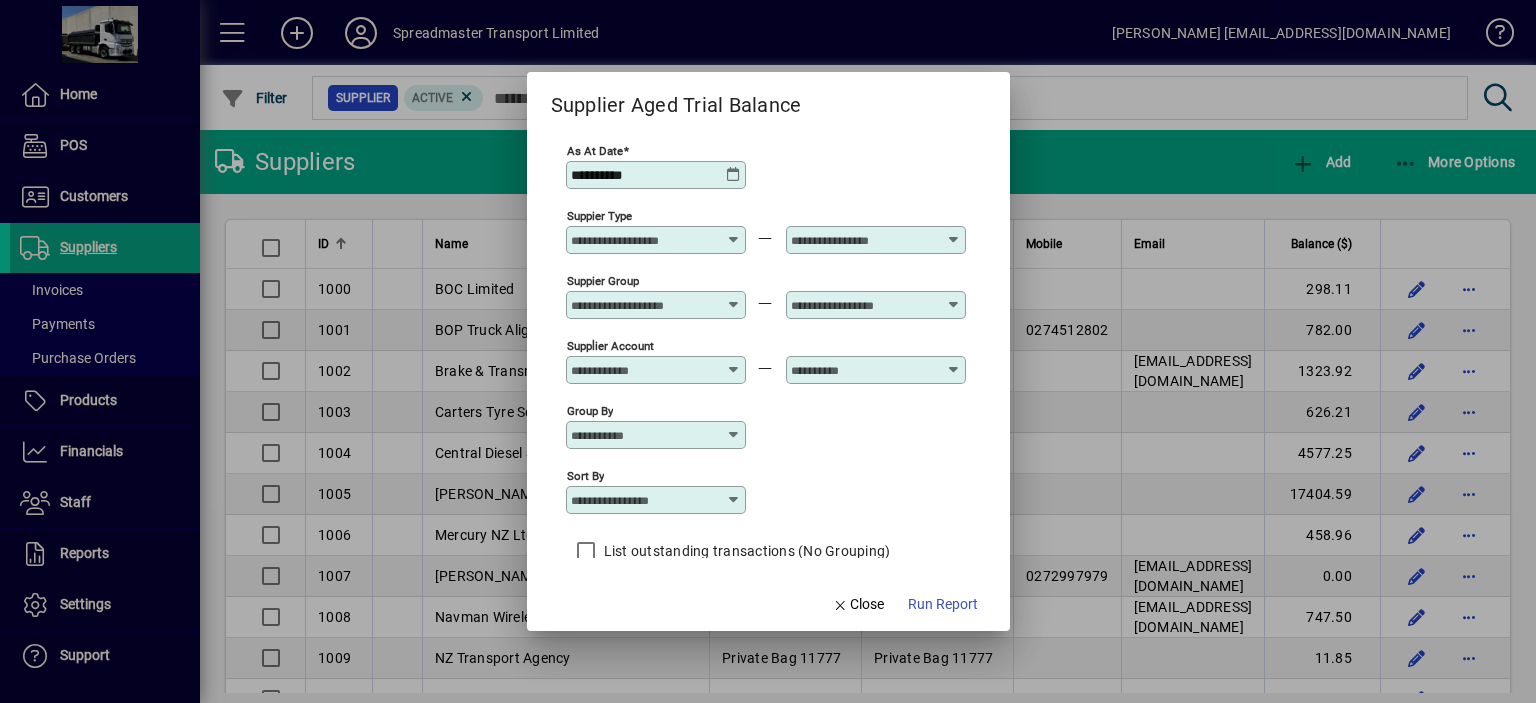 click at bounding box center (734, 500) 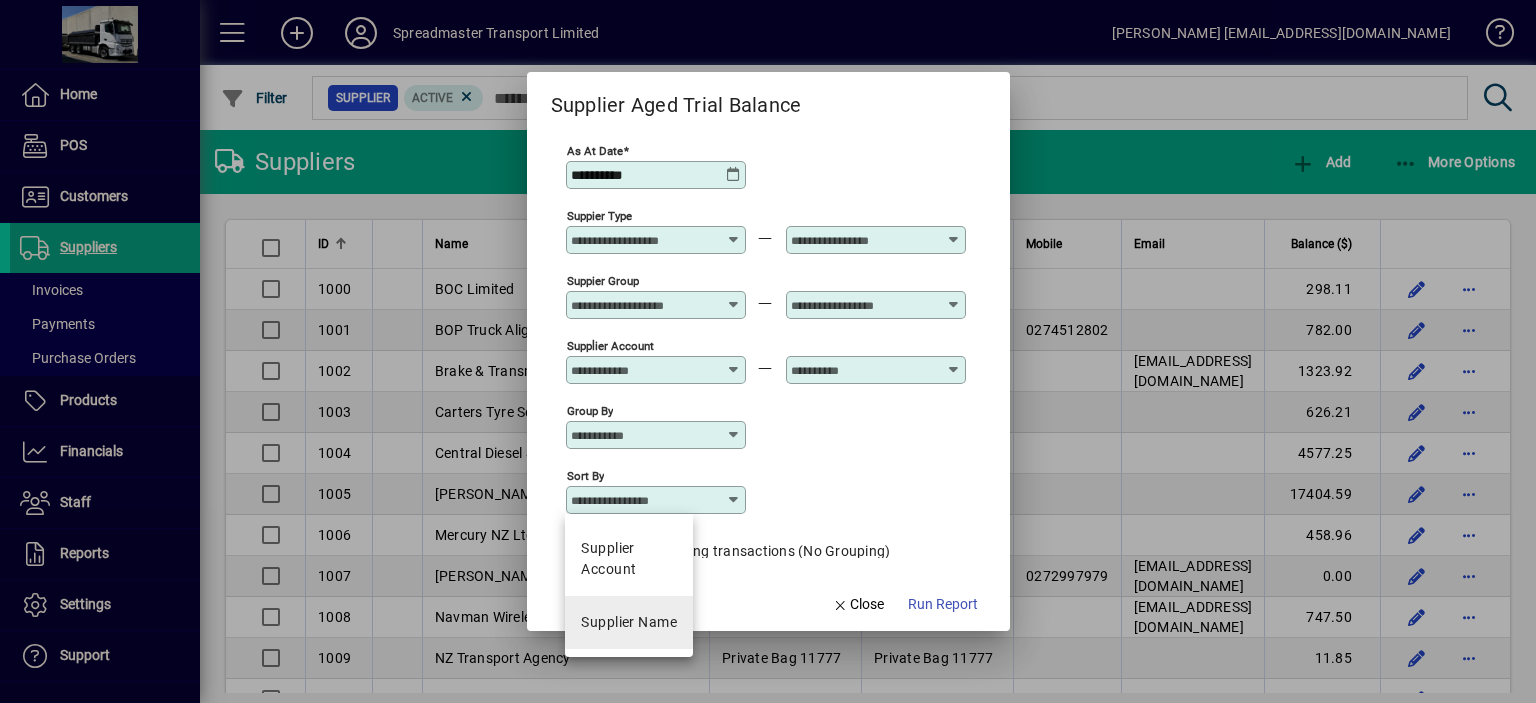 click on "Supplier Name" at bounding box center [629, 622] 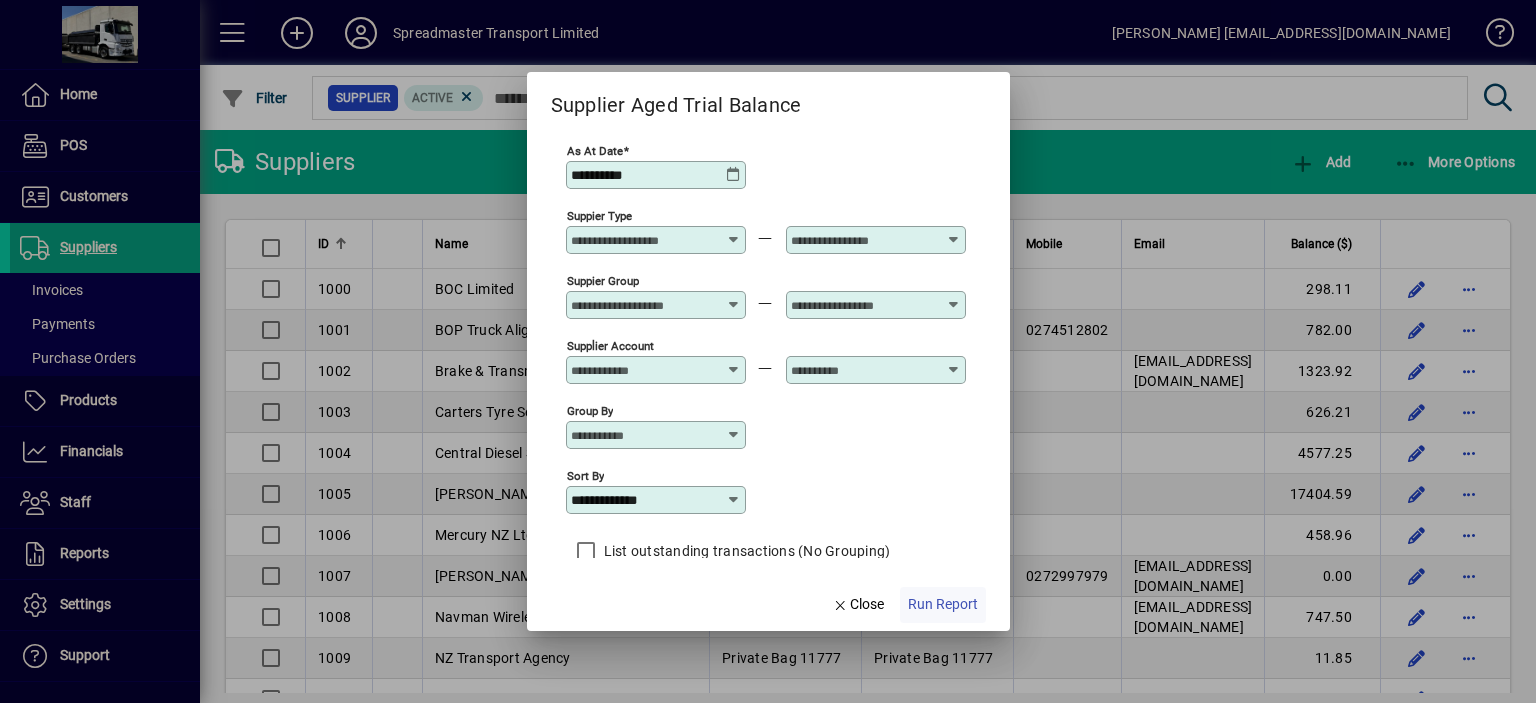 click on "Run Report" 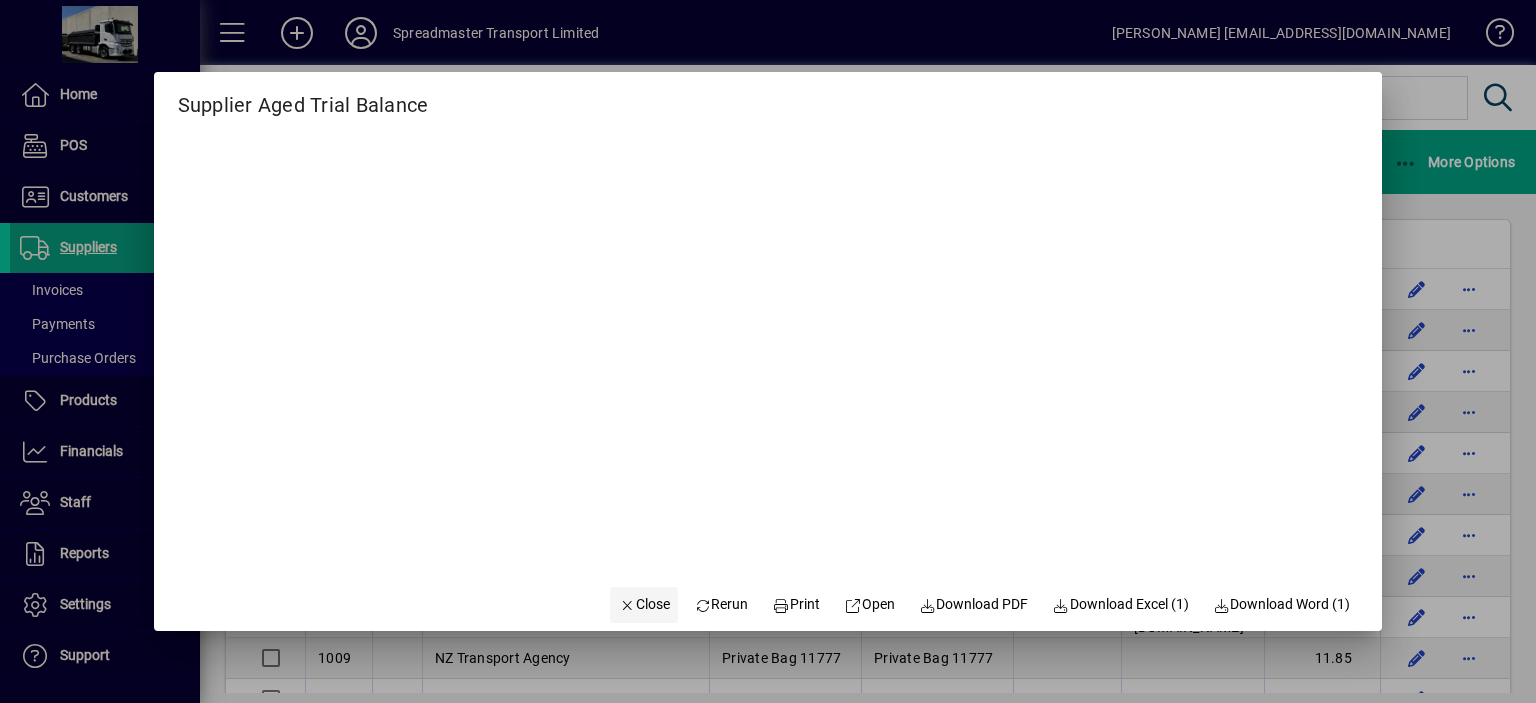 click on "Close" 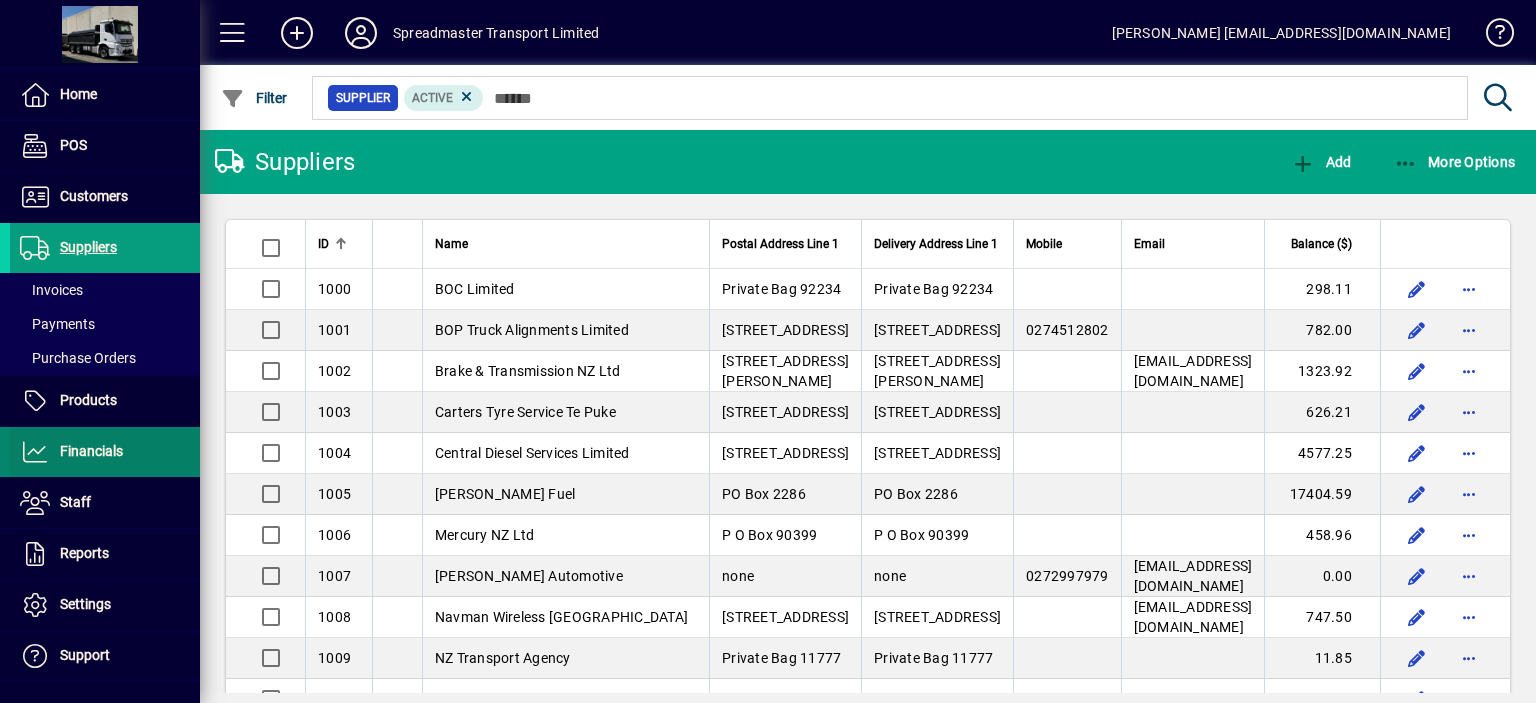 click on "Financials" at bounding box center (91, 451) 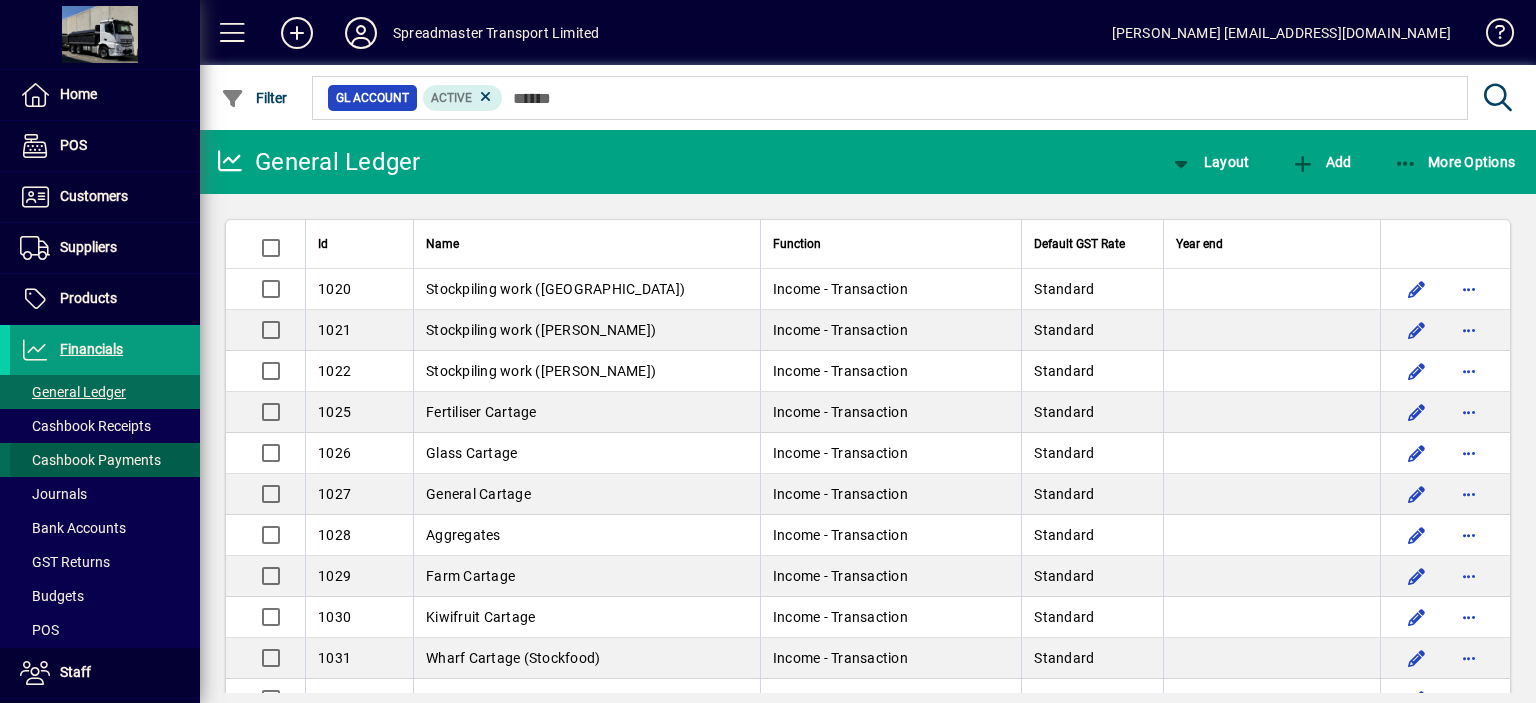 click on "Cashbook Payments" at bounding box center (90, 460) 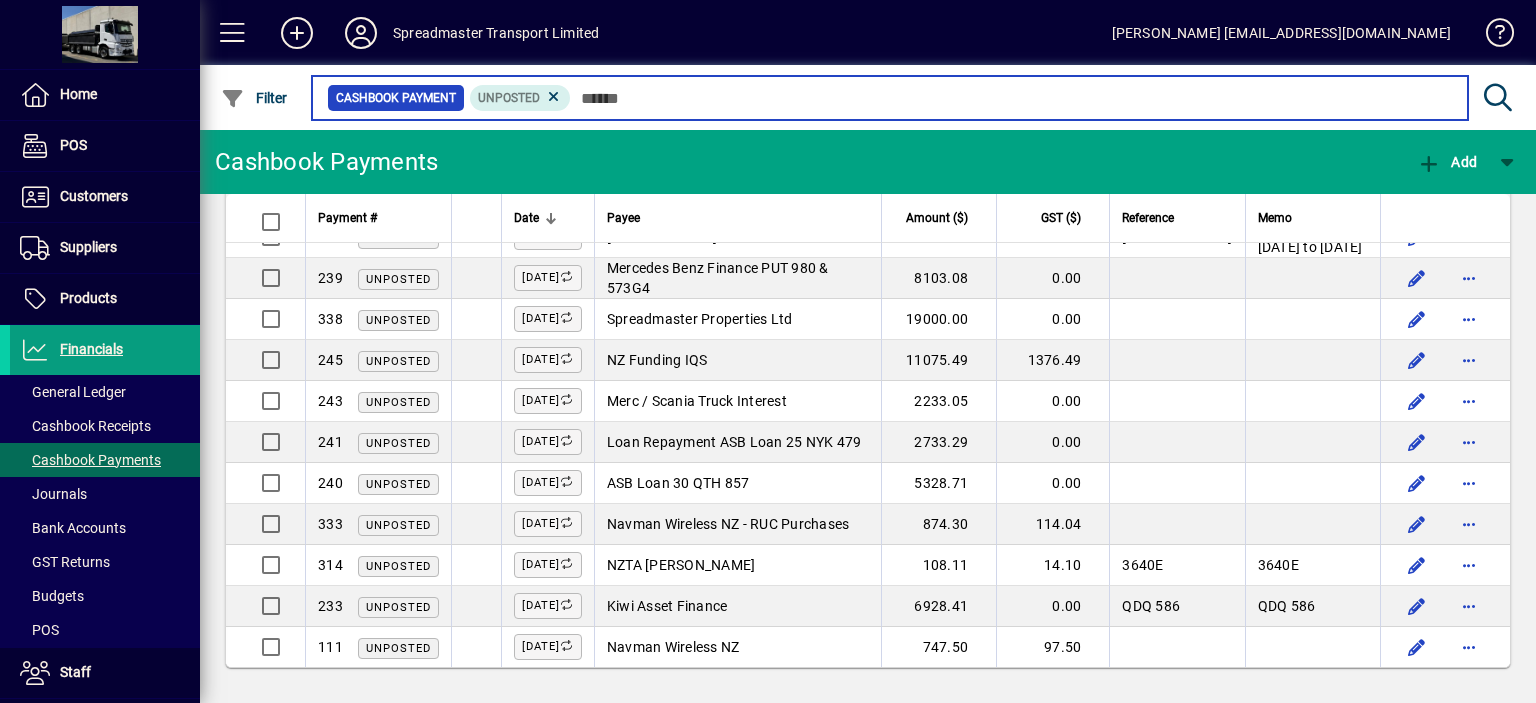 scroll, scrollTop: 2212, scrollLeft: 0, axis: vertical 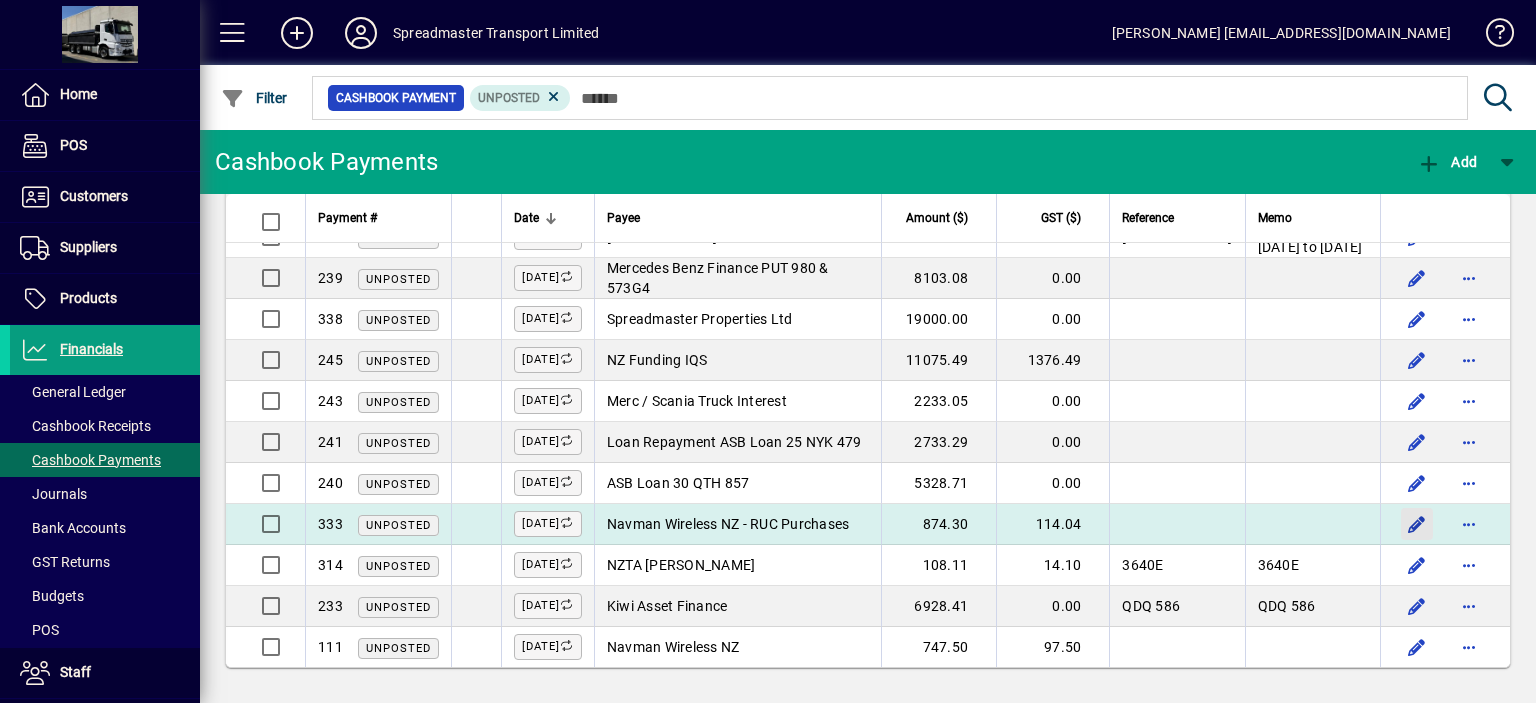 click at bounding box center (1417, 524) 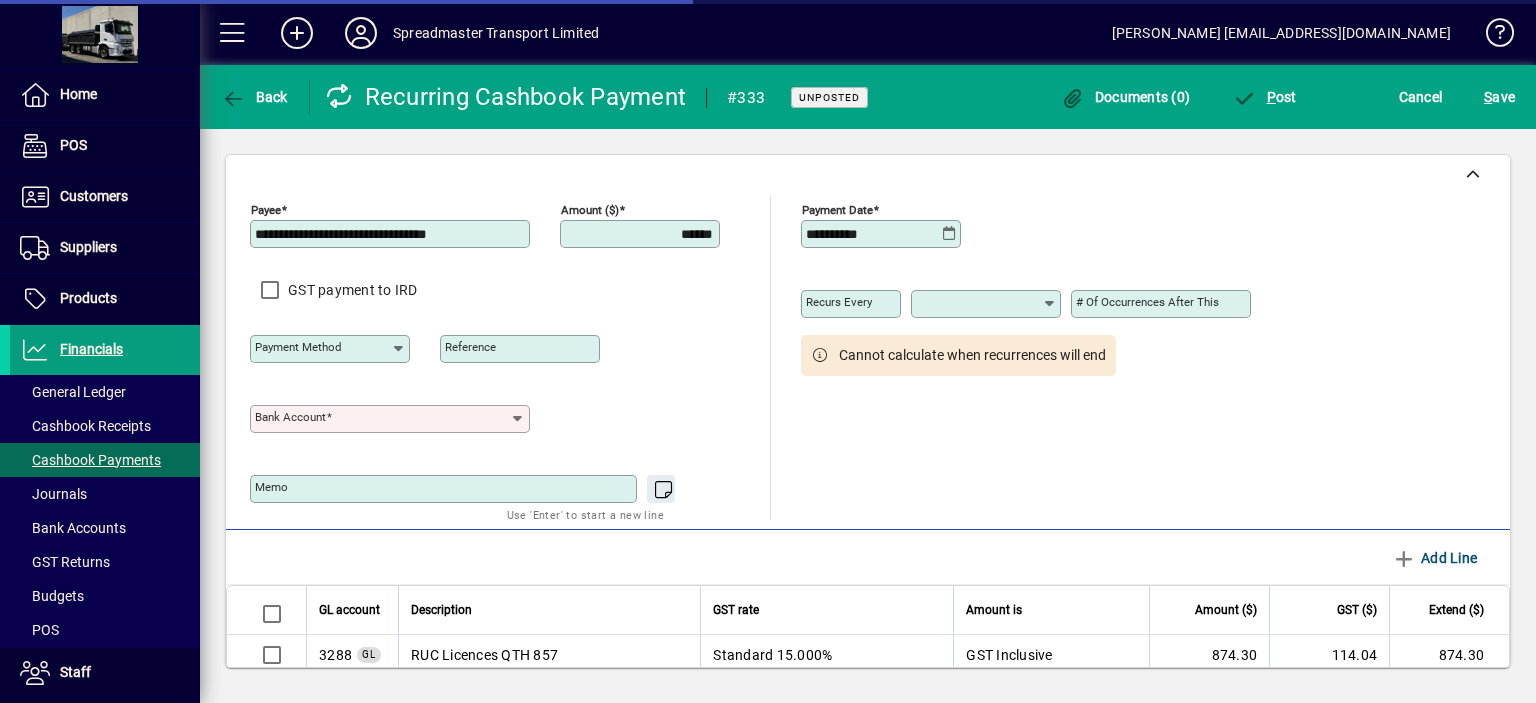 type on "******" 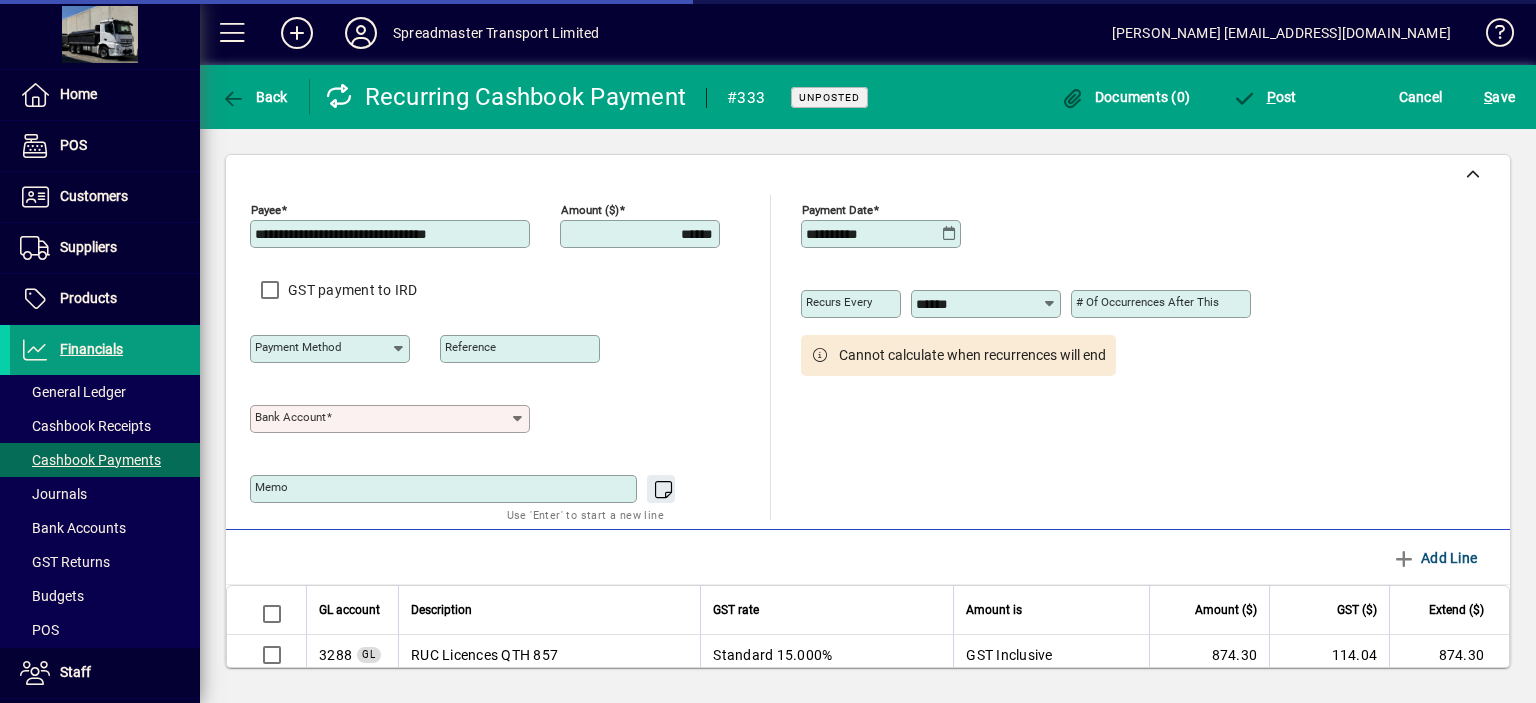 type on "**********" 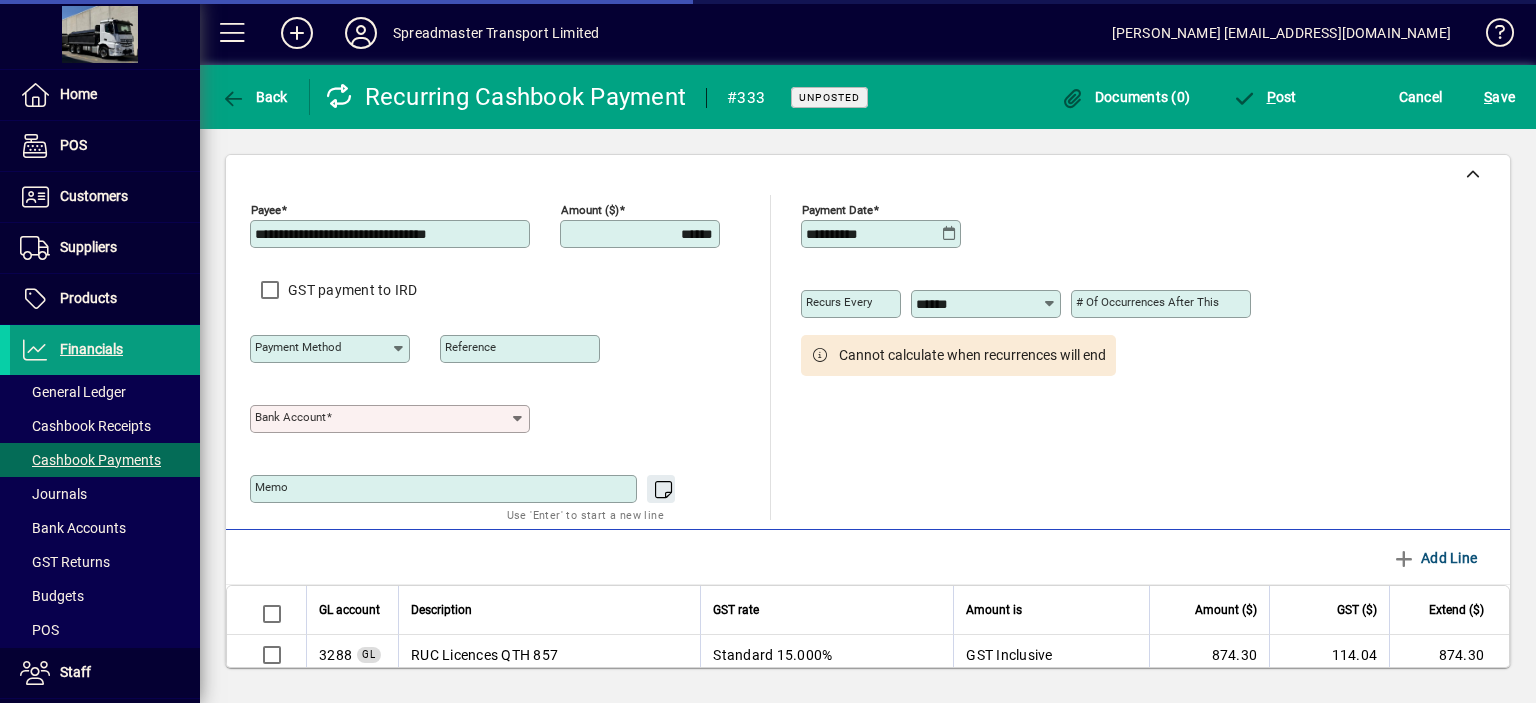 type on "**********" 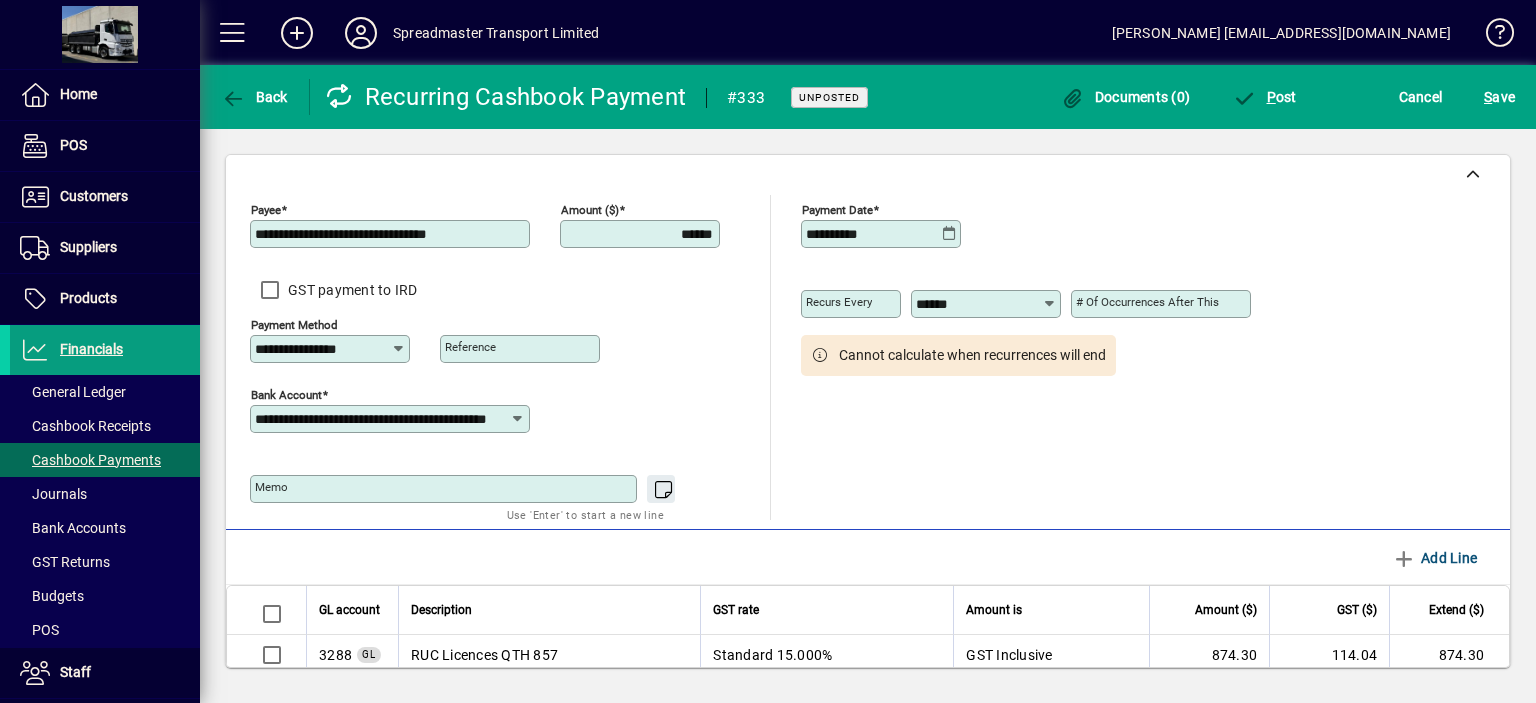 click on "******" at bounding box center (642, 234) 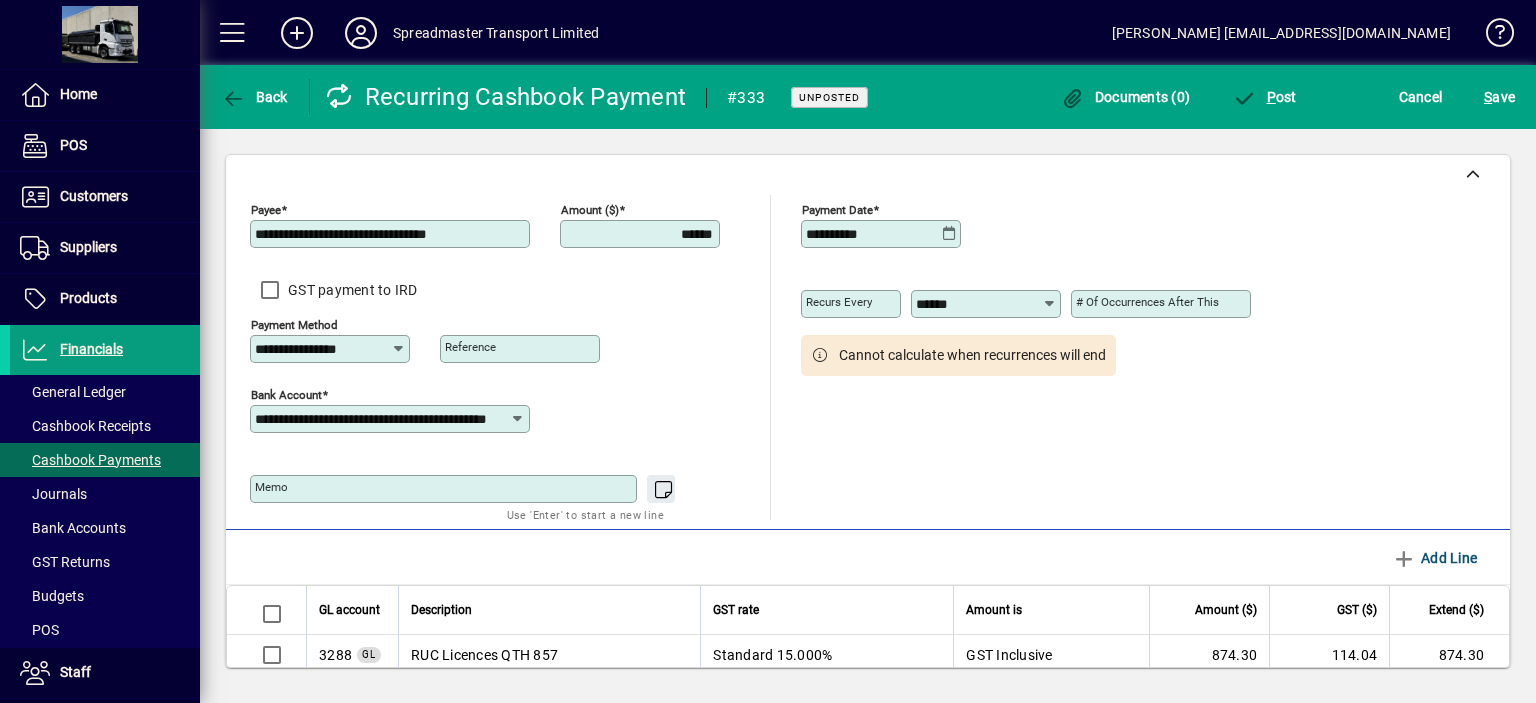 click on "******" at bounding box center [642, 234] 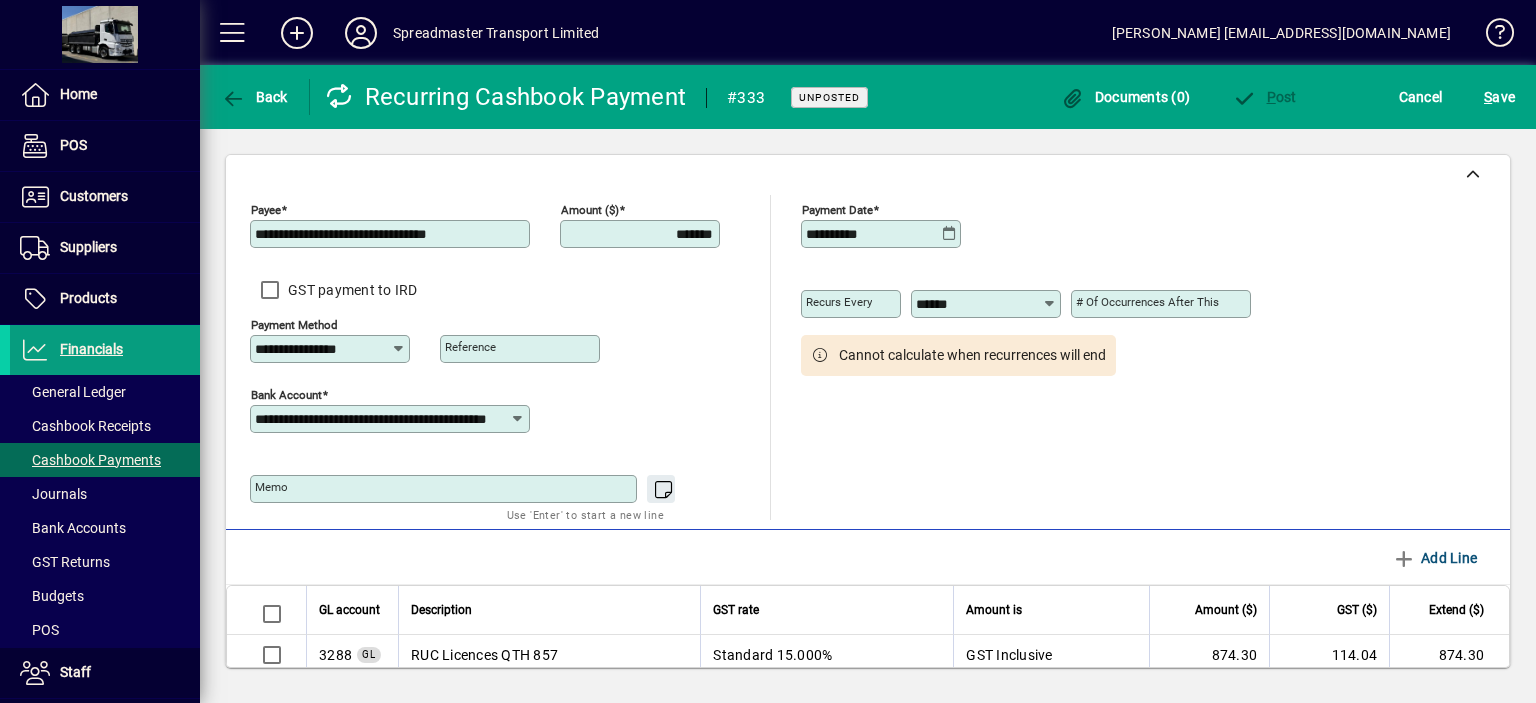type on "*******" 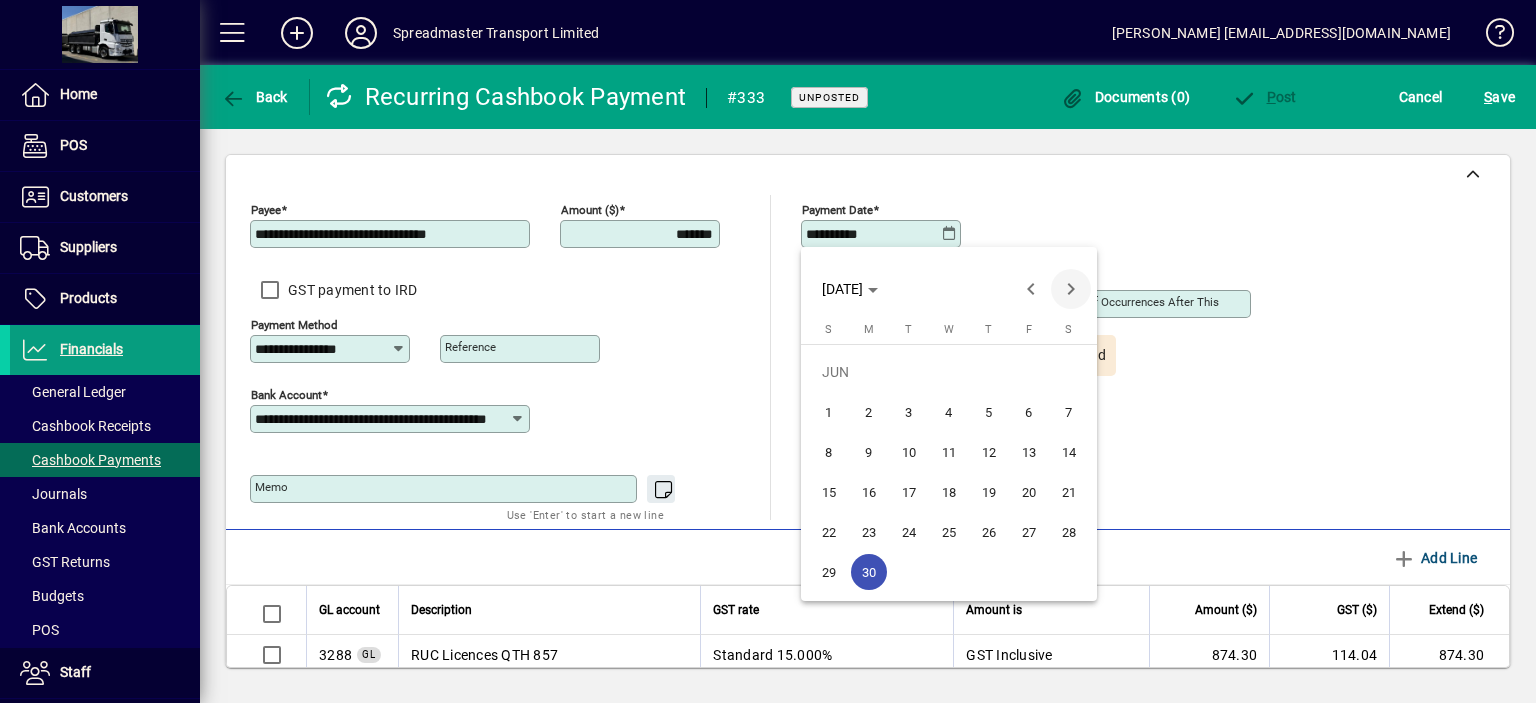 click at bounding box center (1071, 289) 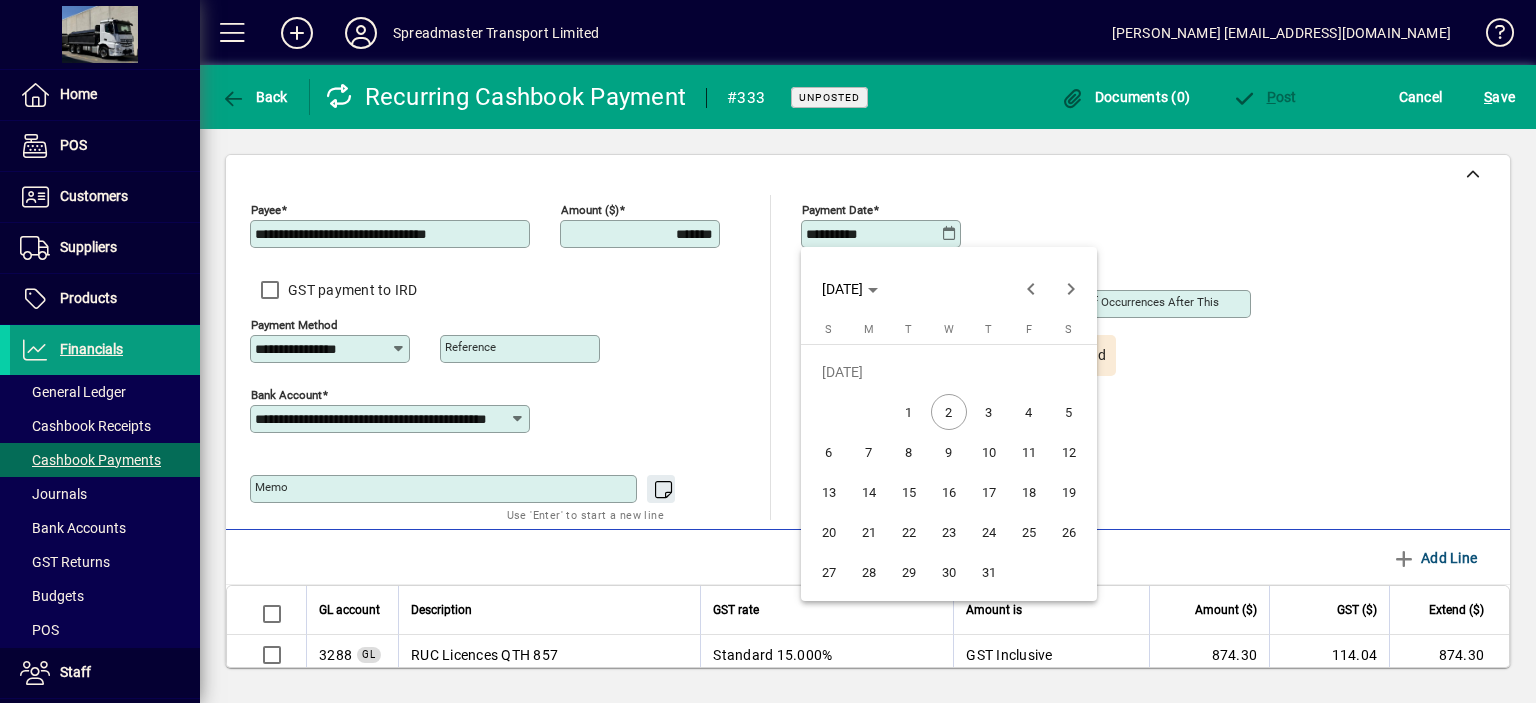 click on "1" at bounding box center [909, 412] 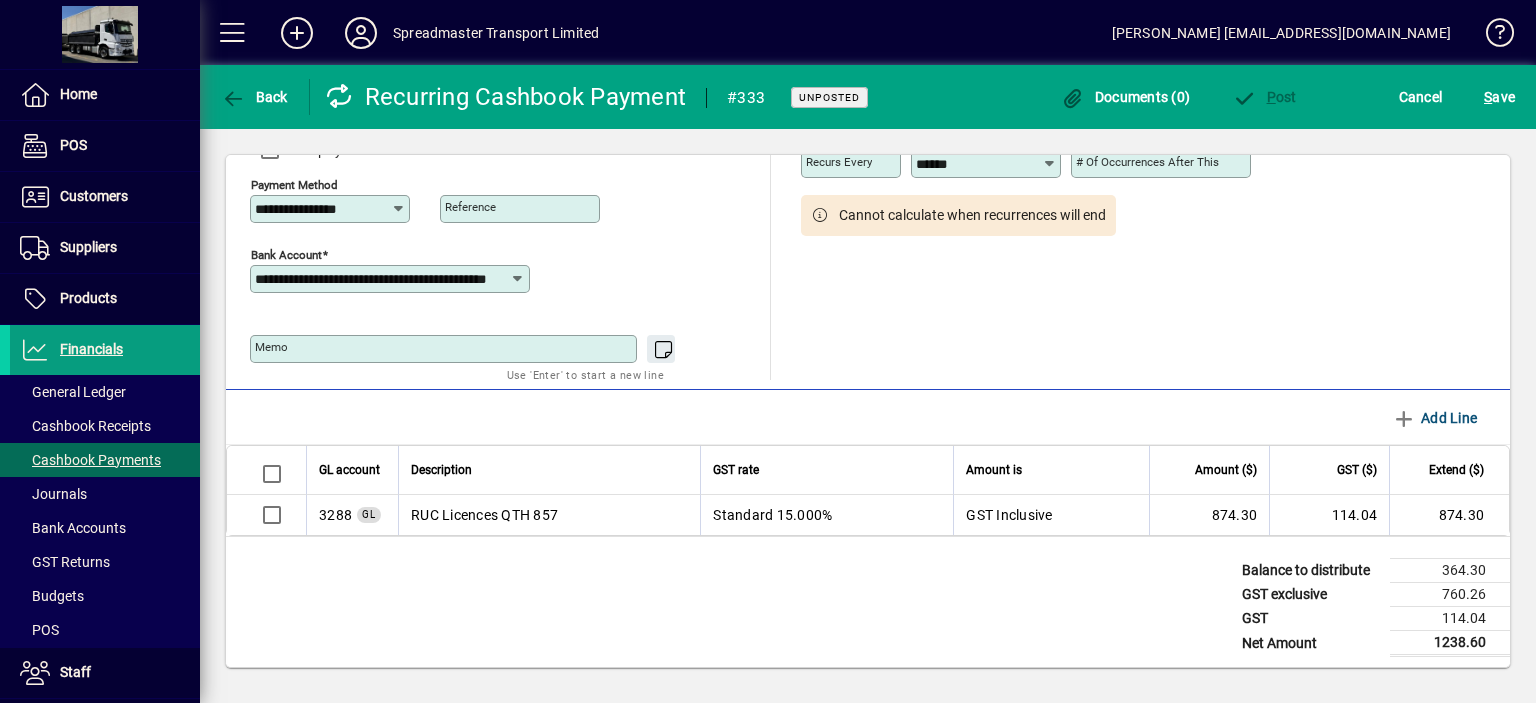 scroll, scrollTop: 143, scrollLeft: 0, axis: vertical 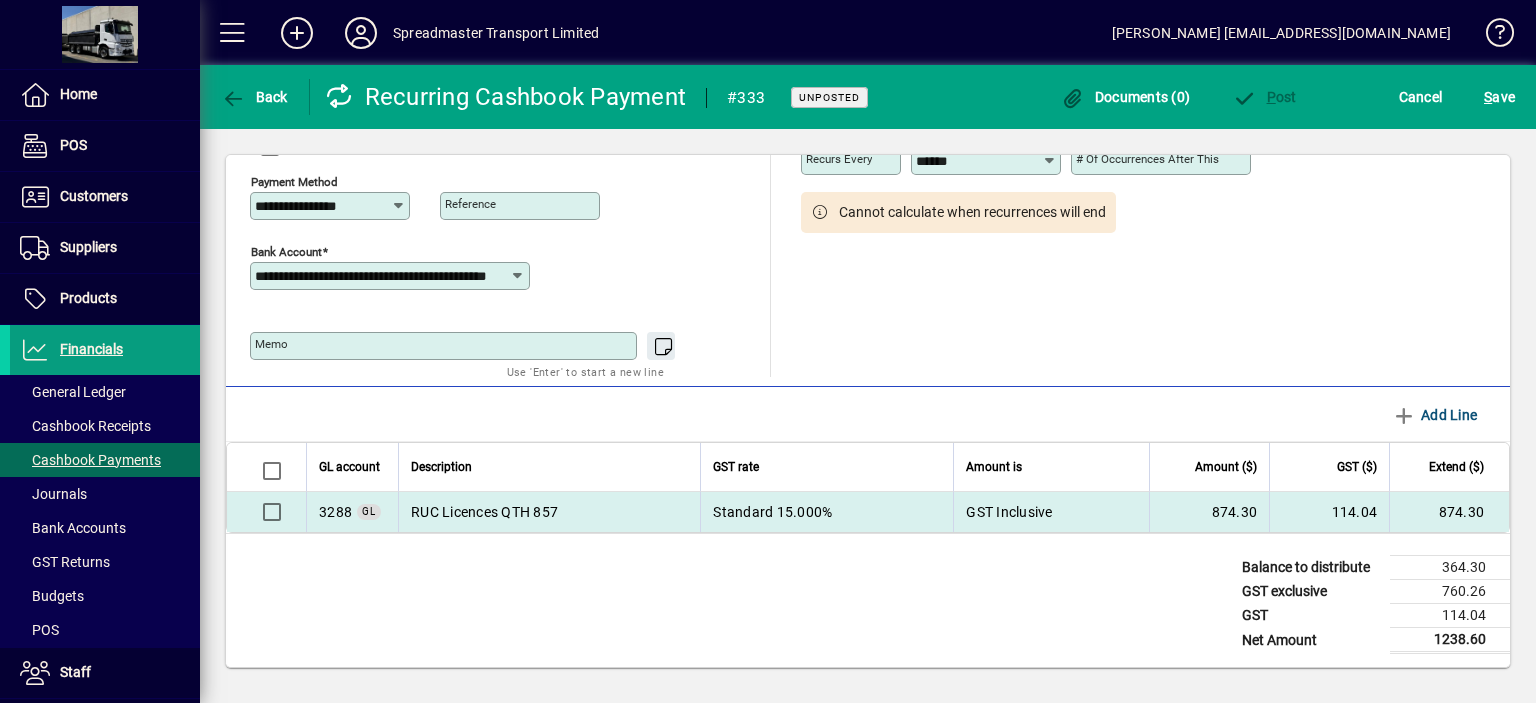 click on "RUC Licences QTH 857" at bounding box center (549, 512) 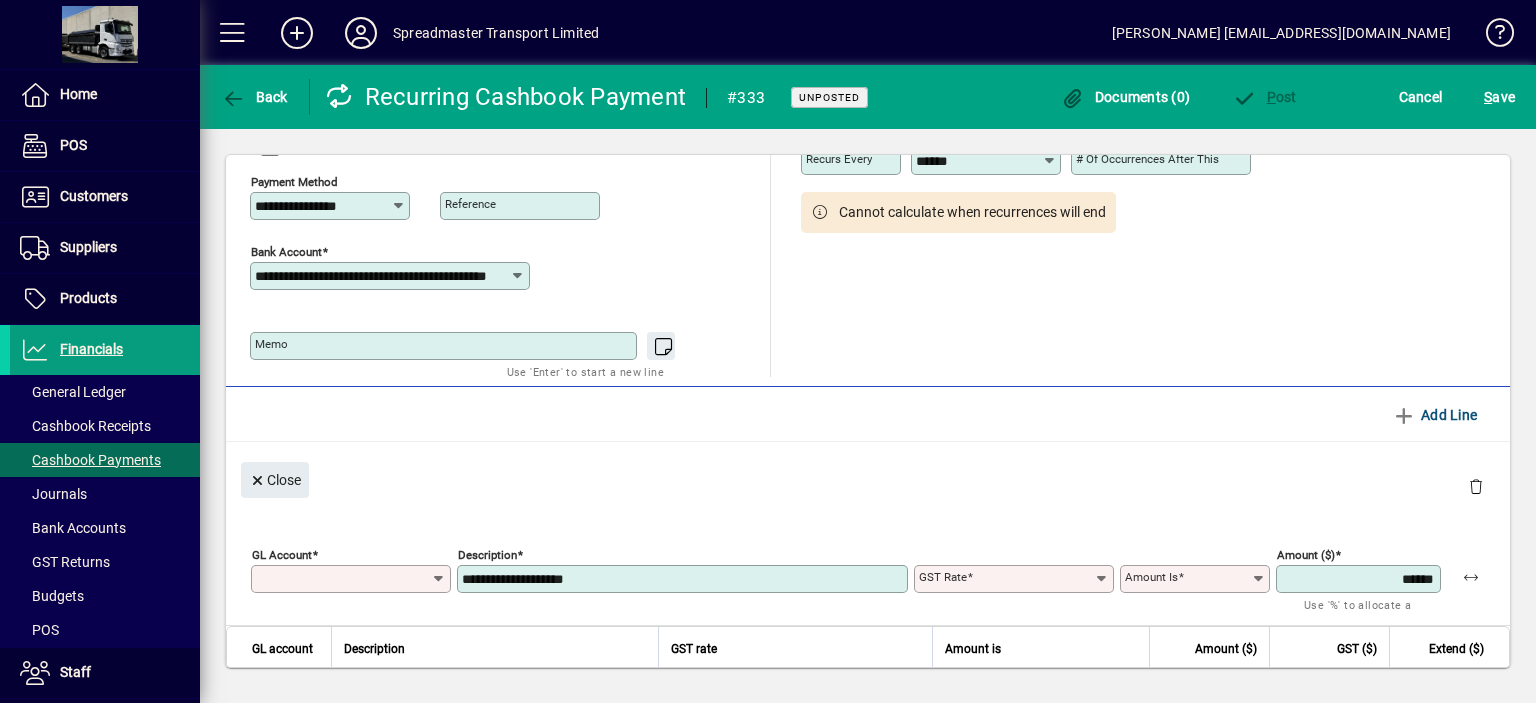 type on "****" 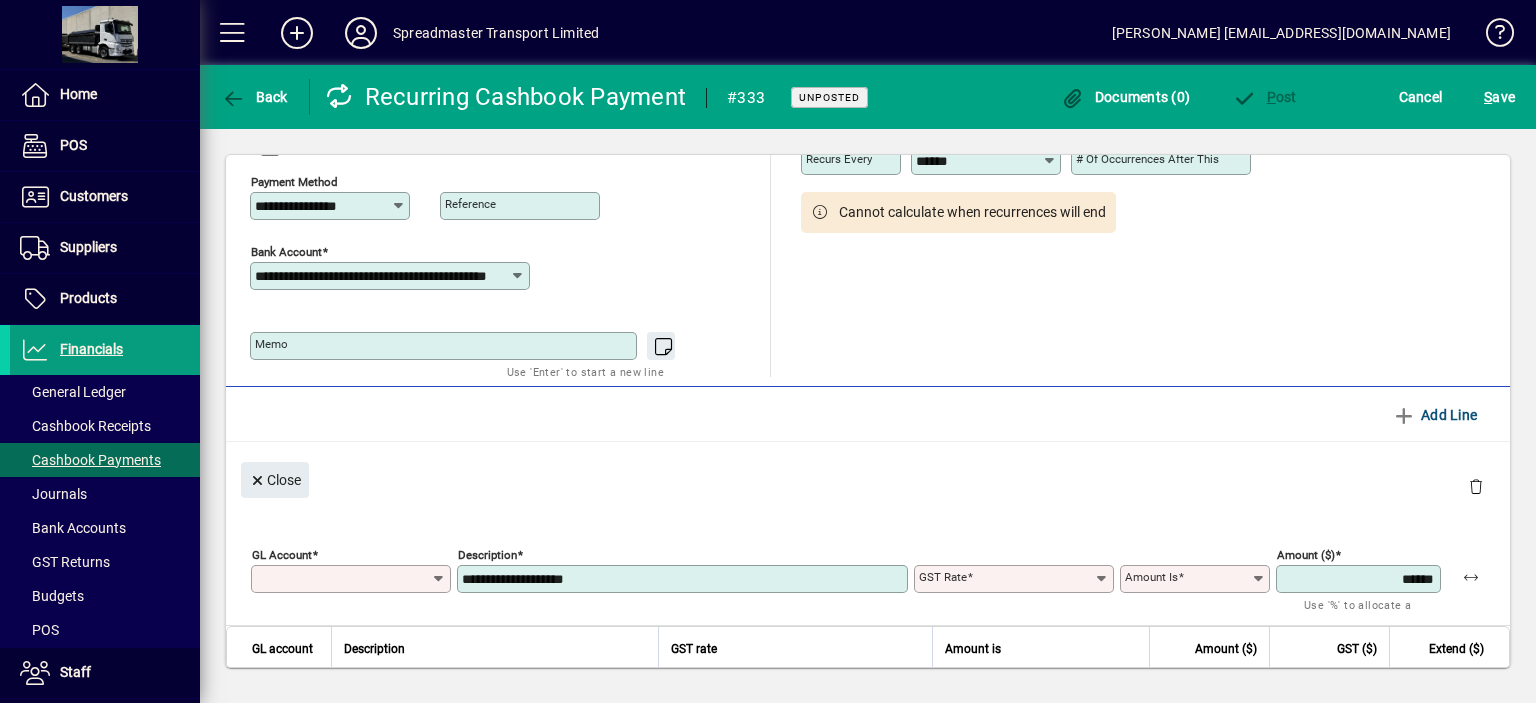 type on "********" 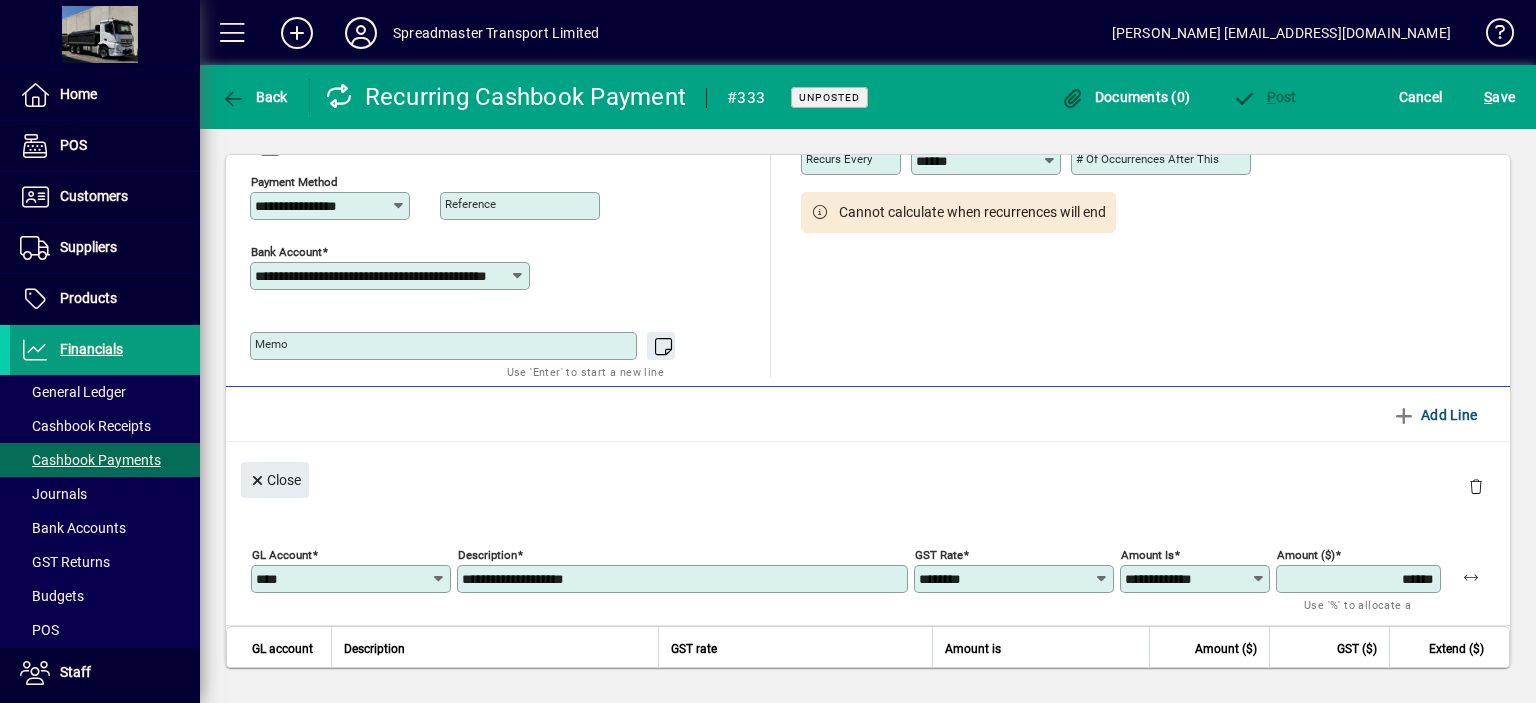 click on "**********" at bounding box center [684, 579] 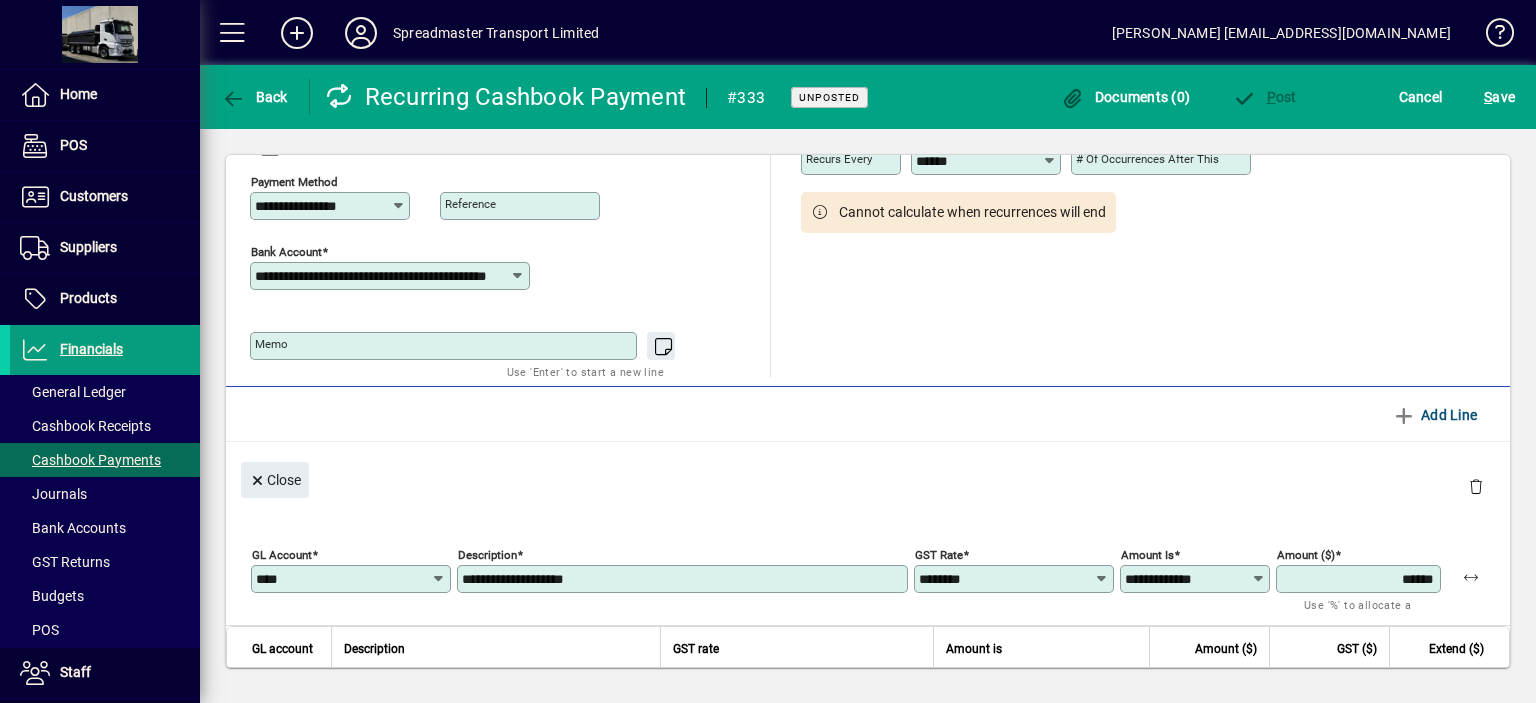 type on "**********" 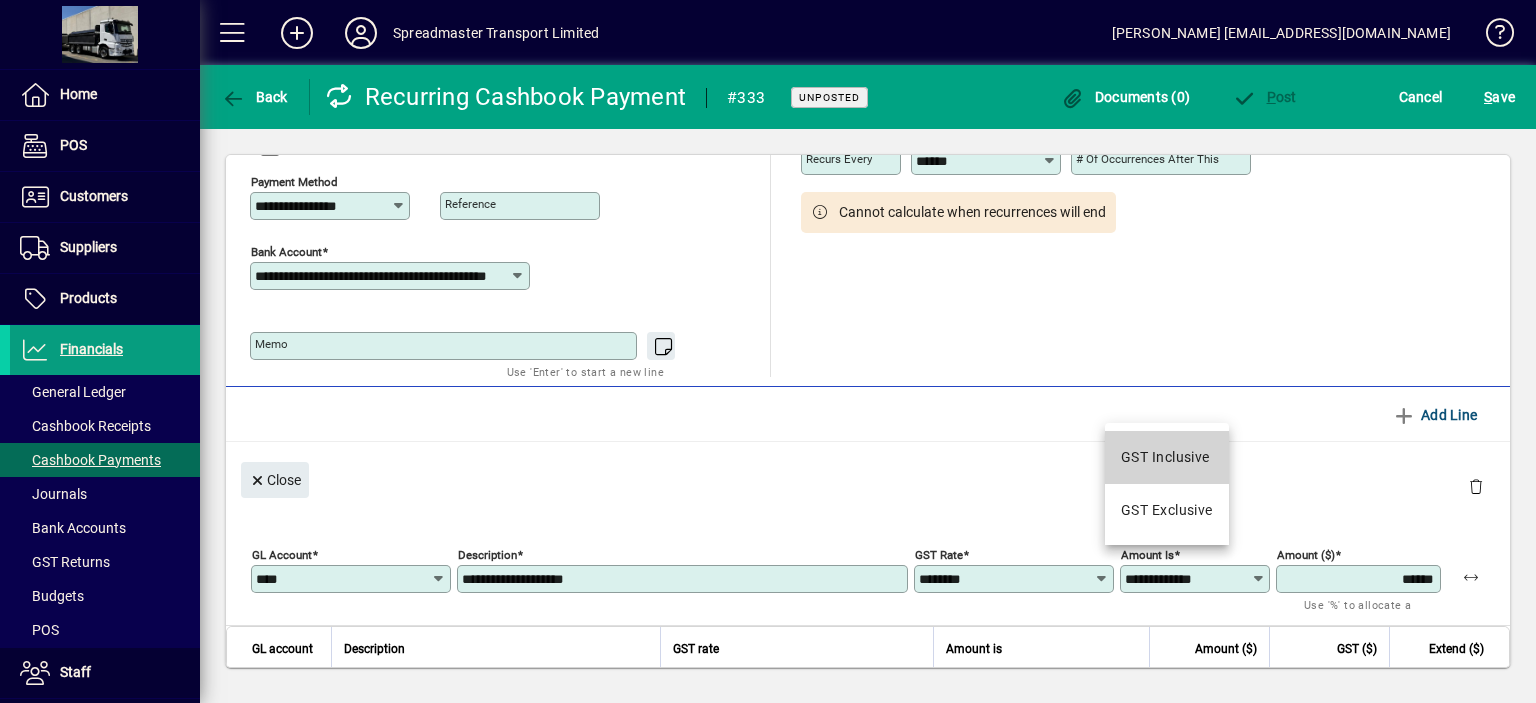 click on "GST Inclusive" at bounding box center (1165, 457) 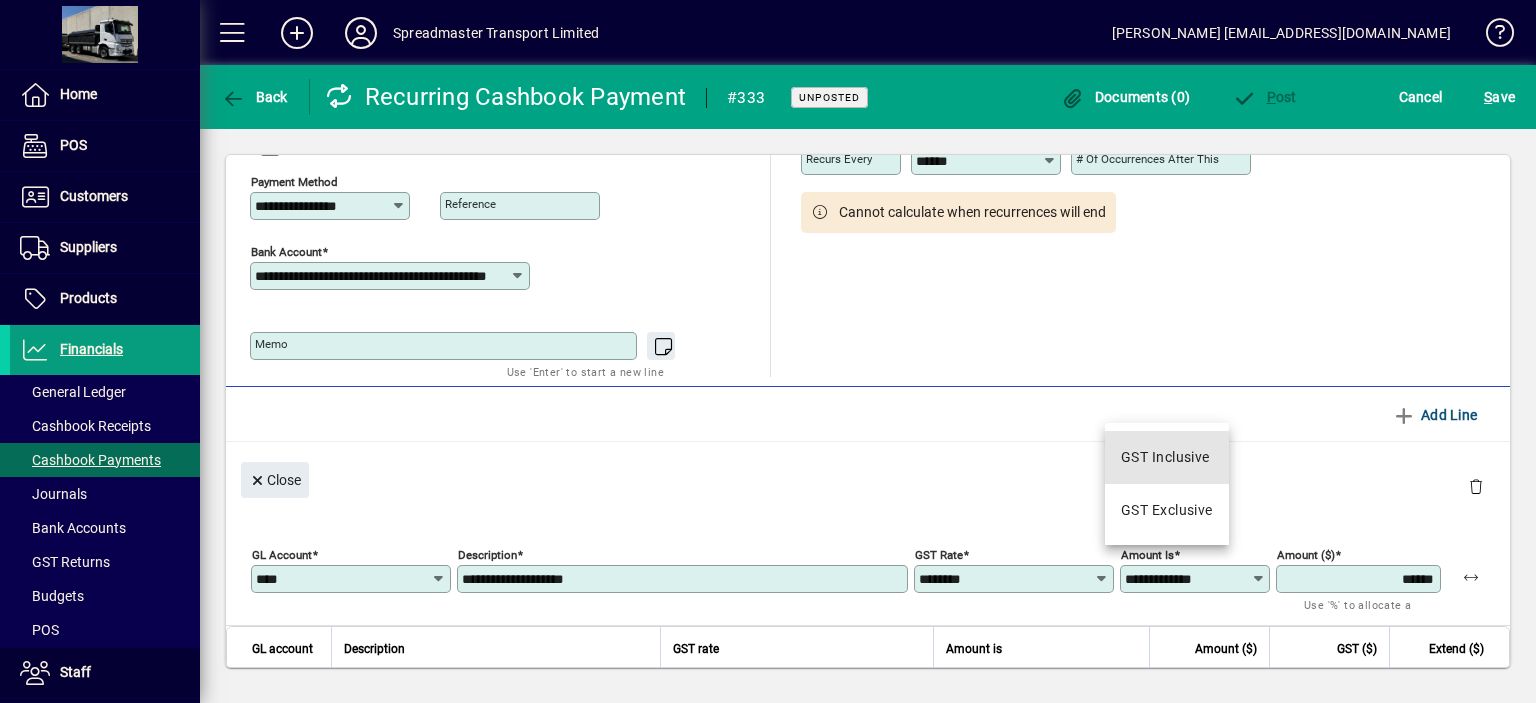 type on "**********" 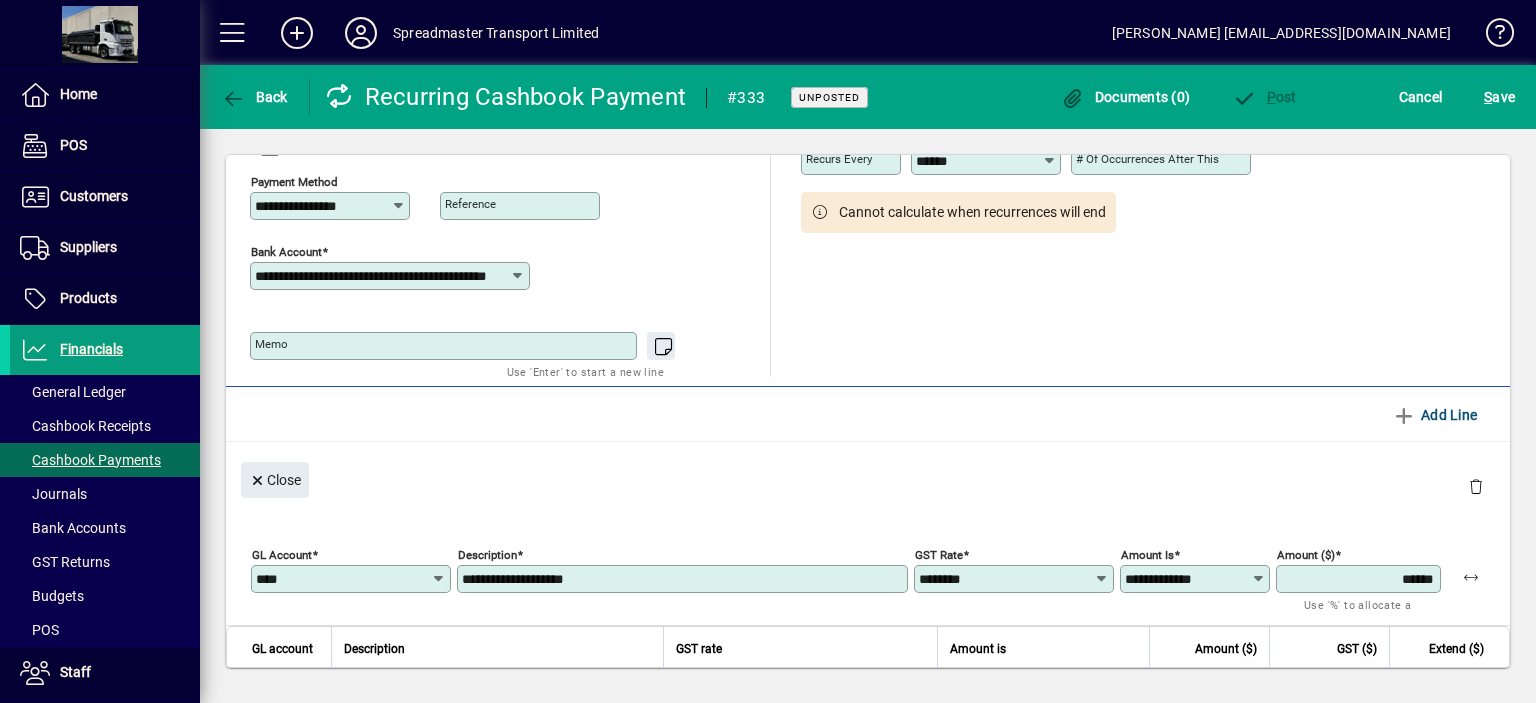 scroll, scrollTop: 261, scrollLeft: 0, axis: vertical 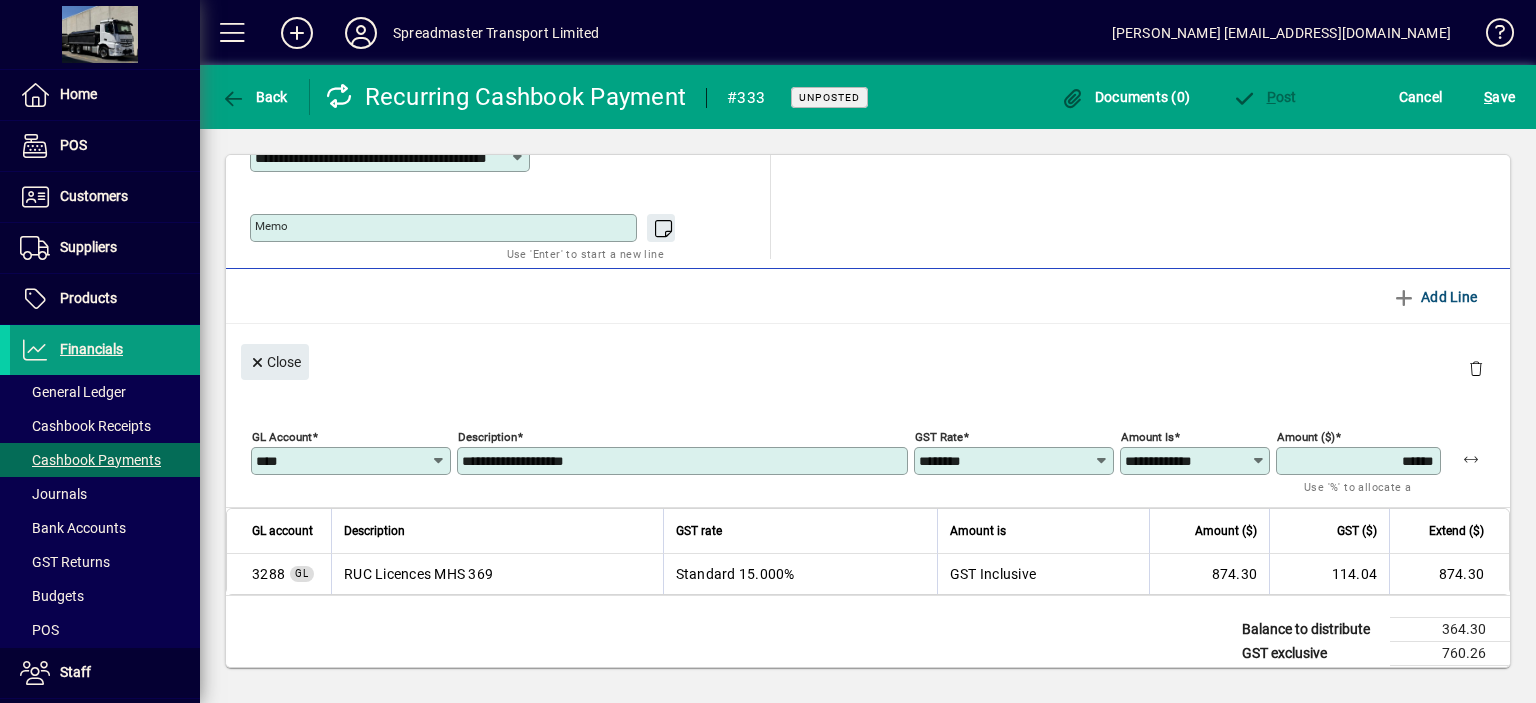click on "******" at bounding box center (1360, 461) 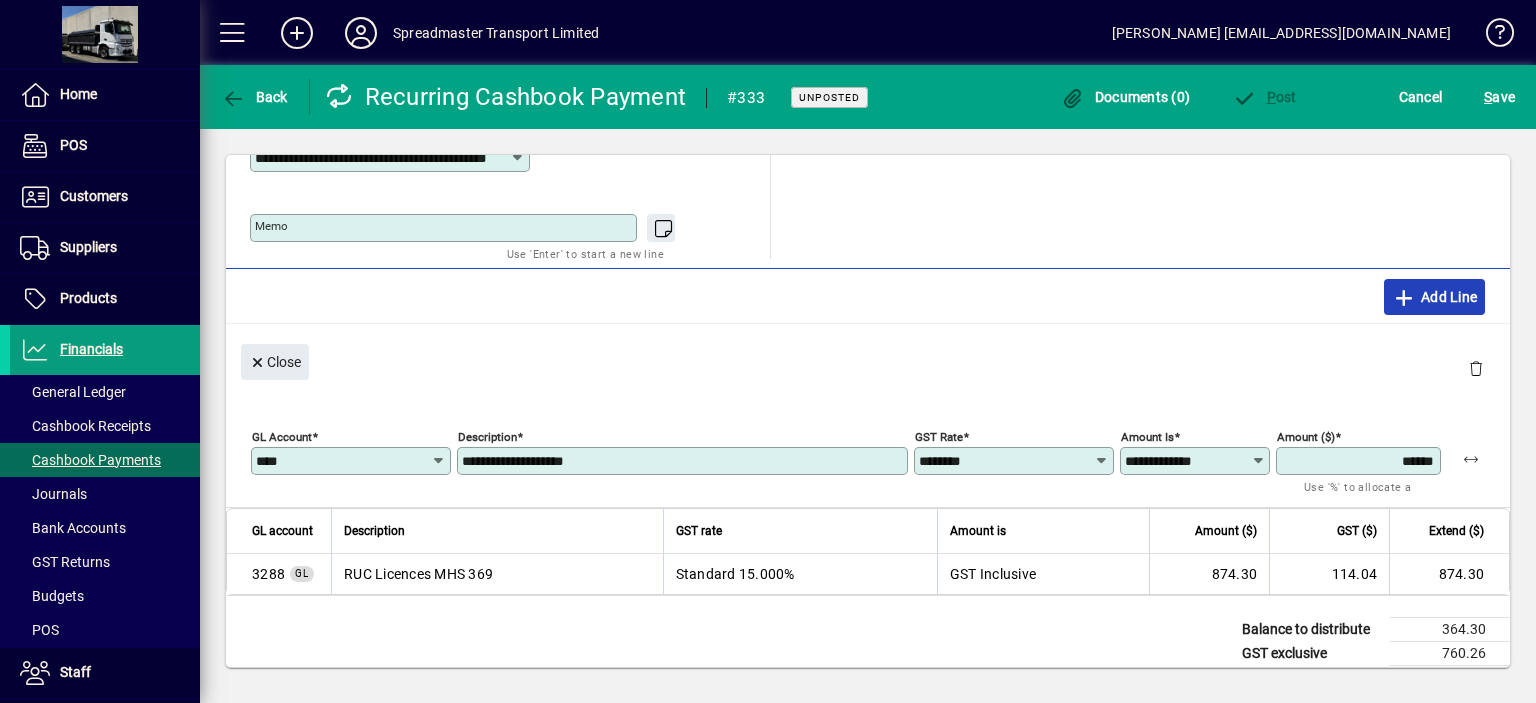 click on "Add Line" 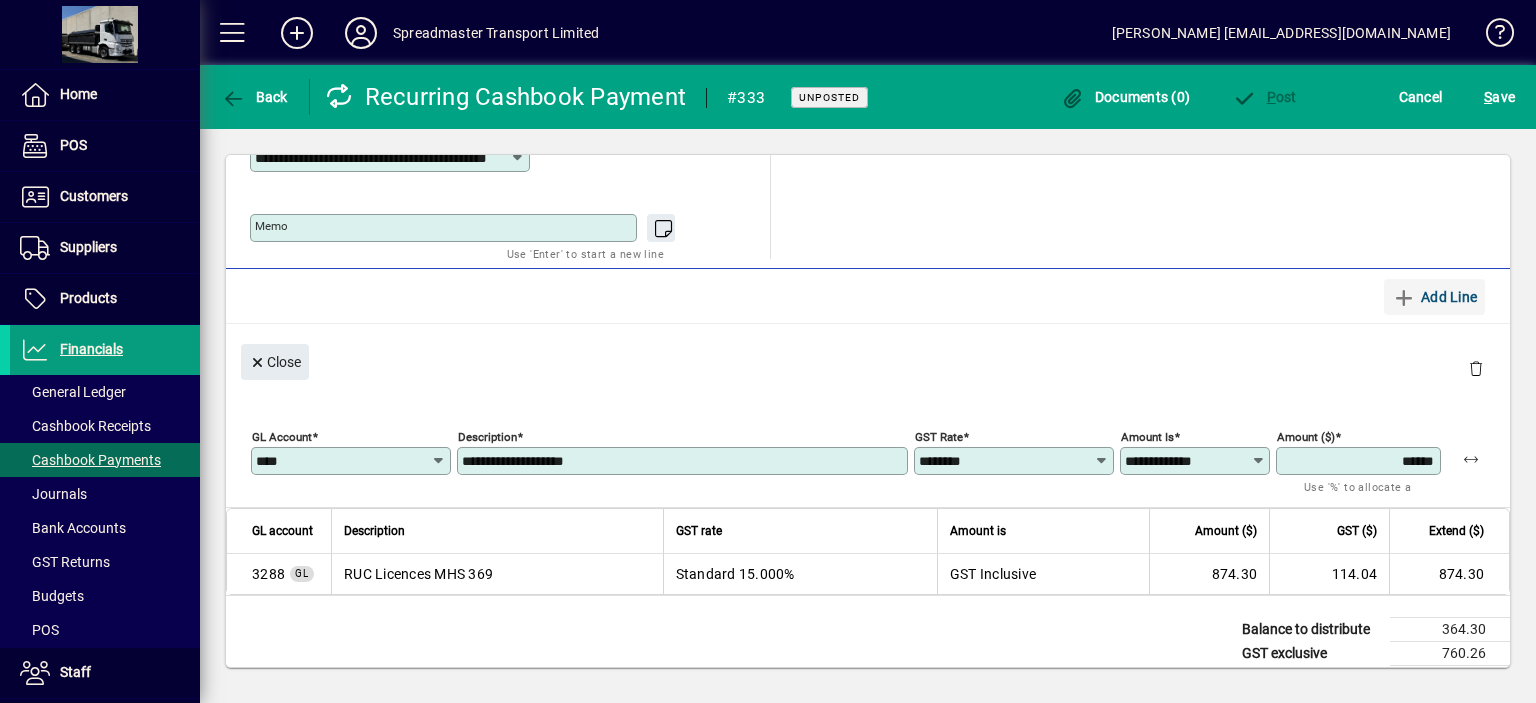 type 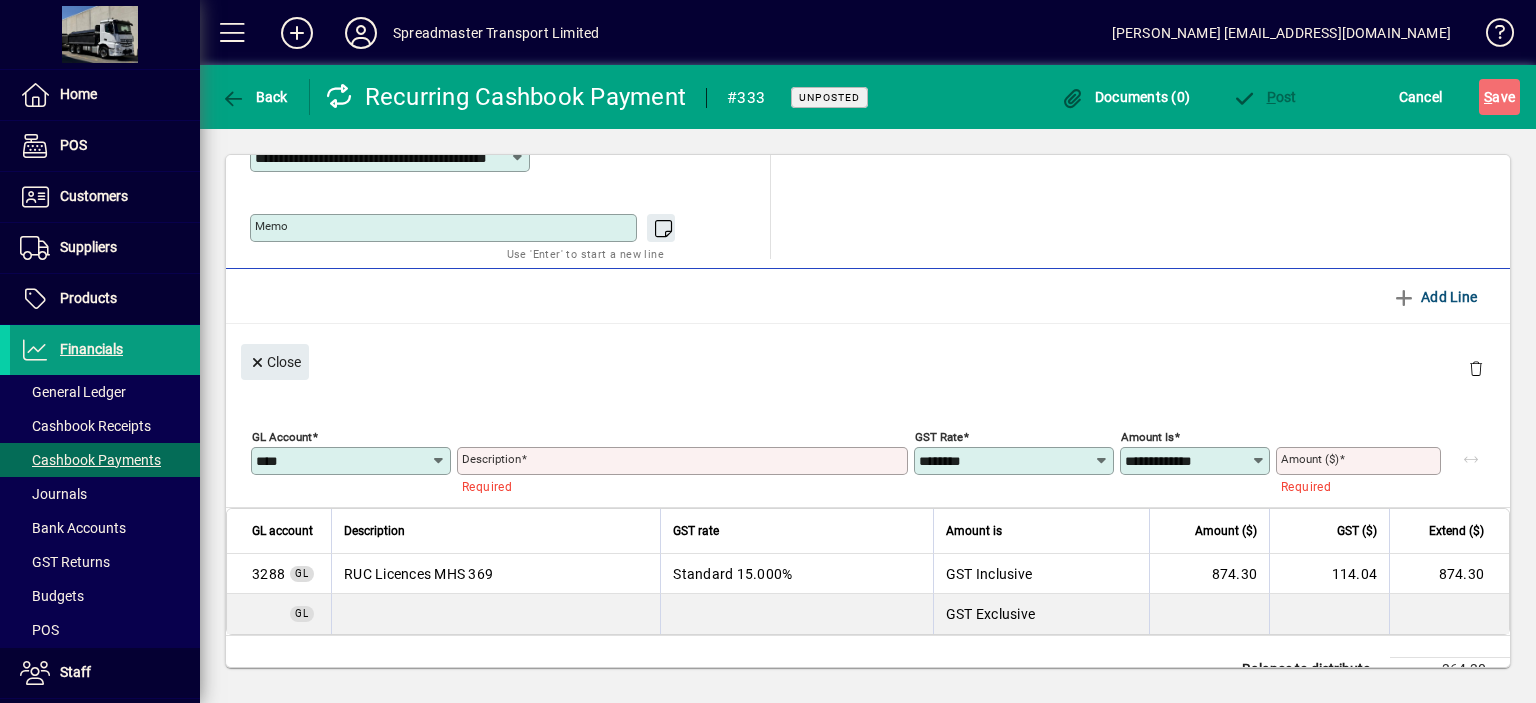 type 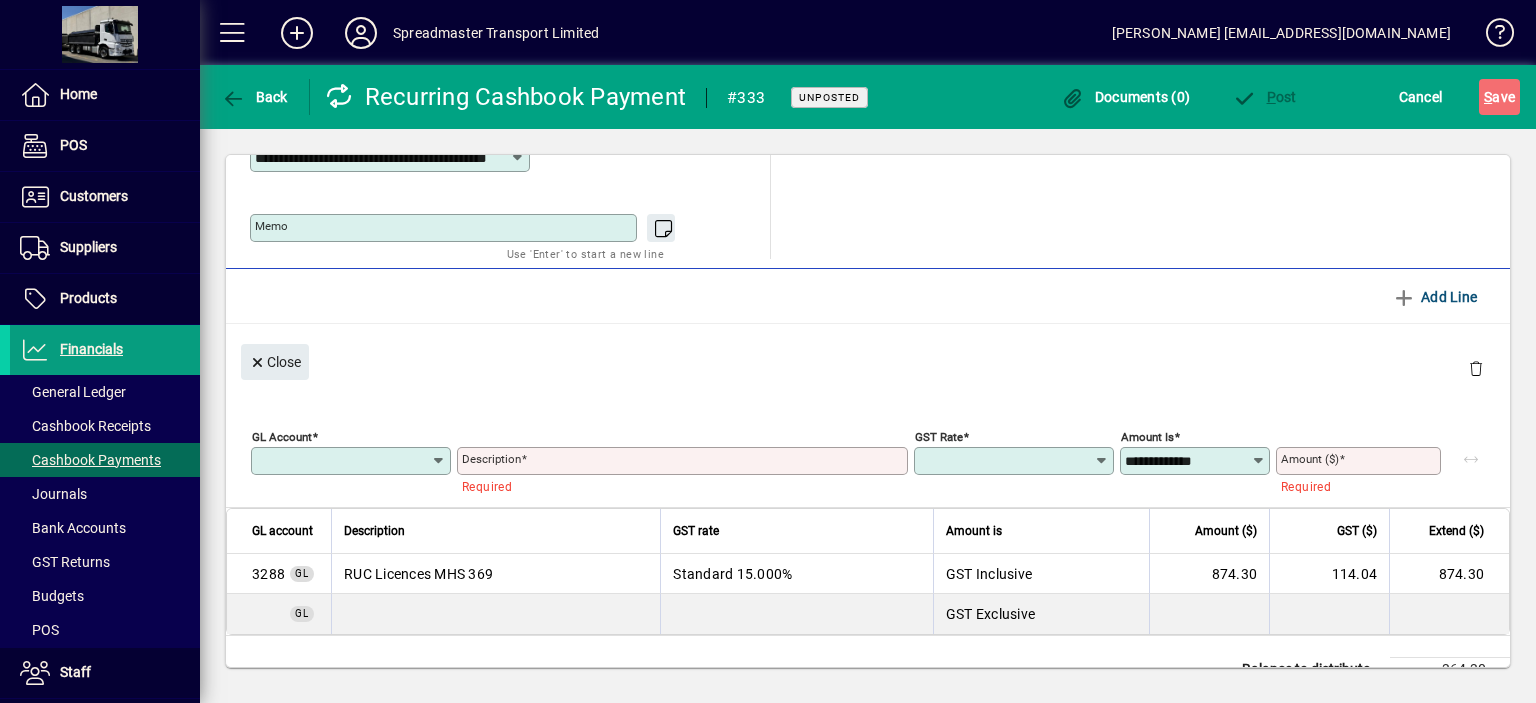 type on "**********" 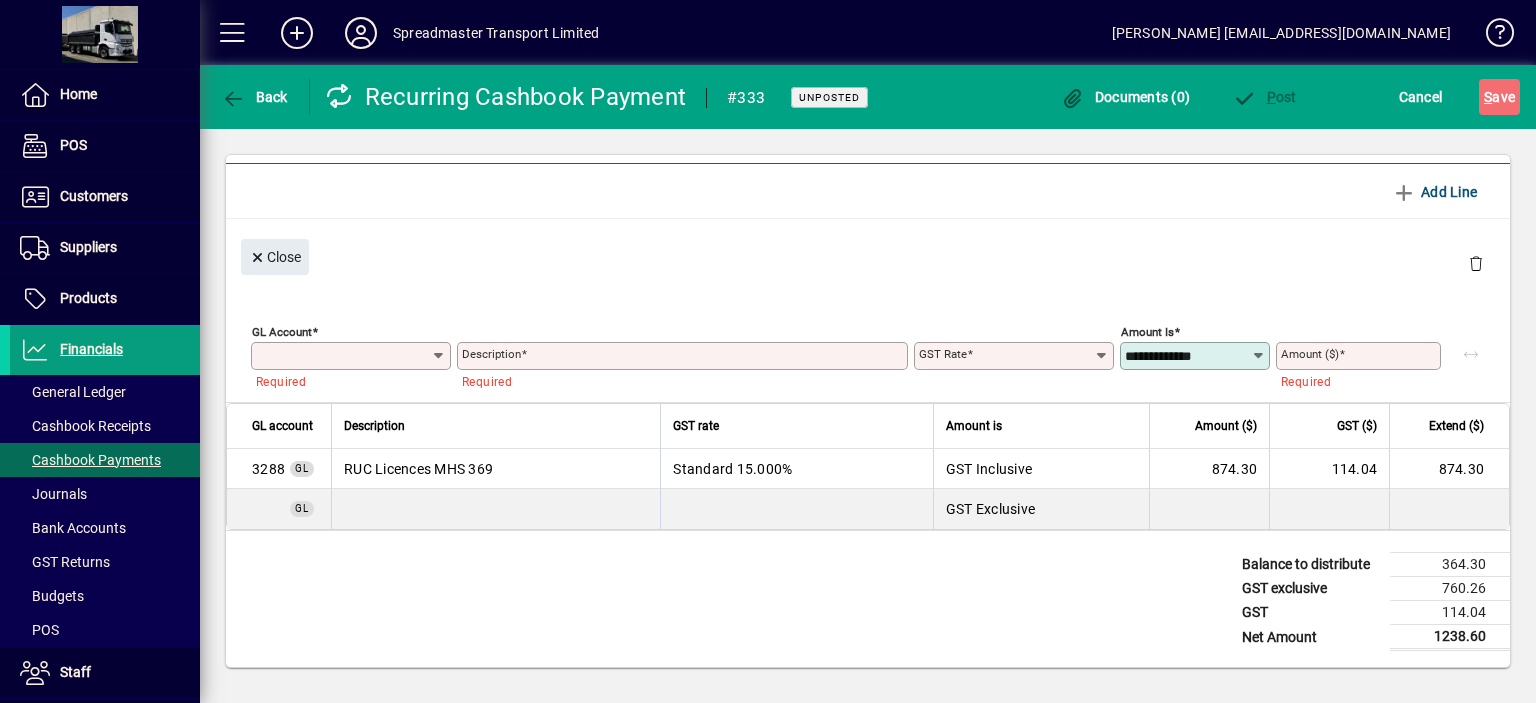 scroll, scrollTop: 75, scrollLeft: 0, axis: vertical 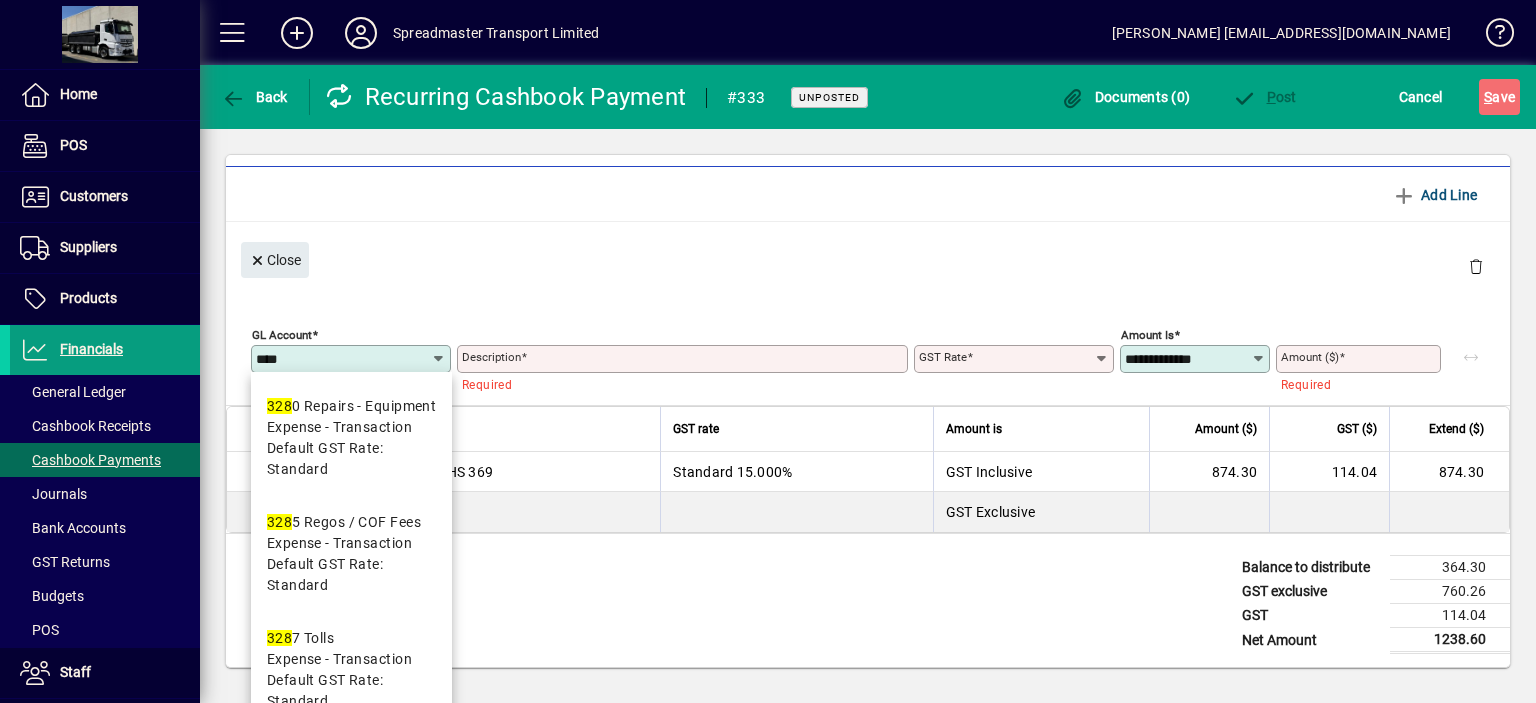 type on "****" 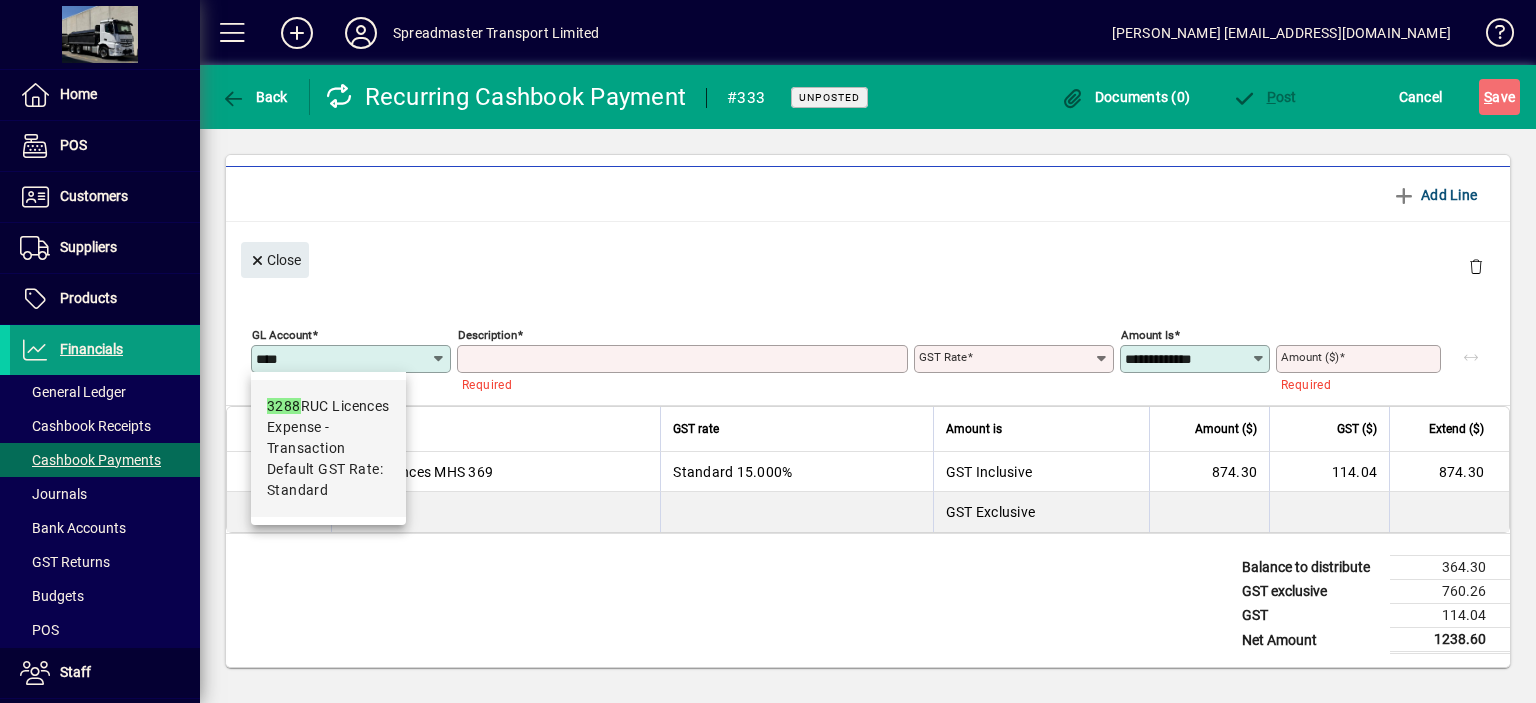 type on "**********" 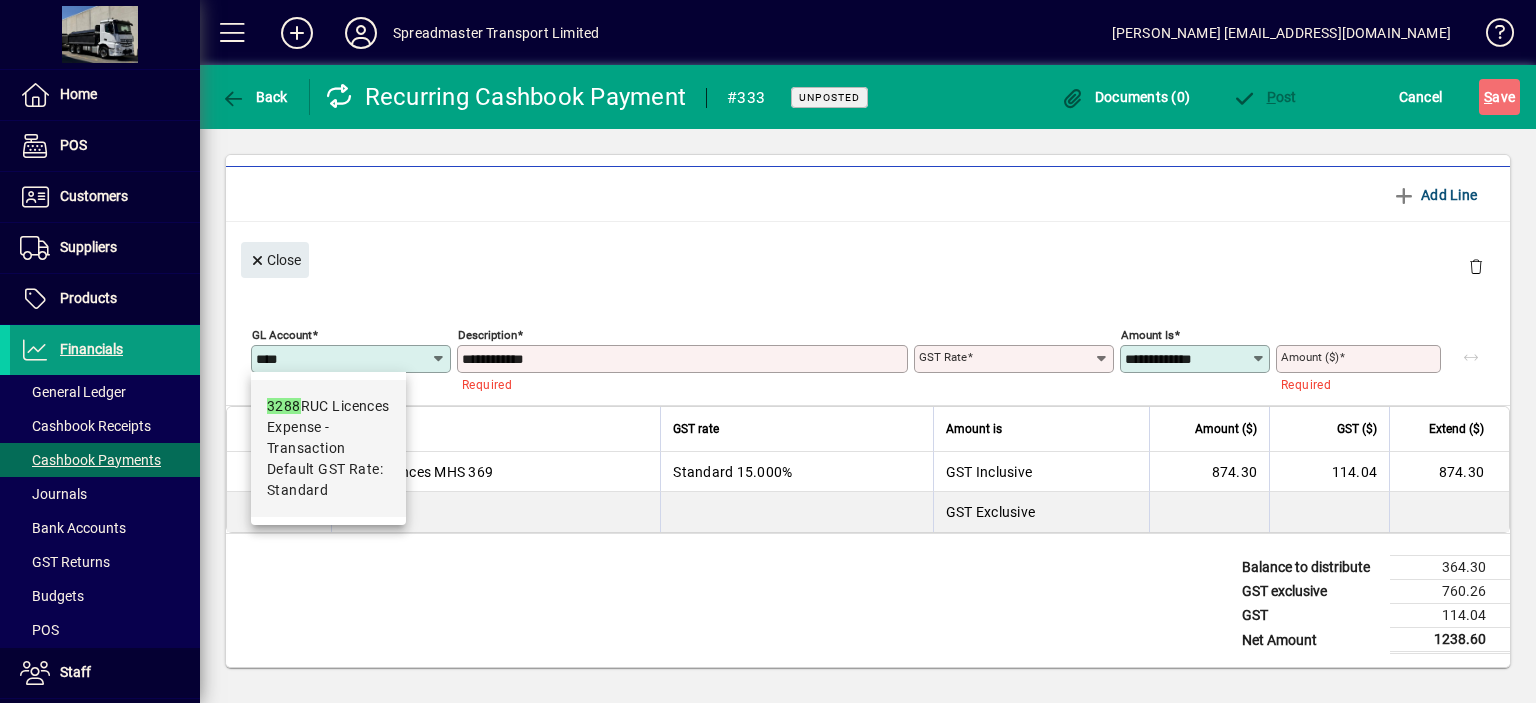type on "********" 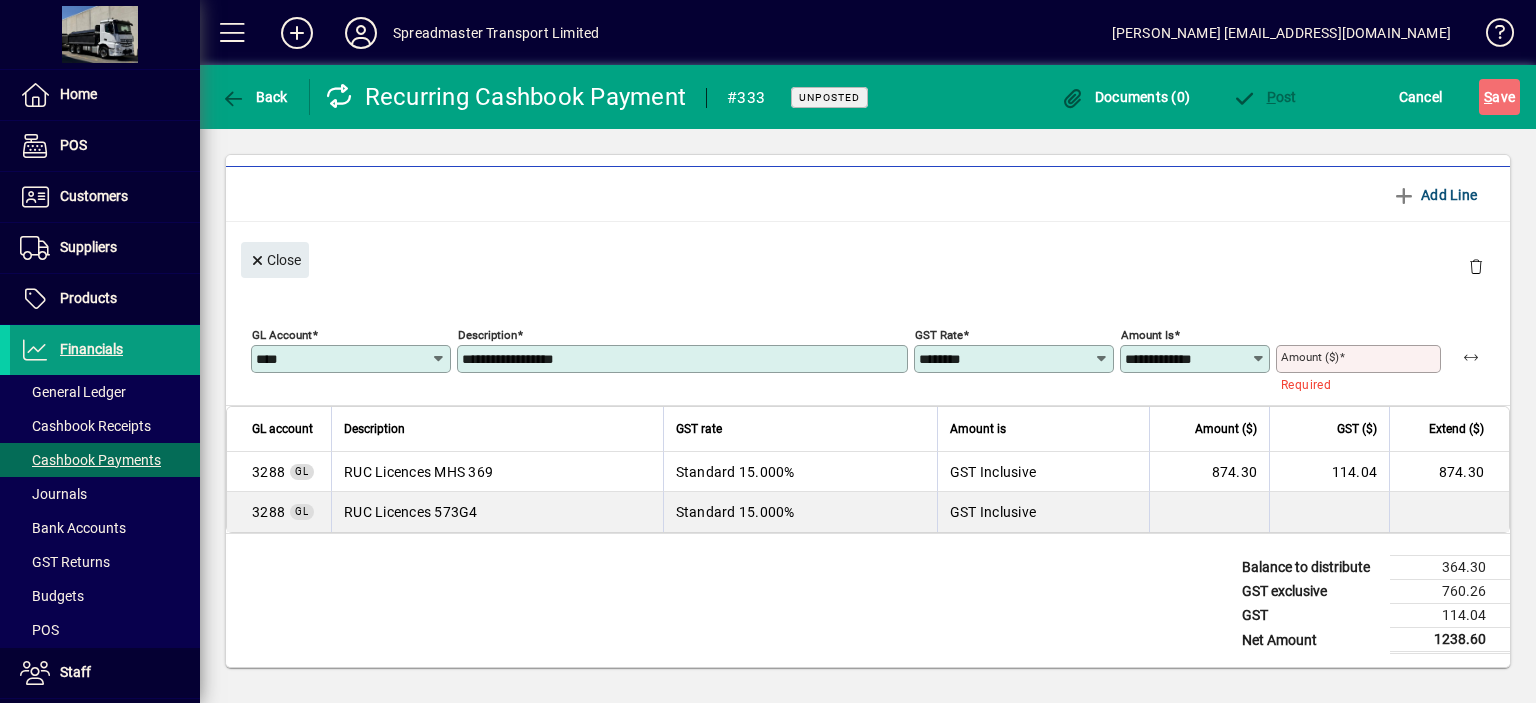 type on "**********" 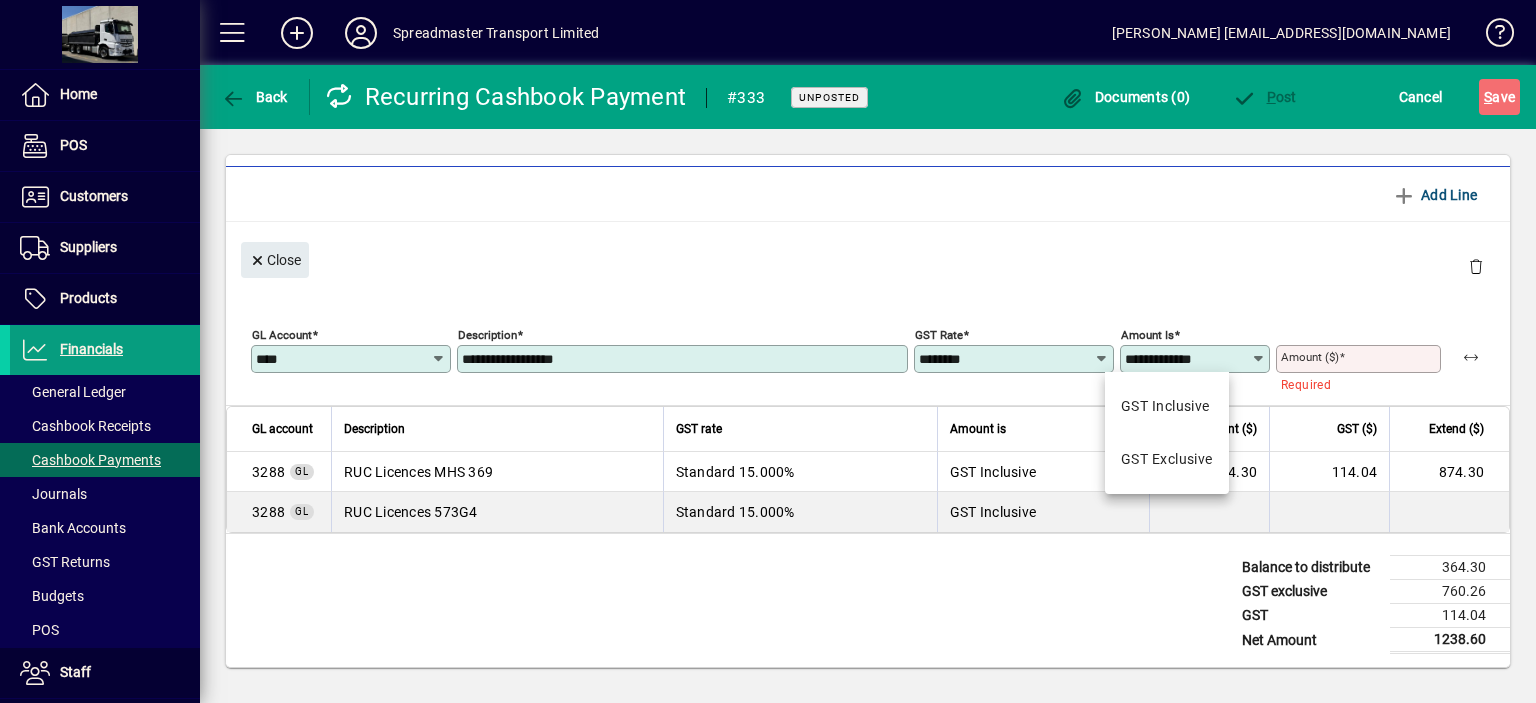 click on "Amount ($)" at bounding box center [1360, 359] 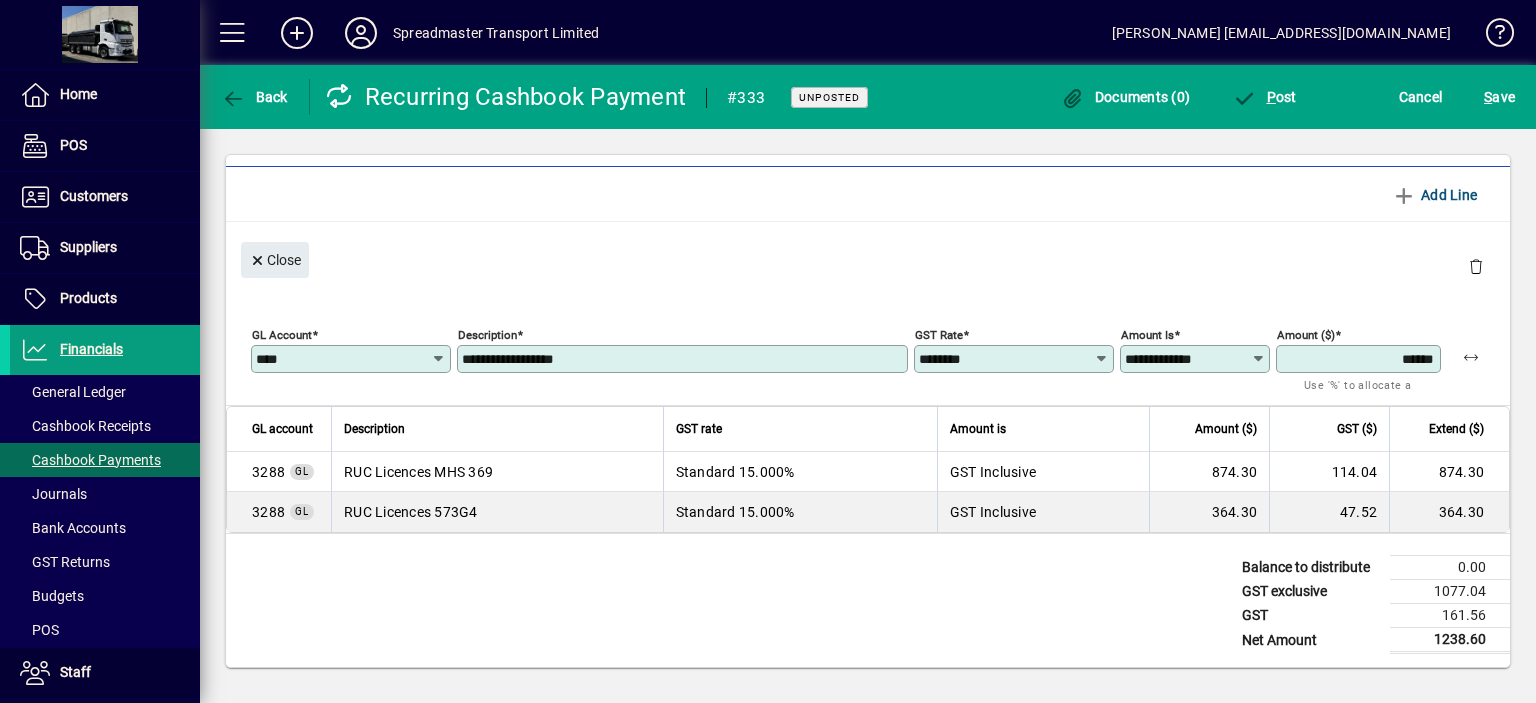type on "******" 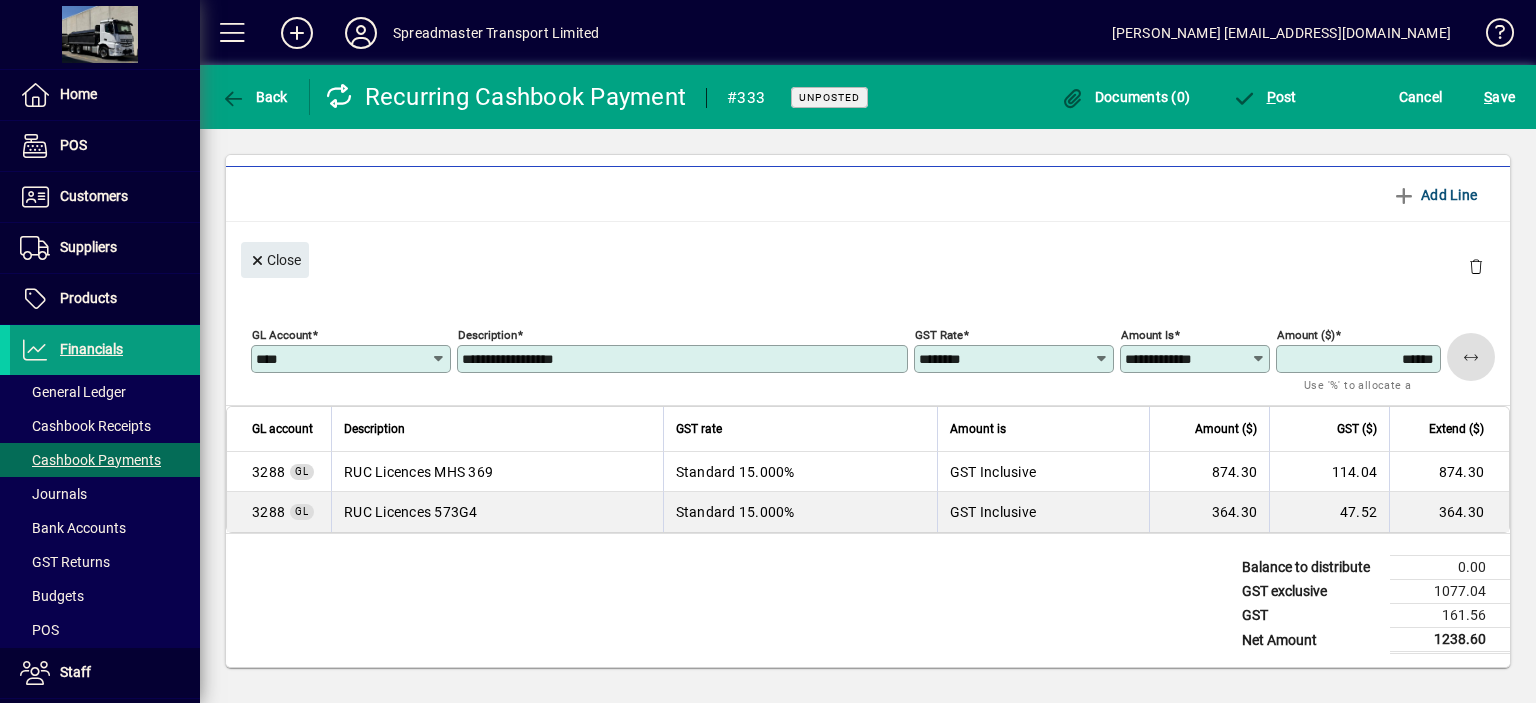 type 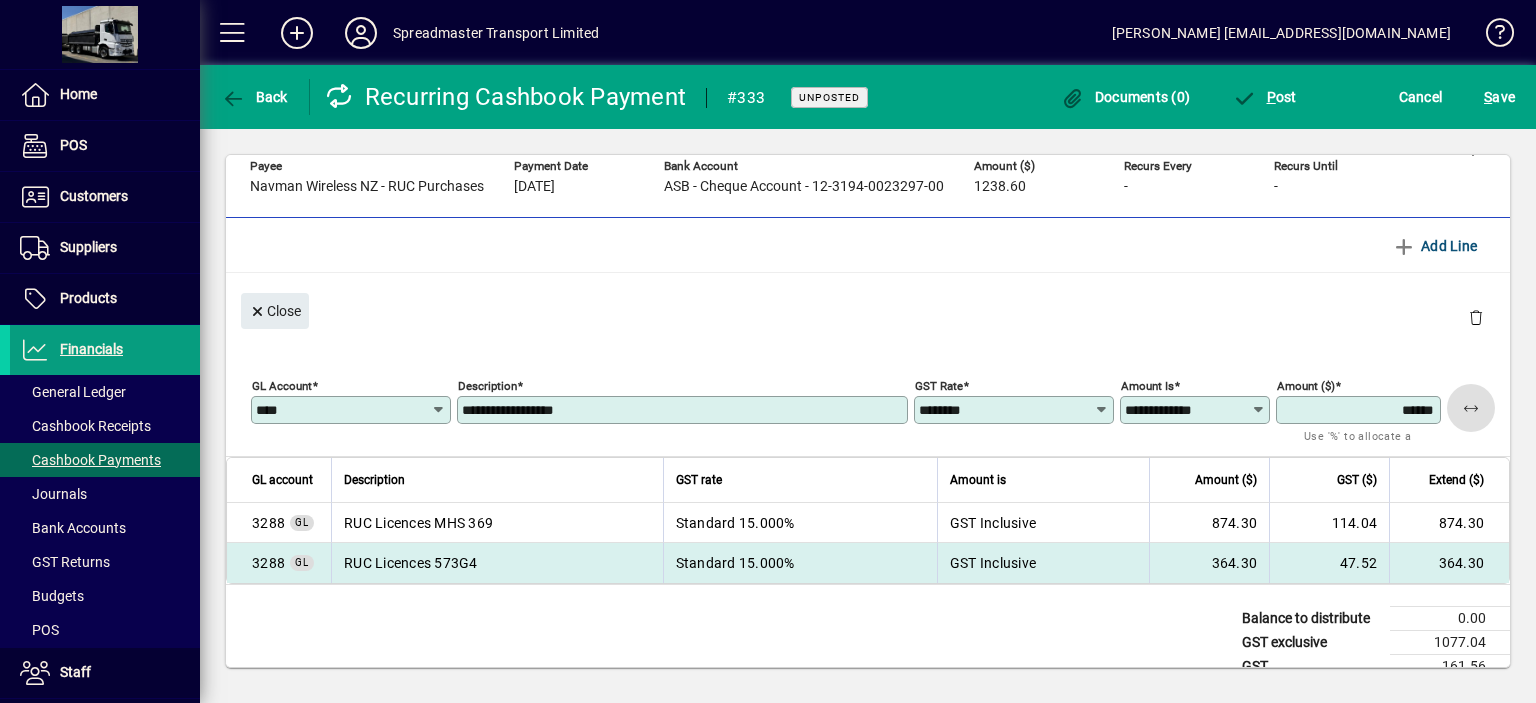 scroll, scrollTop: 0, scrollLeft: 0, axis: both 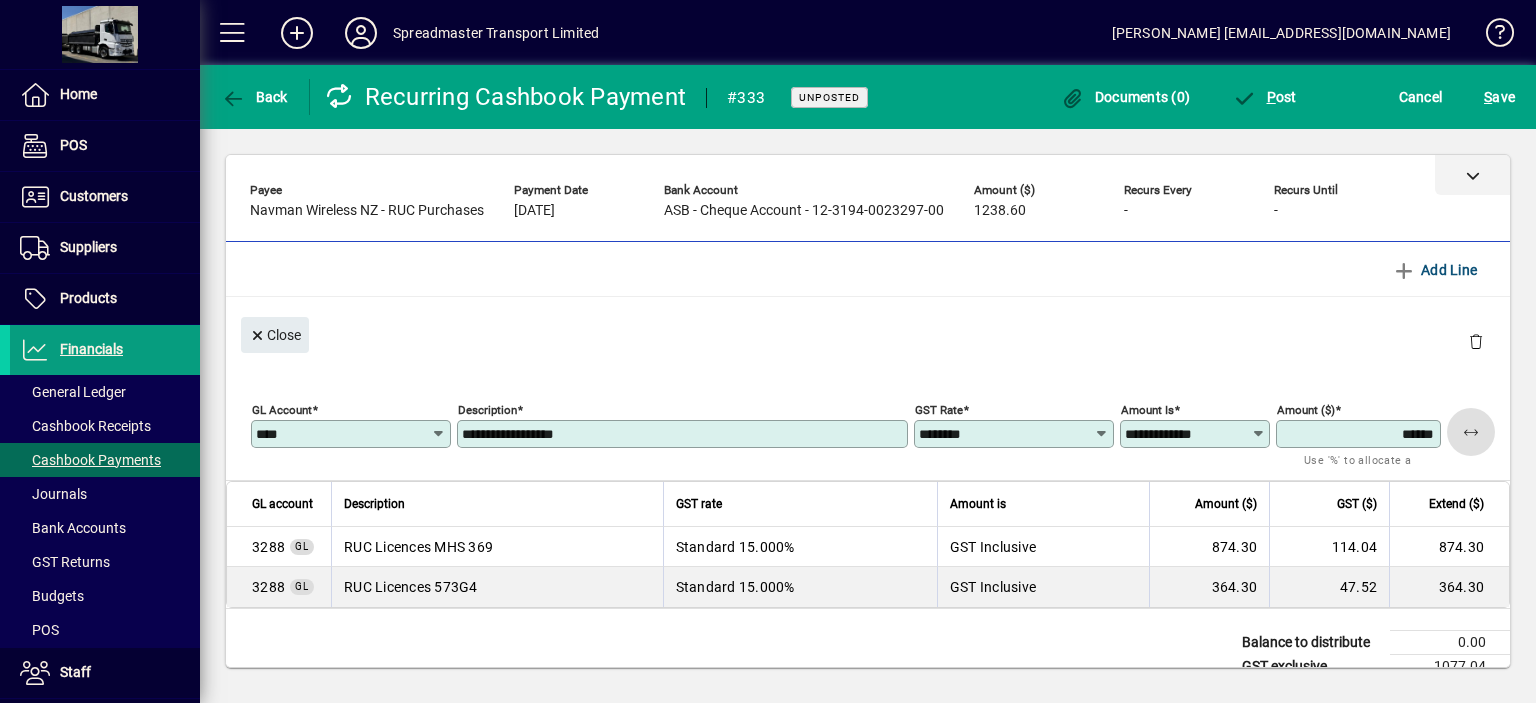 click 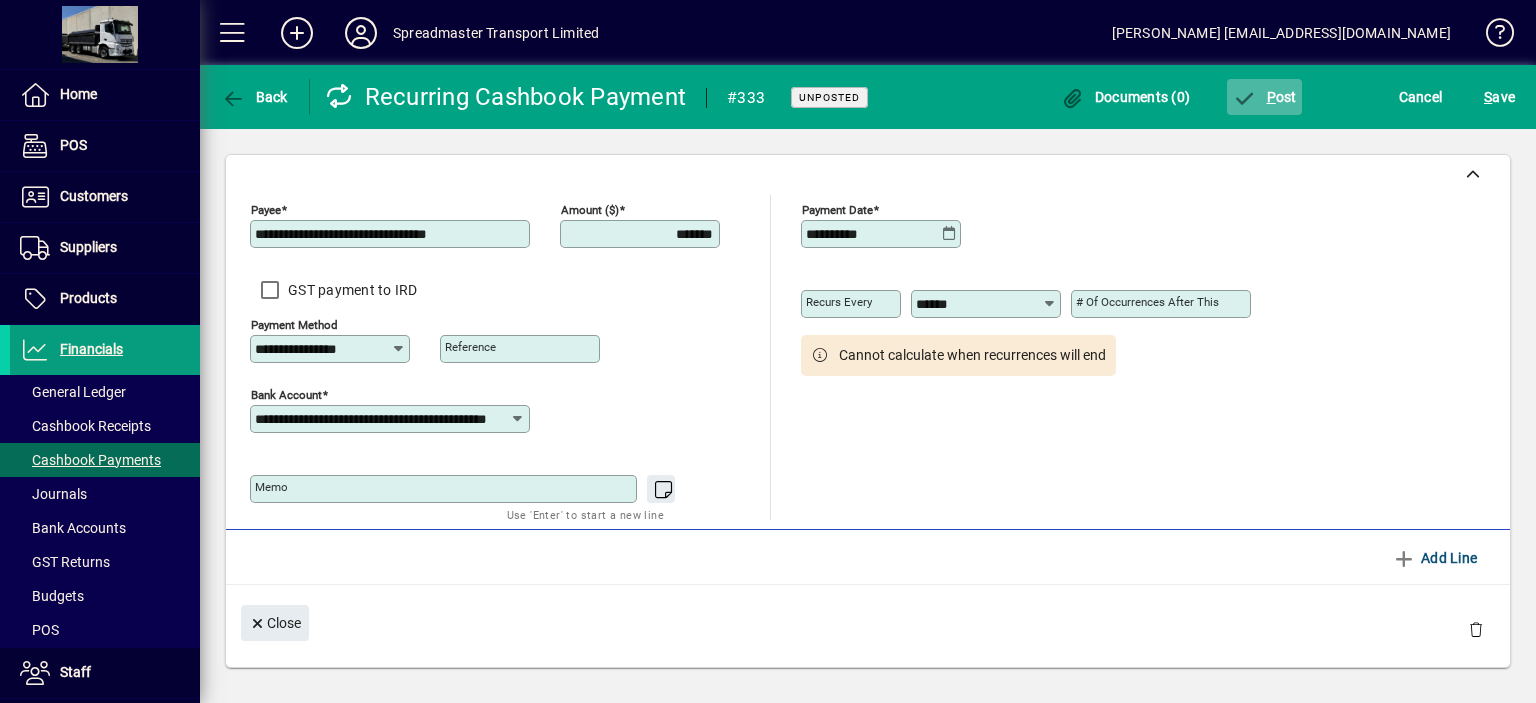 click on "P ost" 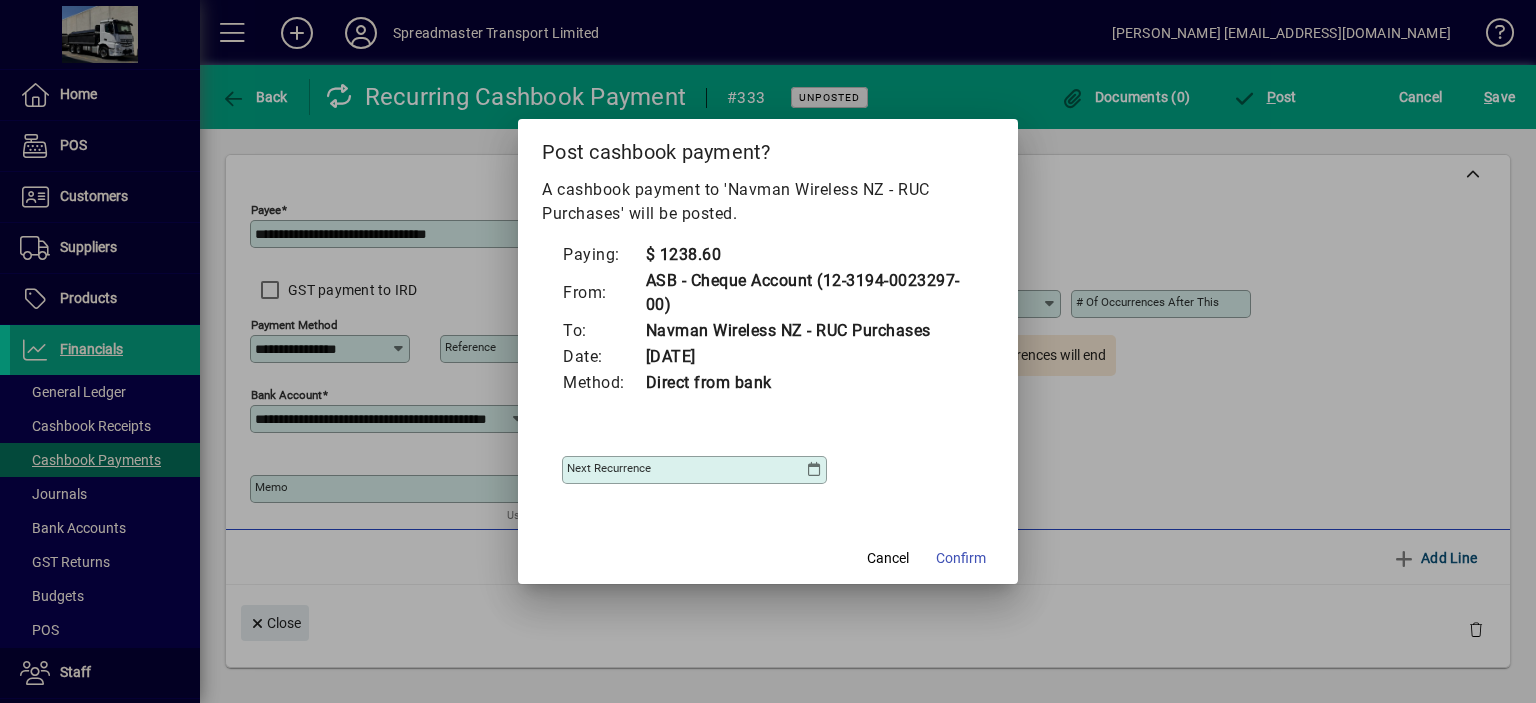 click at bounding box center [814, 470] 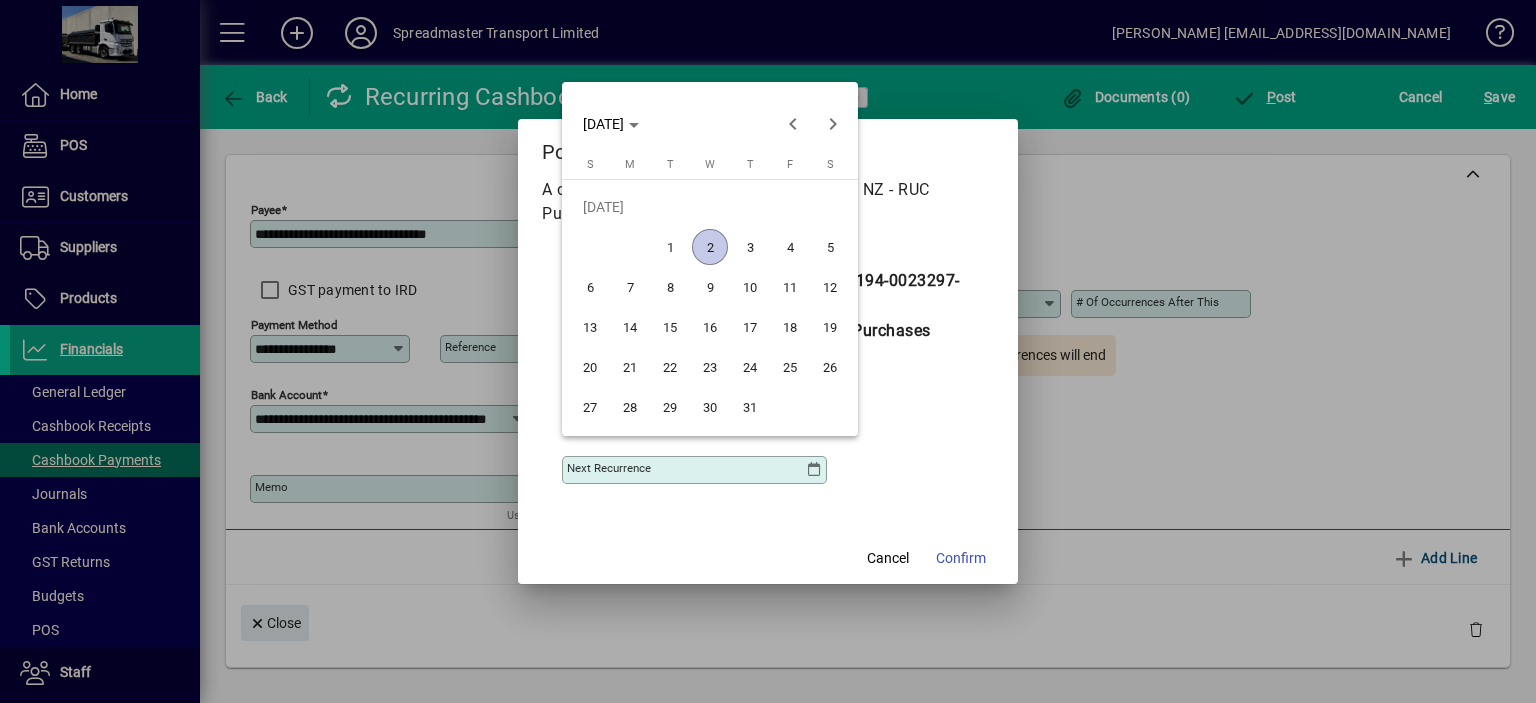 click on "2" at bounding box center [710, 247] 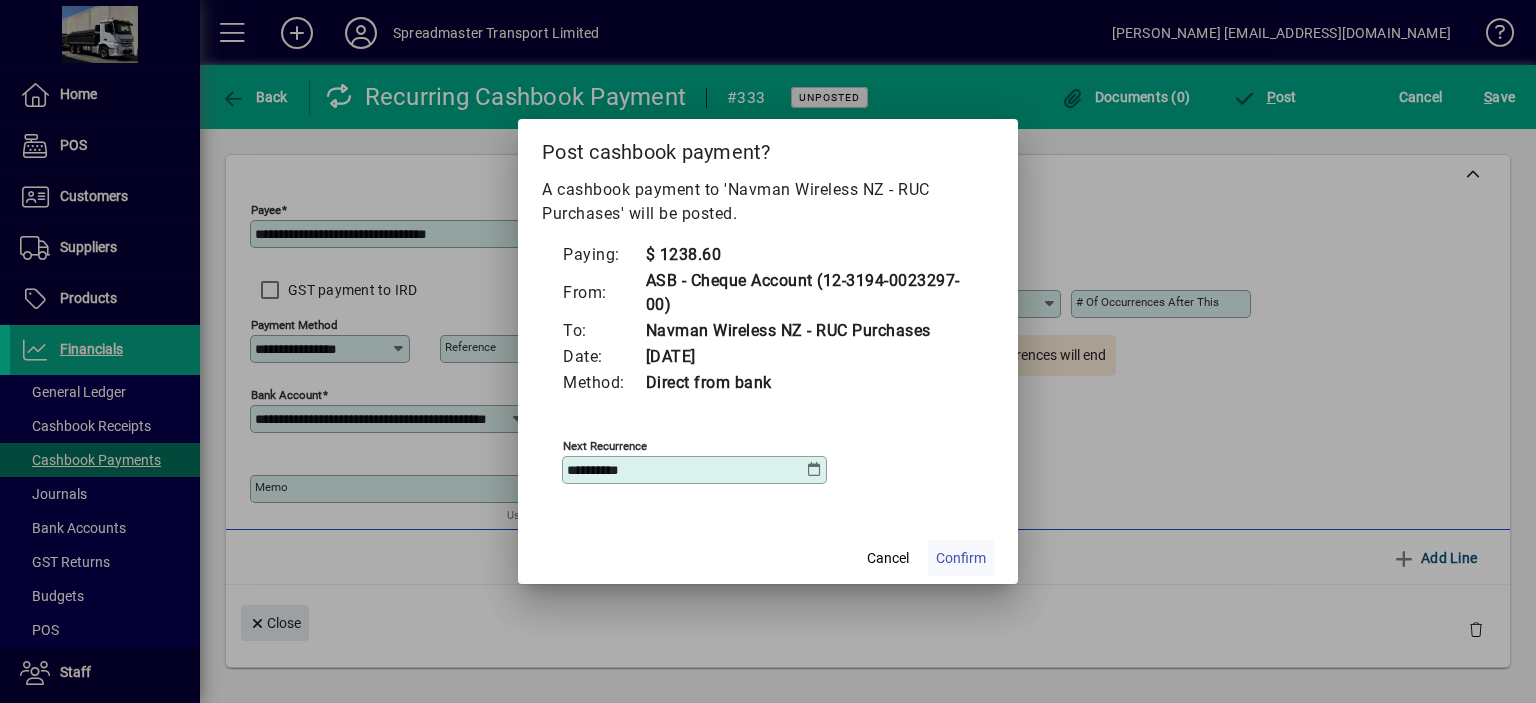 click on "Confirm" 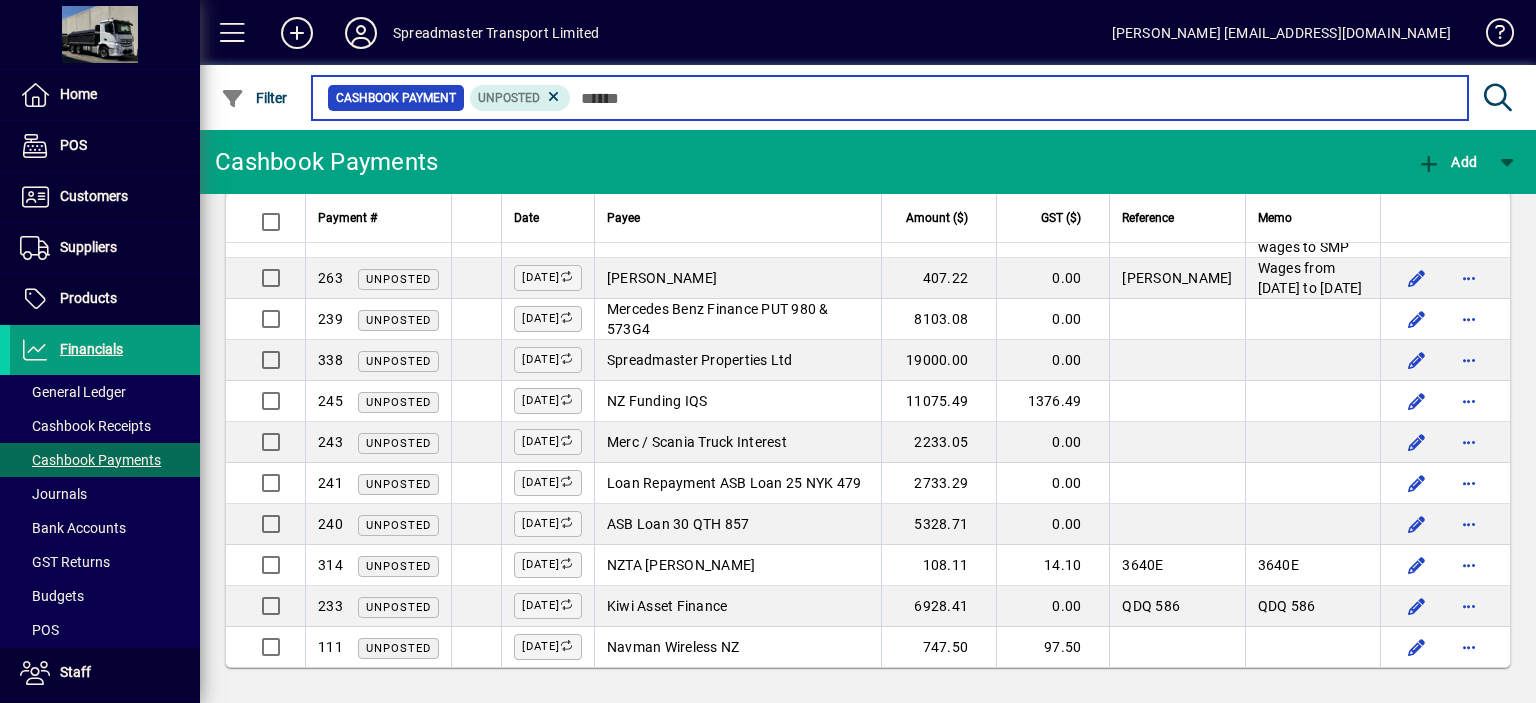scroll, scrollTop: 2212, scrollLeft: 0, axis: vertical 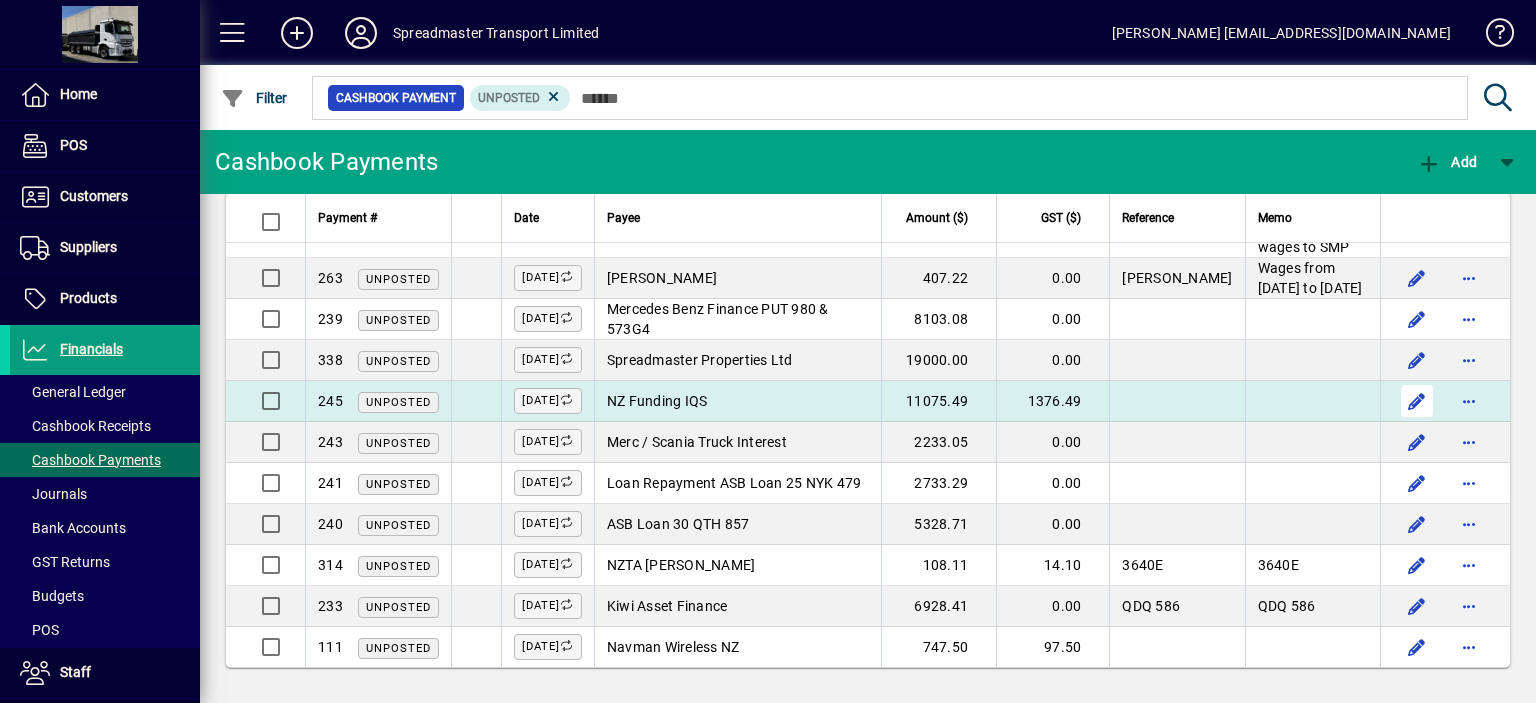 click at bounding box center (1417, 401) 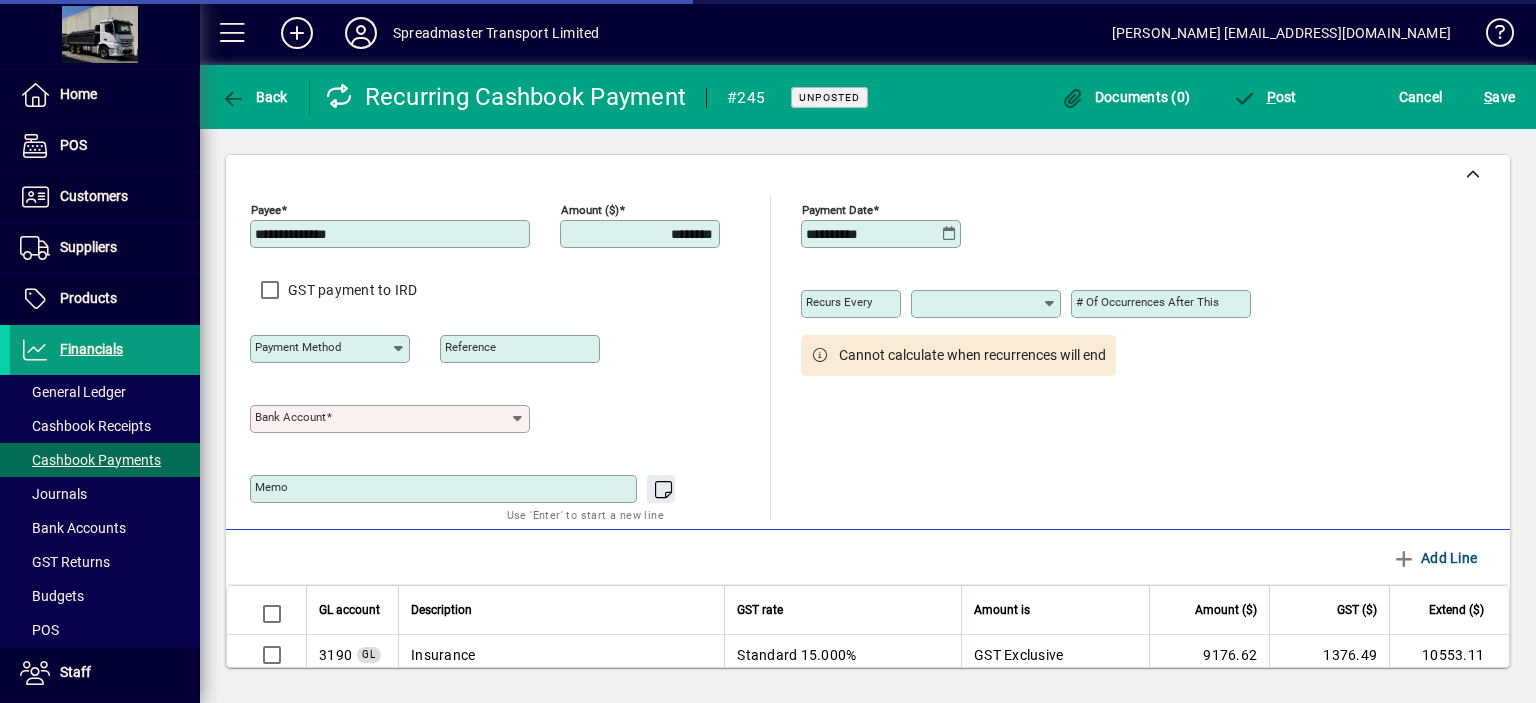 type on "**********" 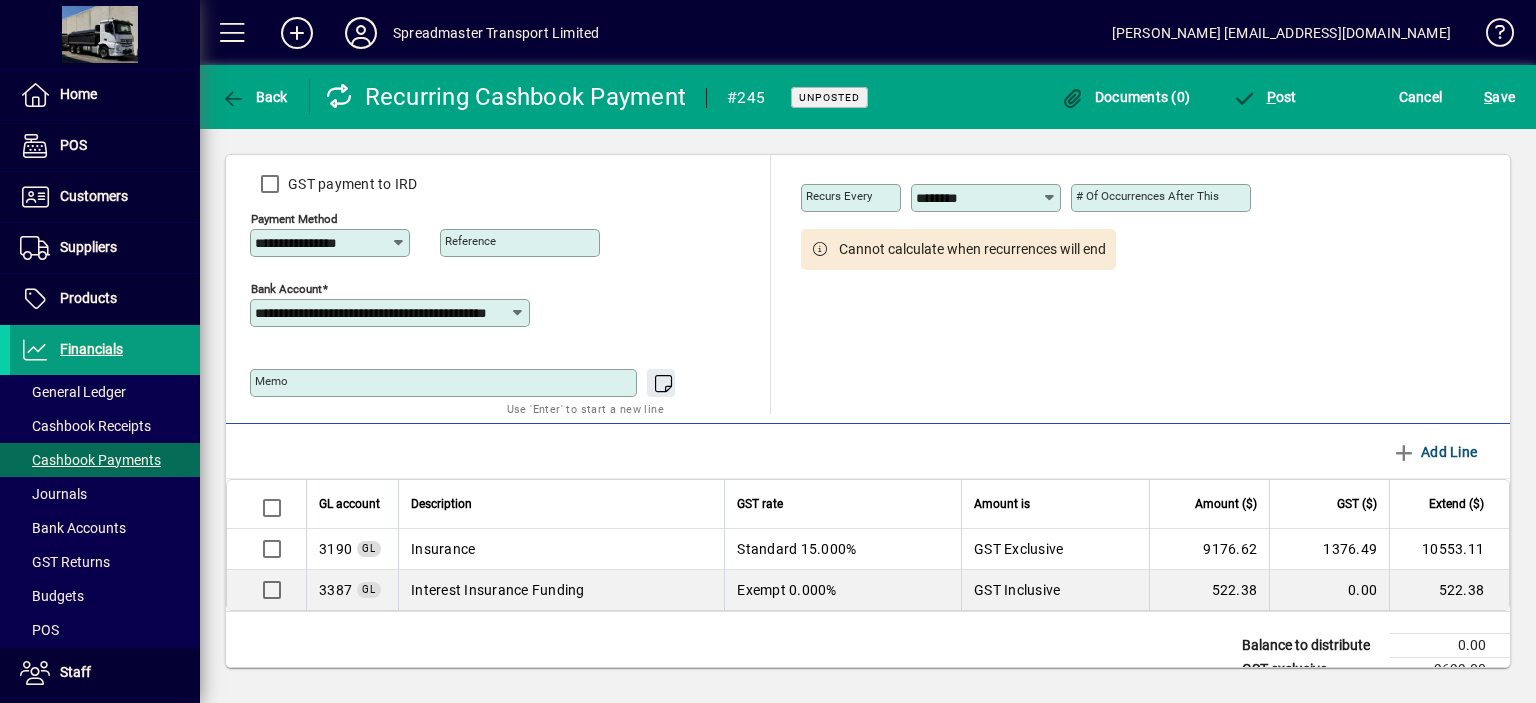 scroll, scrollTop: 0, scrollLeft: 0, axis: both 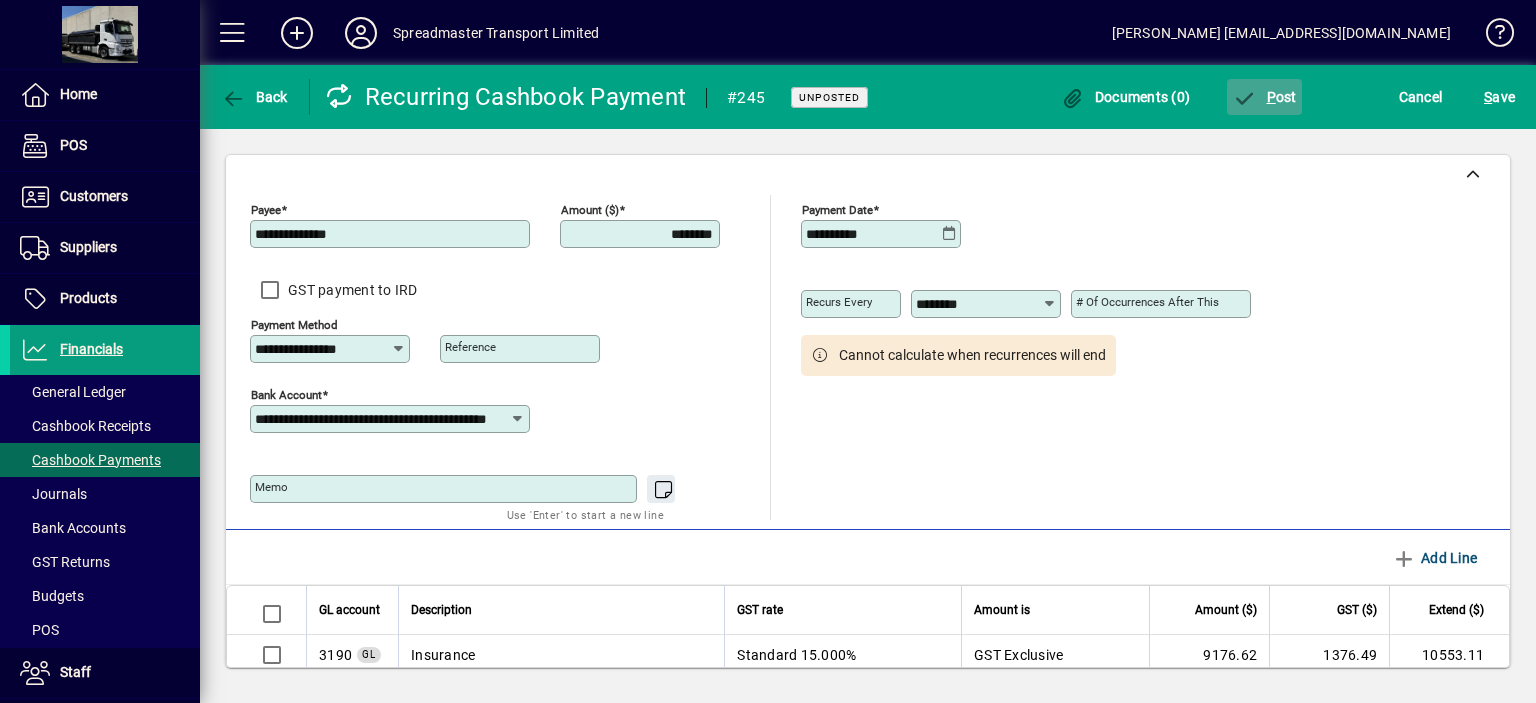 click on "P ost" 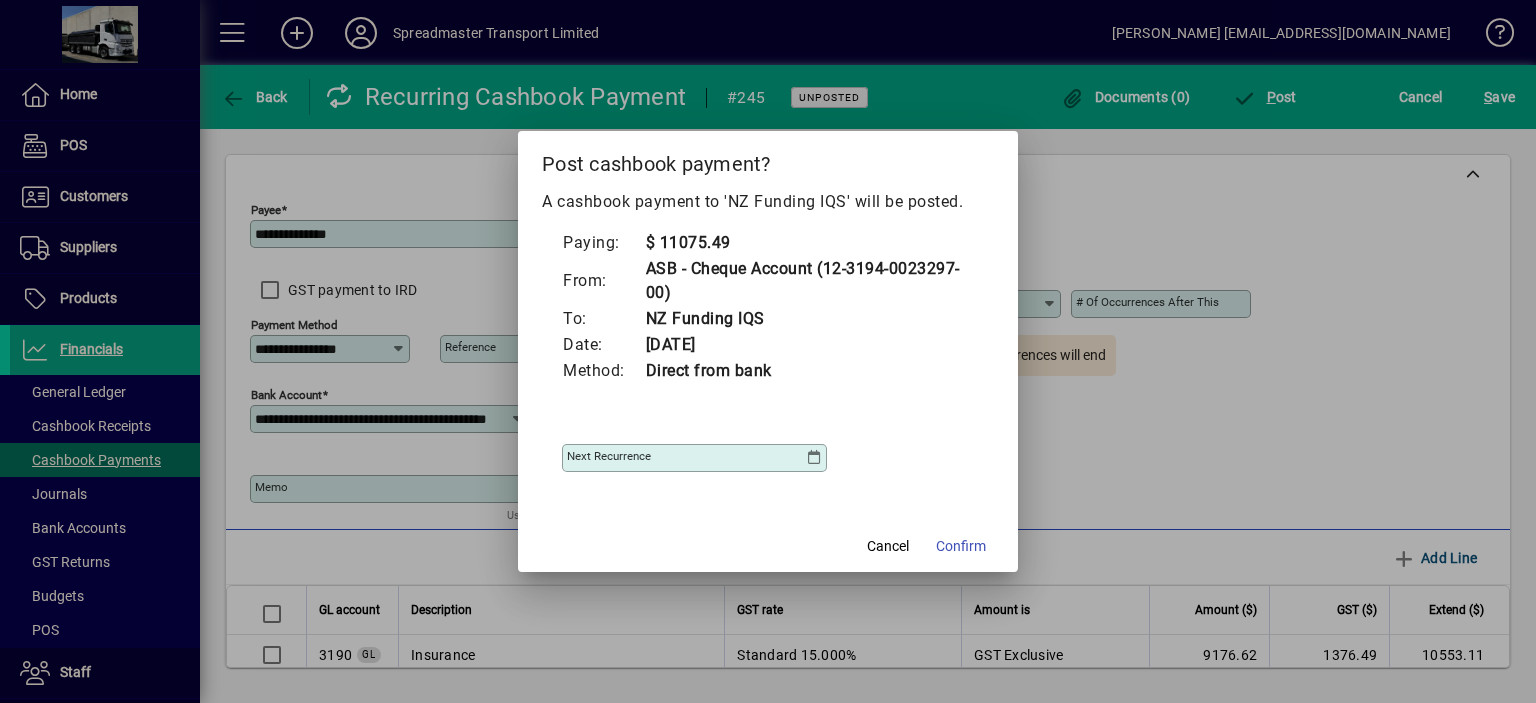 click at bounding box center (814, 458) 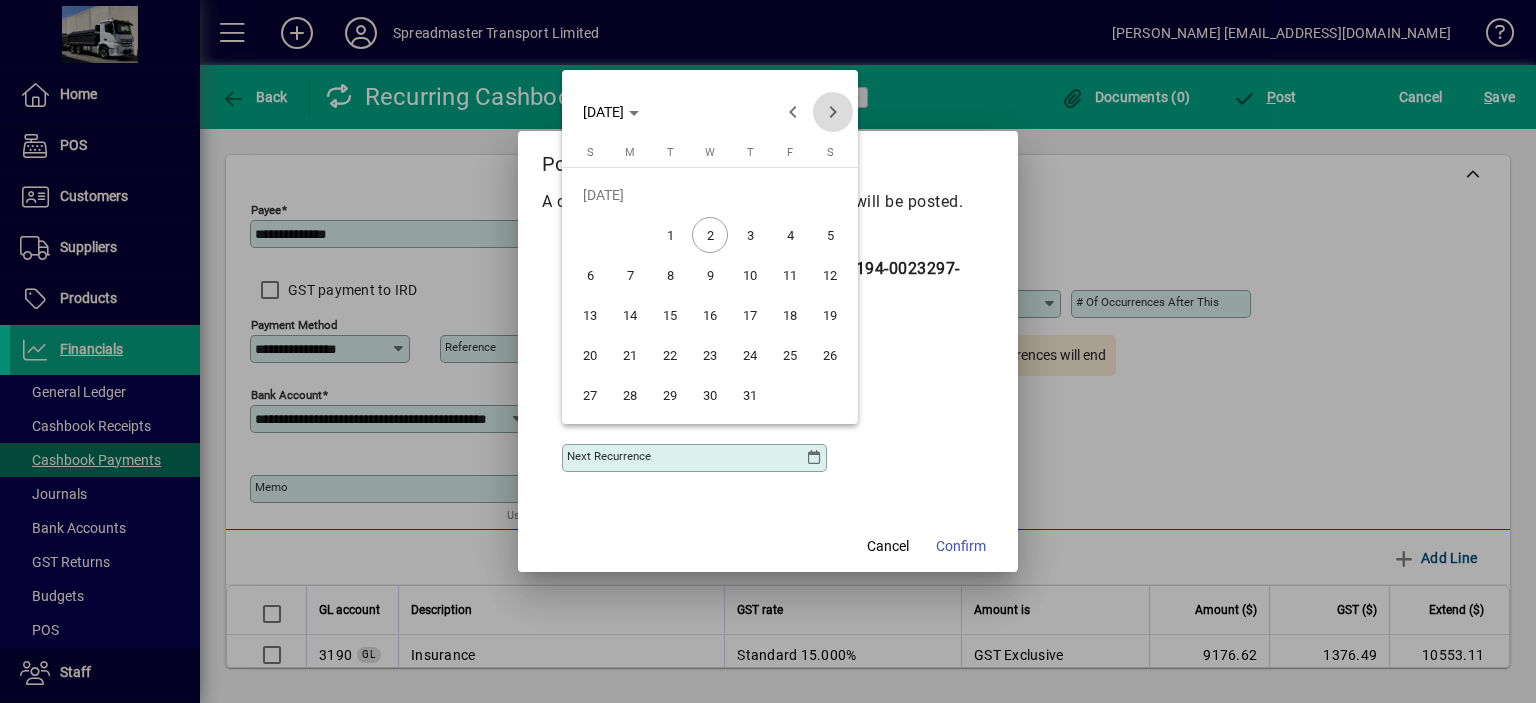 click at bounding box center (833, 112) 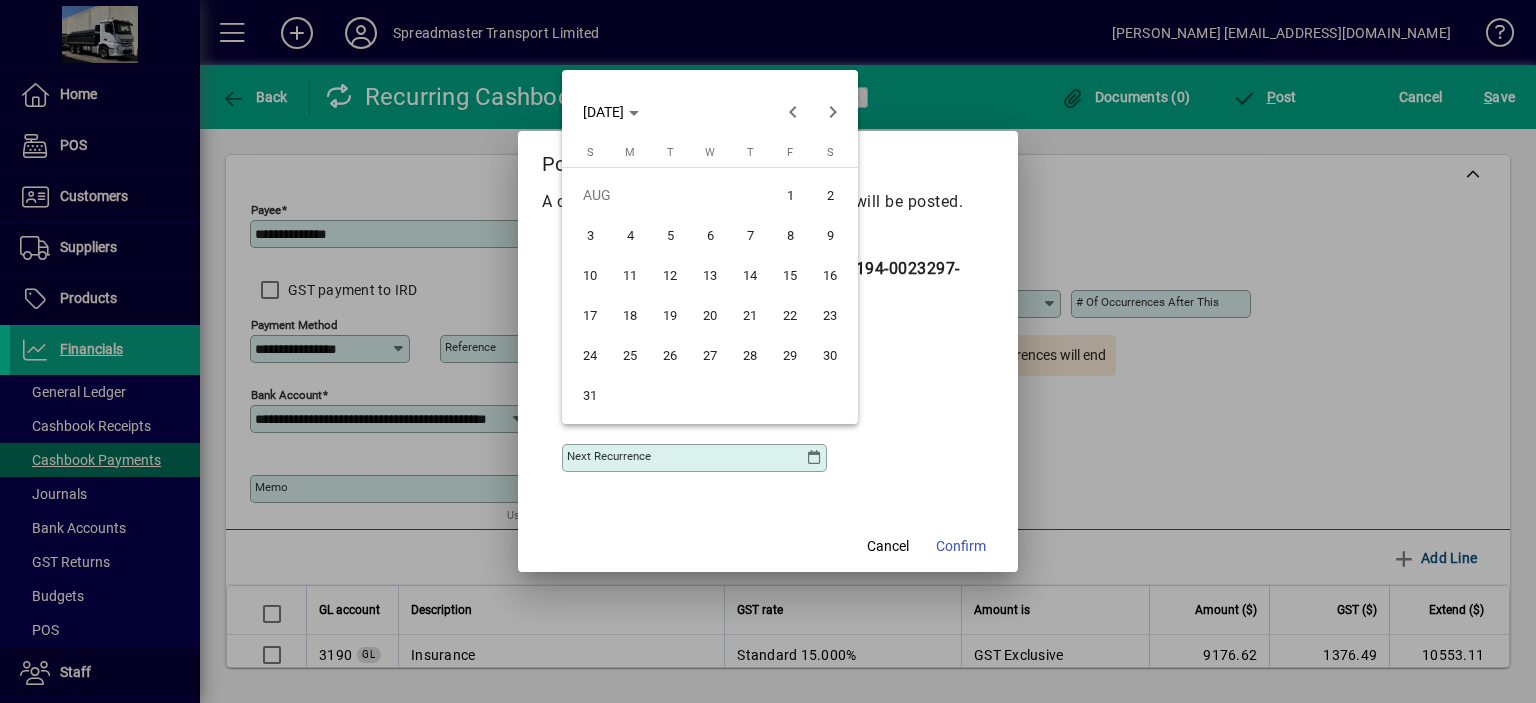 click on "1" at bounding box center (790, 195) 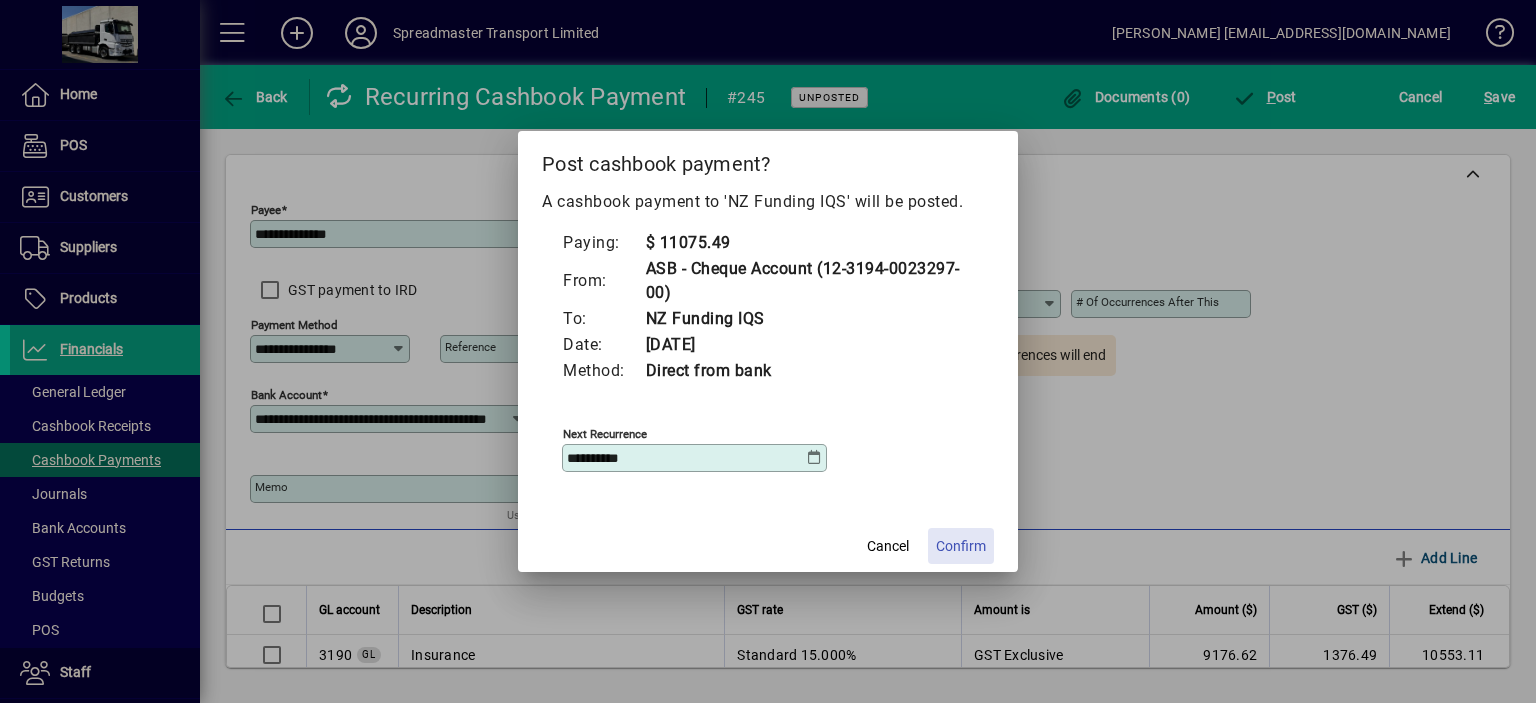 click on "Confirm" 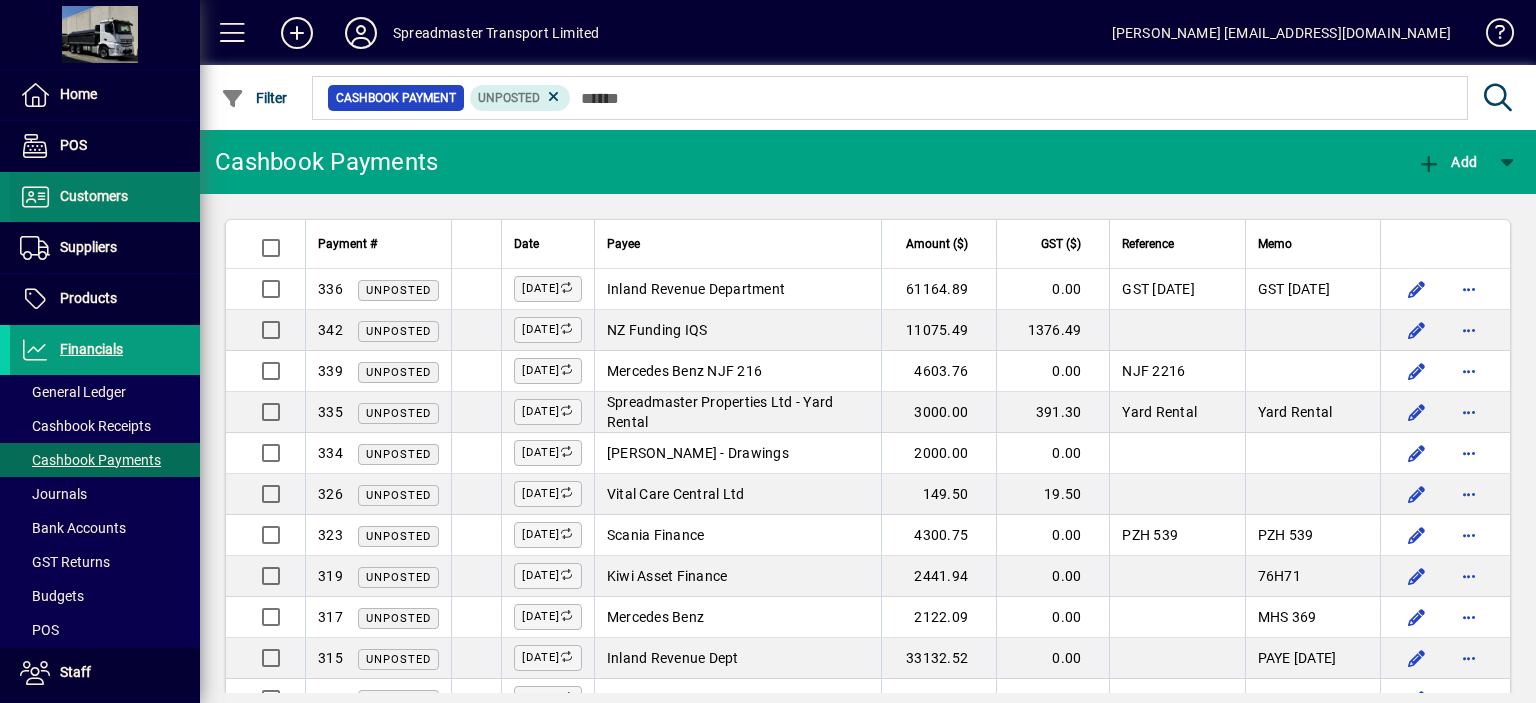 click on "Customers" at bounding box center (94, 196) 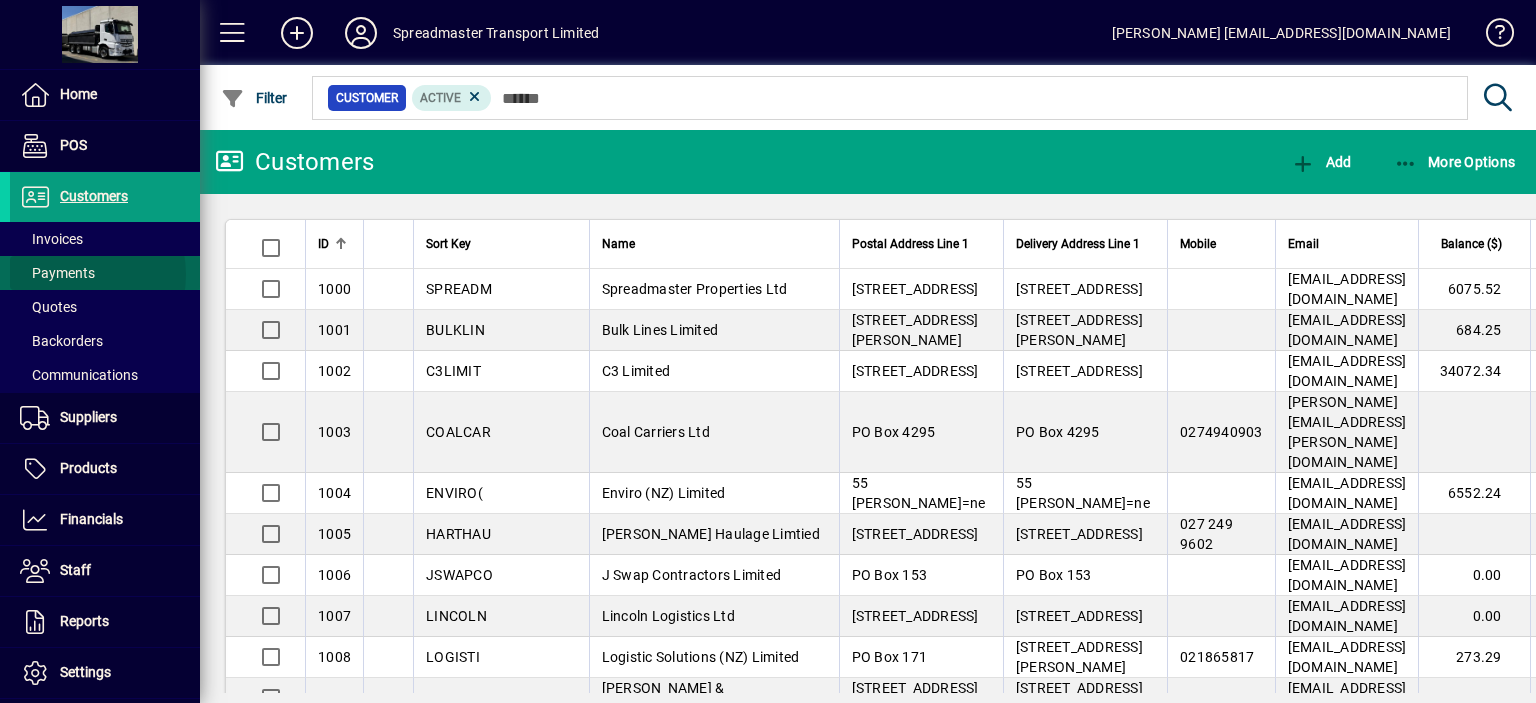click on "Payments" at bounding box center [57, 273] 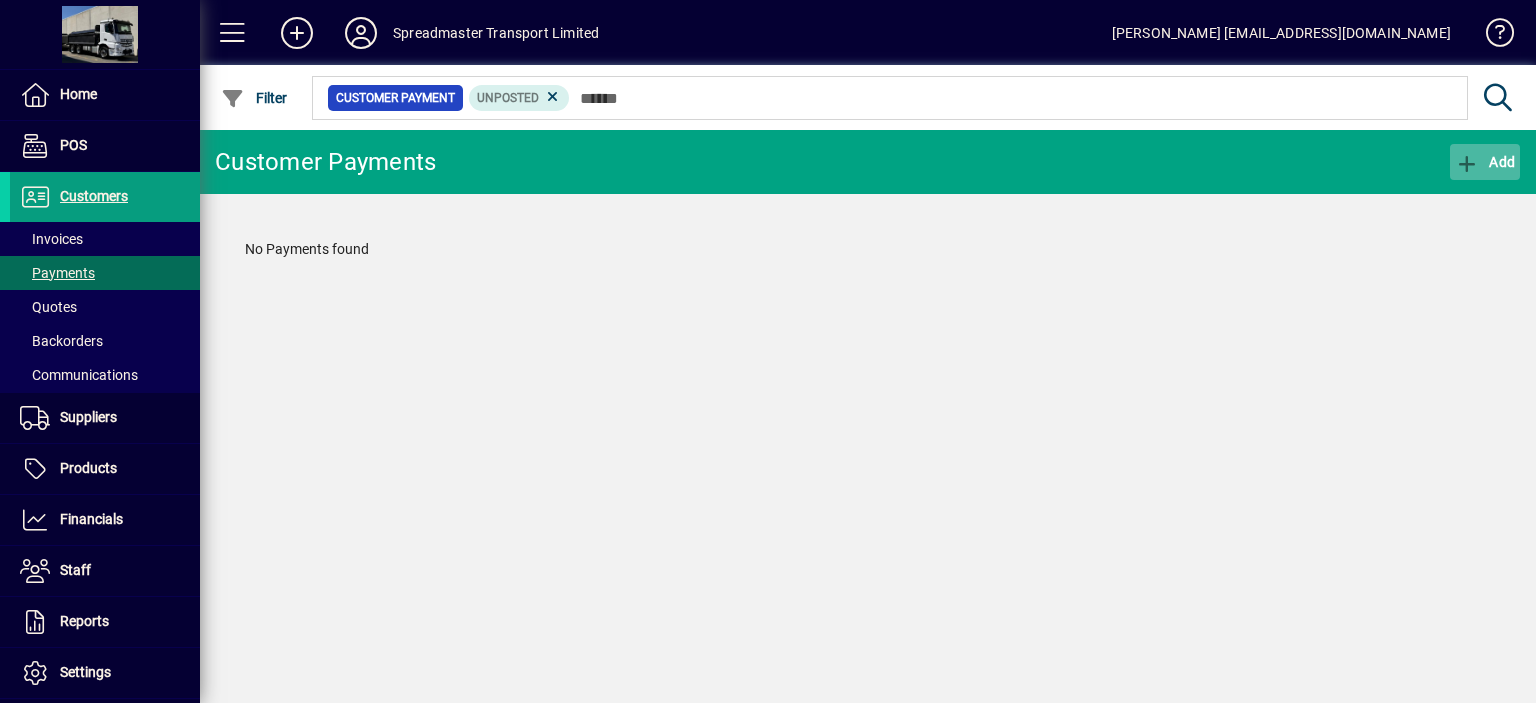 click on "Add" 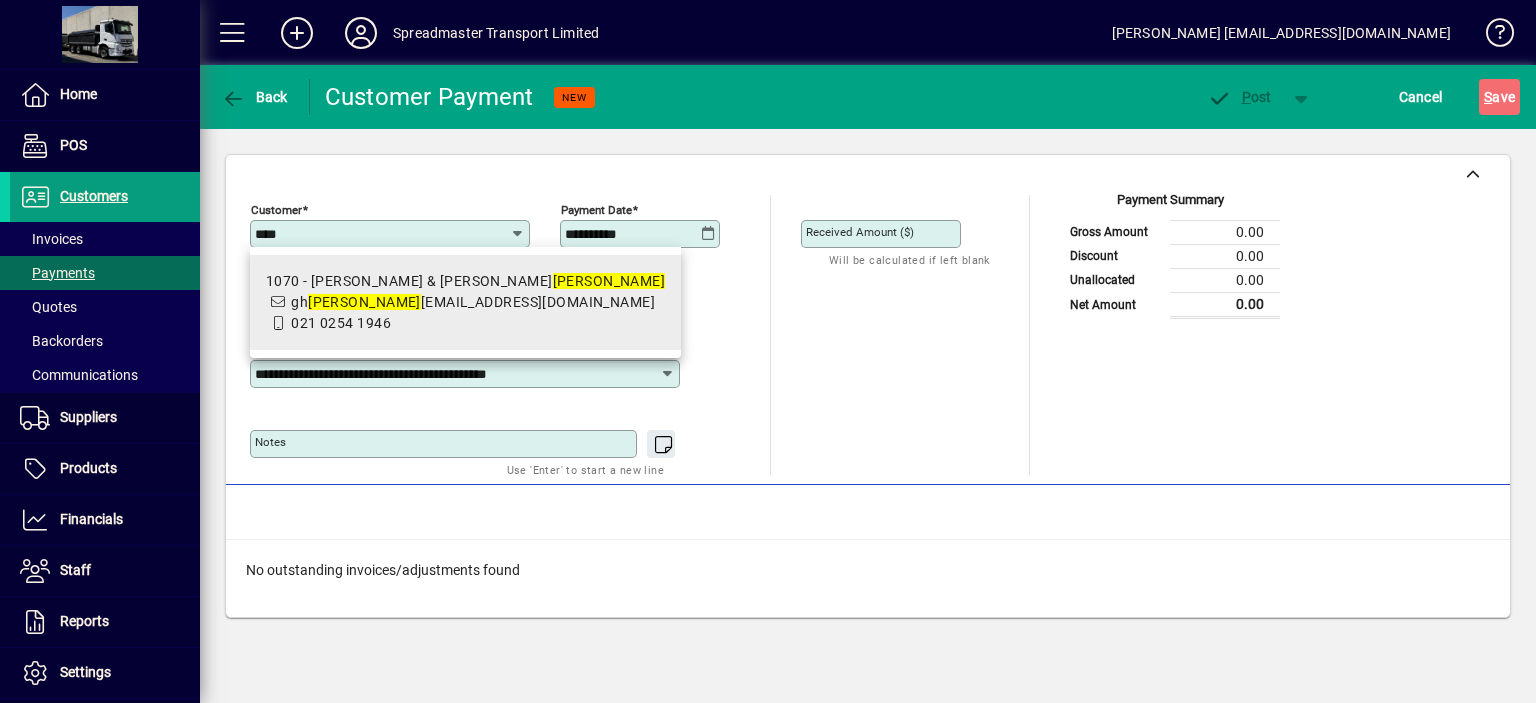 click on "[PERSON_NAME] [EMAIL_ADDRESS][DOMAIN_NAME]" at bounding box center [473, 302] 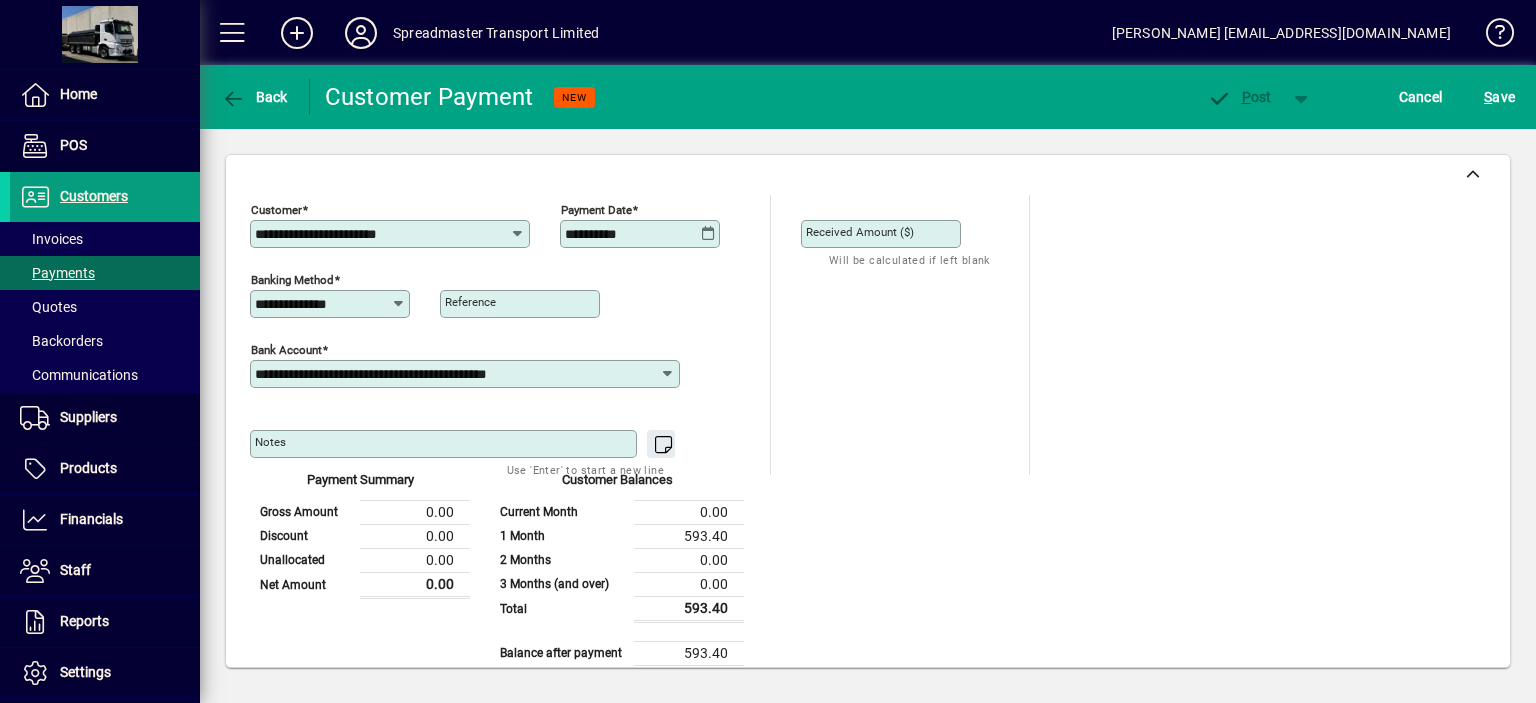 click 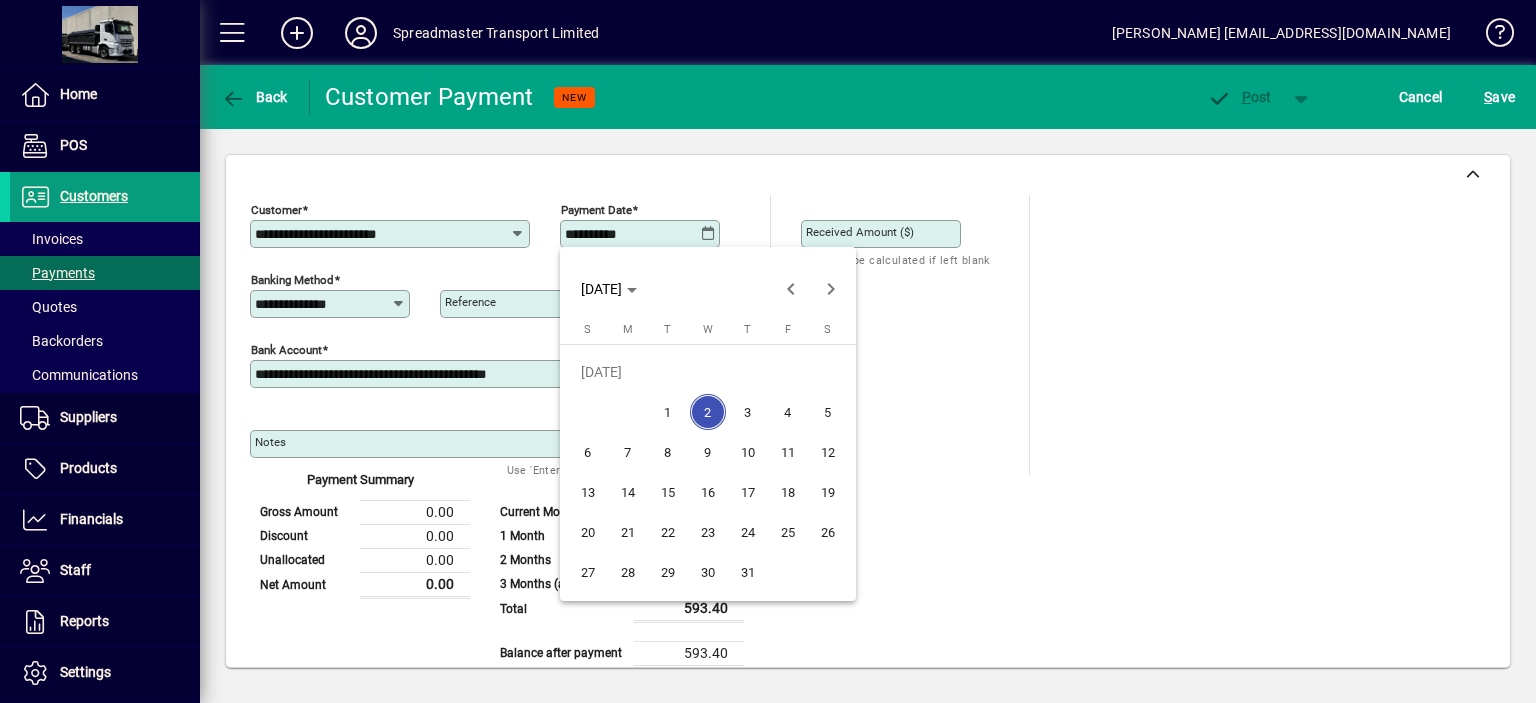 click on "1" at bounding box center (668, 412) 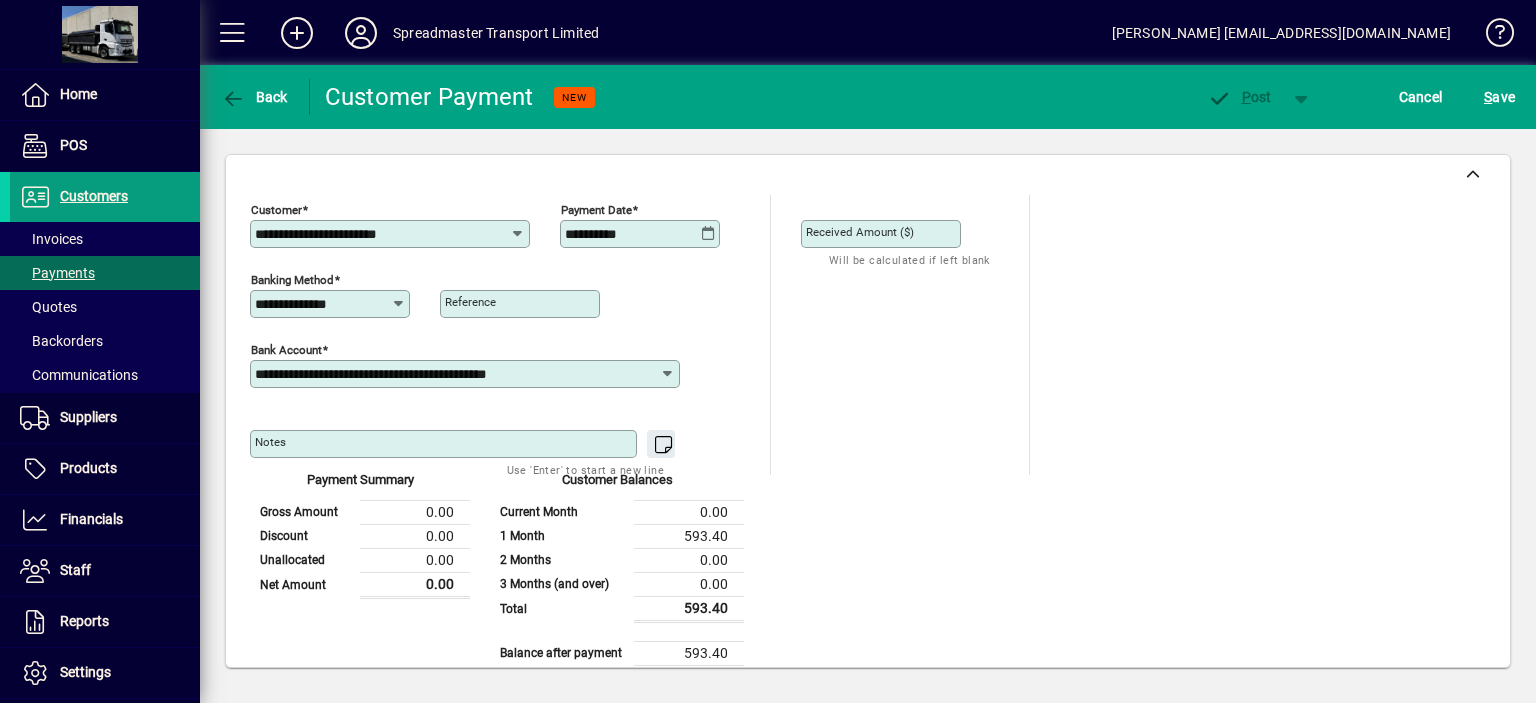 click on "Received Amount ($)" at bounding box center [883, 234] 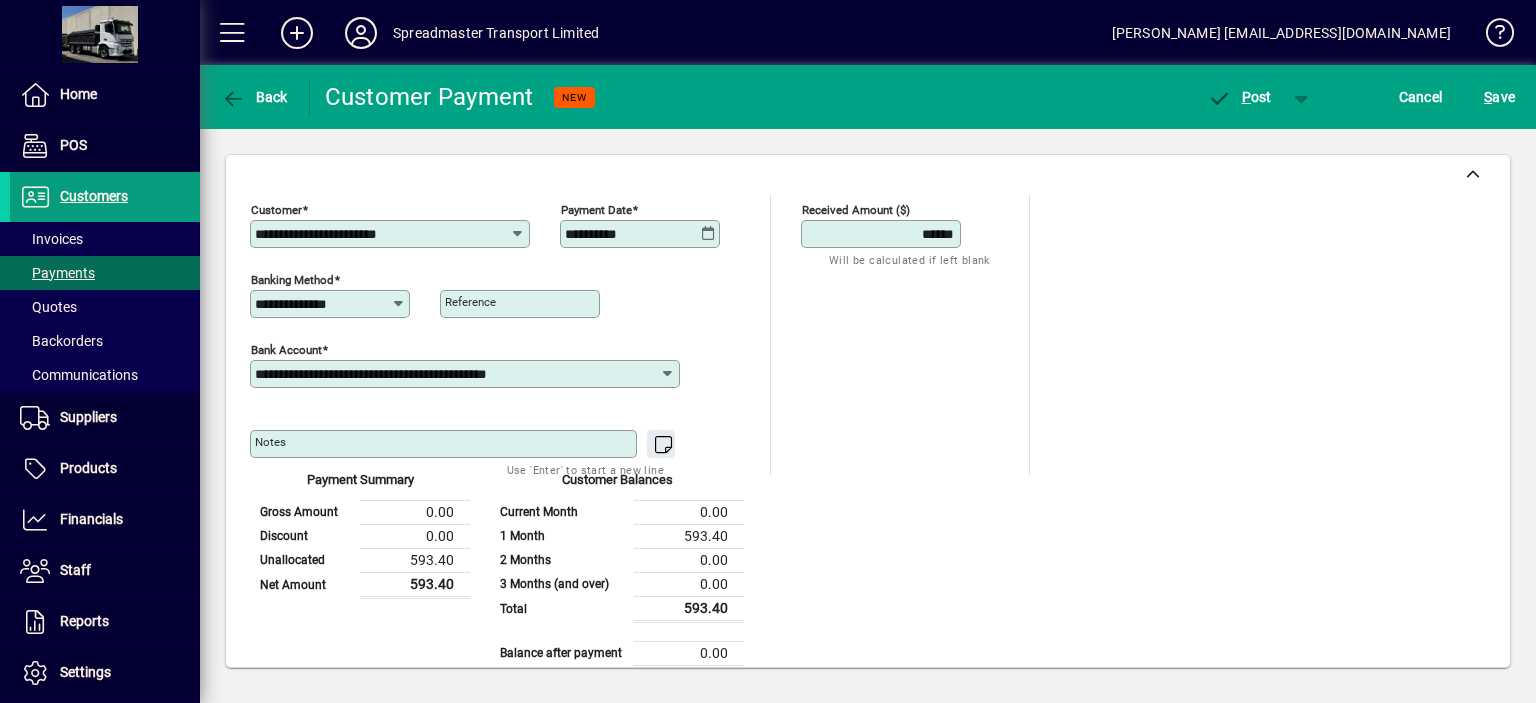 type on "******" 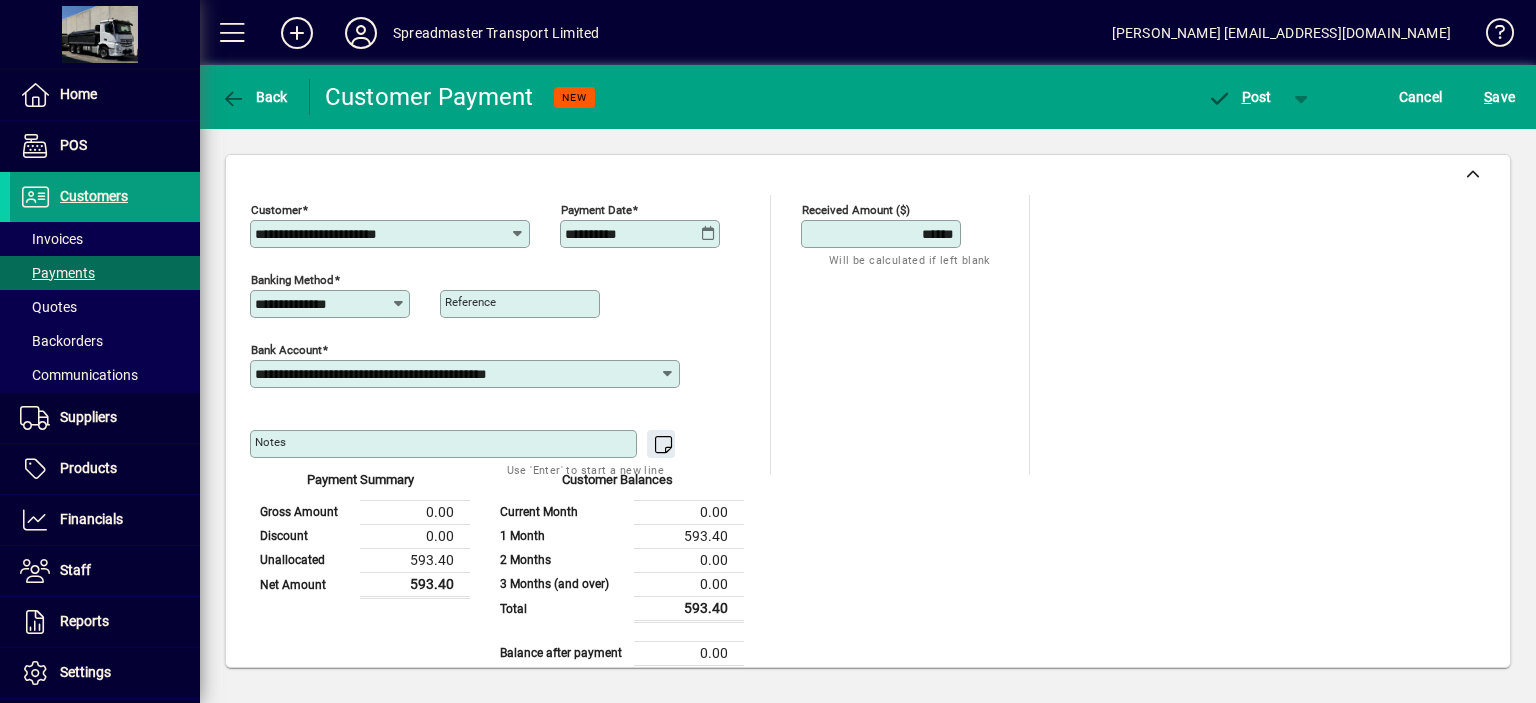 type 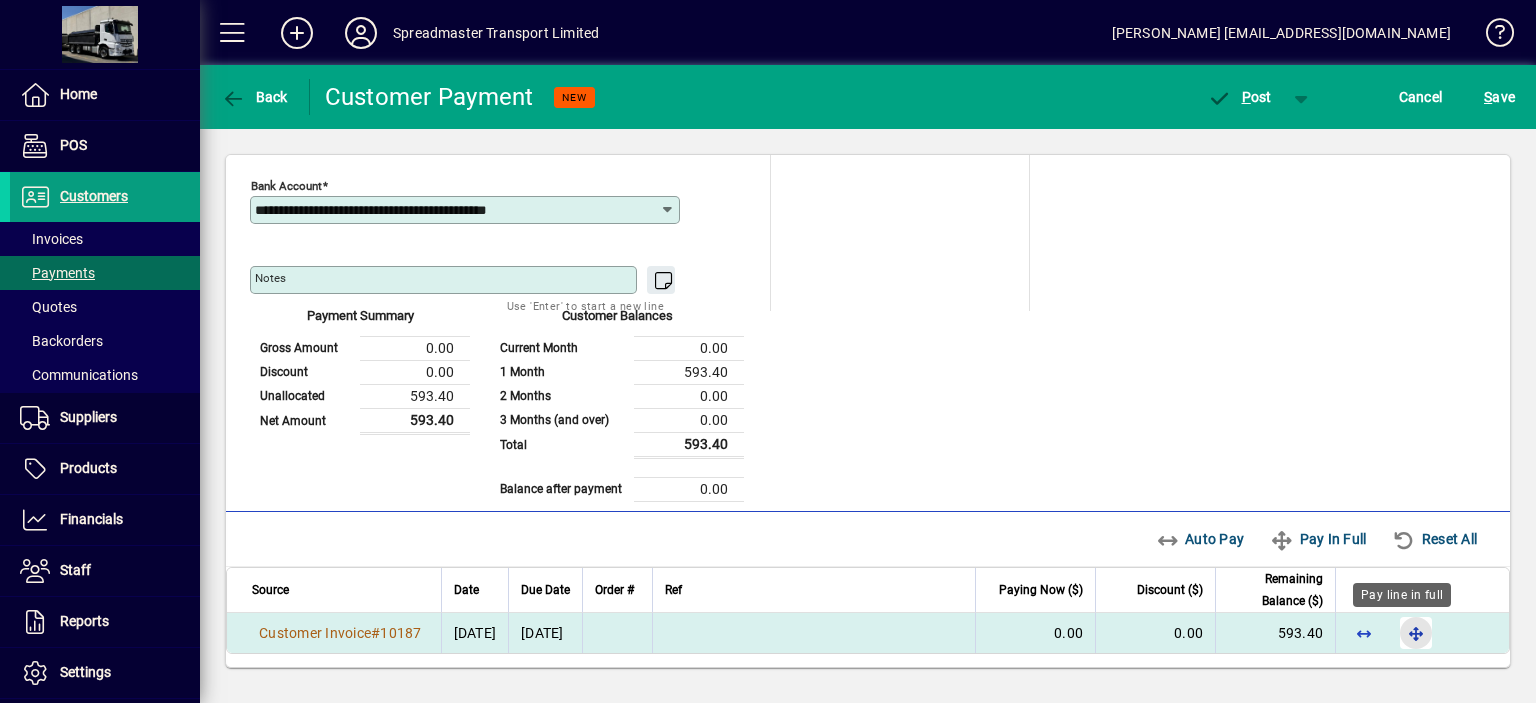 click at bounding box center [1416, 633] 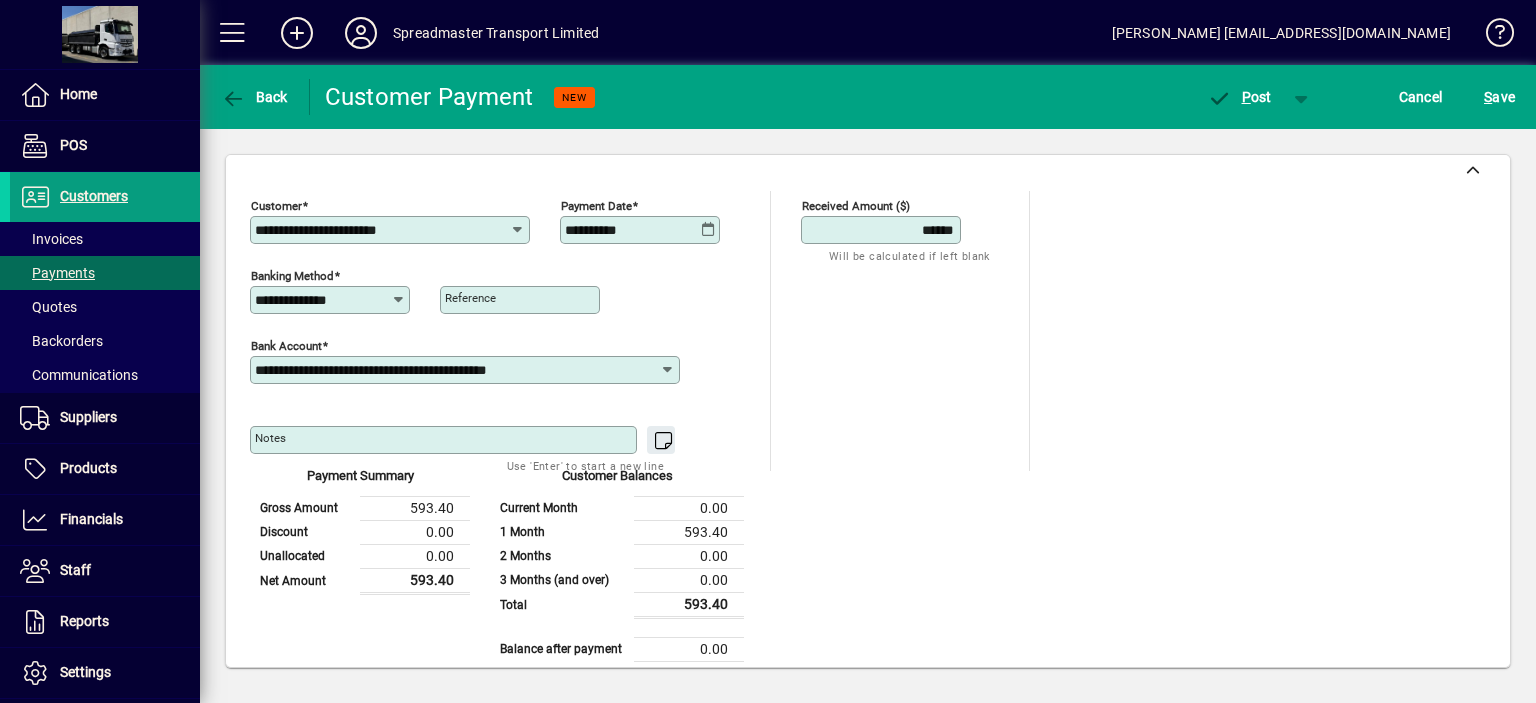 scroll, scrollTop: 0, scrollLeft: 0, axis: both 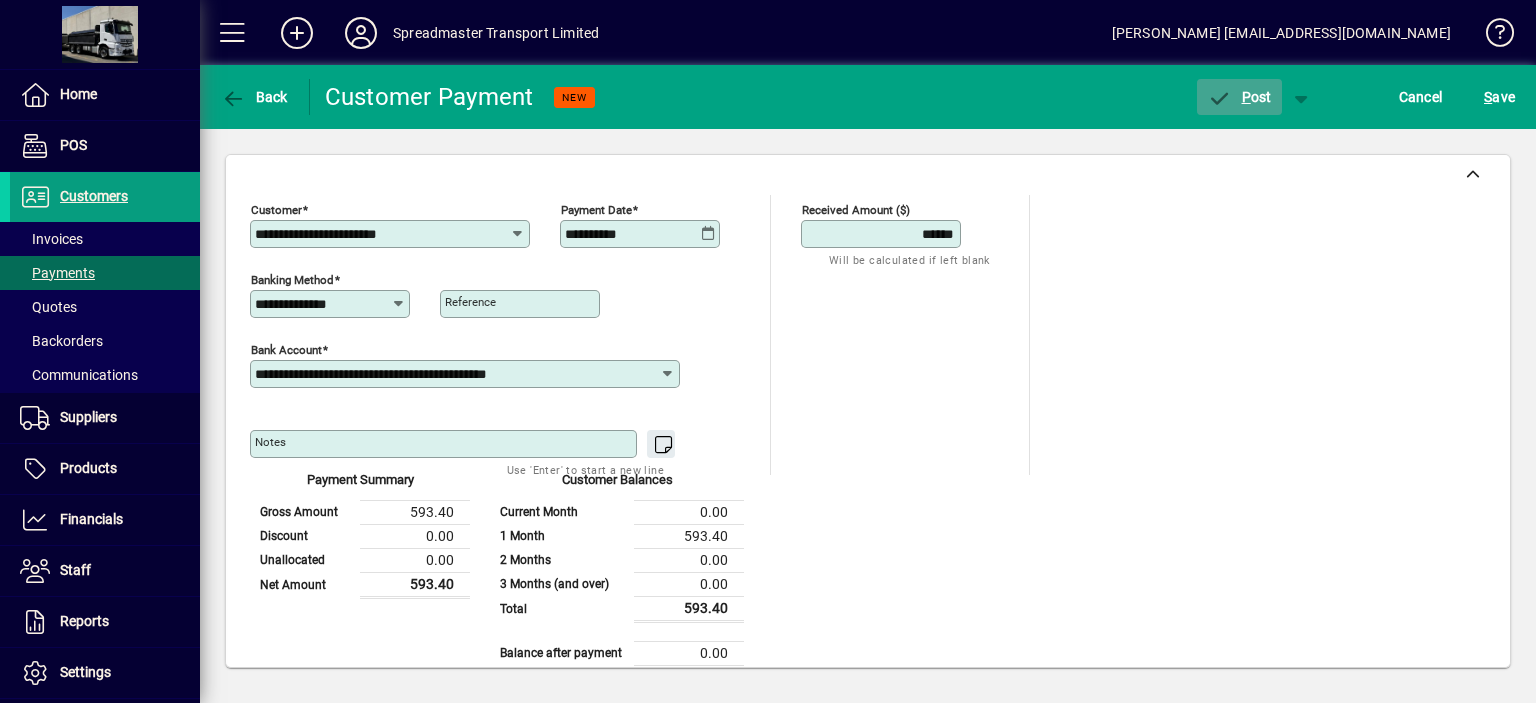 click on "P ost" 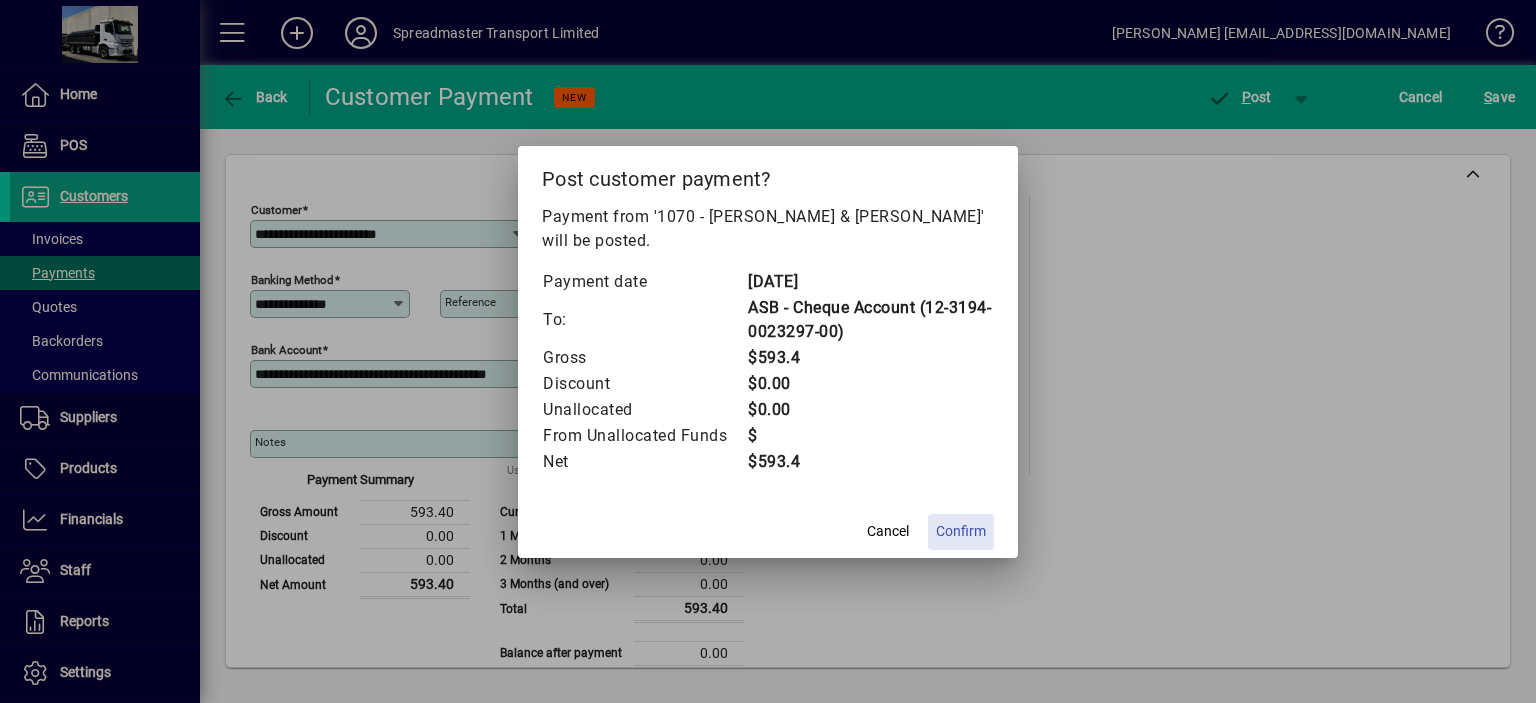 click on "Confirm" 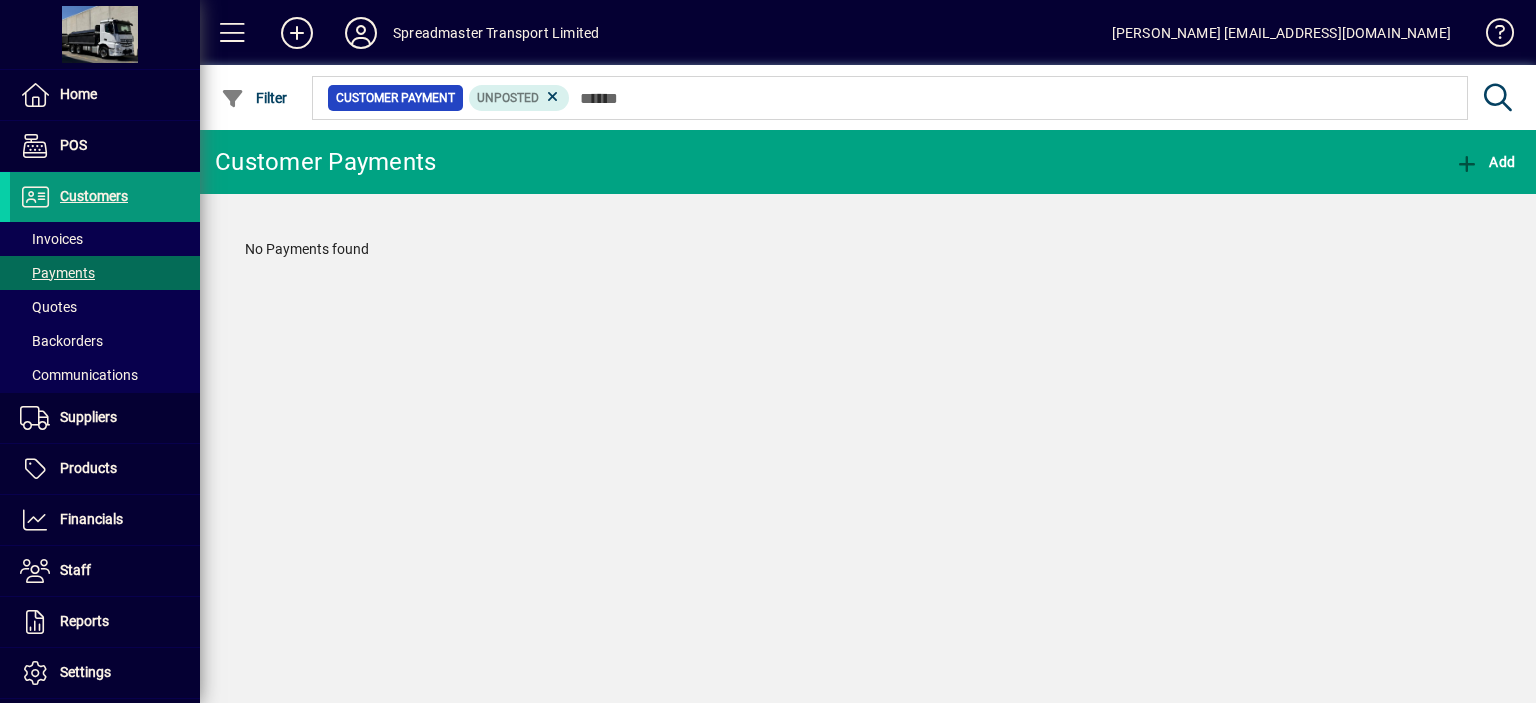 click on "Customers" at bounding box center (94, 196) 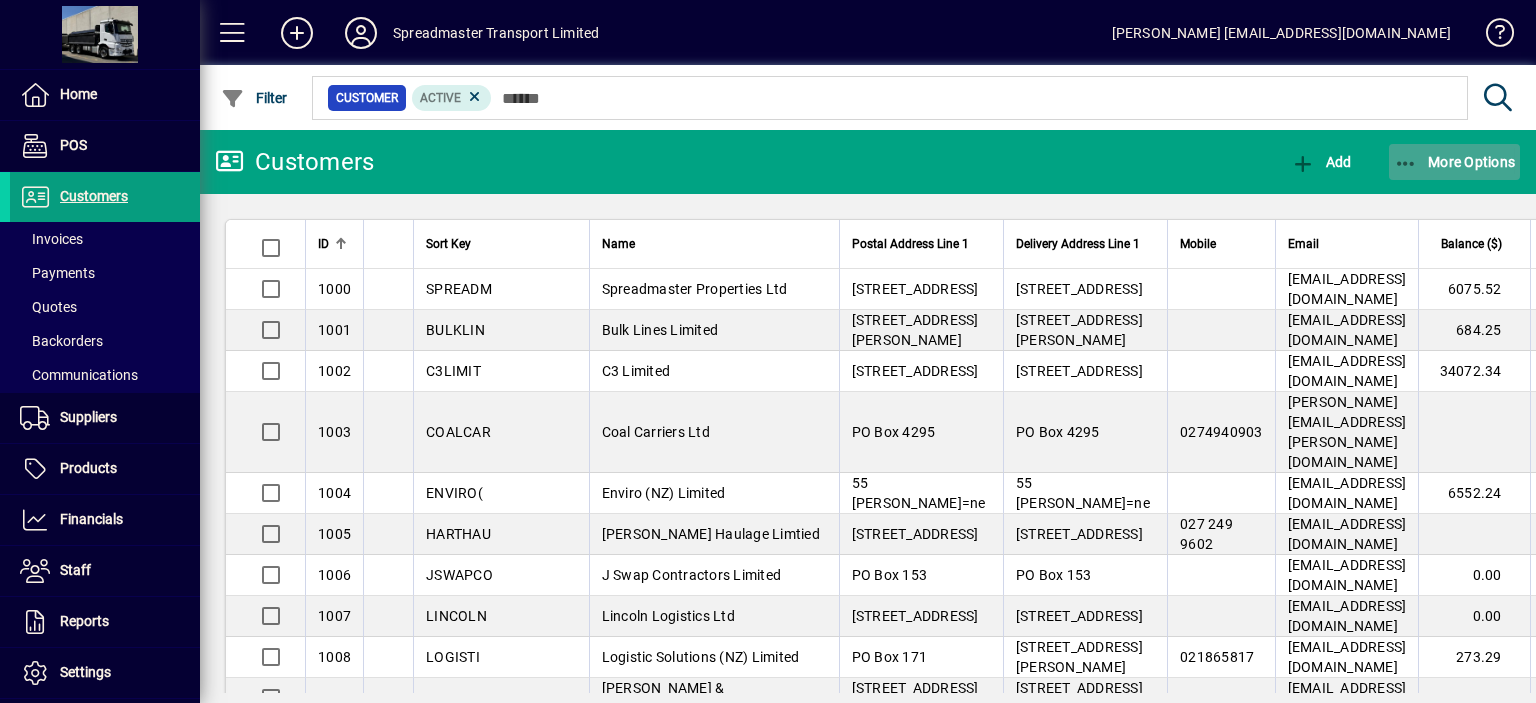 click on "More Options" 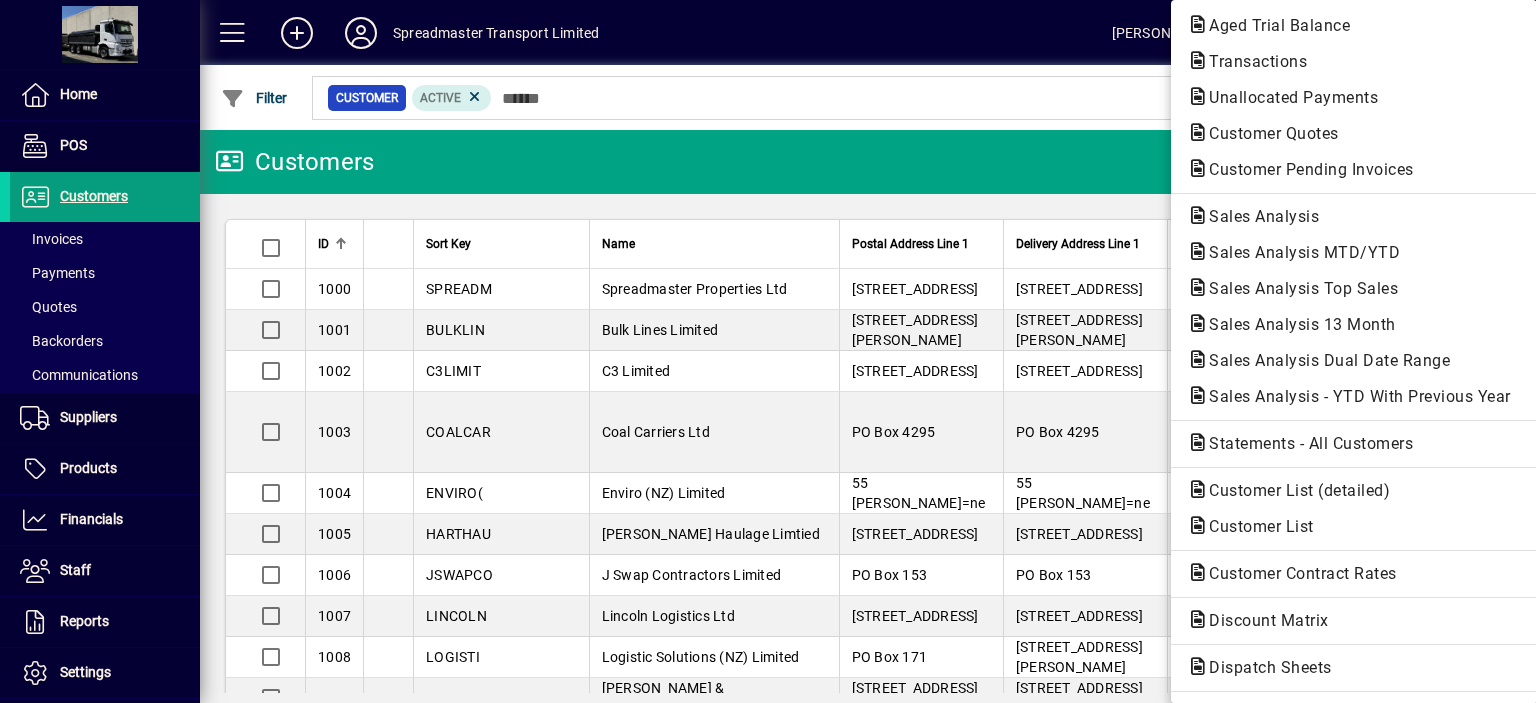 click on "Aged Trial Balance" at bounding box center [1252, 61] 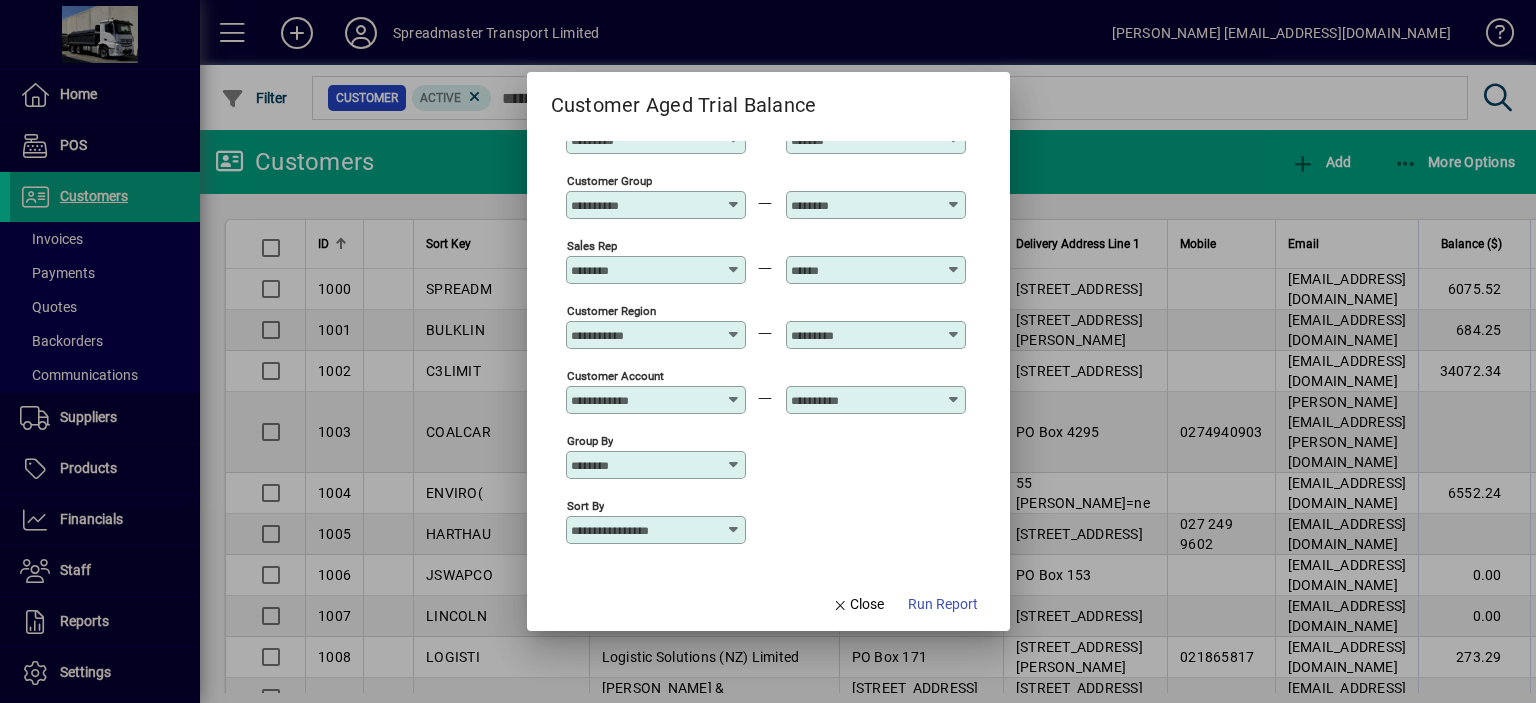 scroll, scrollTop: 148, scrollLeft: 0, axis: vertical 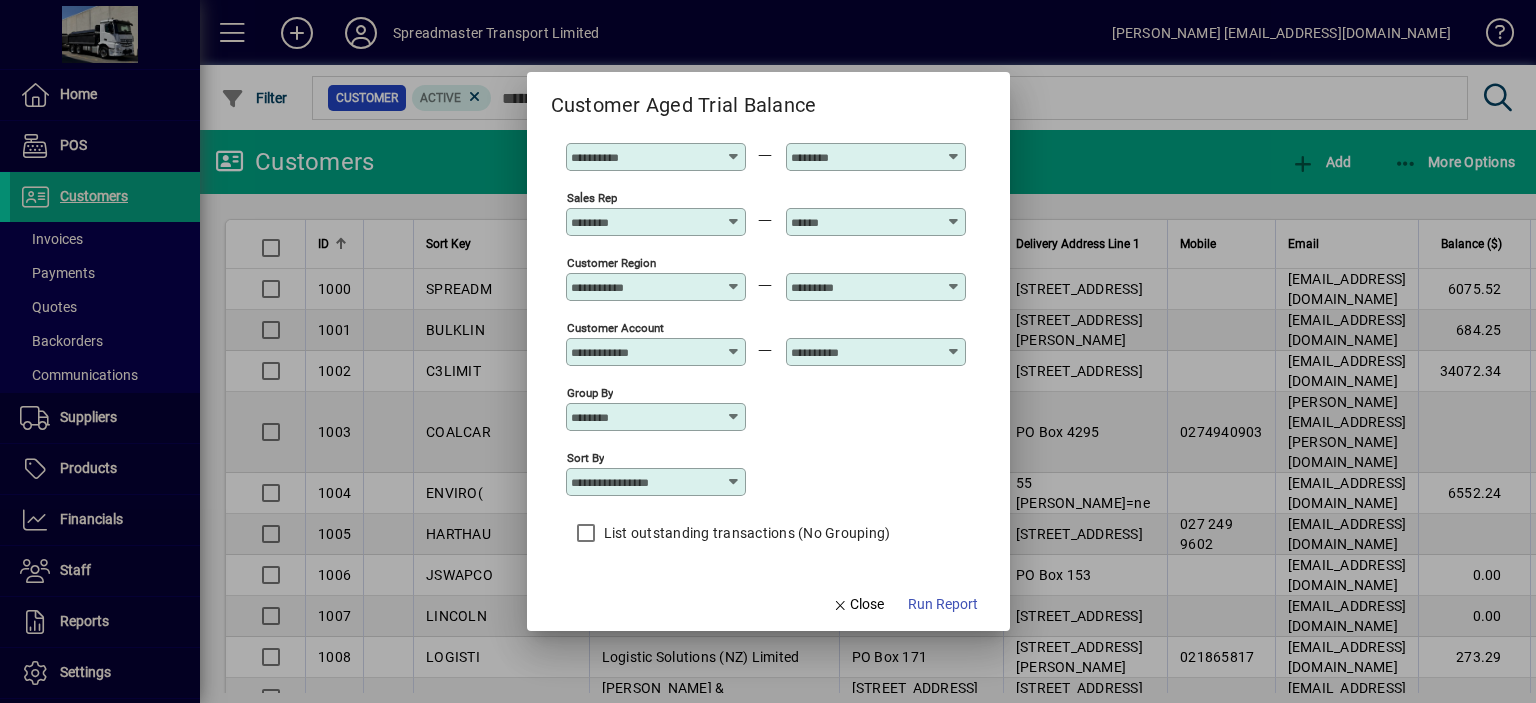 click at bounding box center [734, 482] 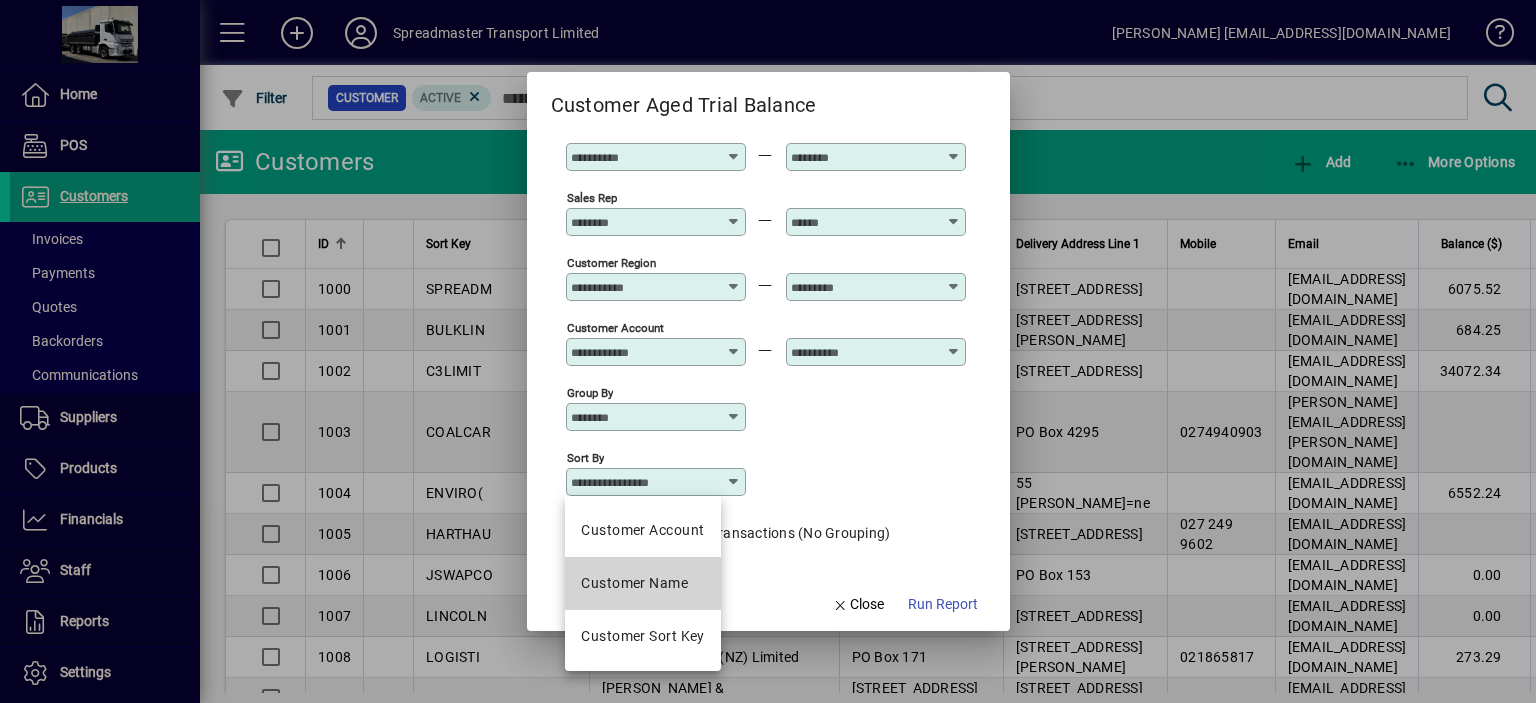 click on "Customer Name" at bounding box center (634, 583) 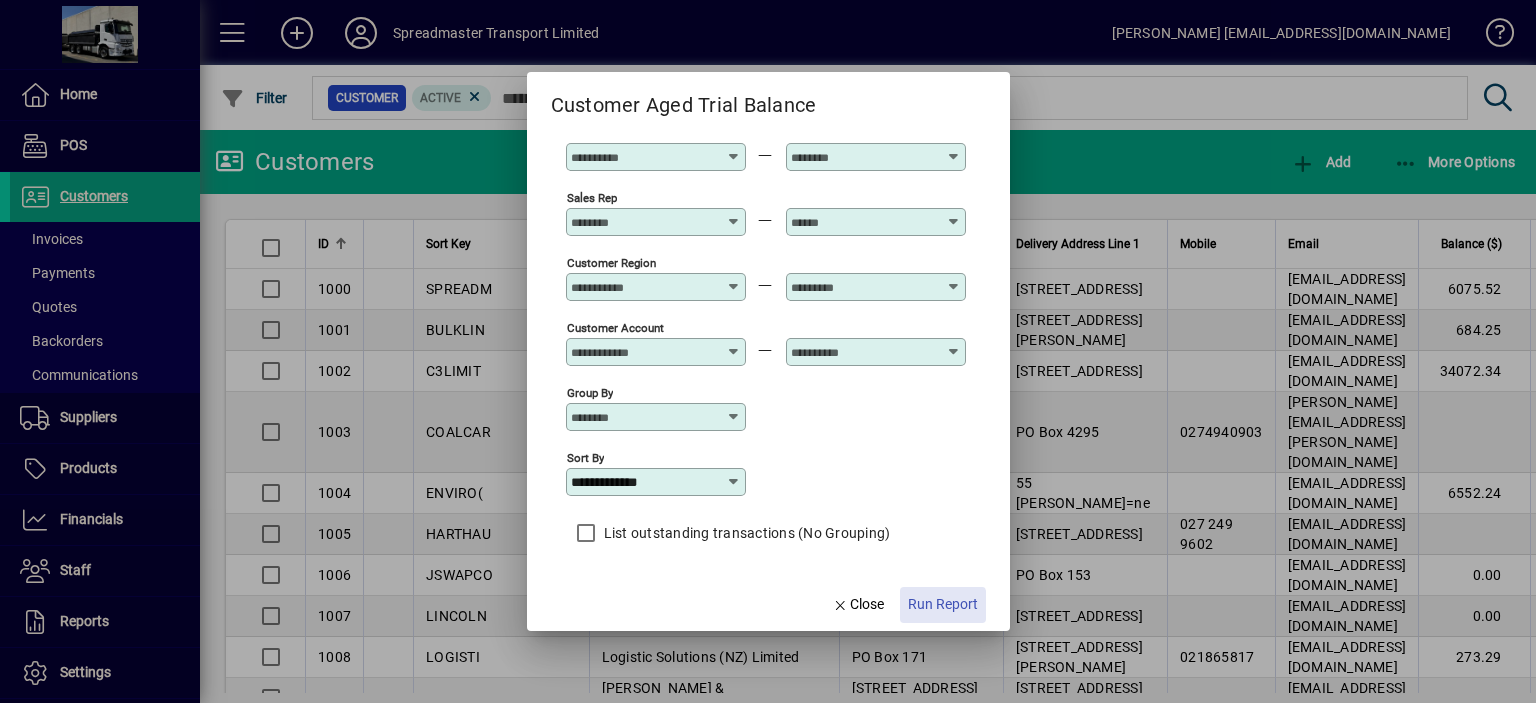 click on "Run Report" 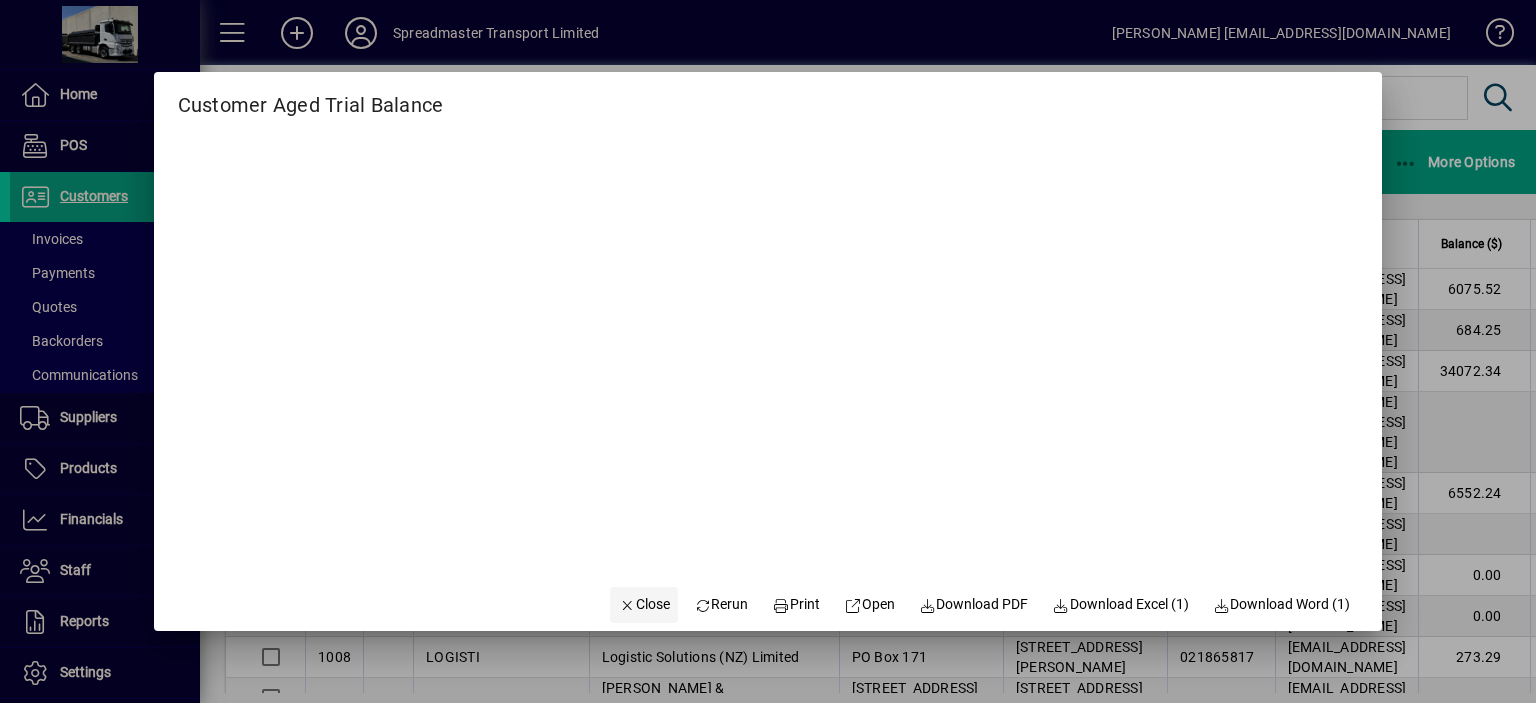 click on "Close" 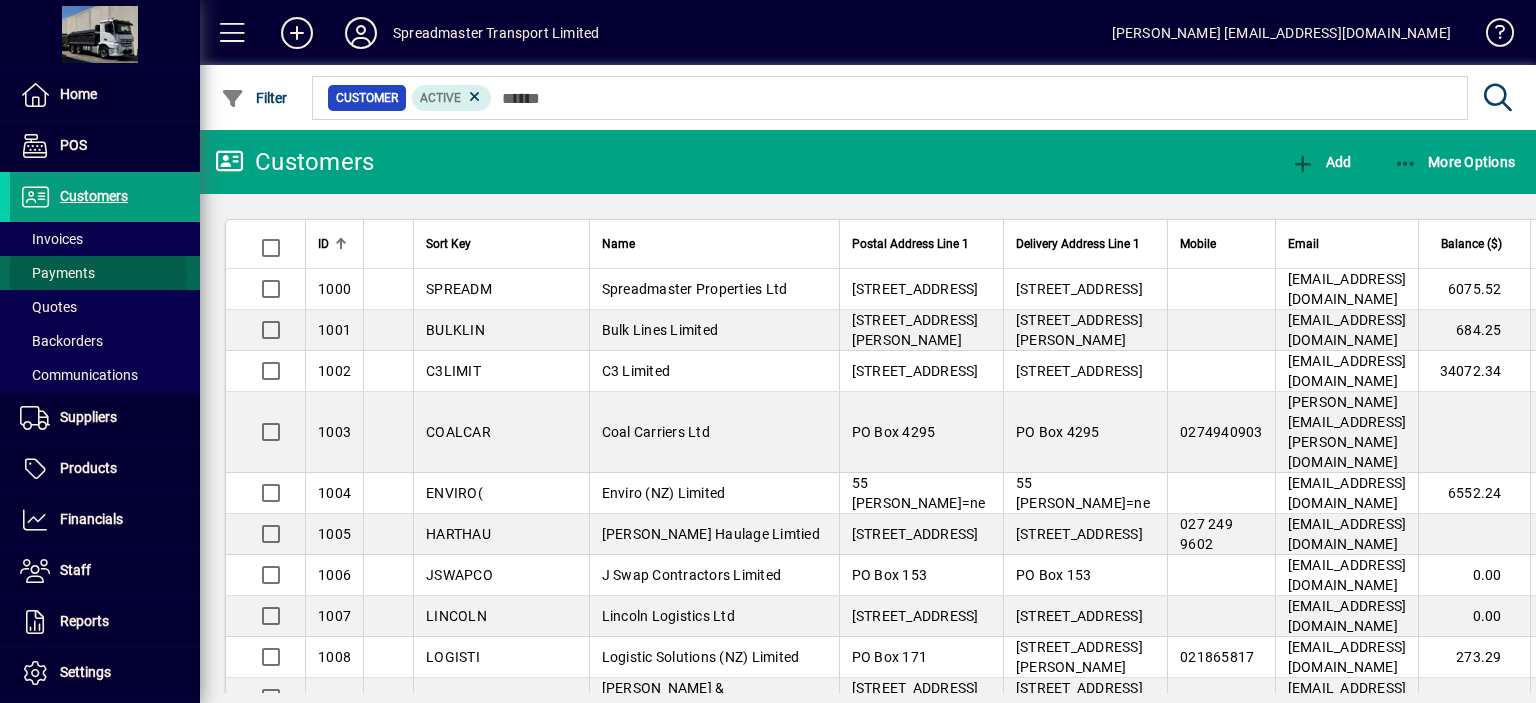 click on "Payments" at bounding box center (57, 273) 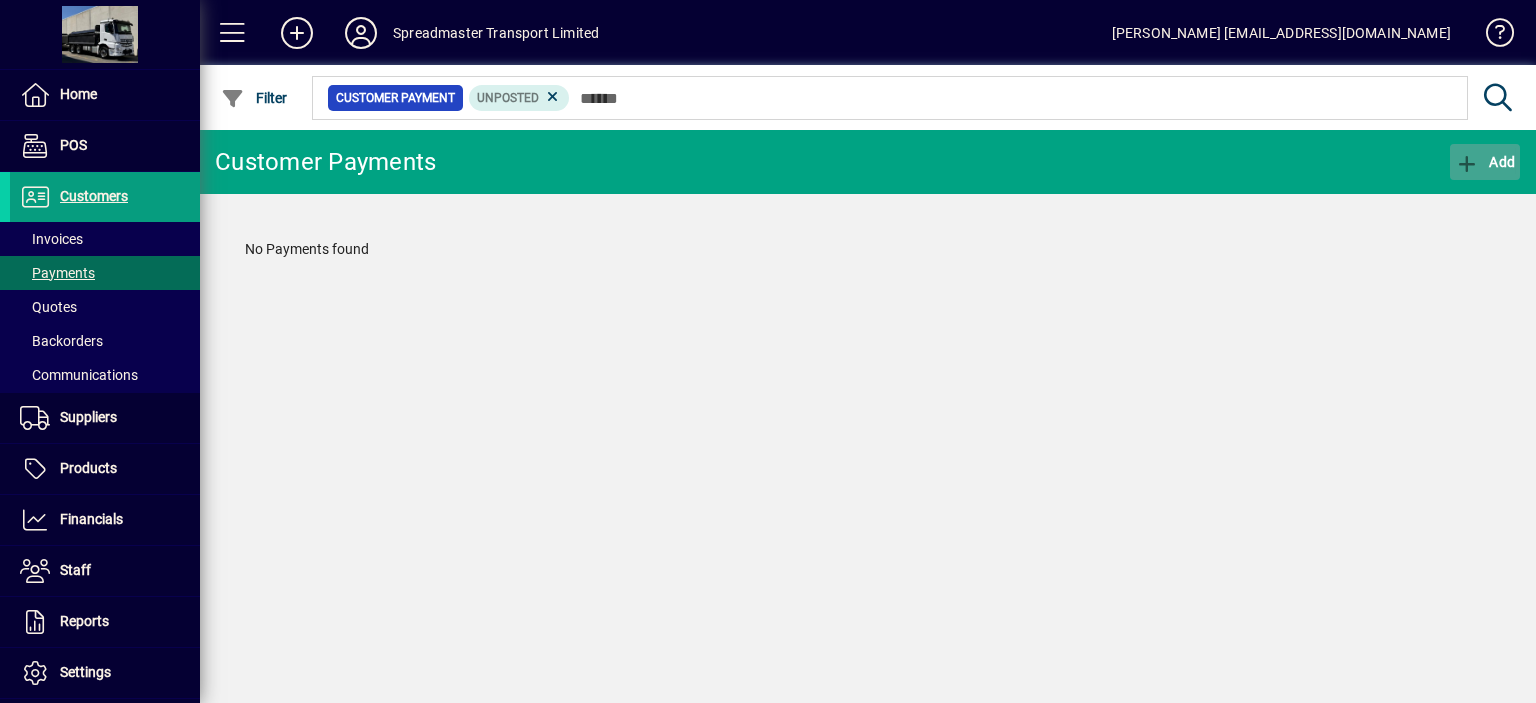 click on "Add" 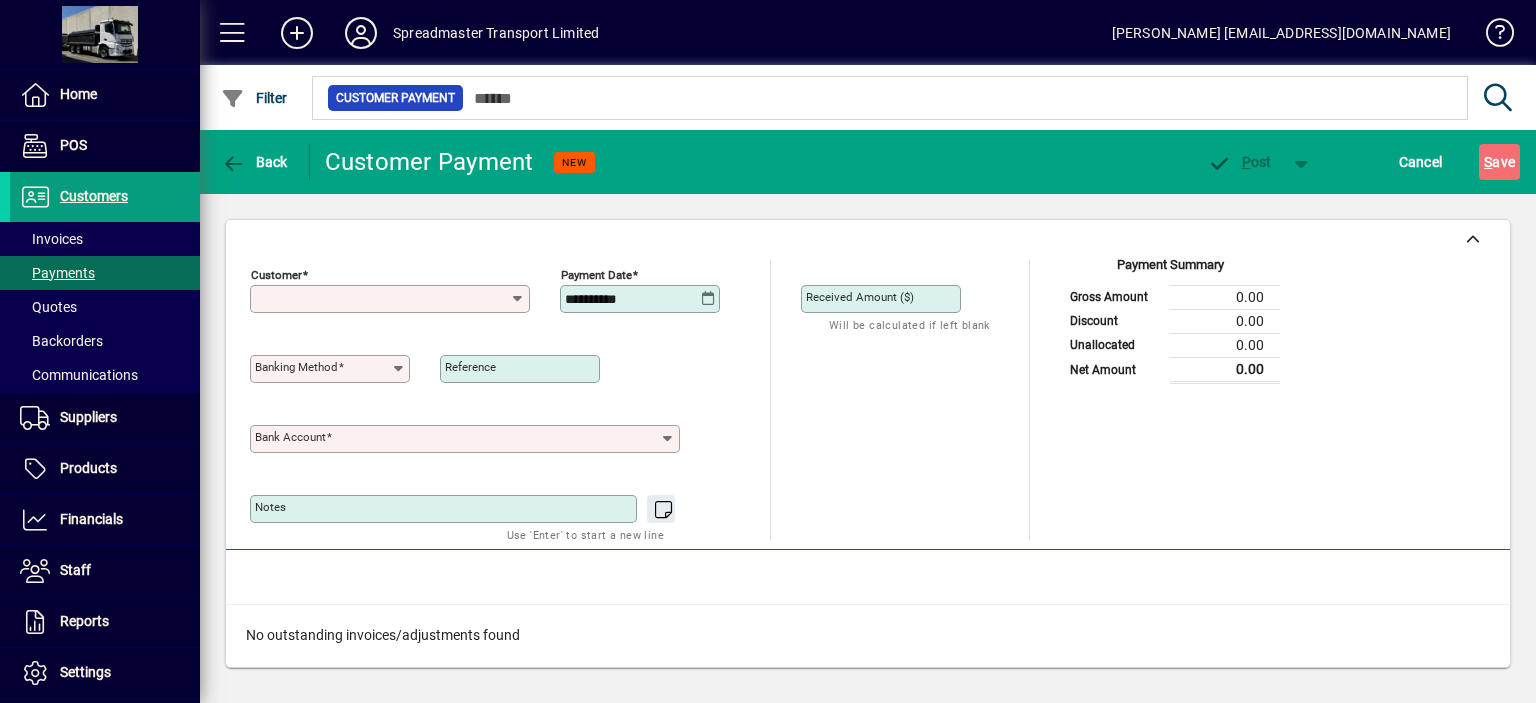 type on "**********" 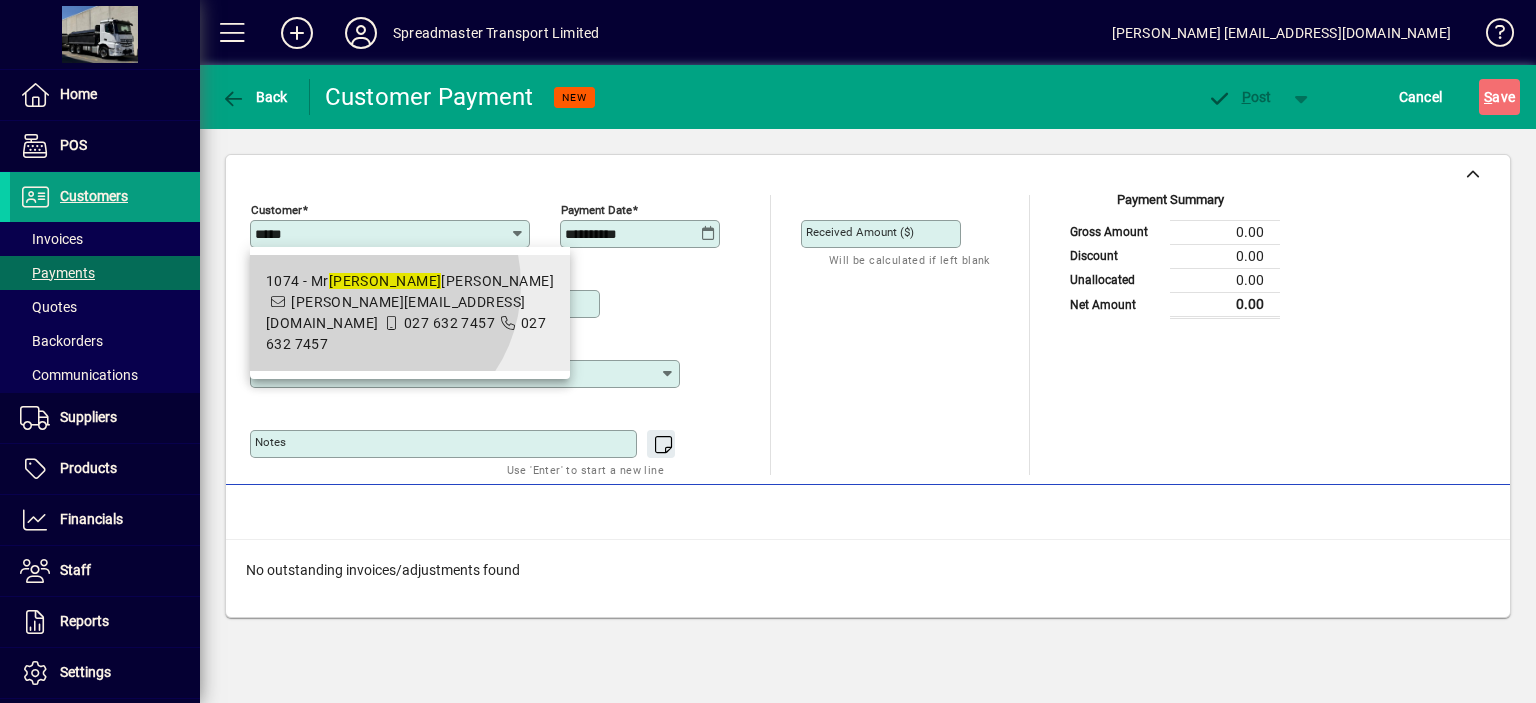 click on "[PERSON_NAME]" at bounding box center (385, 281) 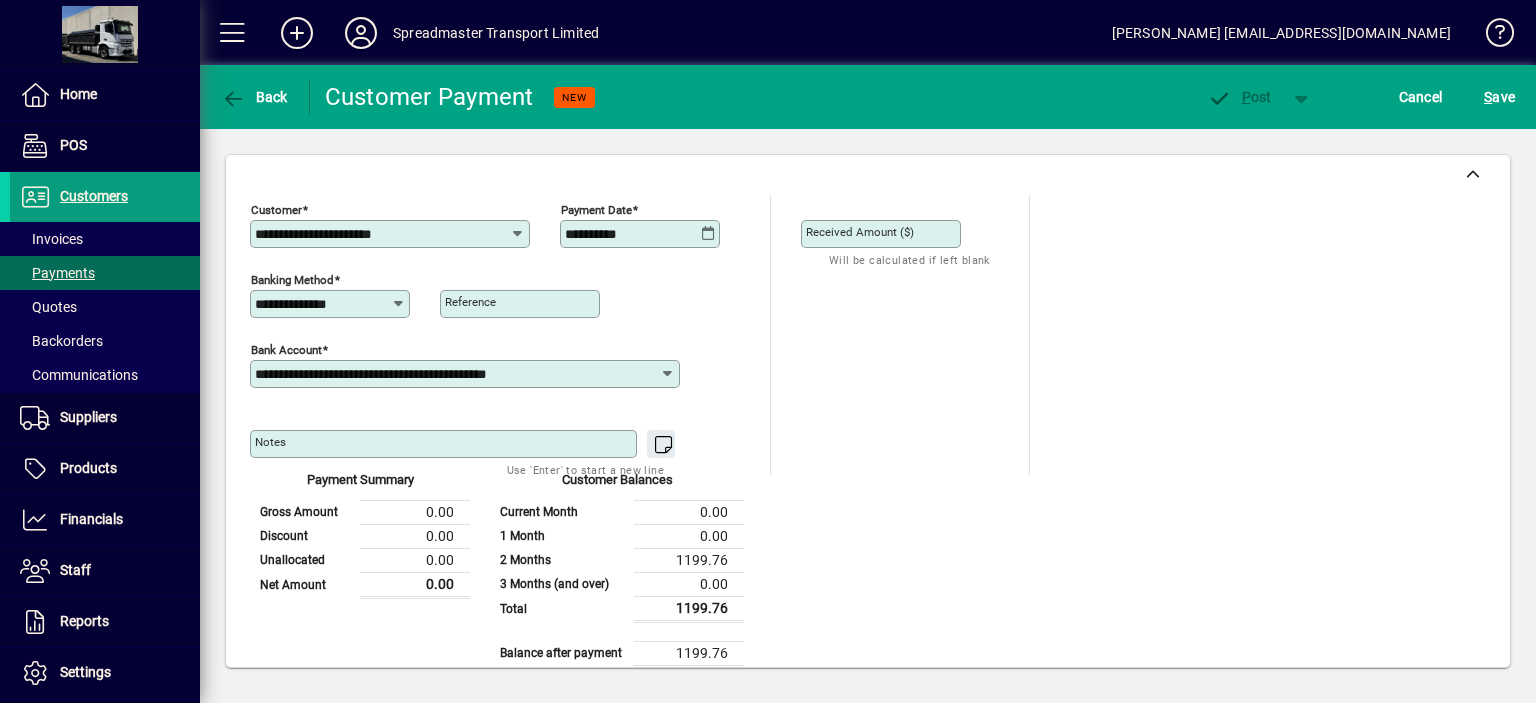 click 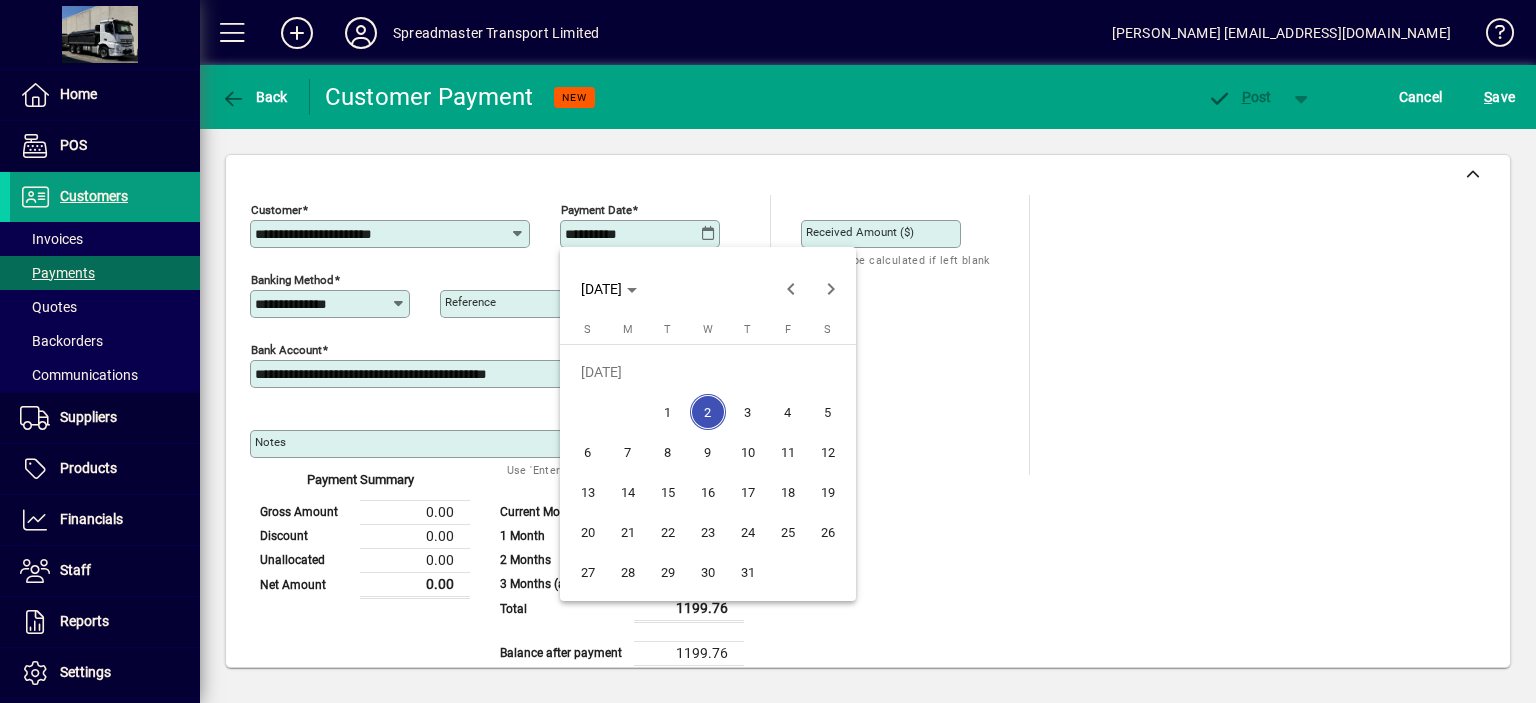 click on "1" at bounding box center [668, 412] 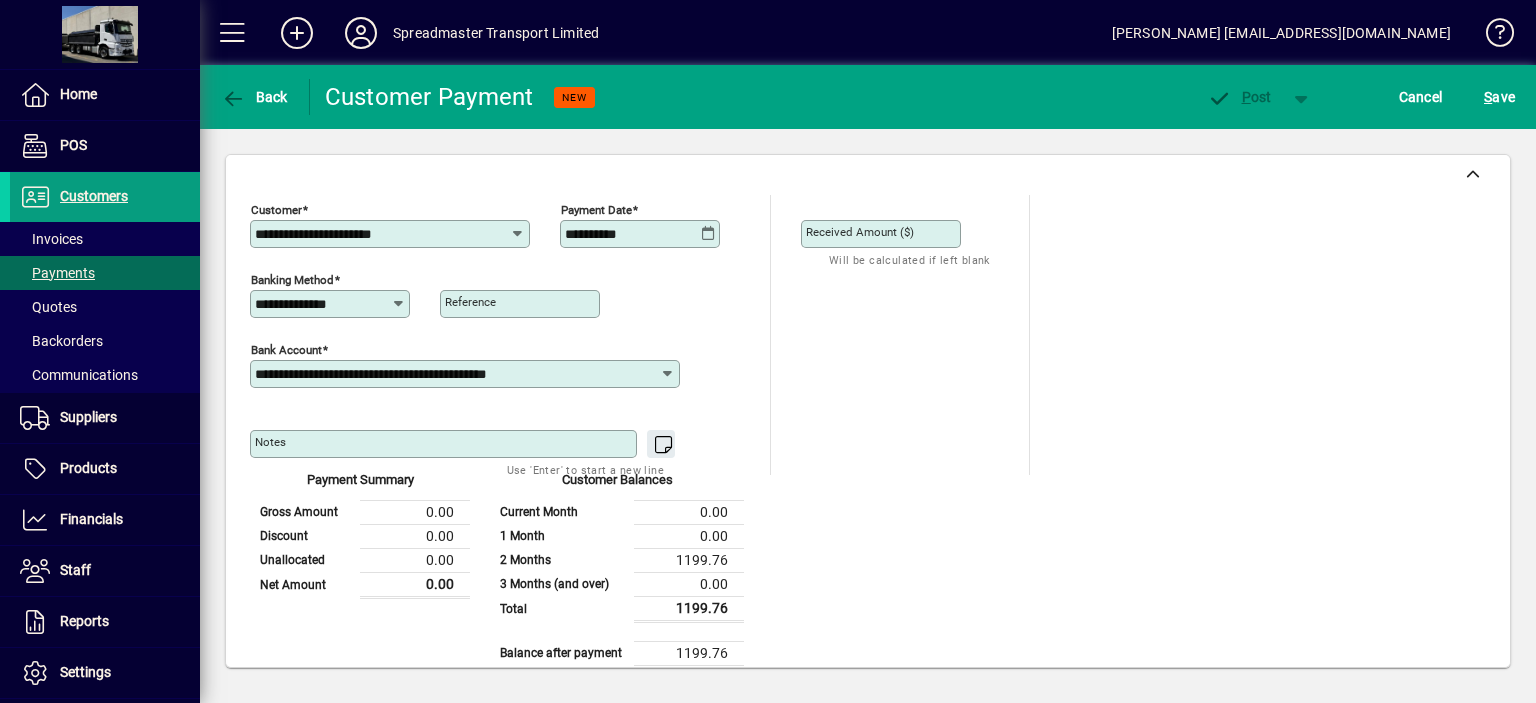click on "Received Amount ($)" at bounding box center [860, 232] 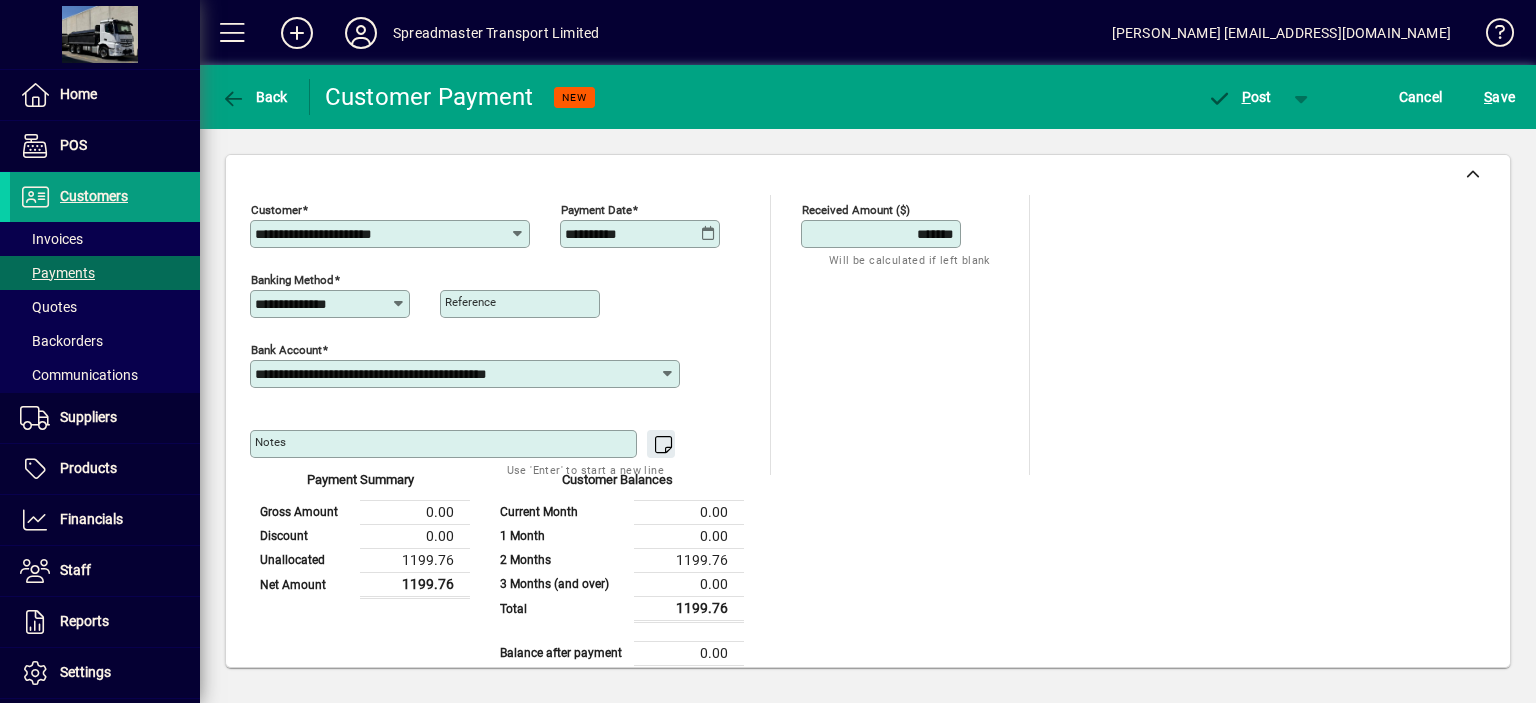 type on "*******" 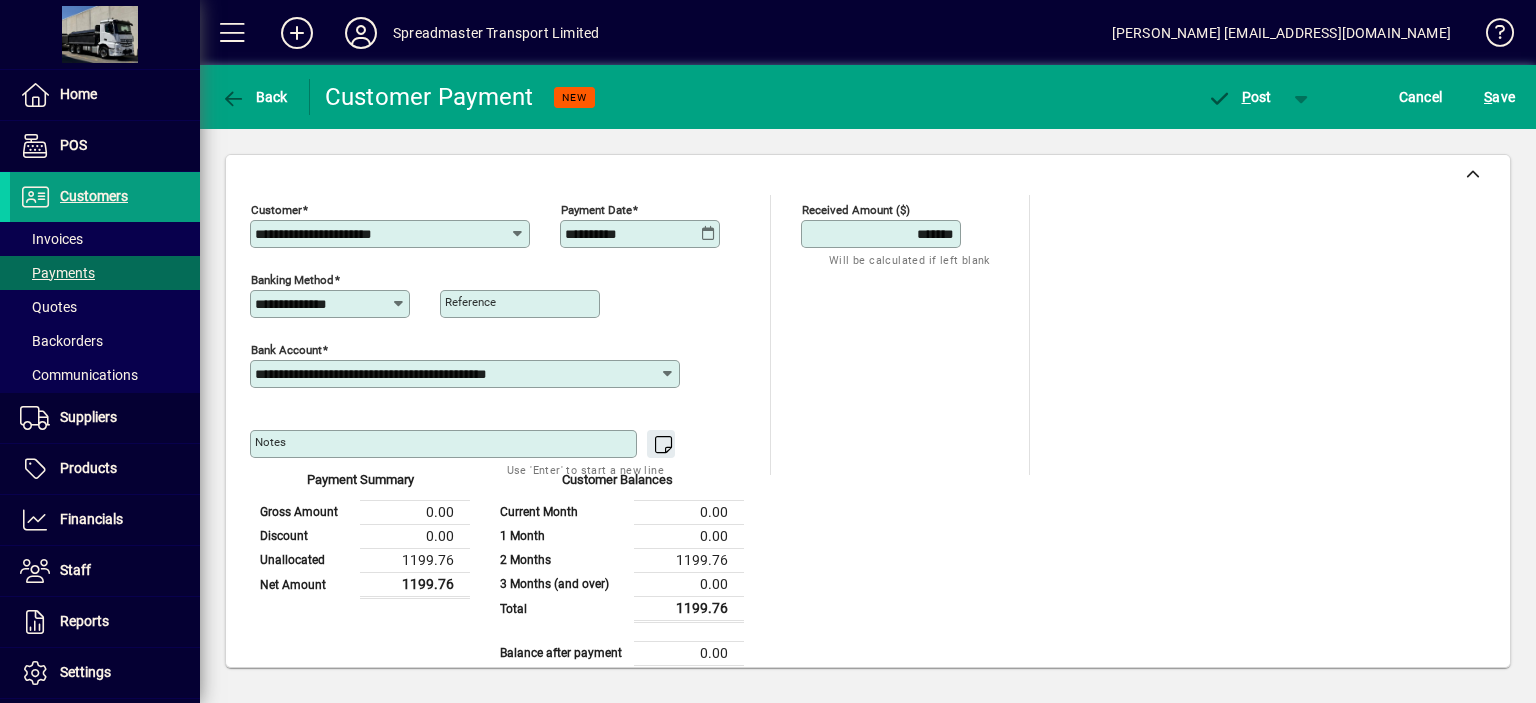 scroll, scrollTop: 204, scrollLeft: 0, axis: vertical 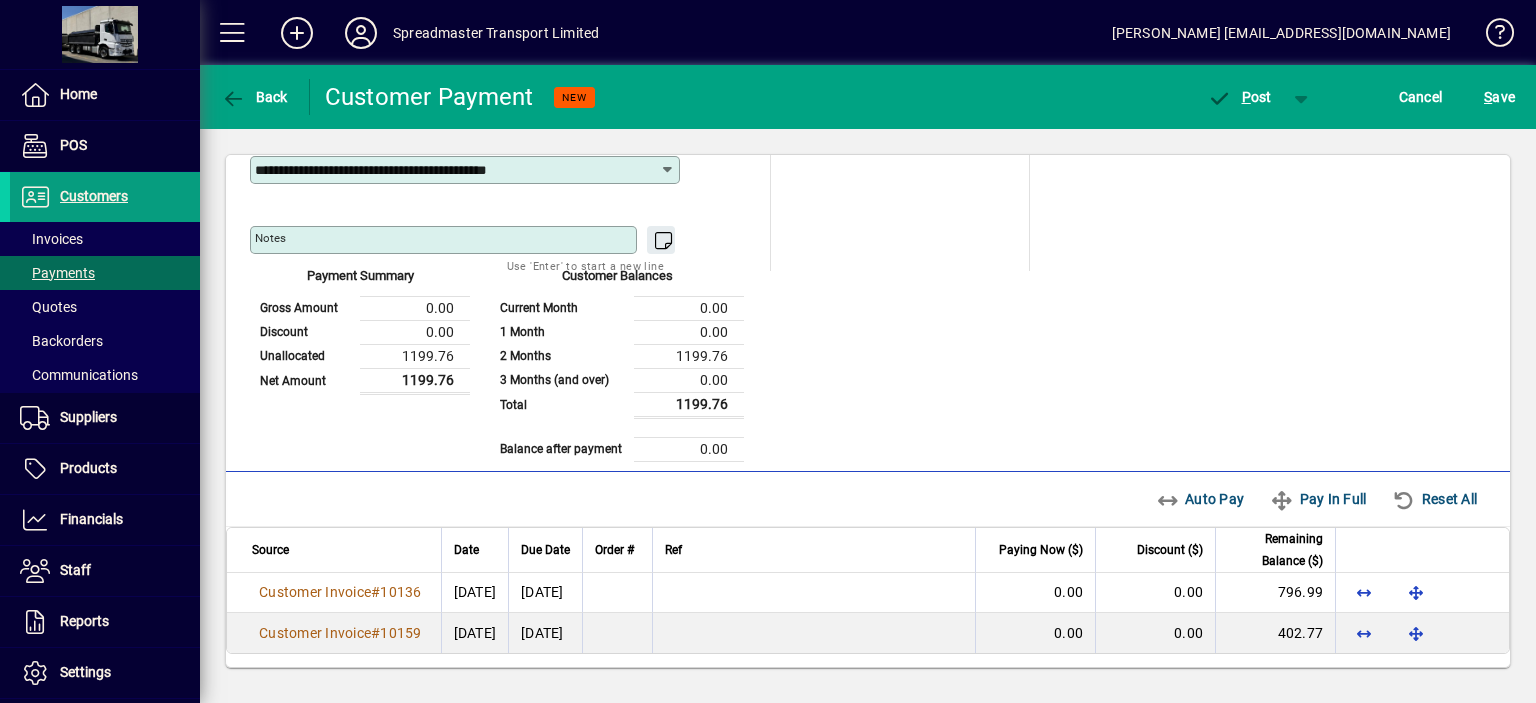 type 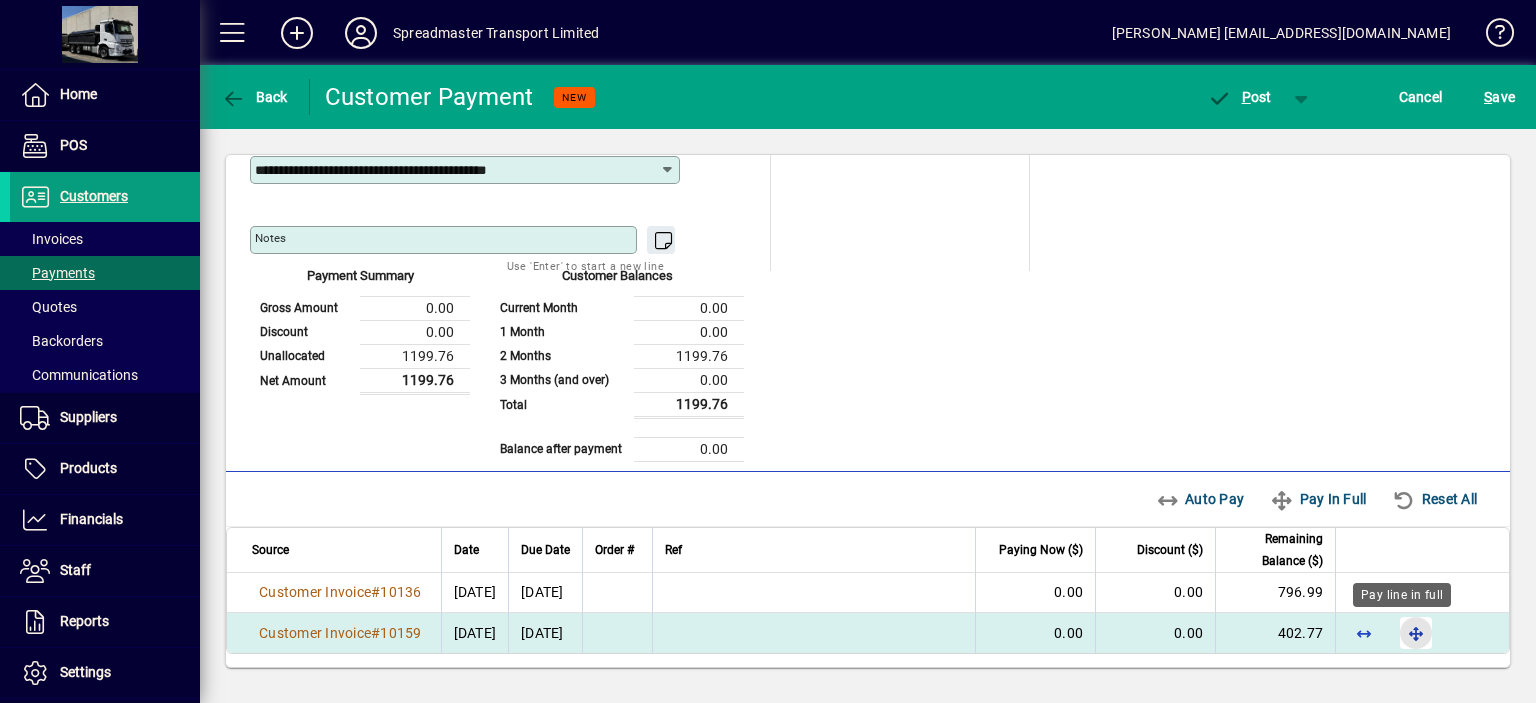 click at bounding box center [1416, 633] 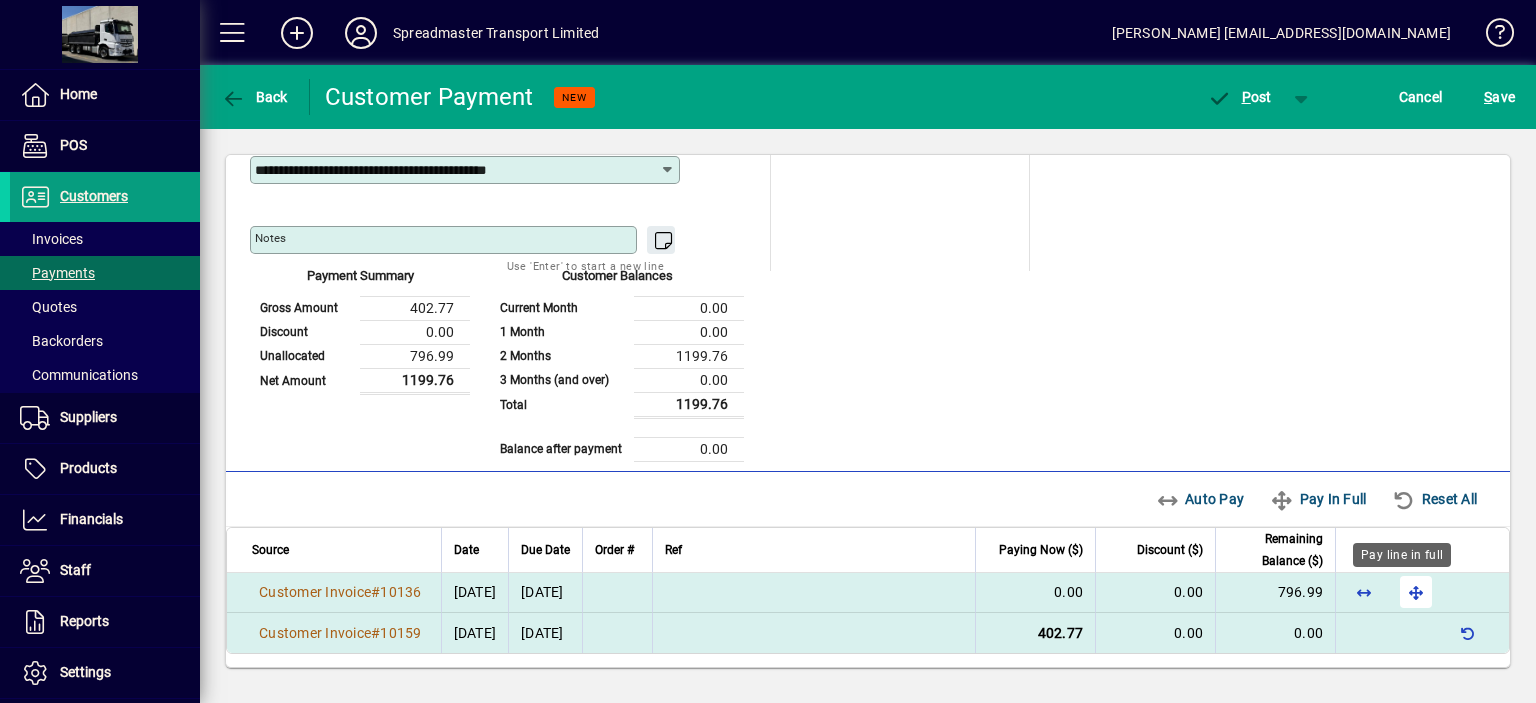 click at bounding box center [1416, 592] 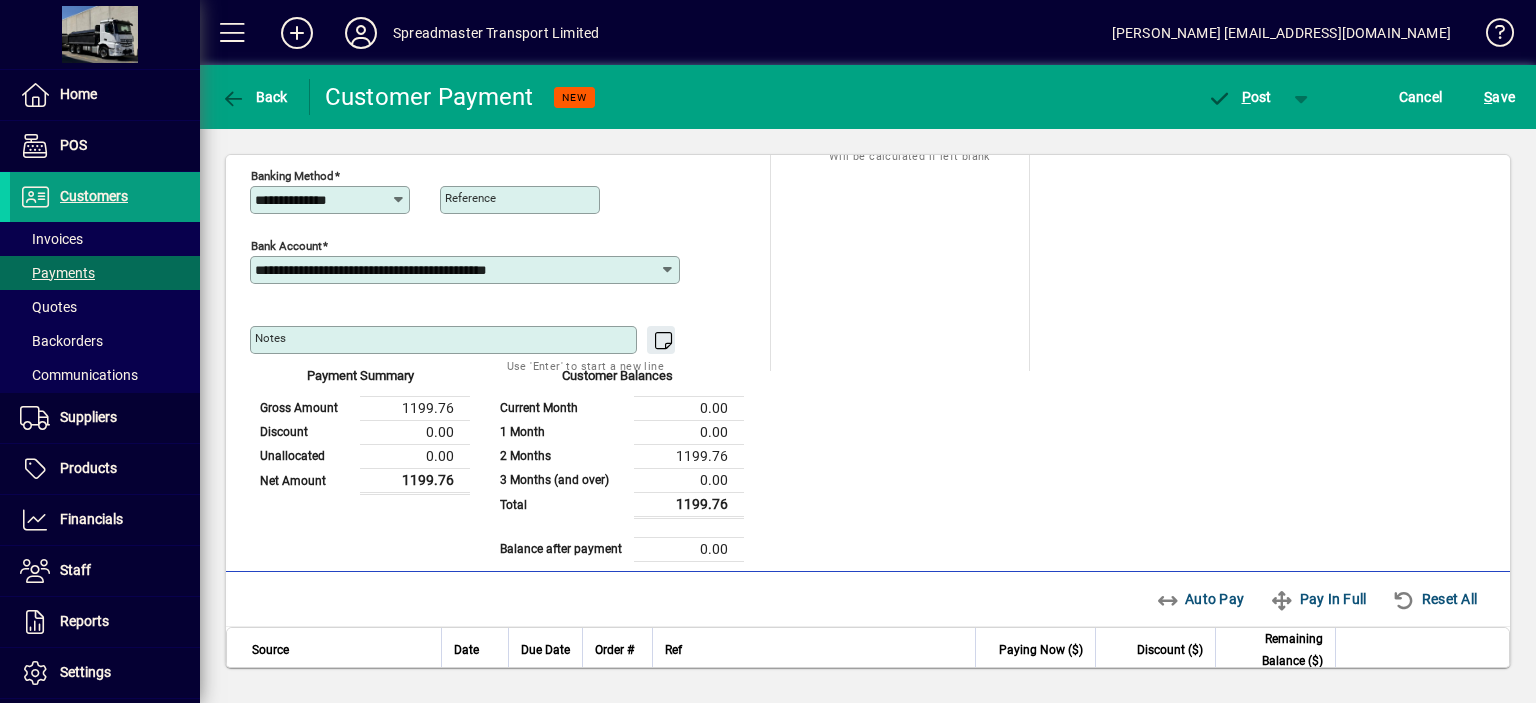 scroll, scrollTop: 0, scrollLeft: 0, axis: both 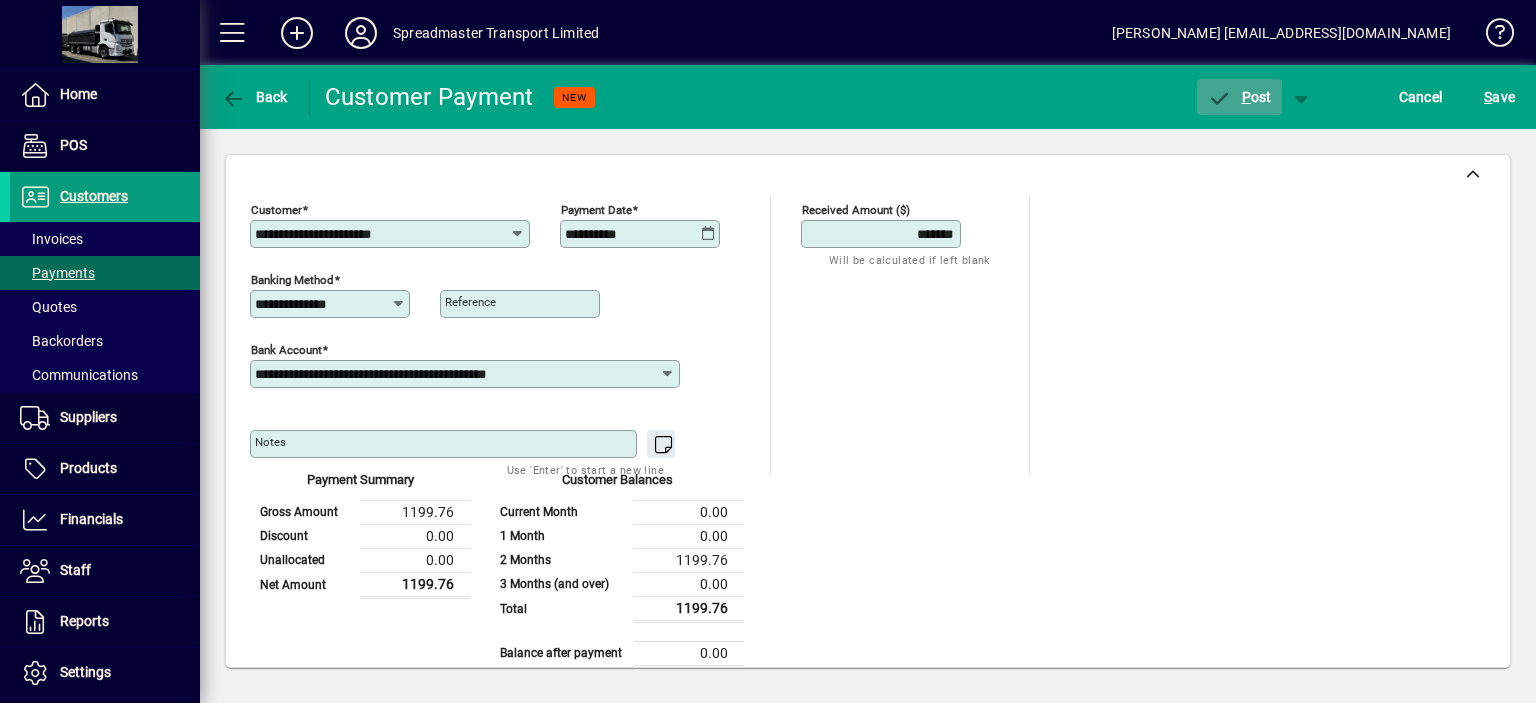 click on "P ost" 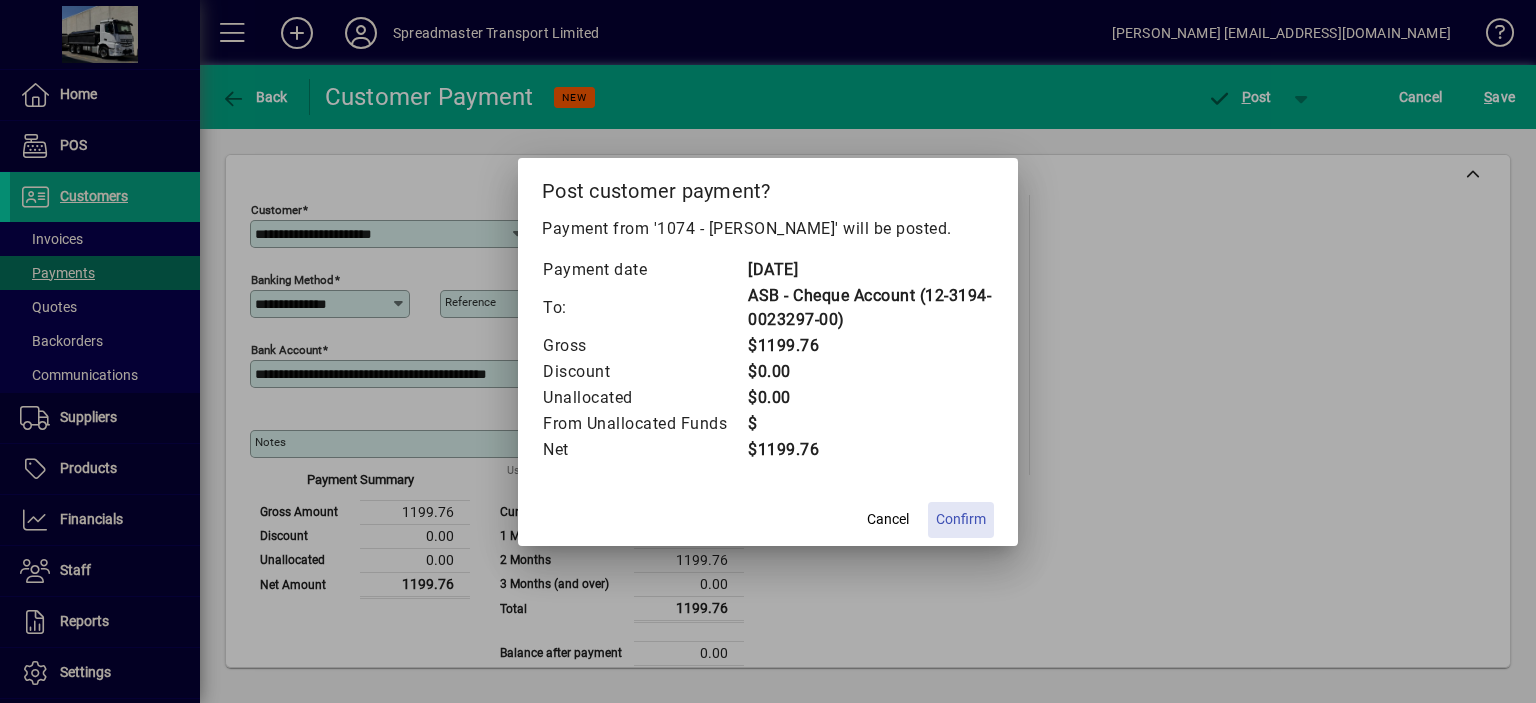 click on "Confirm" 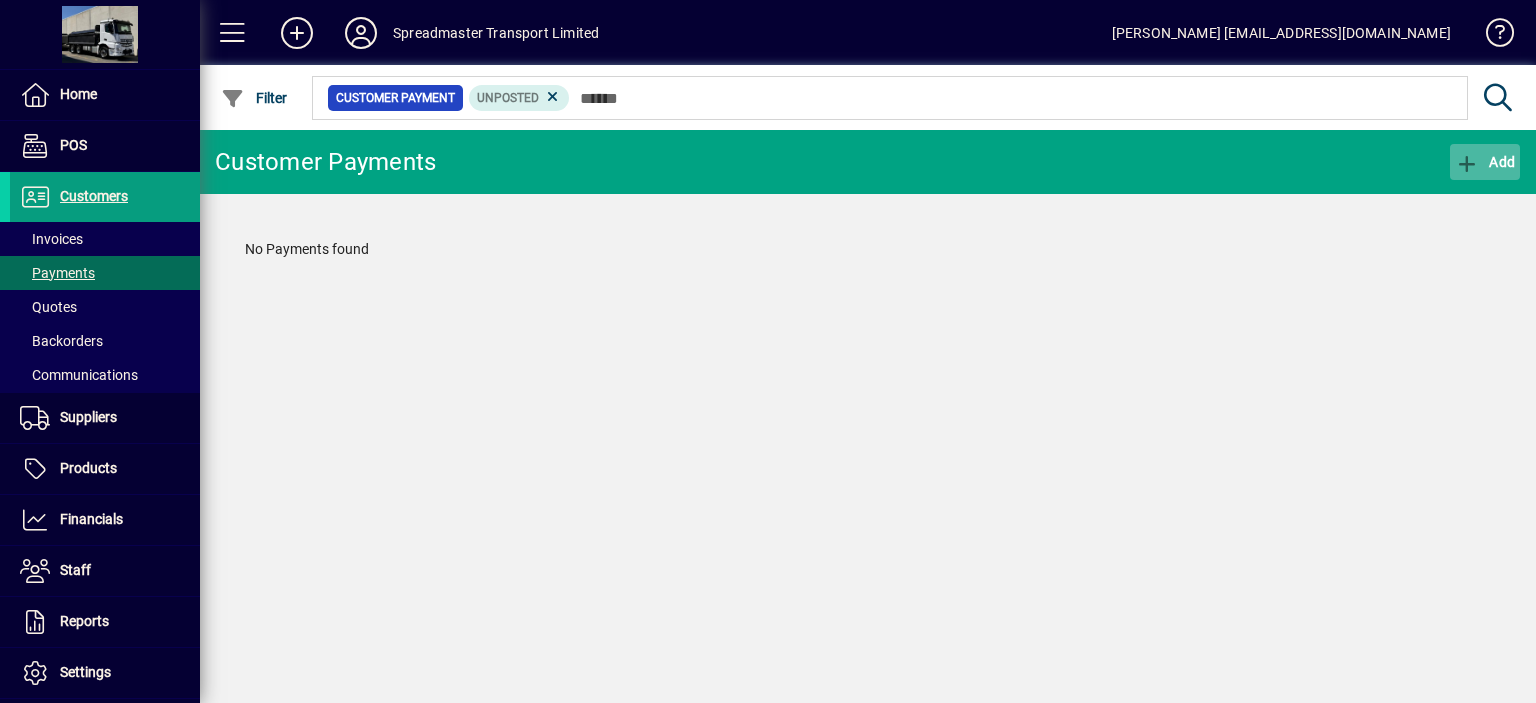 click on "Add" 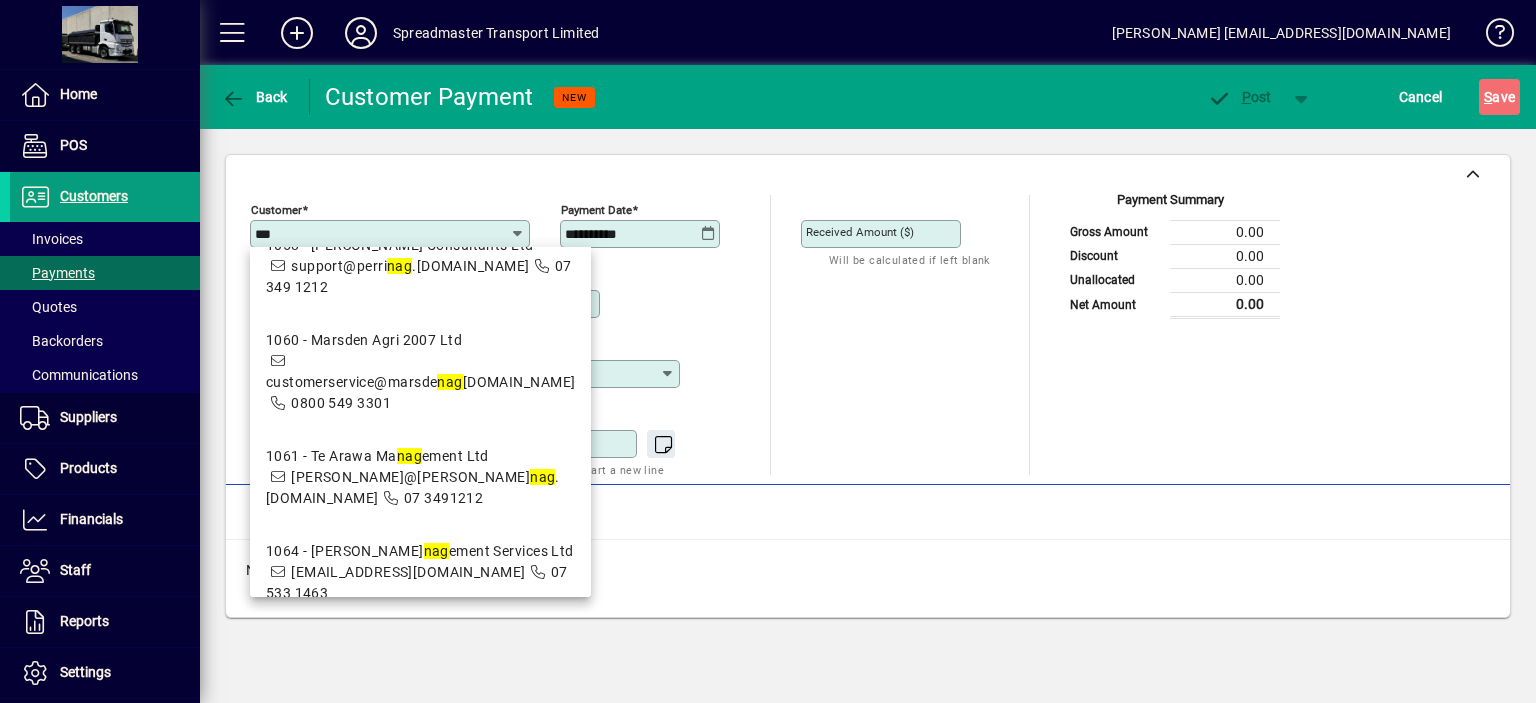 scroll, scrollTop: 56, scrollLeft: 0, axis: vertical 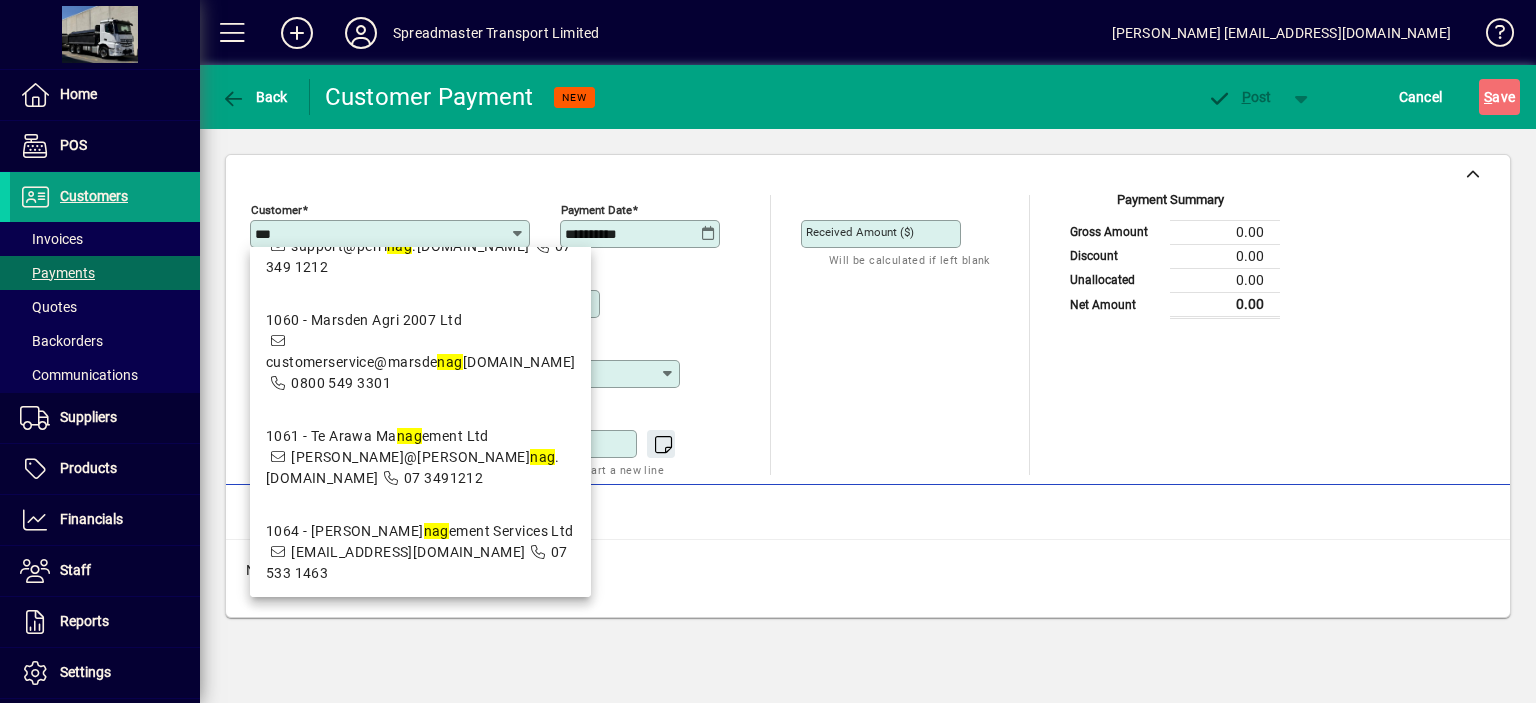 click on "1069 - G & B  Nag ra Ltd" at bounding box center [421, 626] 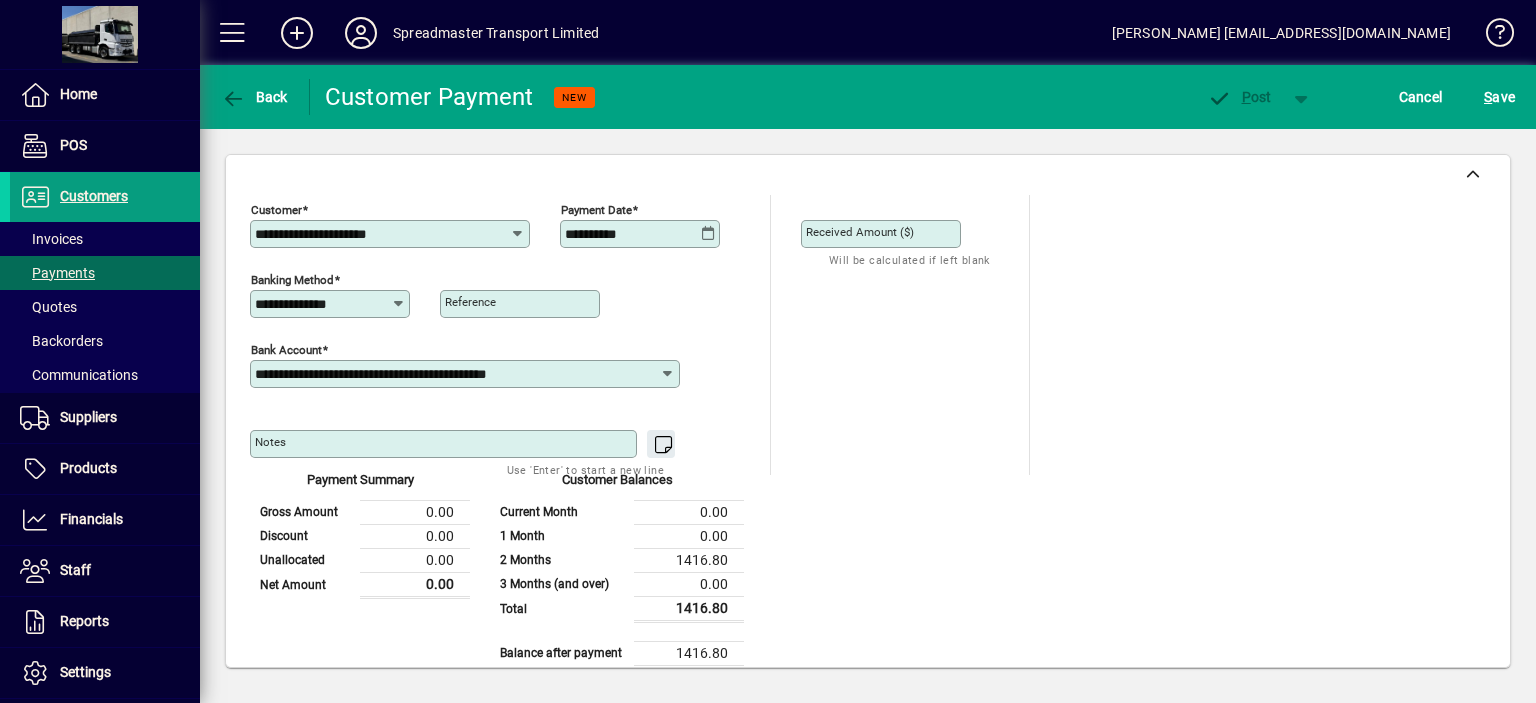 click 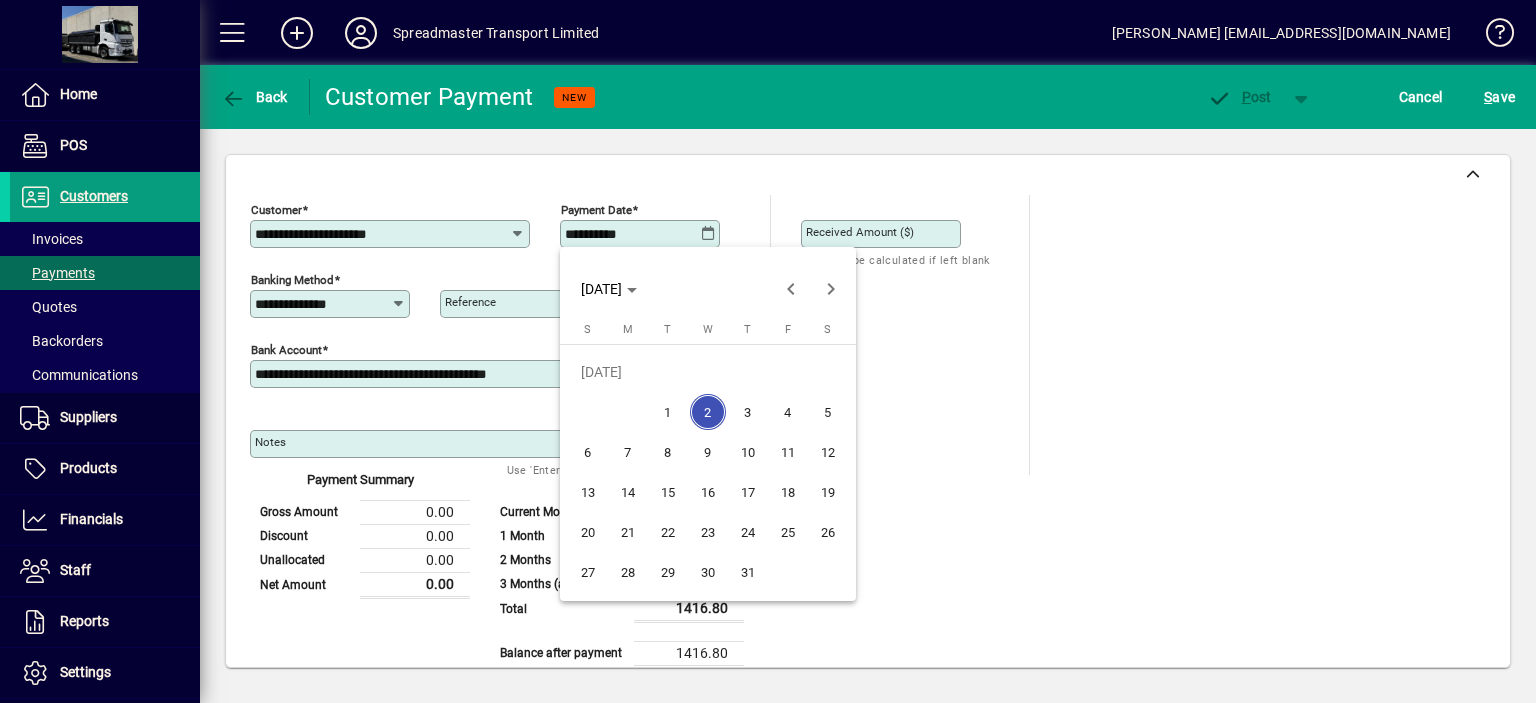 click on "1" at bounding box center [668, 412] 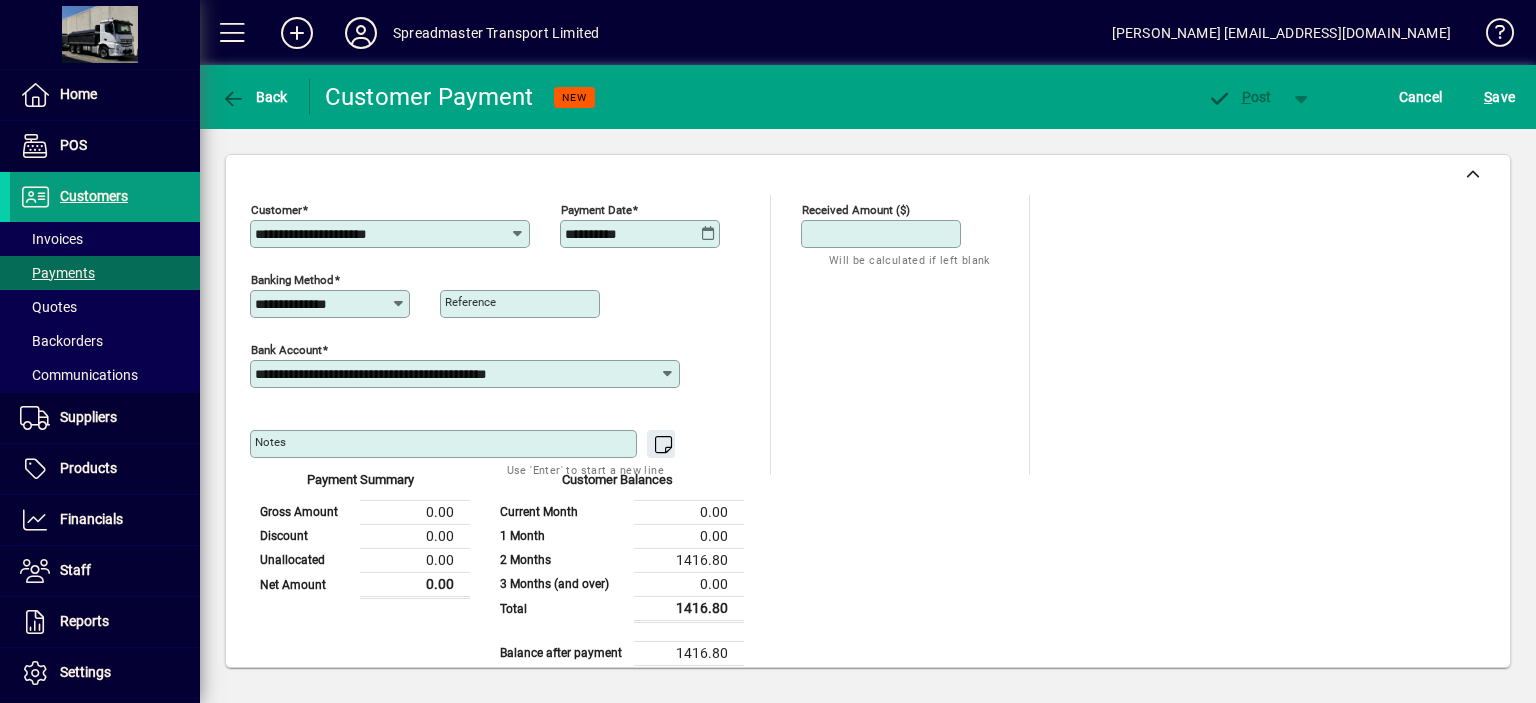 click on "Received Amount ($)" at bounding box center [883, 234] 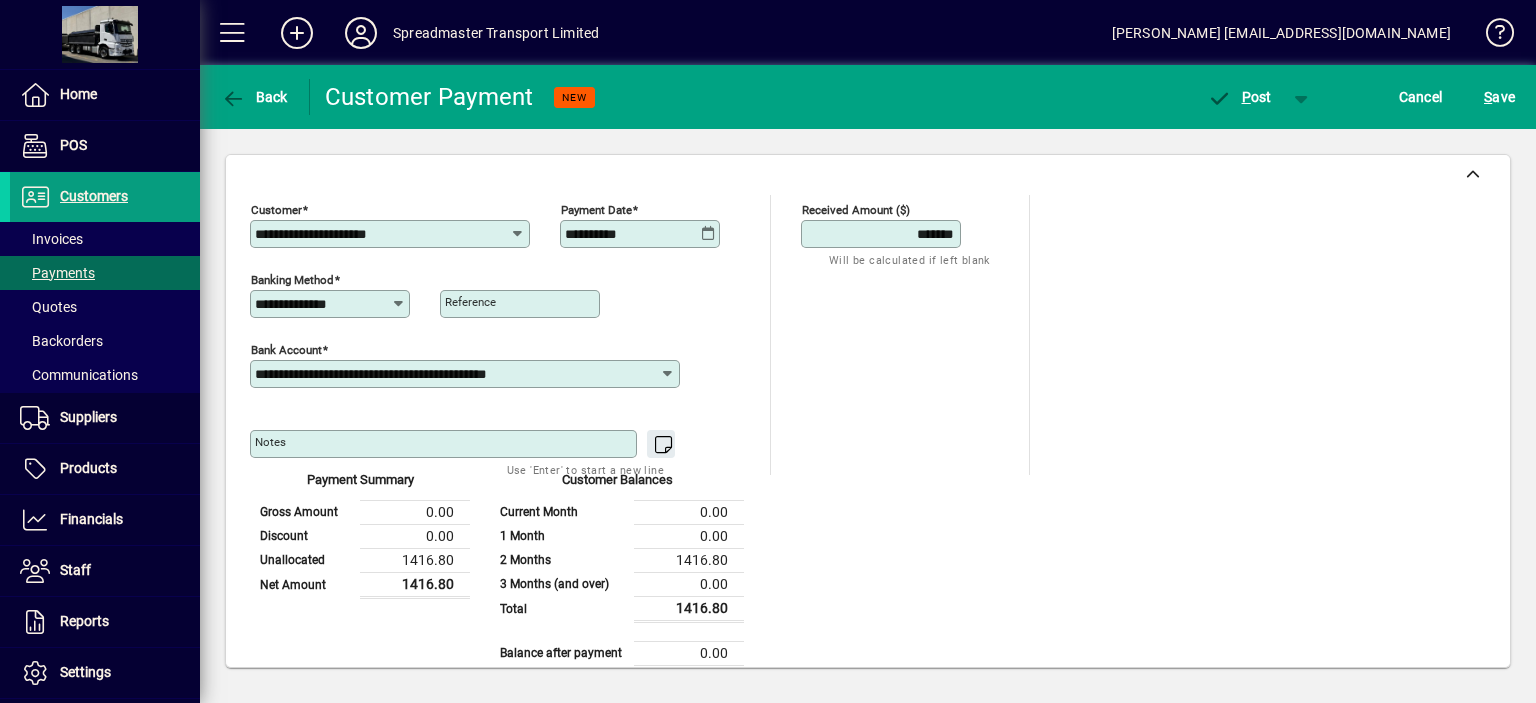type on "*******" 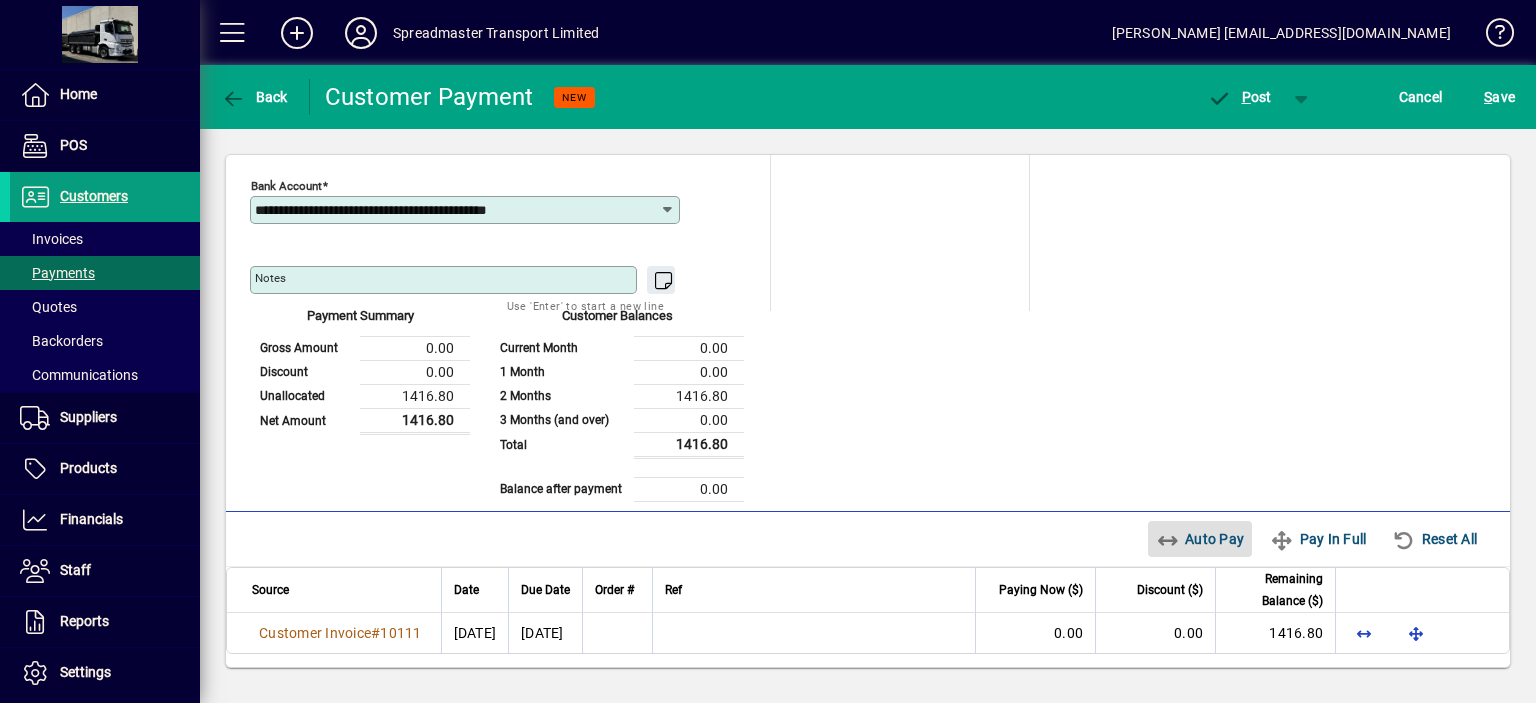 type 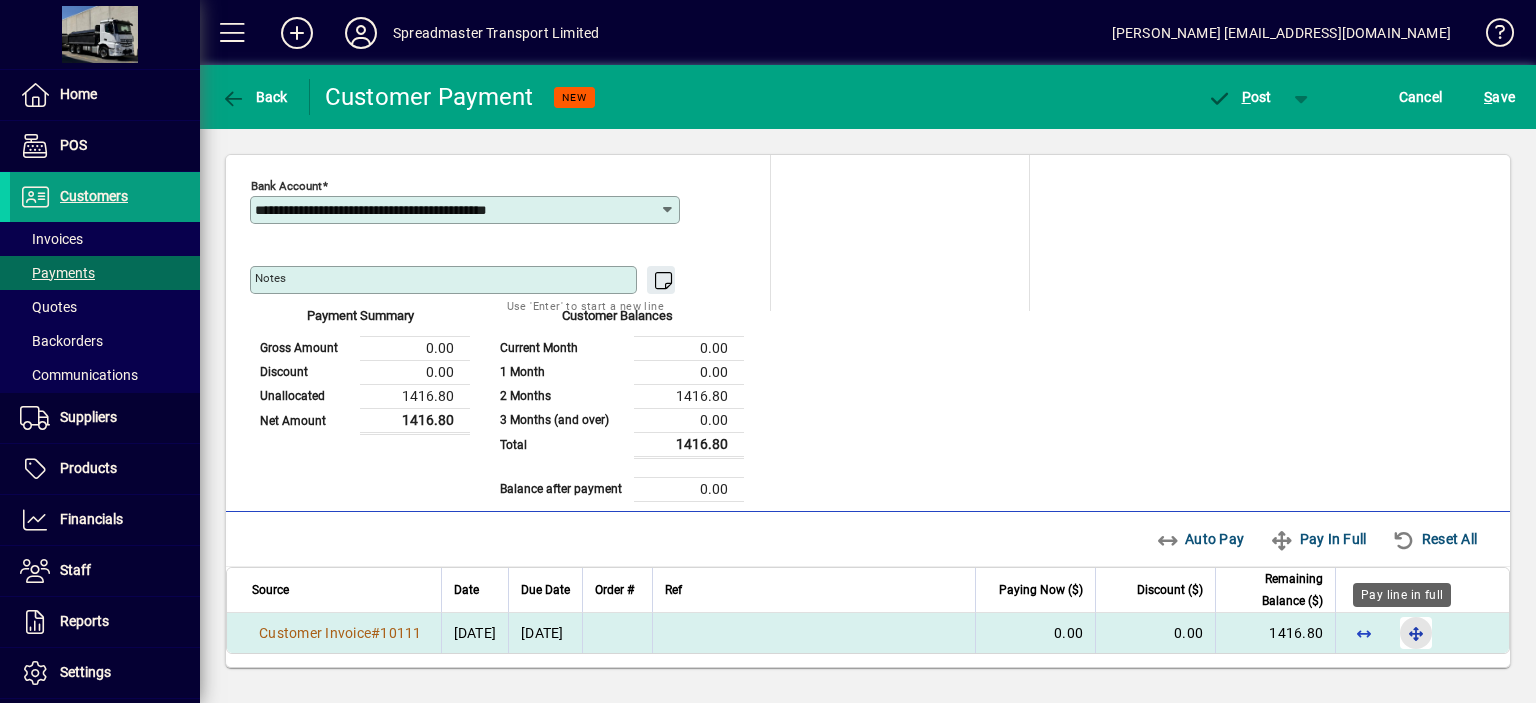 click at bounding box center (1416, 633) 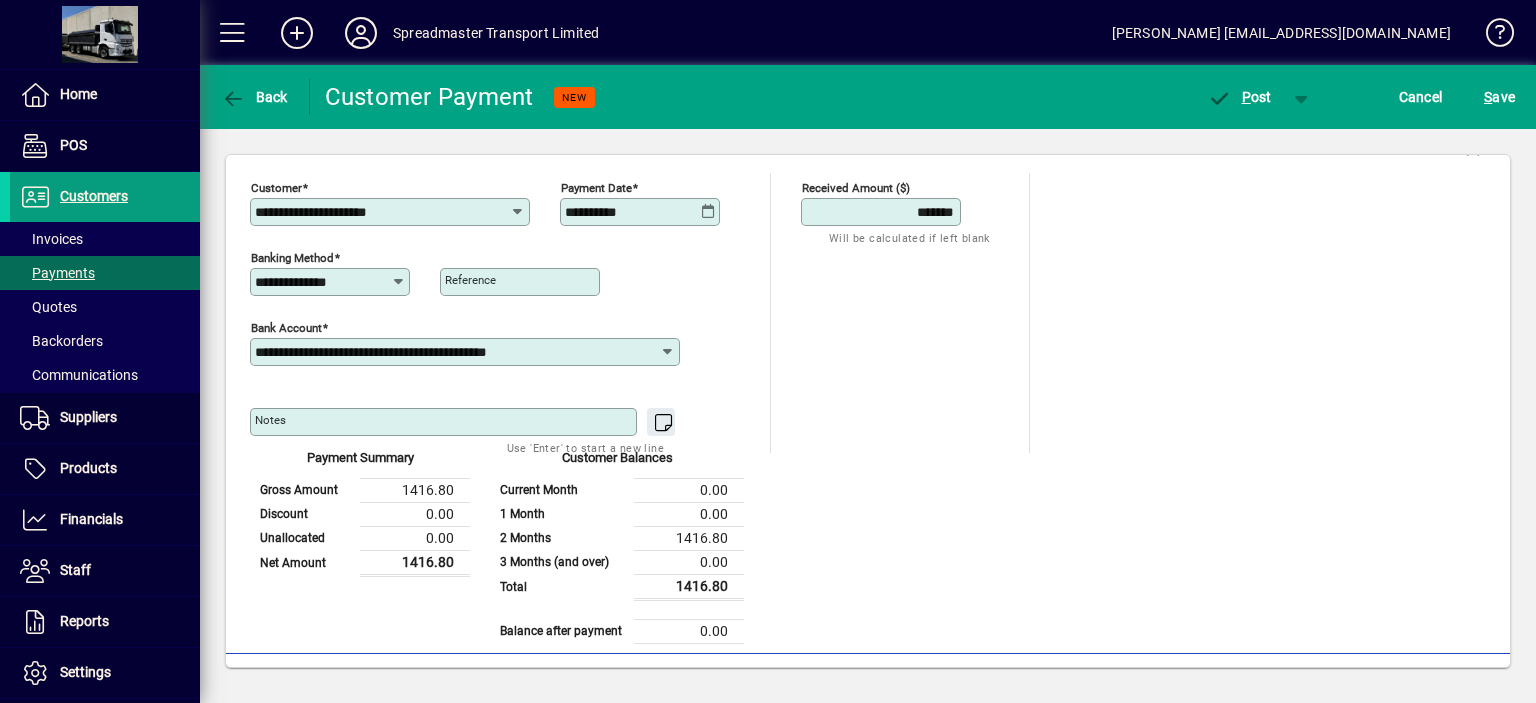 scroll, scrollTop: 0, scrollLeft: 0, axis: both 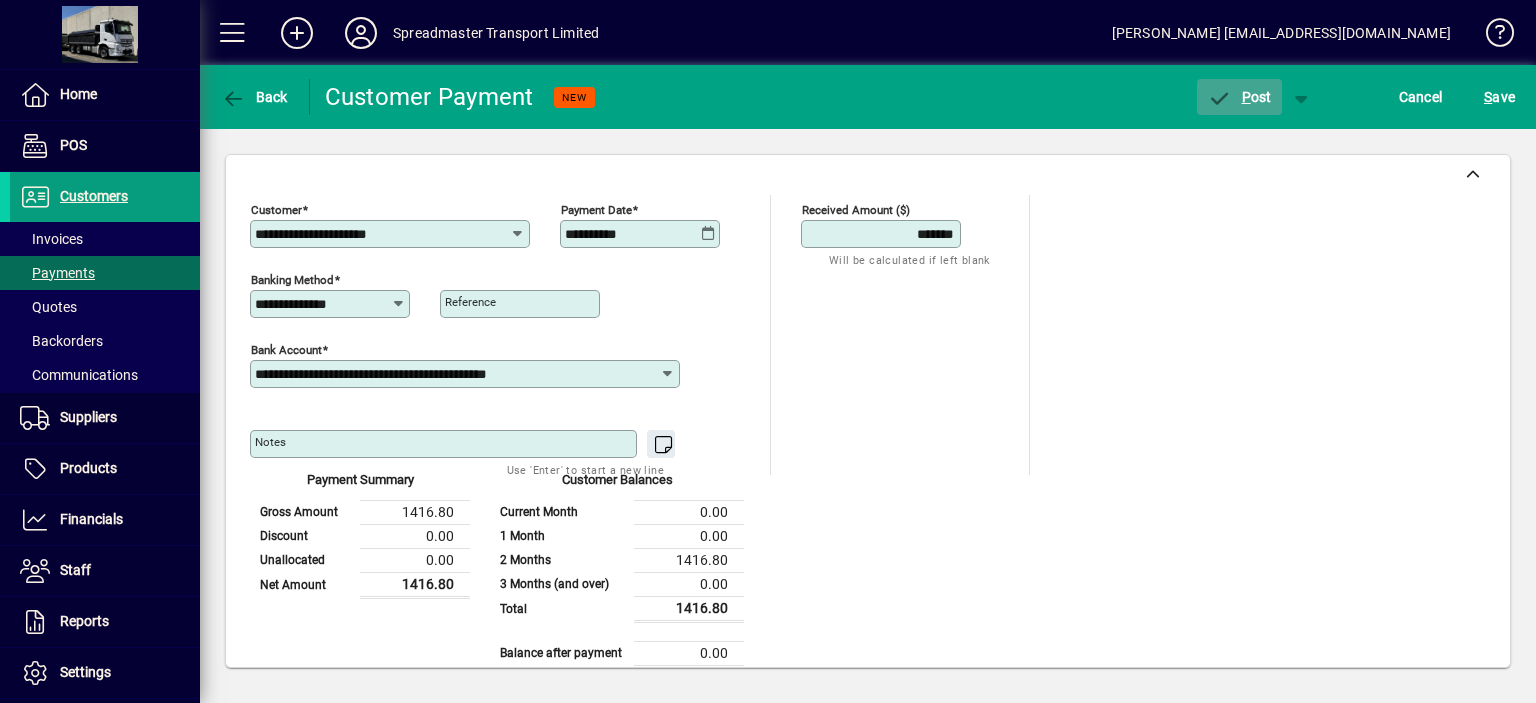 click on "P ost" 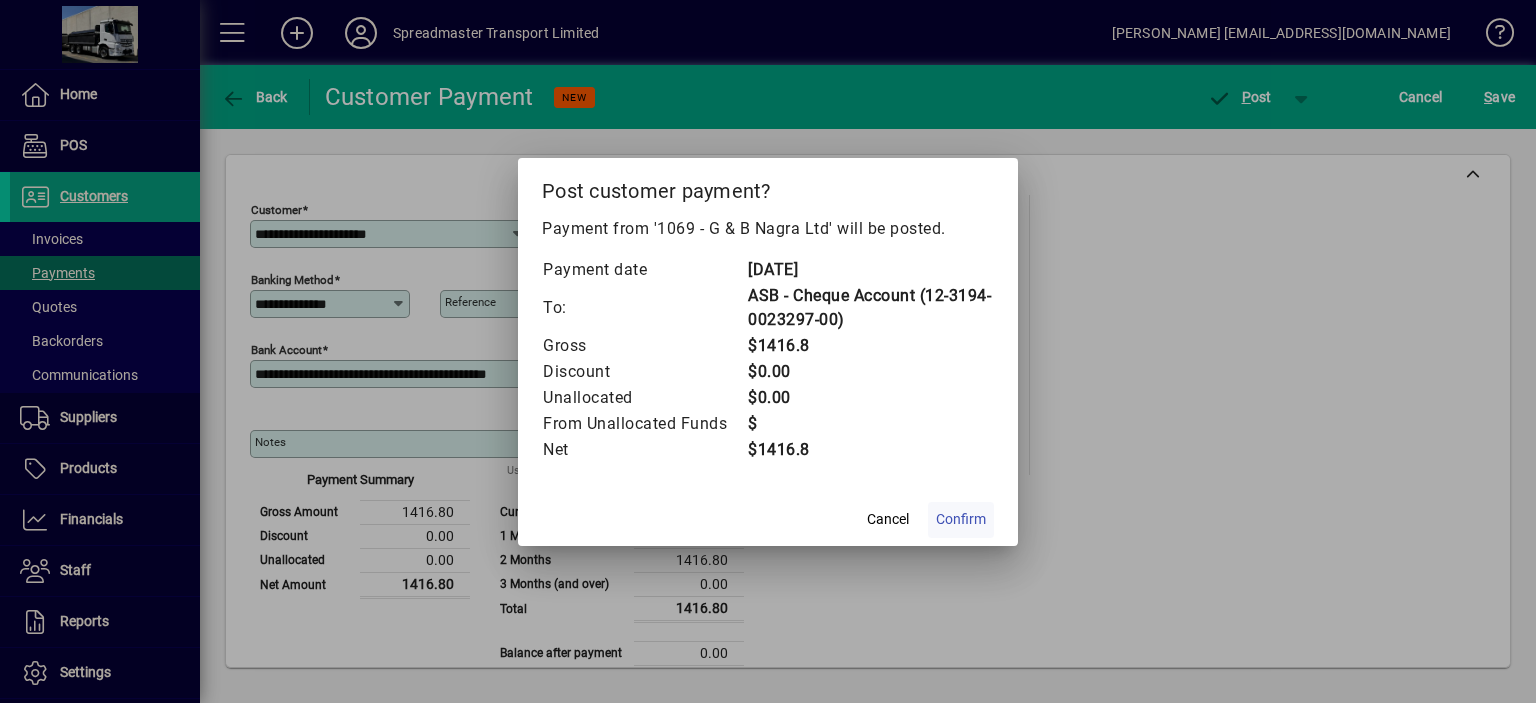 click on "Confirm" 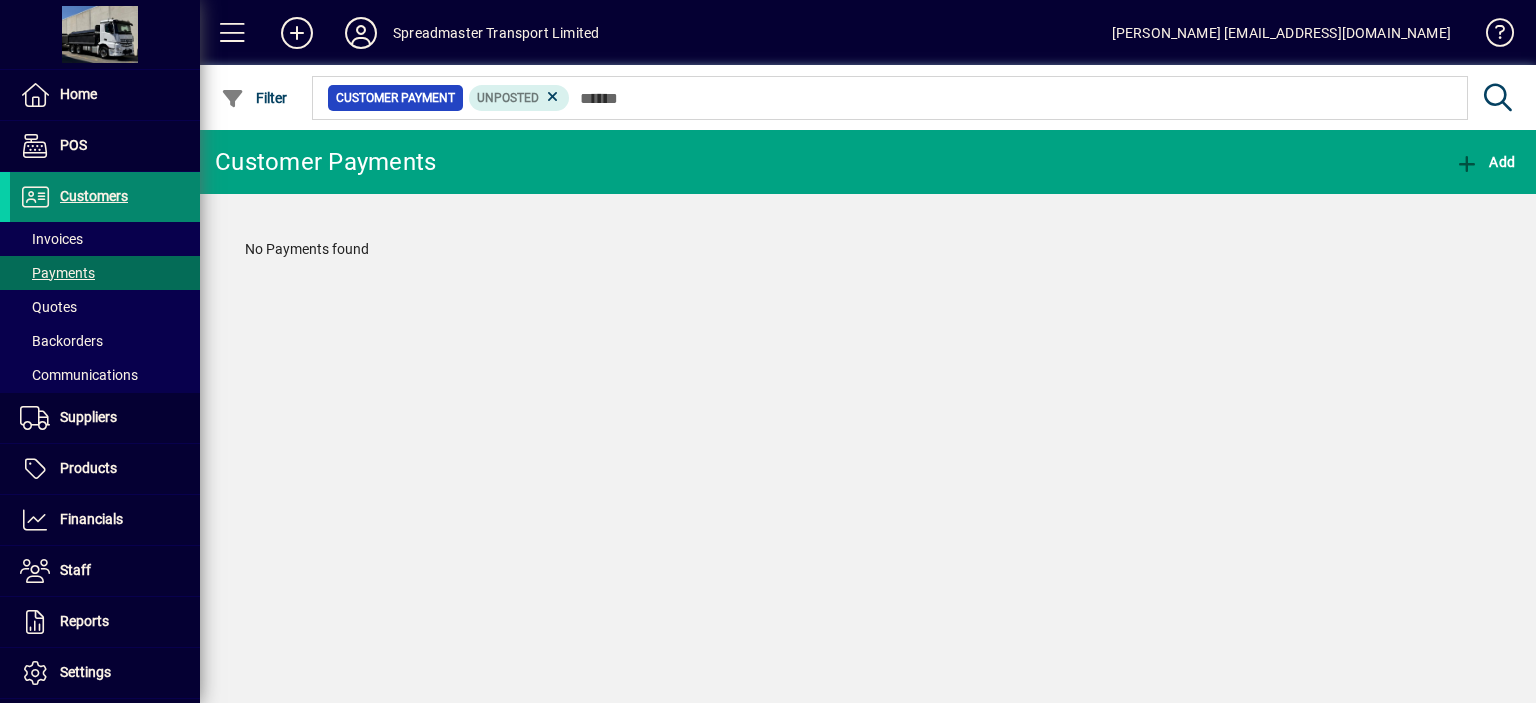 click on "Customers" at bounding box center [94, 196] 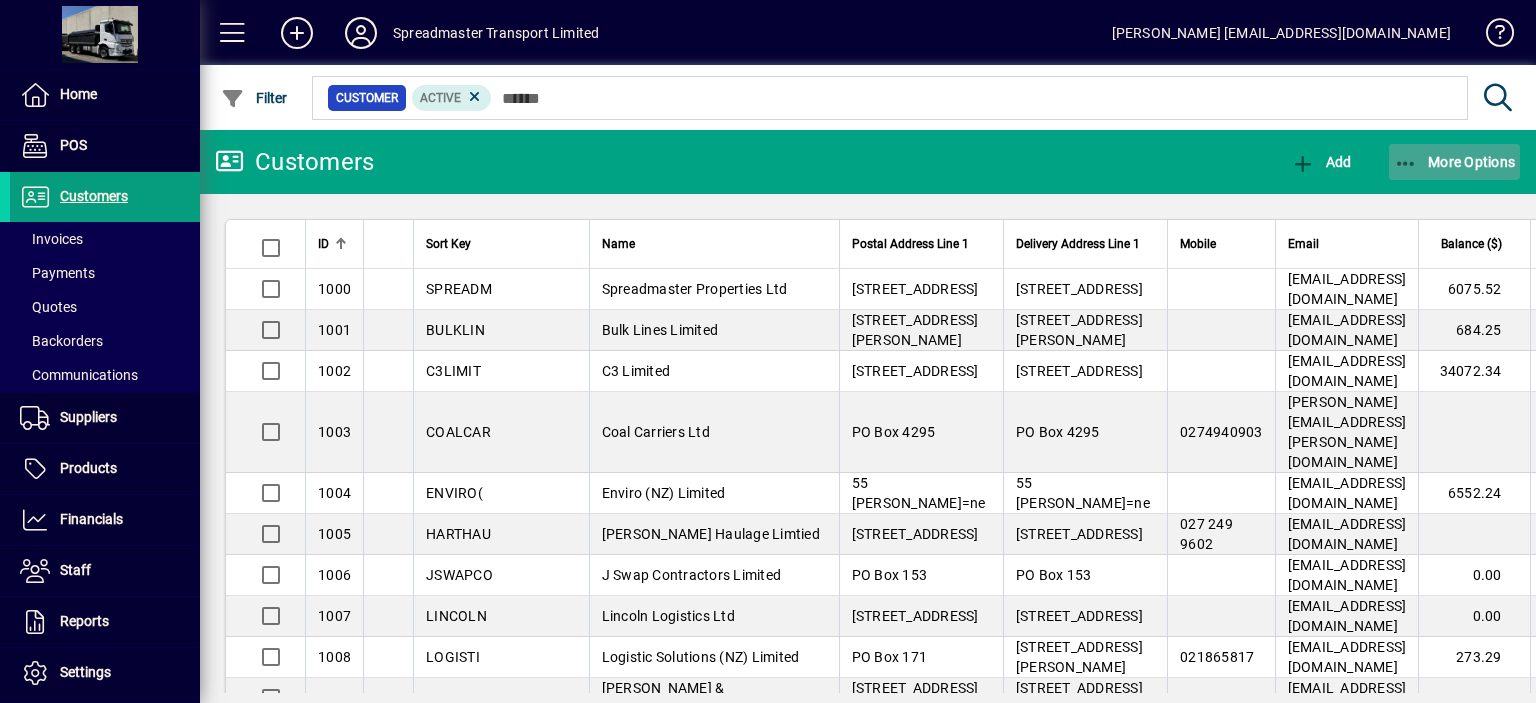 click on "More Options" 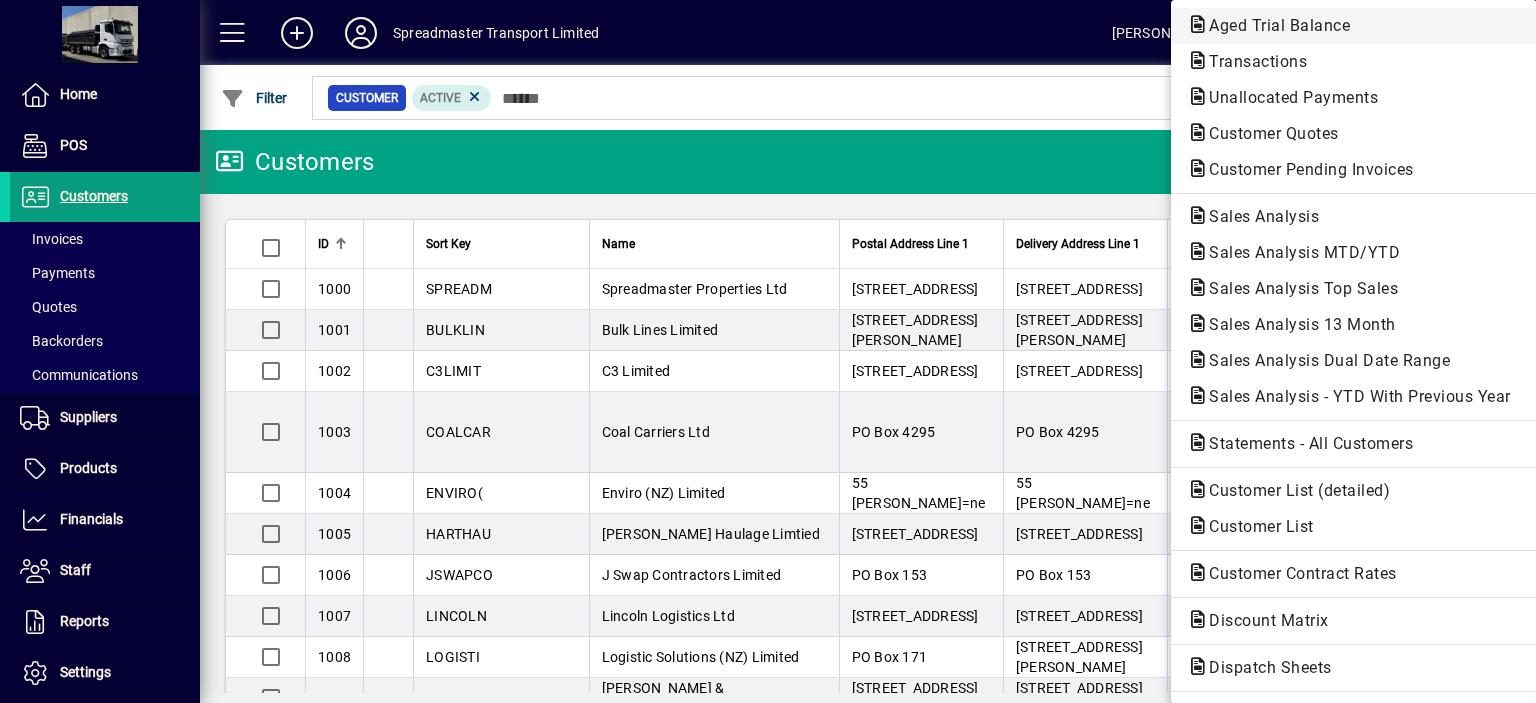 click on "Aged Trial Balance" at bounding box center (1252, 61) 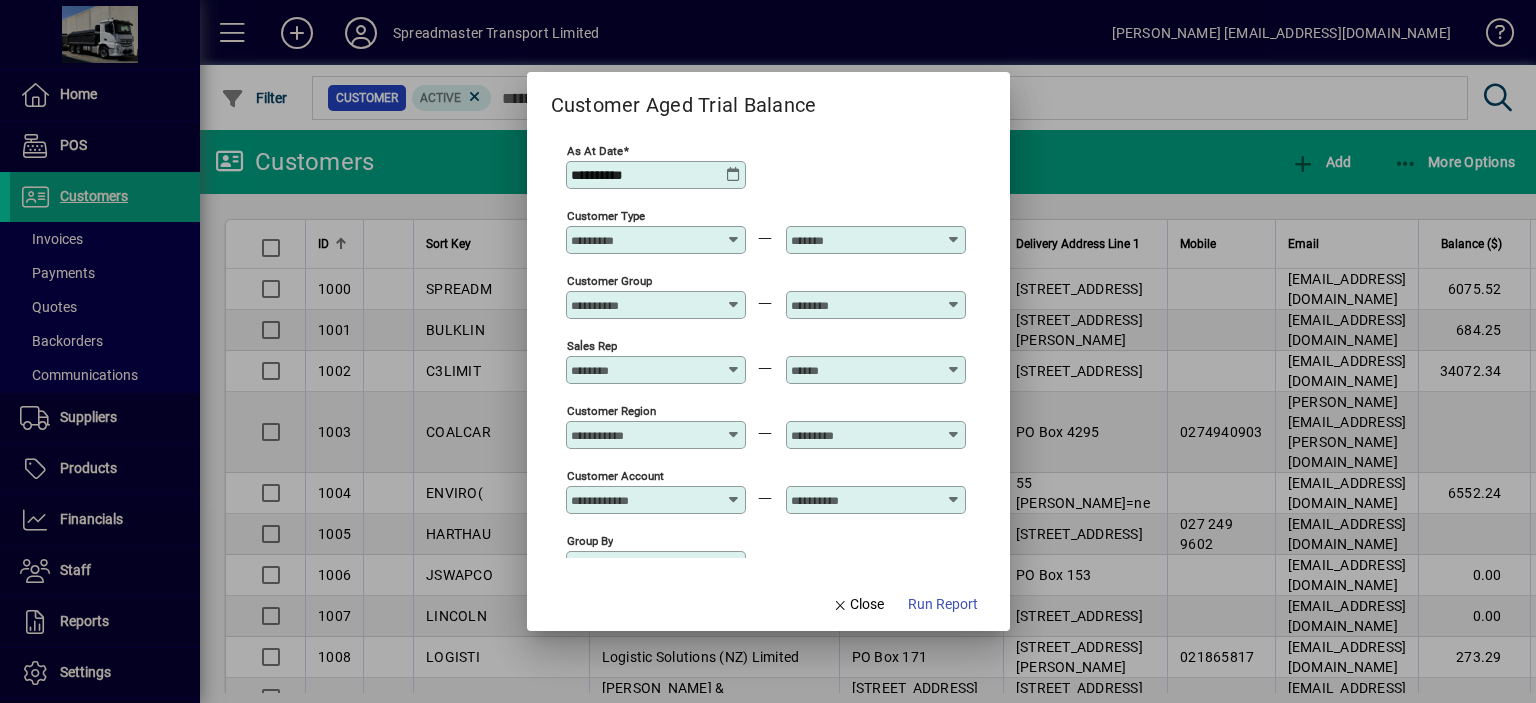 scroll, scrollTop: 148, scrollLeft: 0, axis: vertical 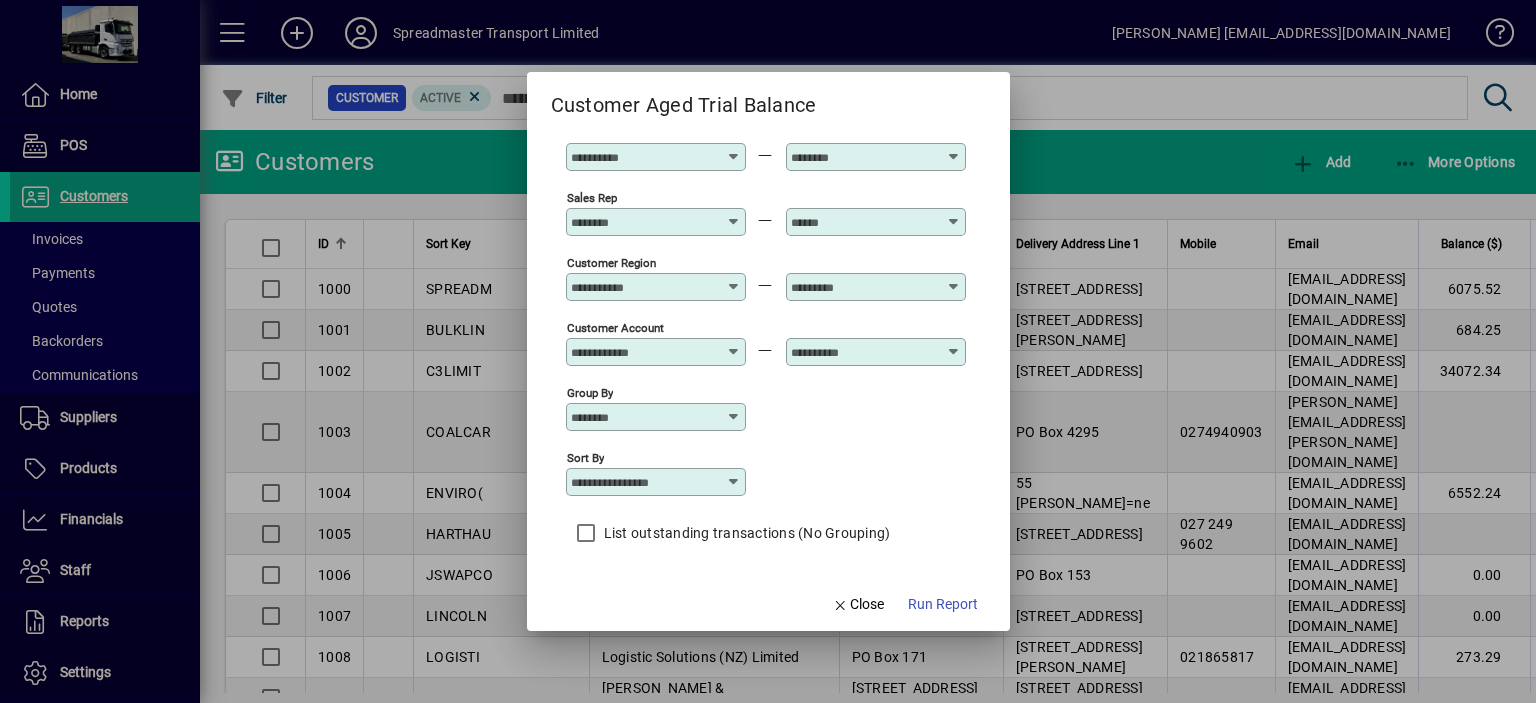 click on "Sort by" at bounding box center (648, 482) 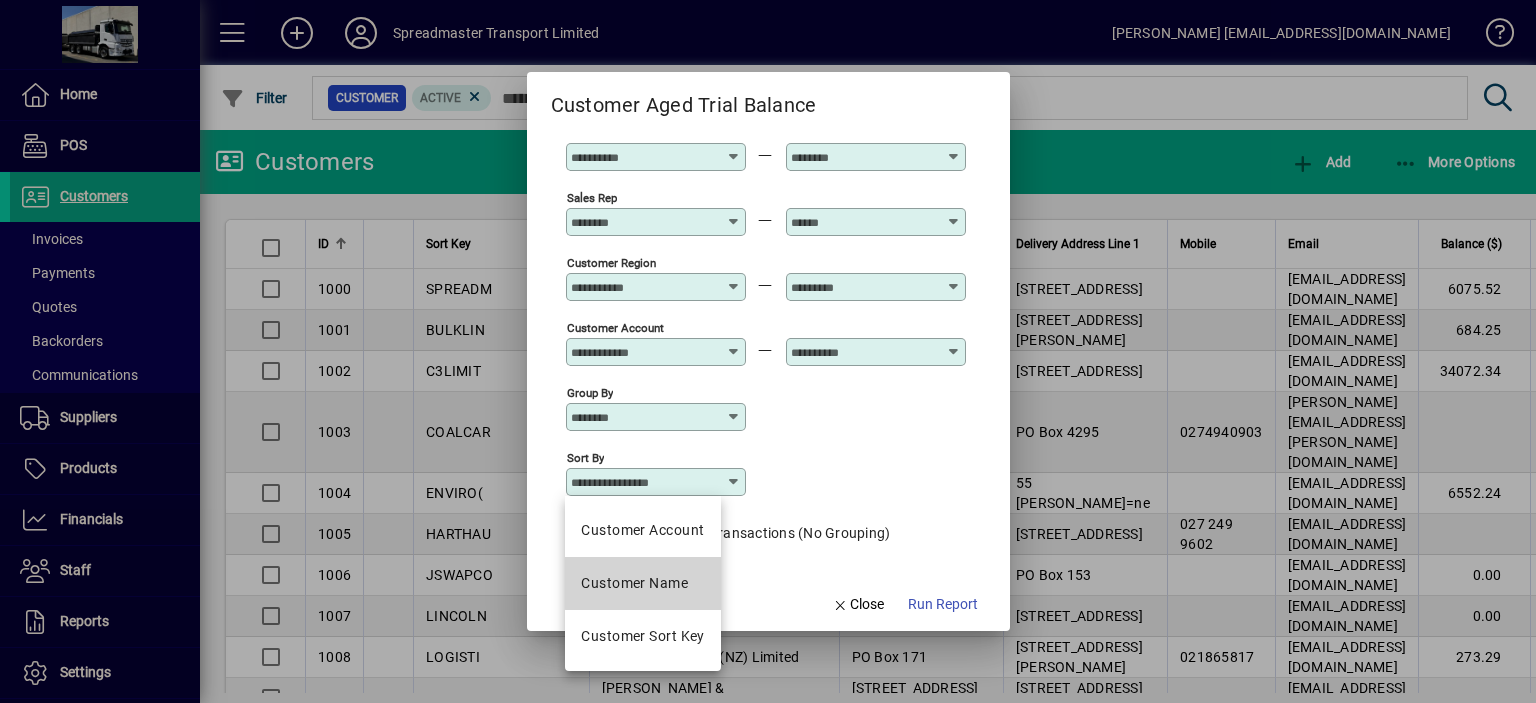 click on "Customer Name" at bounding box center (634, 583) 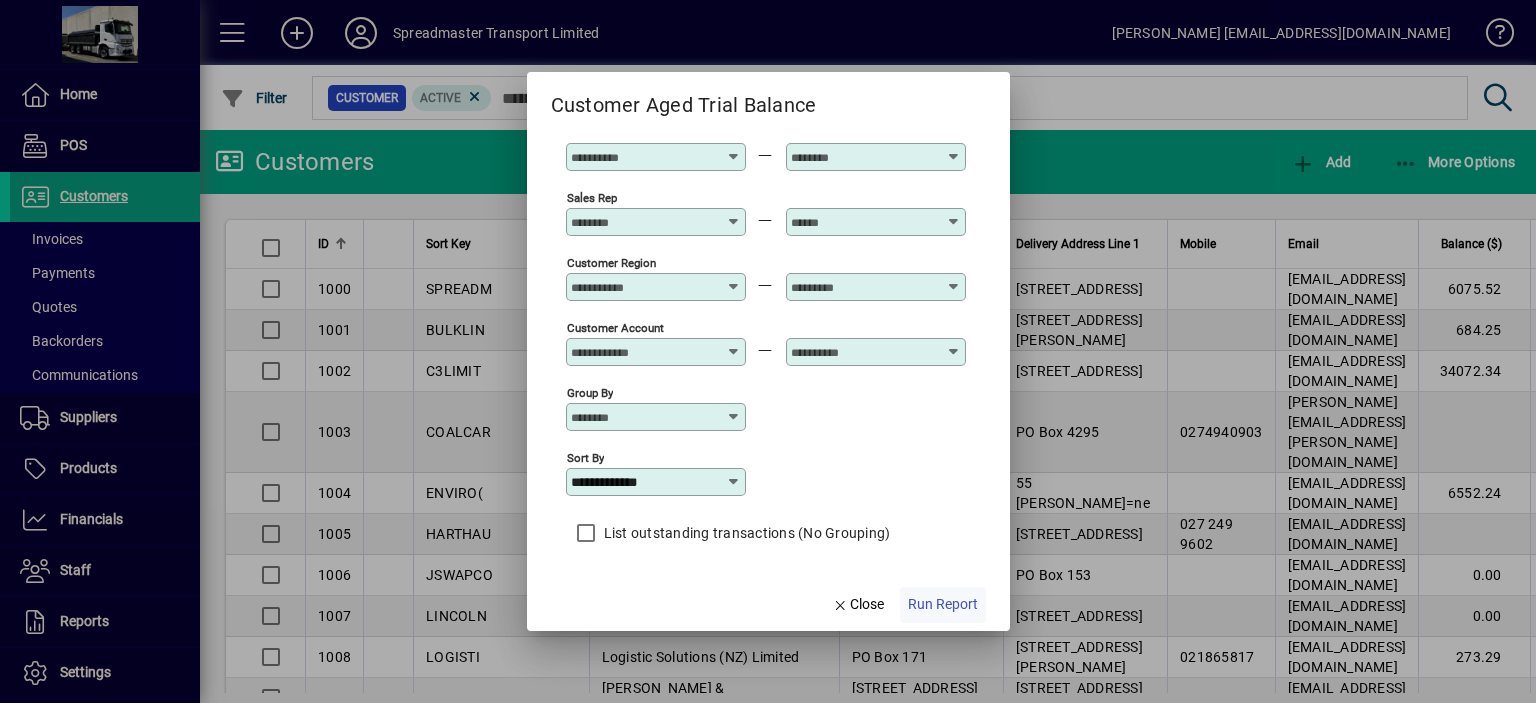 click on "Run Report" 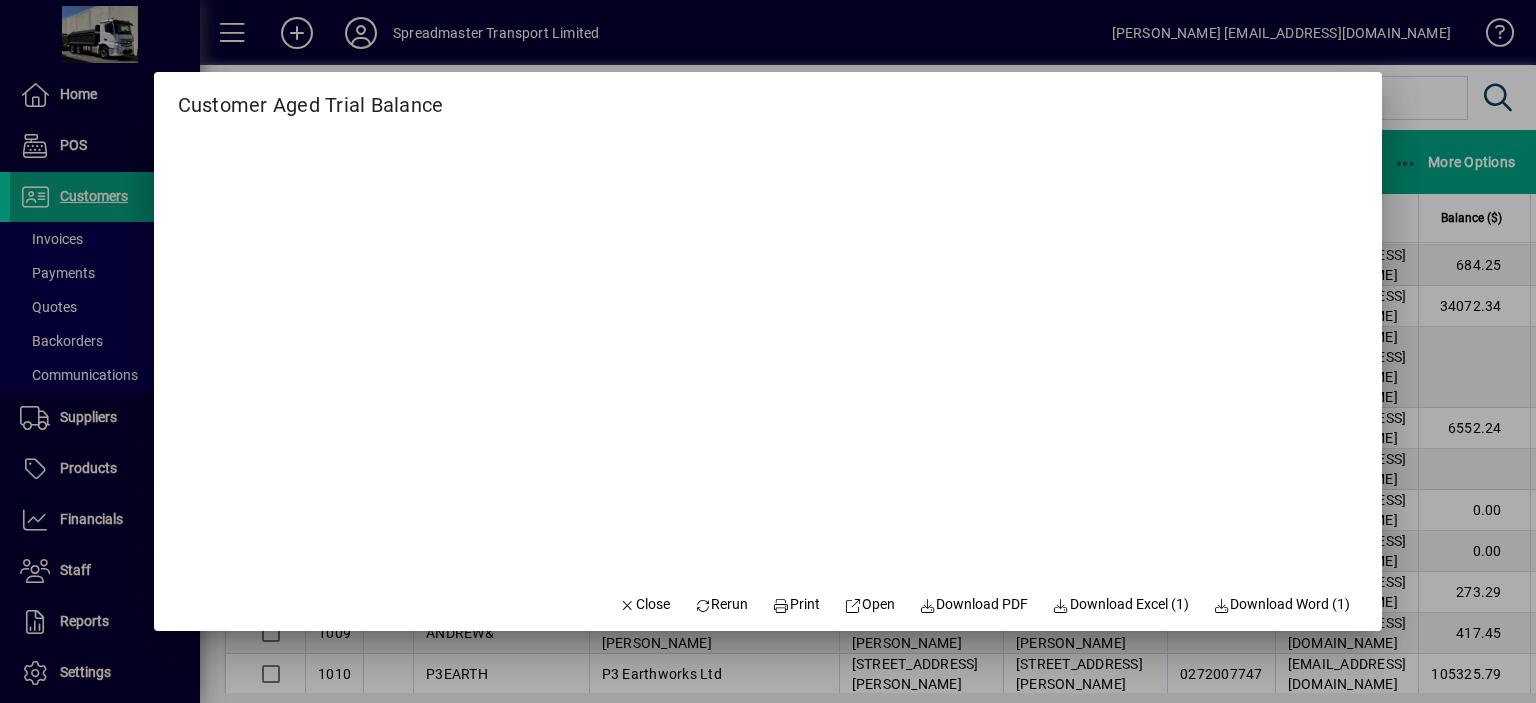 scroll, scrollTop: 100, scrollLeft: 0, axis: vertical 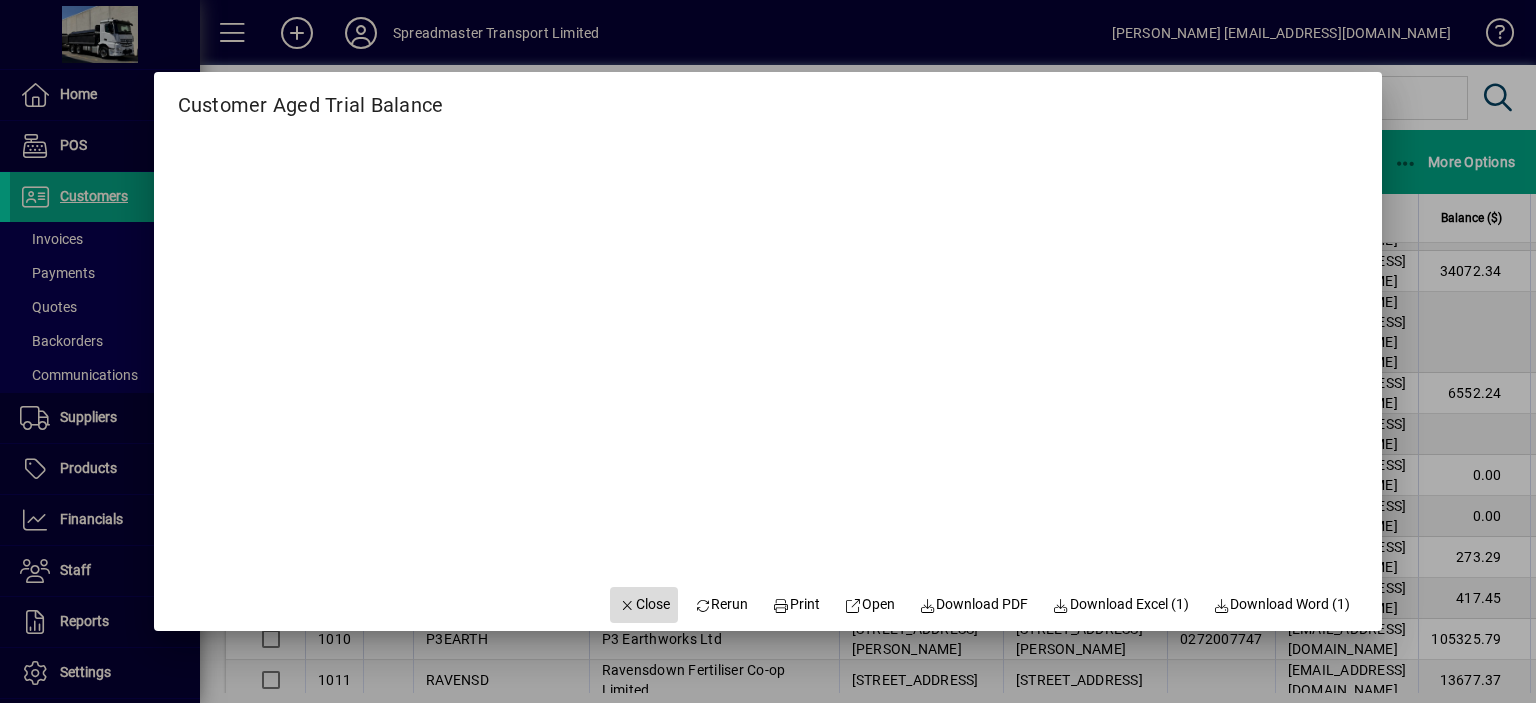 click on "Close" 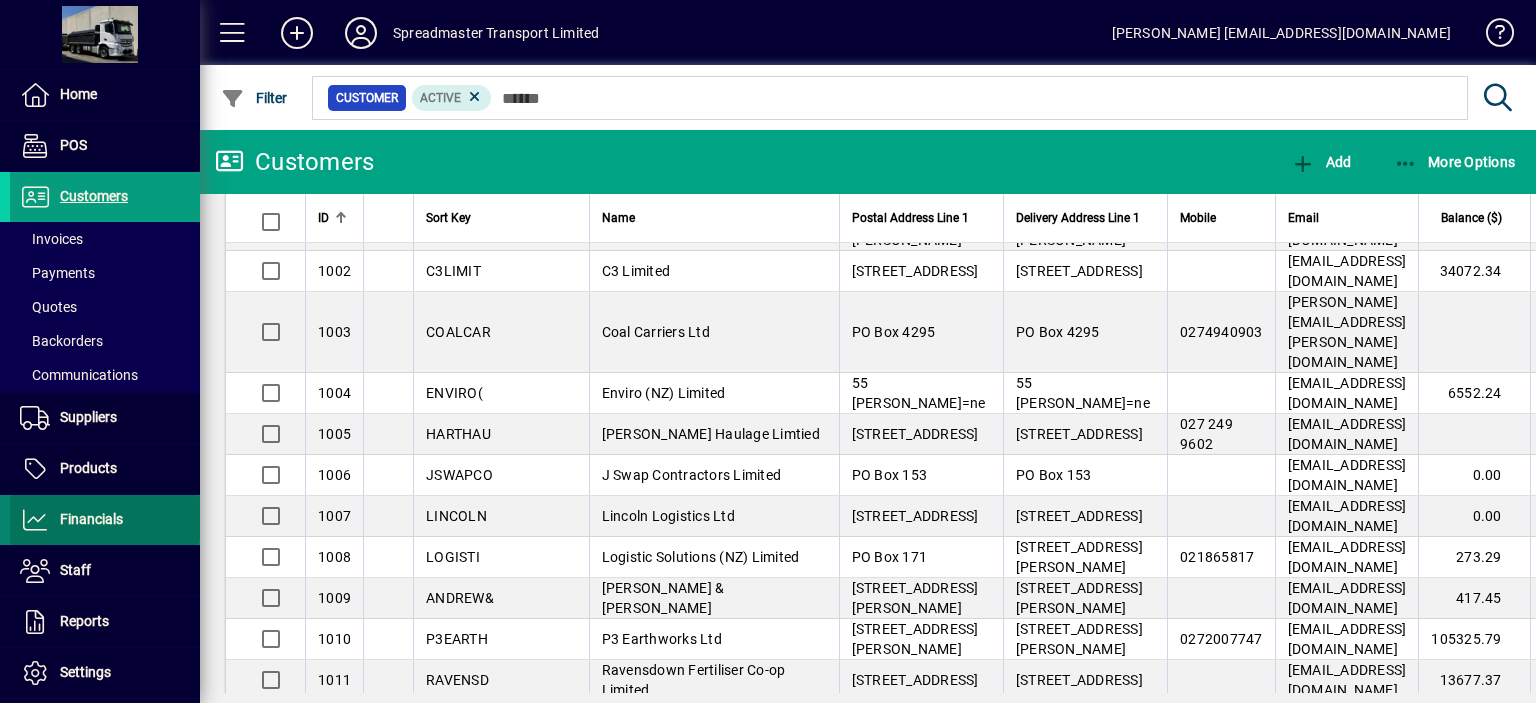 click on "Financials" at bounding box center [91, 519] 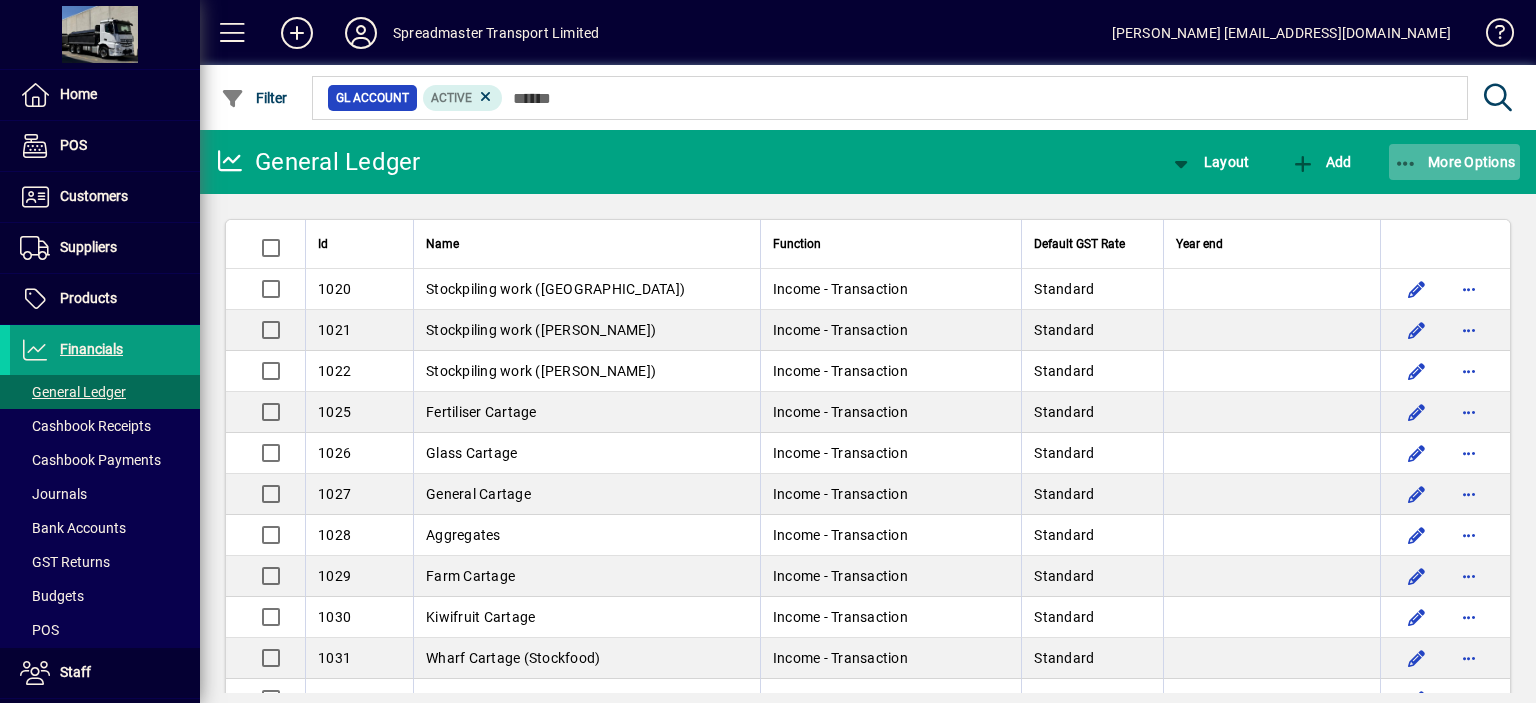 click on "More Options" 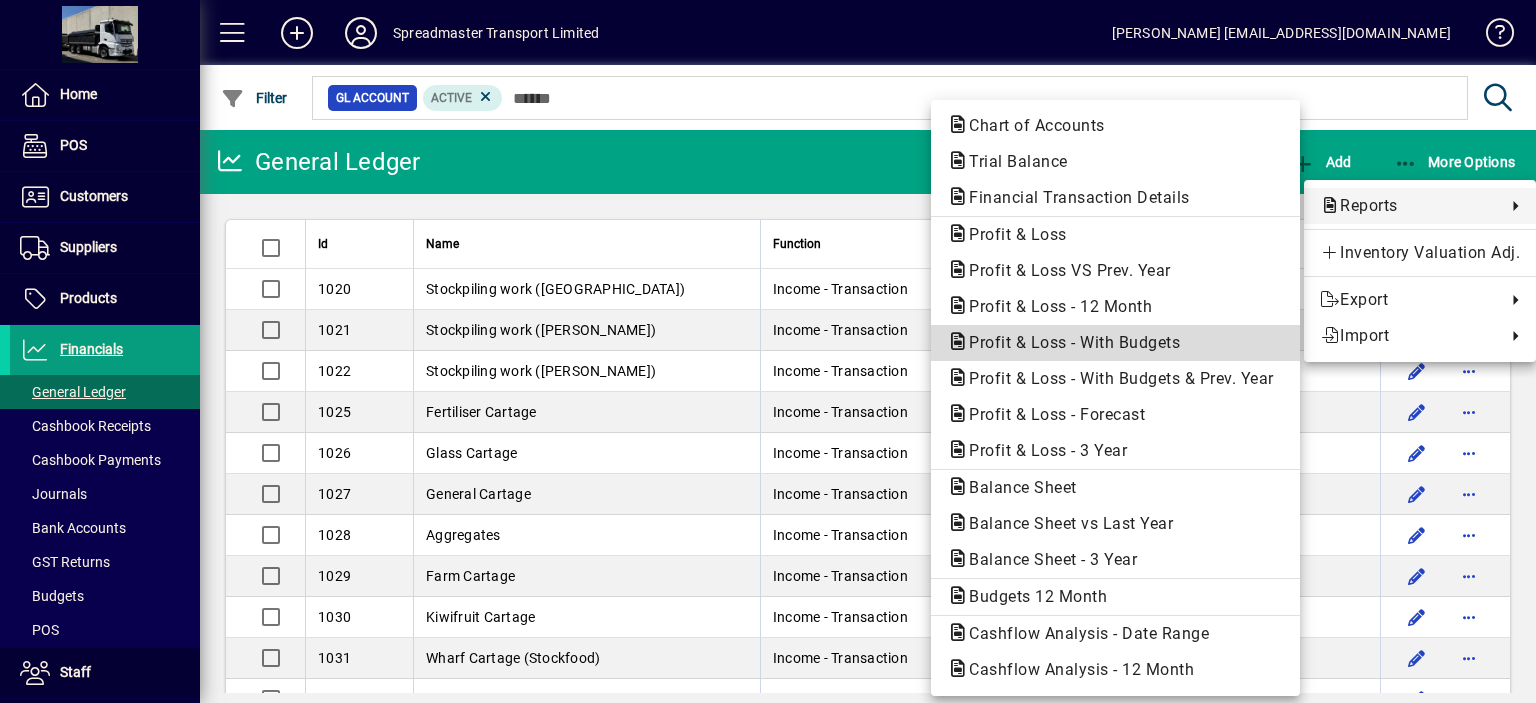 click on "Profit & Loss - With Budgets" 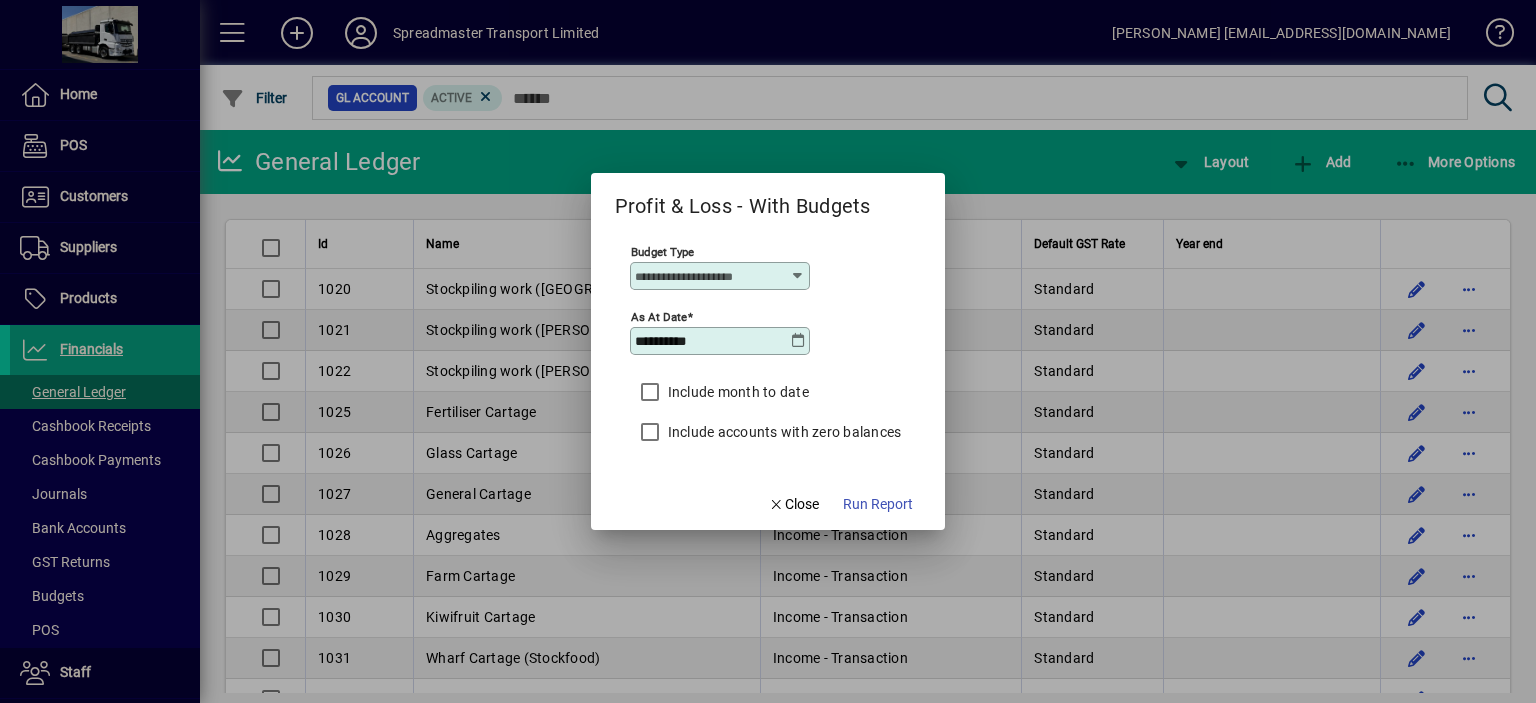 type on "****" 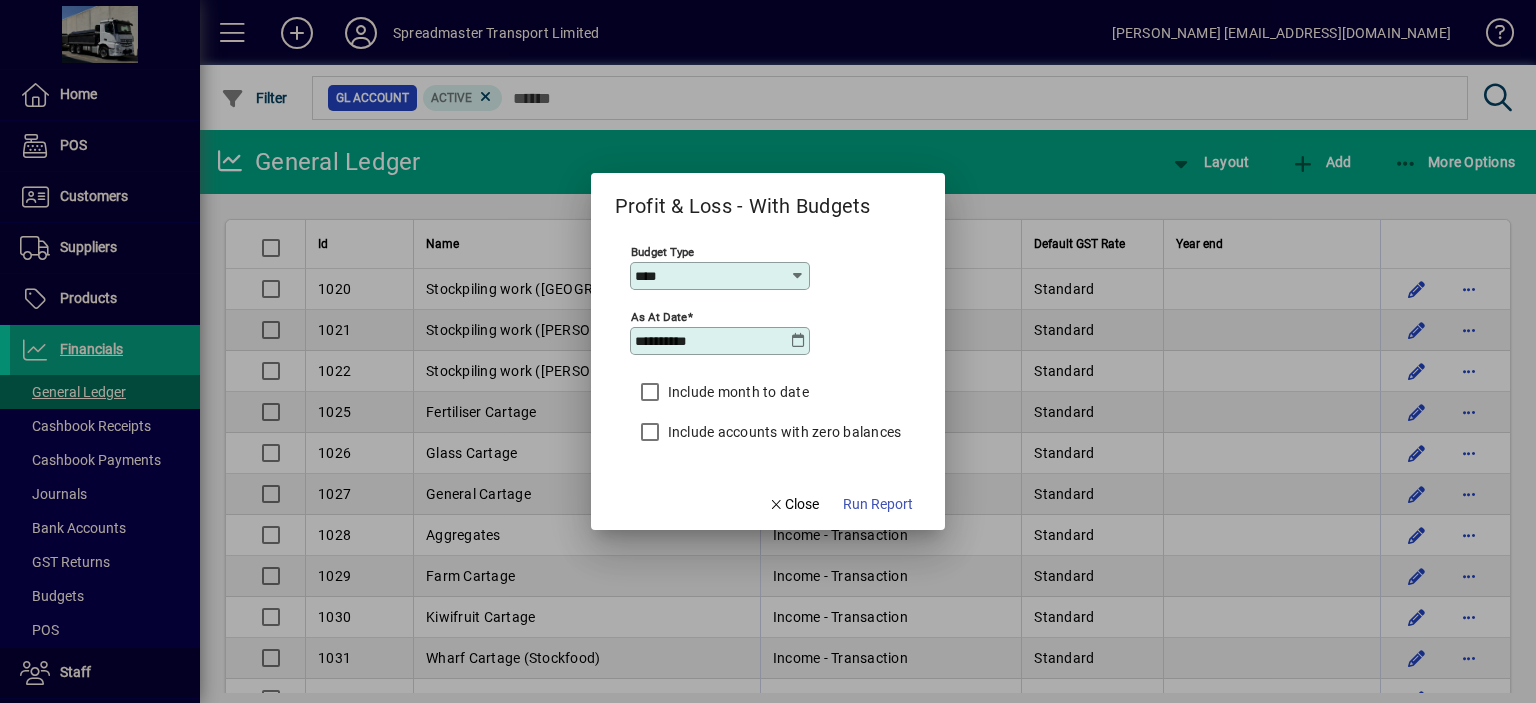 click at bounding box center [798, 341] 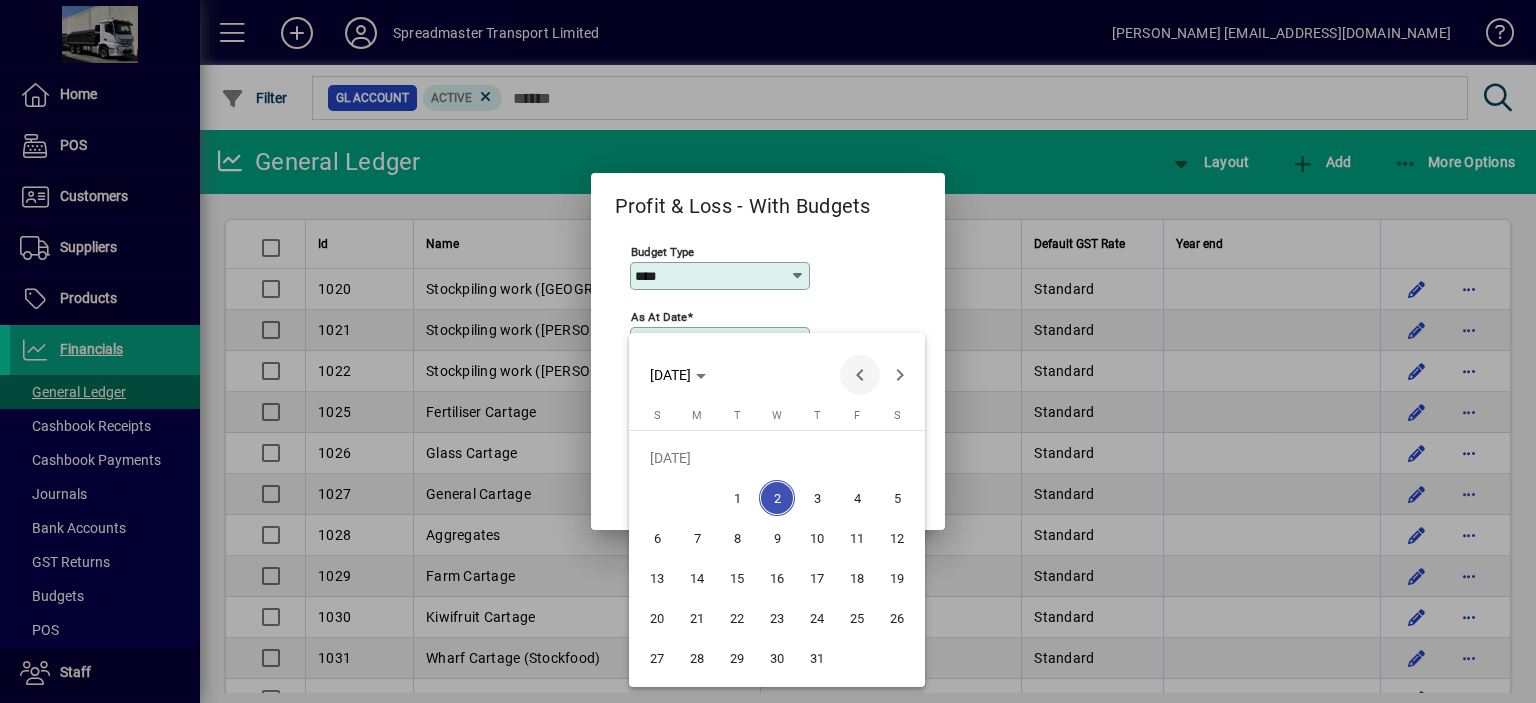 click at bounding box center [860, 375] 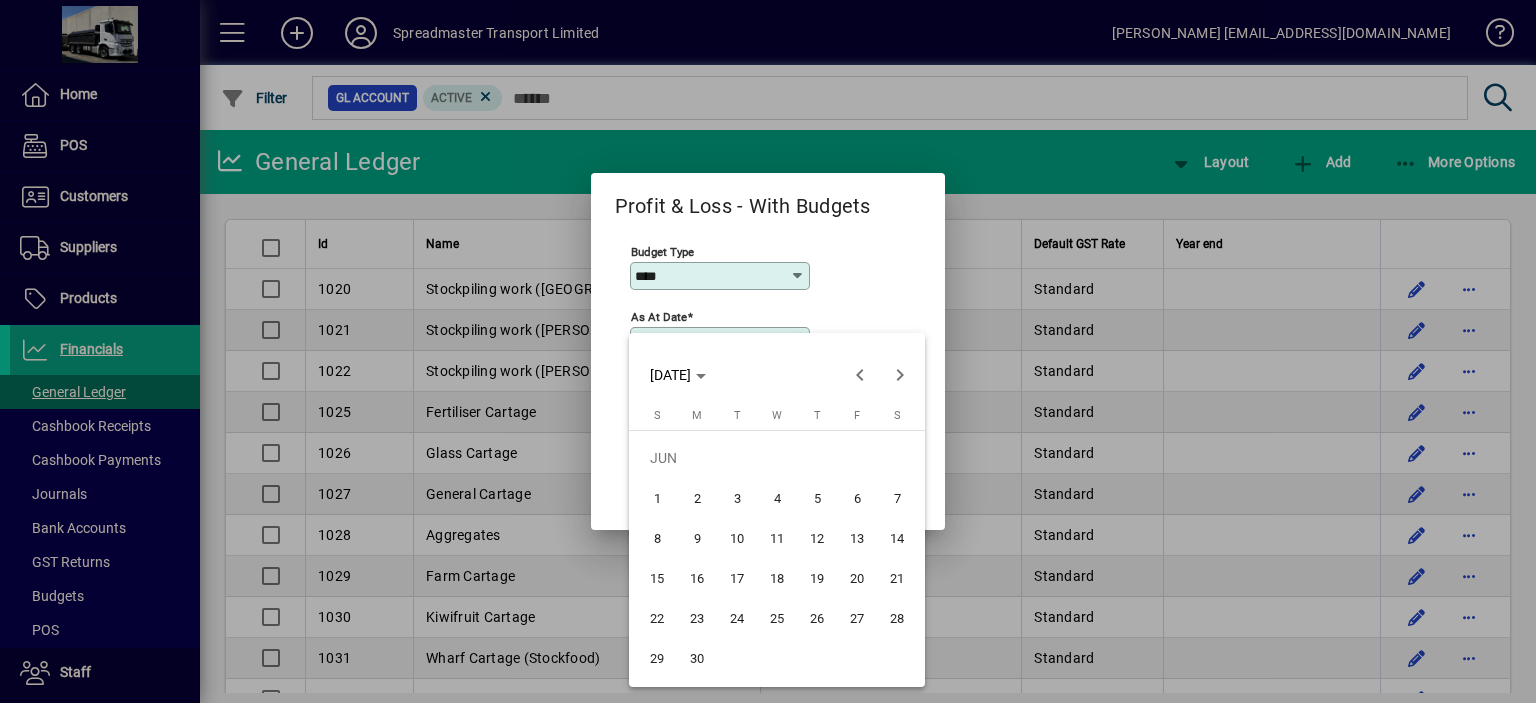 click on "30" at bounding box center (697, 658) 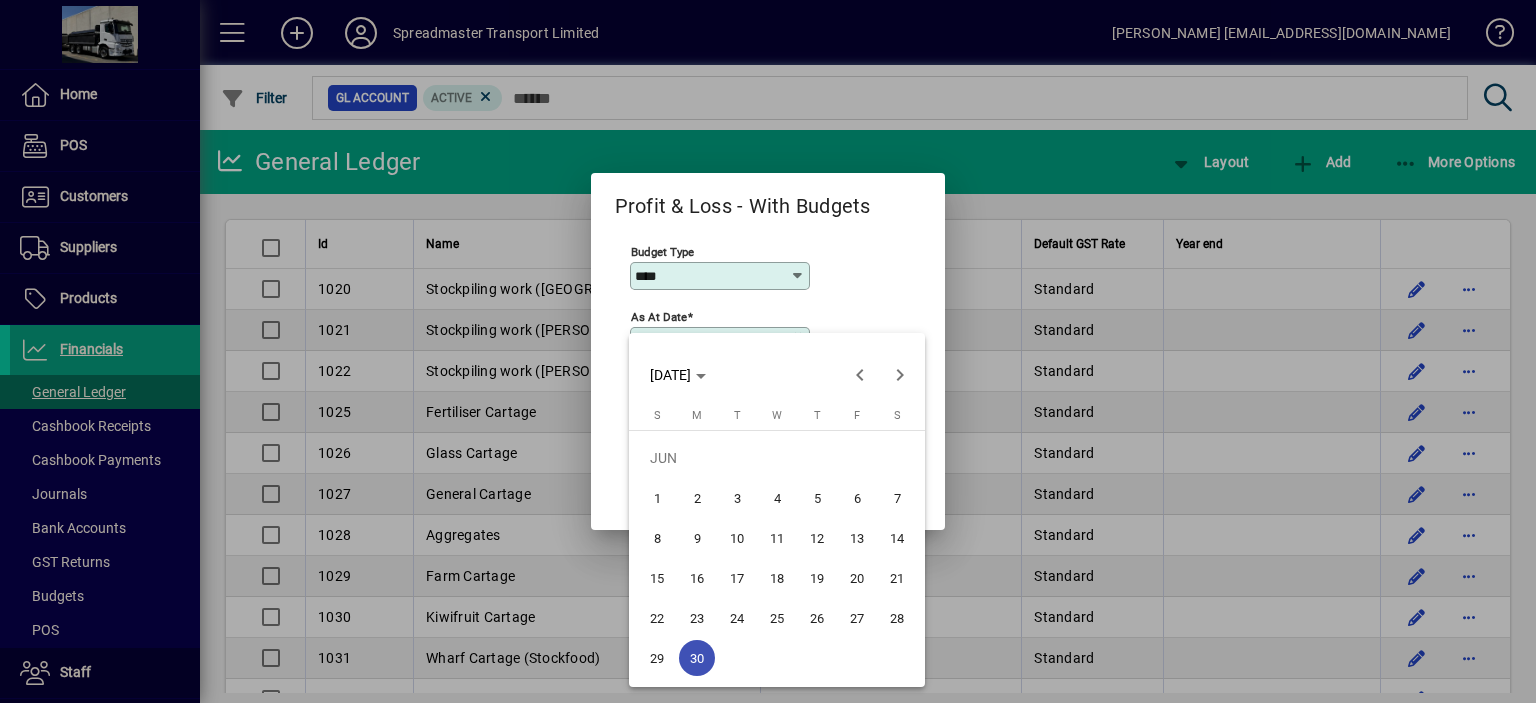 type on "**********" 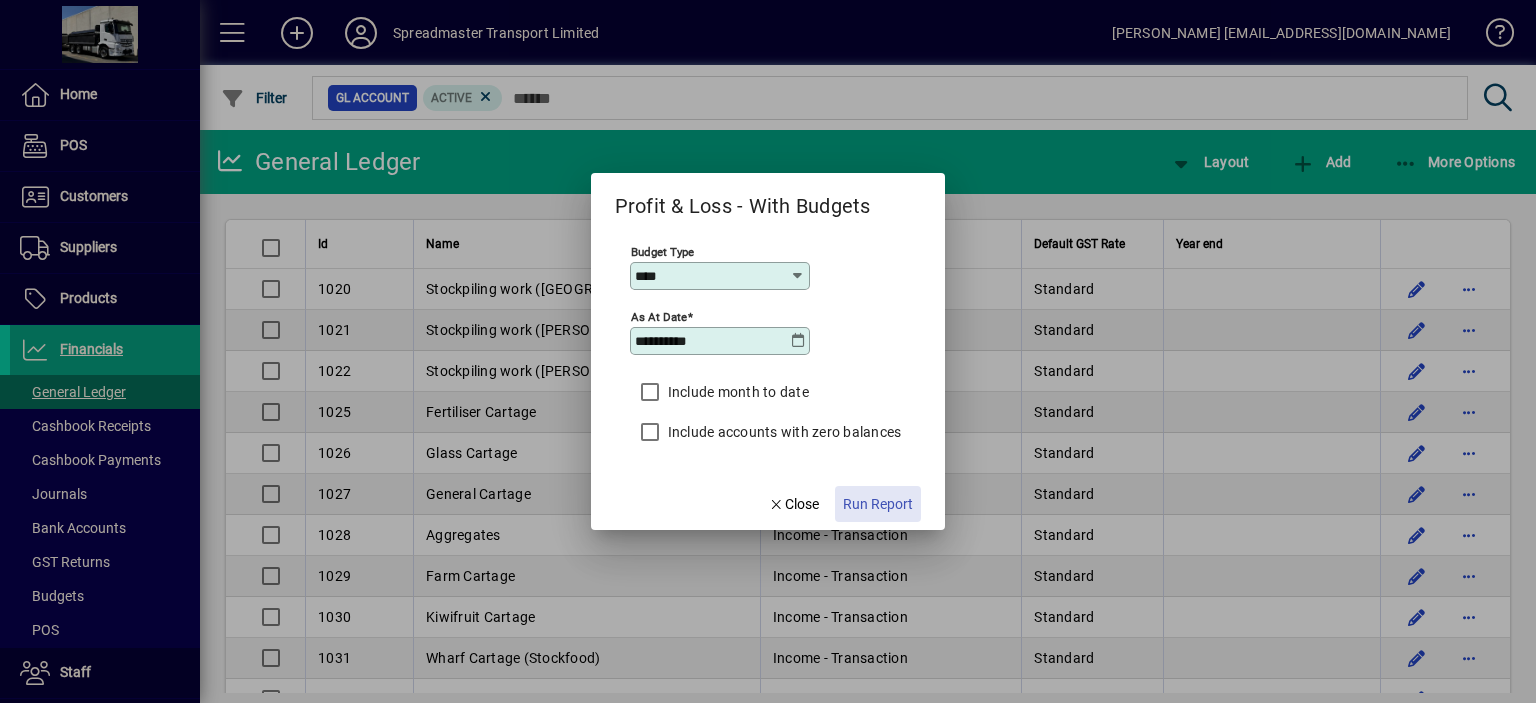 click on "Run Report" 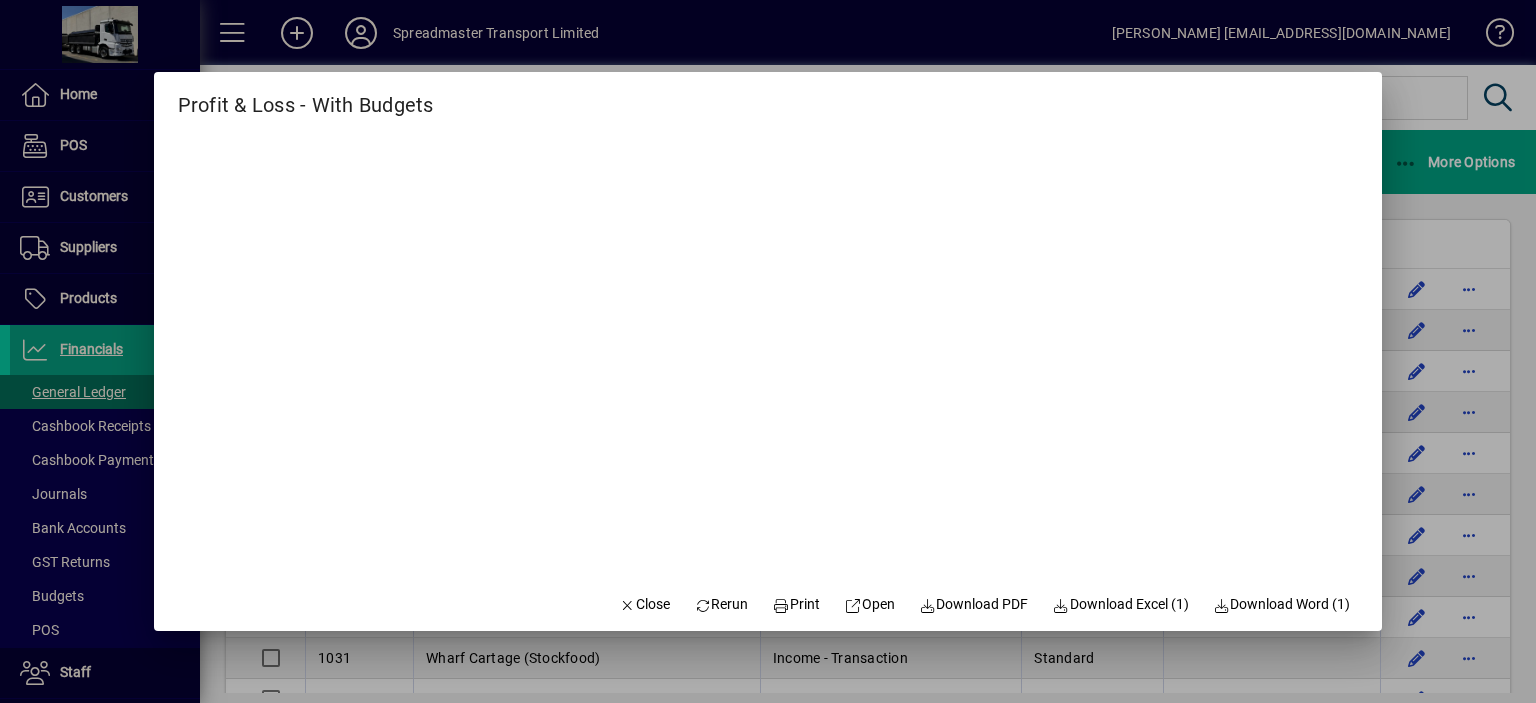 scroll, scrollTop: 100, scrollLeft: 0, axis: vertical 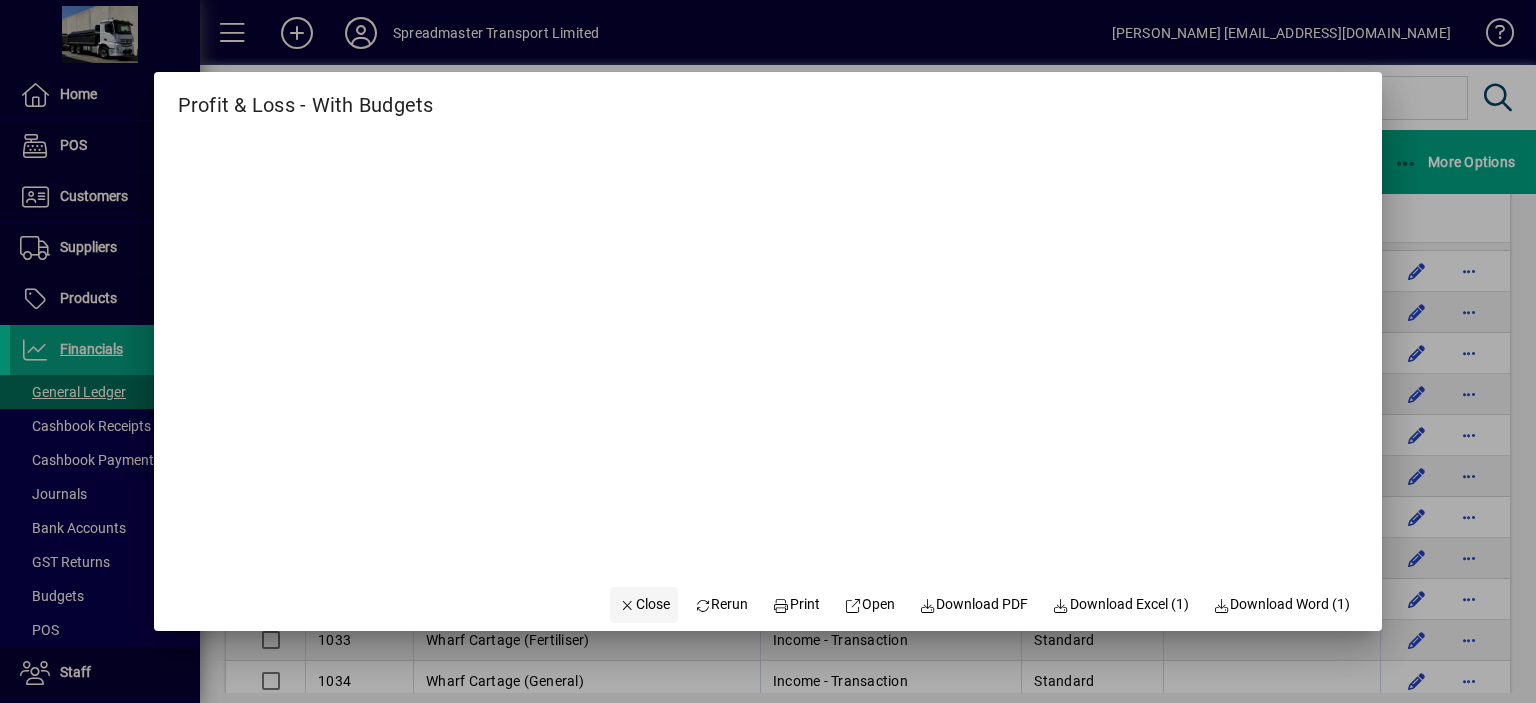 click on "Close" 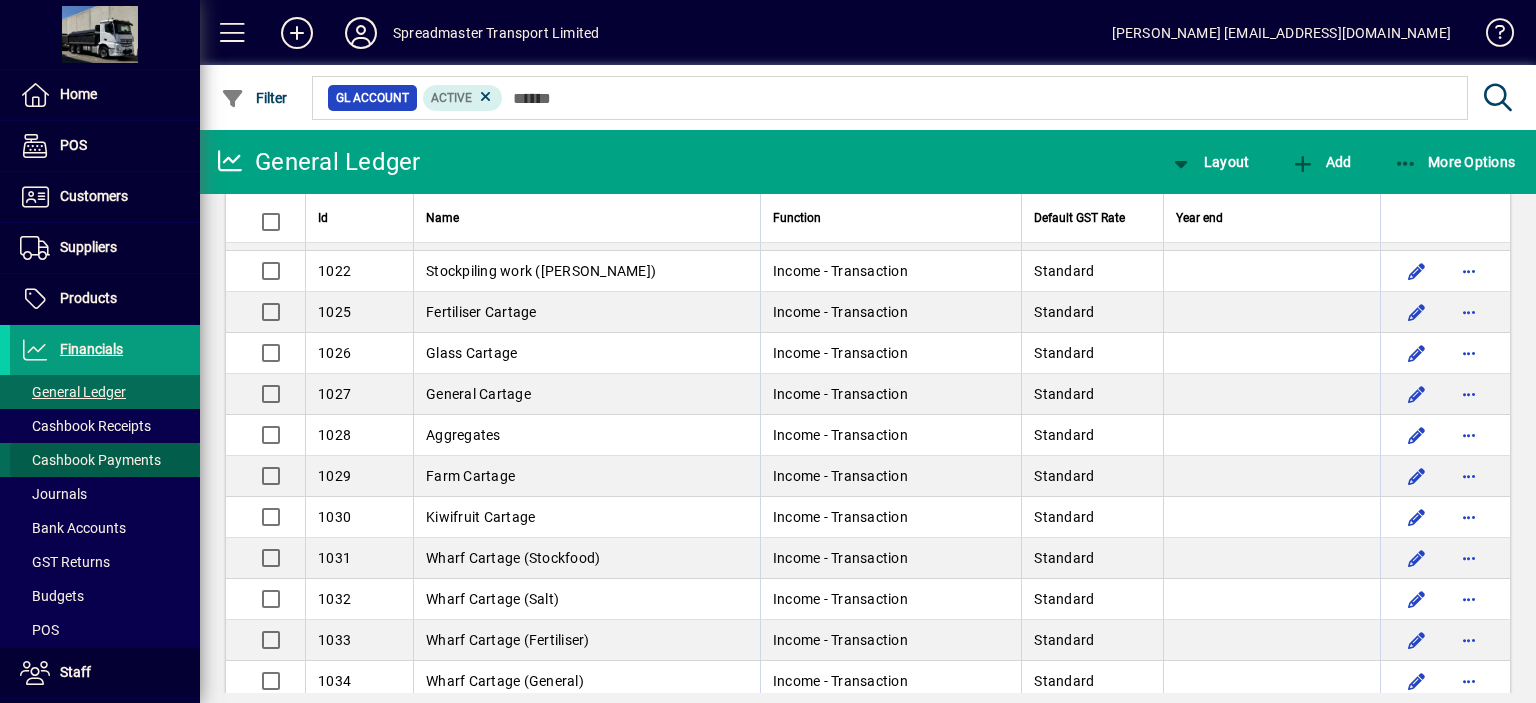 click on "Cashbook Payments" at bounding box center [90, 460] 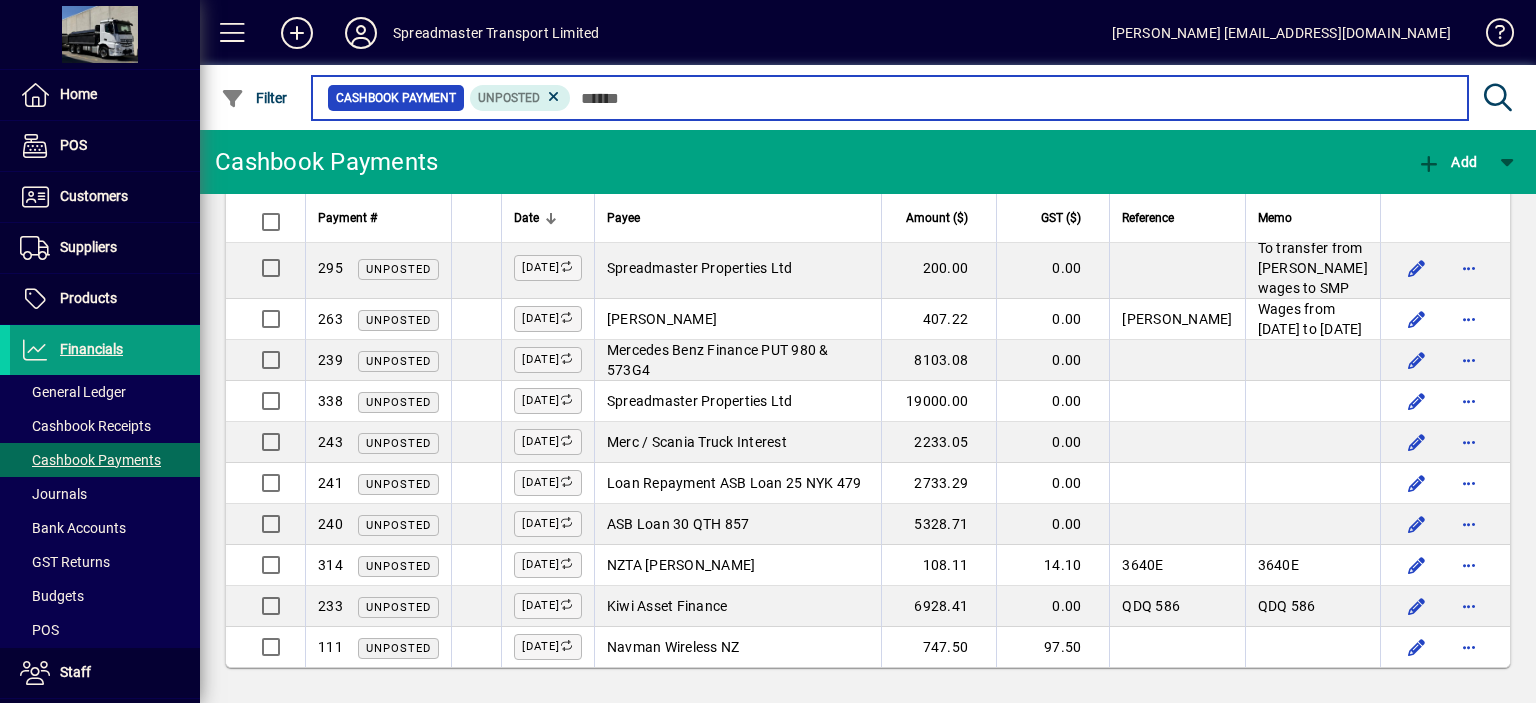 scroll, scrollTop: 2212, scrollLeft: 0, axis: vertical 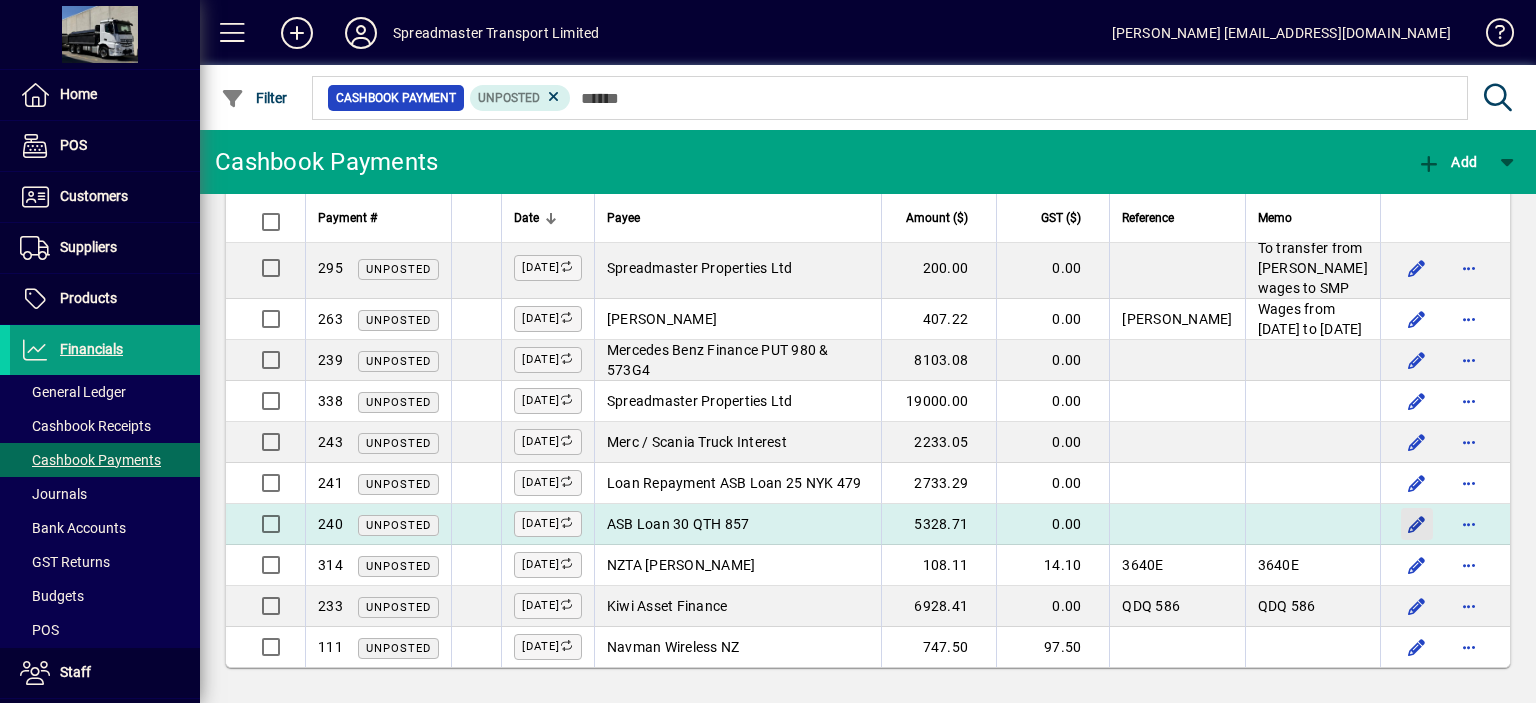 click at bounding box center [1417, 524] 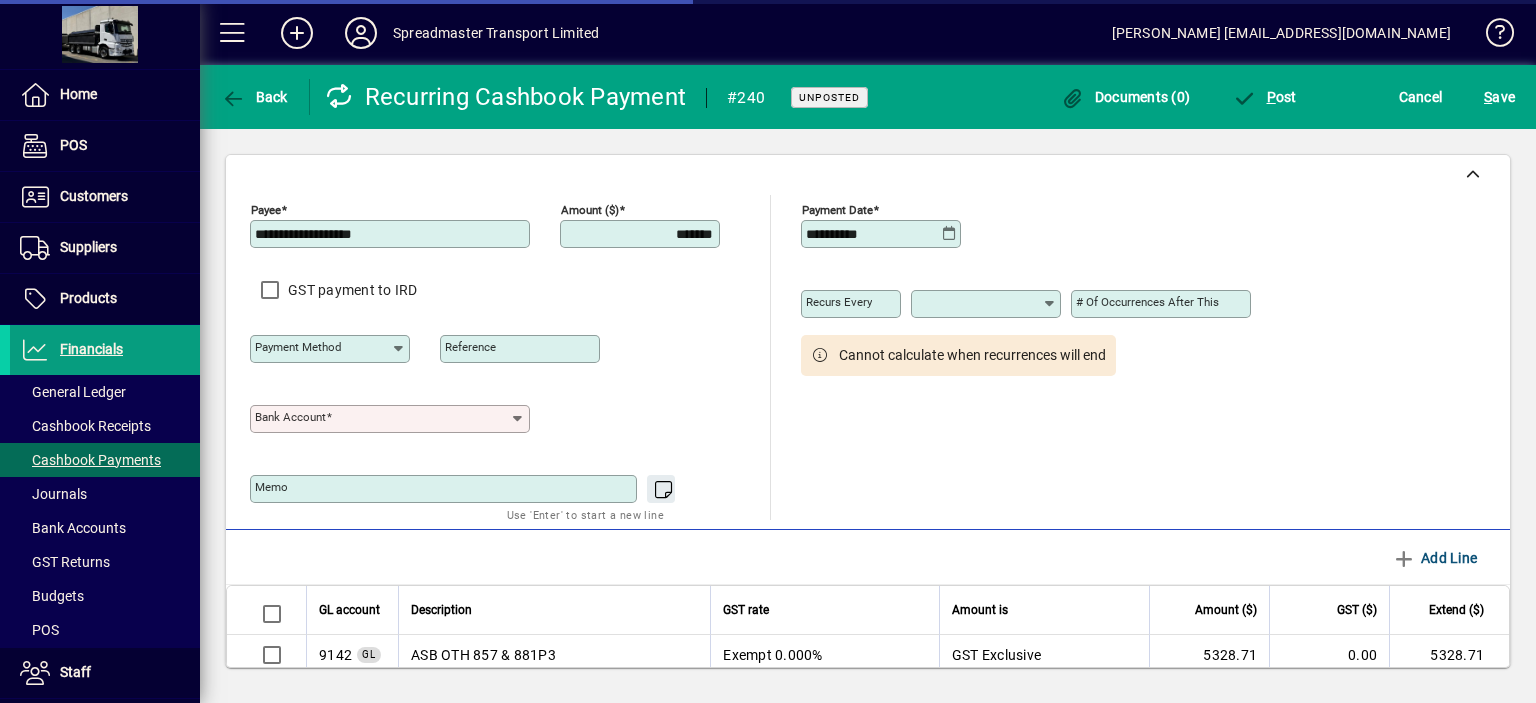 type on "********" 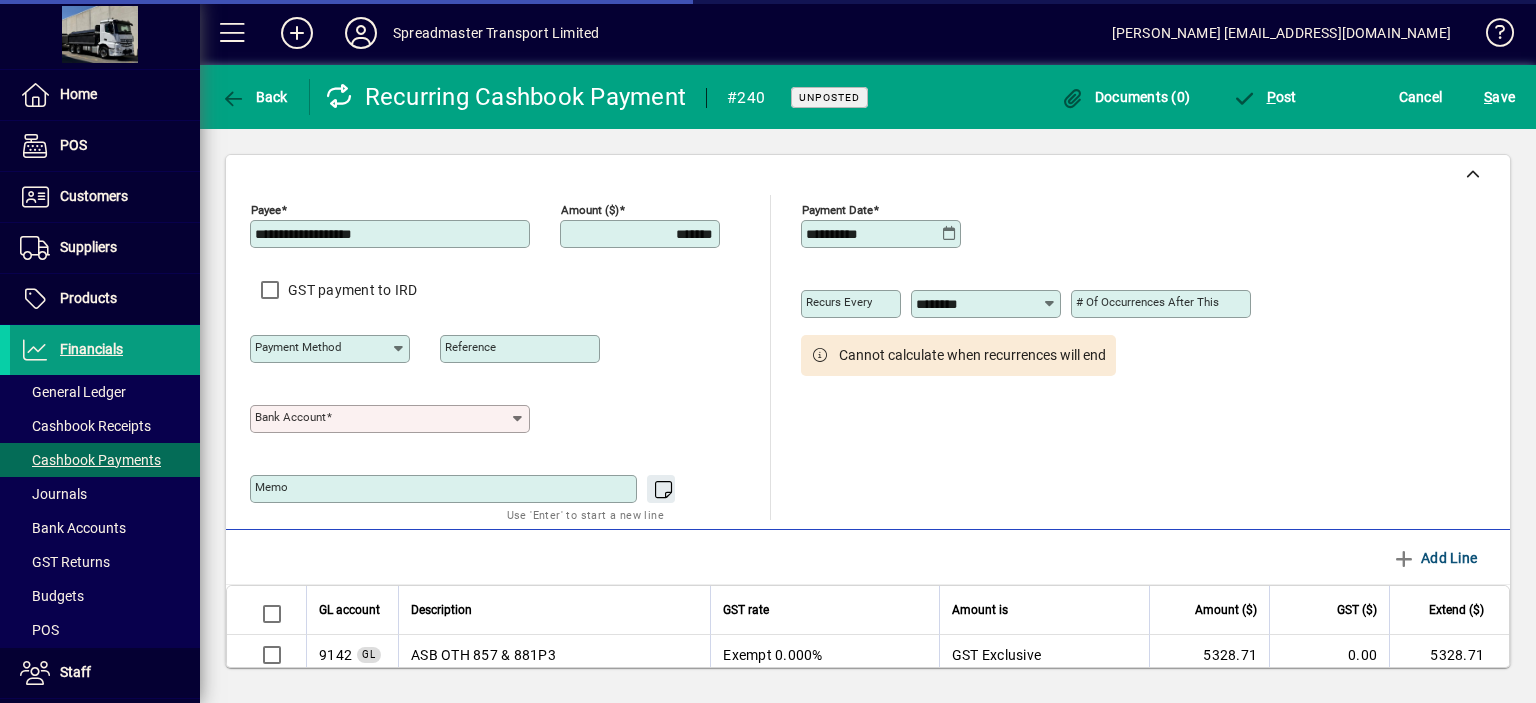 type on "**********" 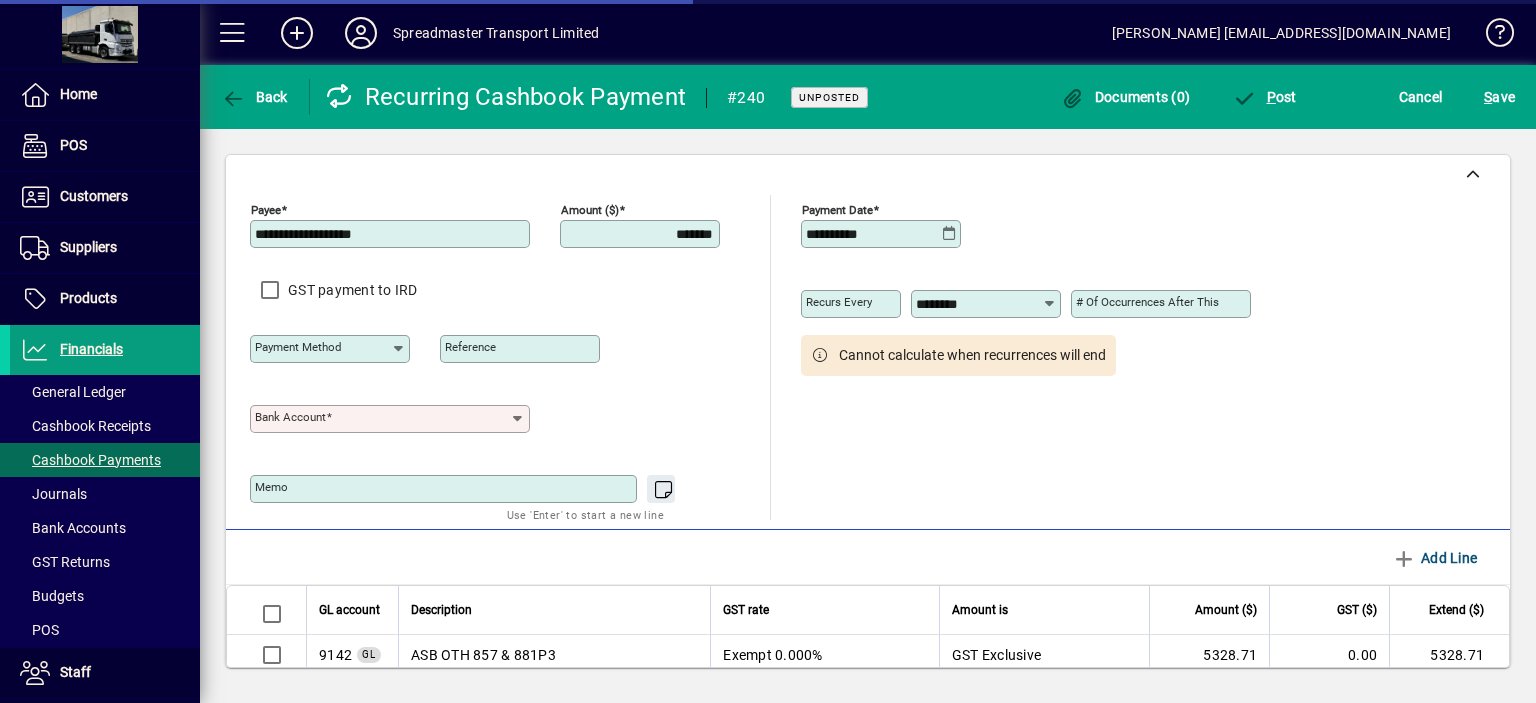 type on "**********" 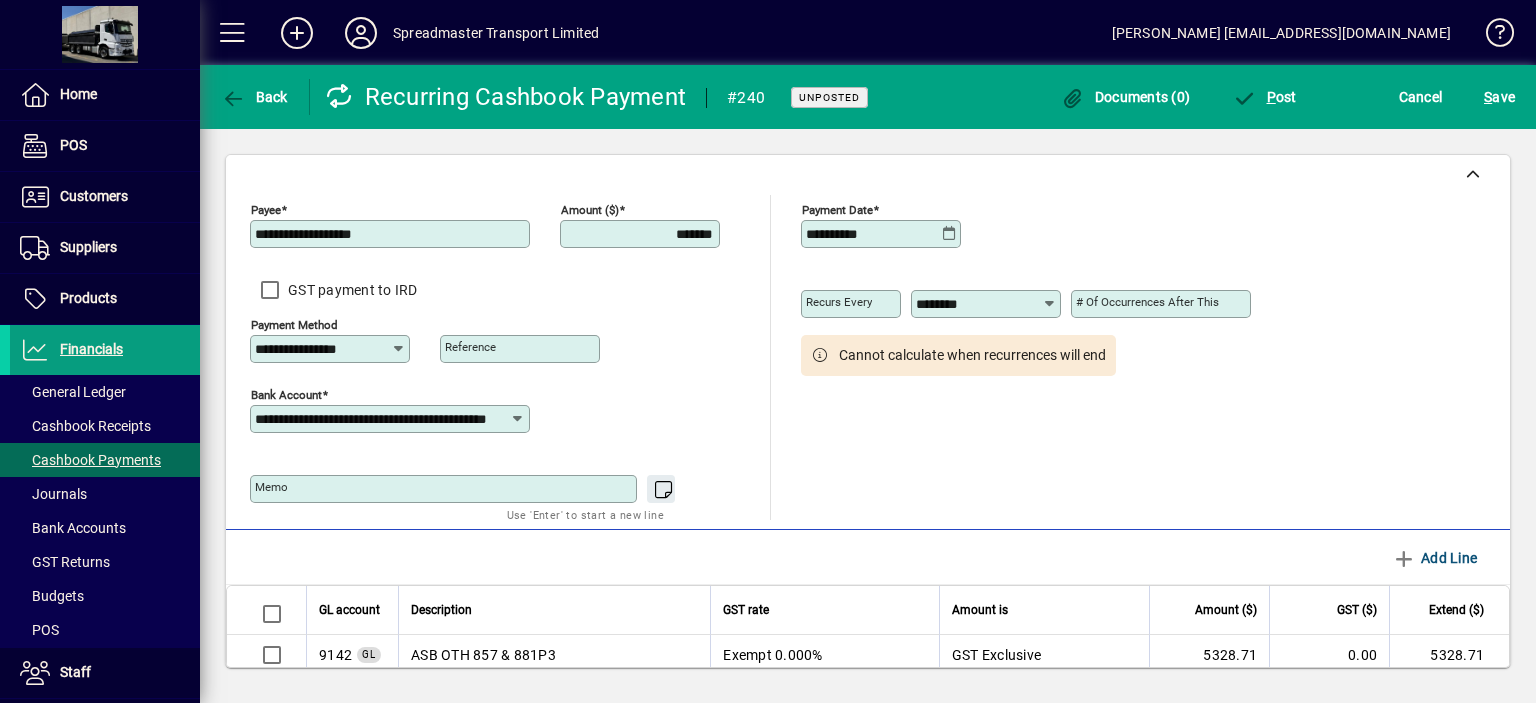 click on "*******" at bounding box center [642, 234] 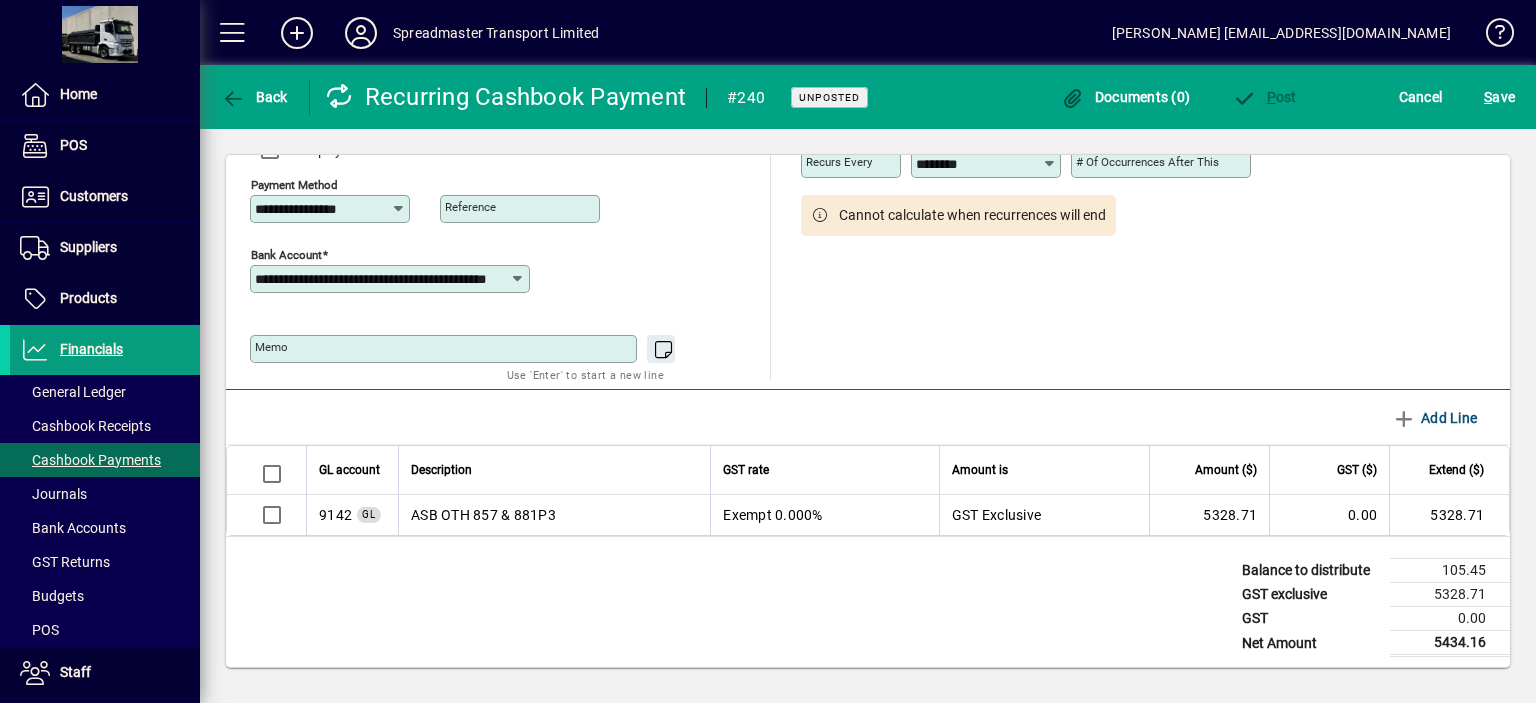 scroll, scrollTop: 143, scrollLeft: 0, axis: vertical 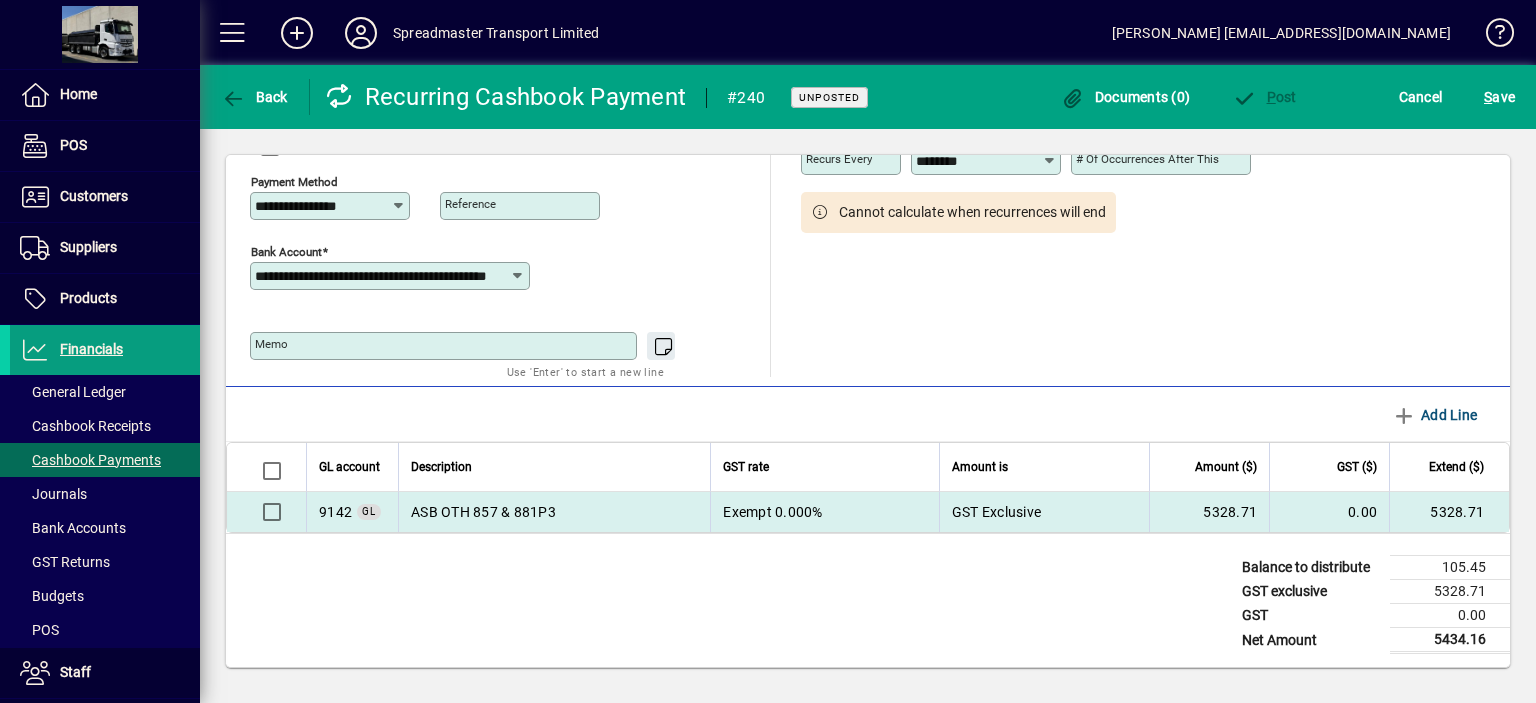 type on "*******" 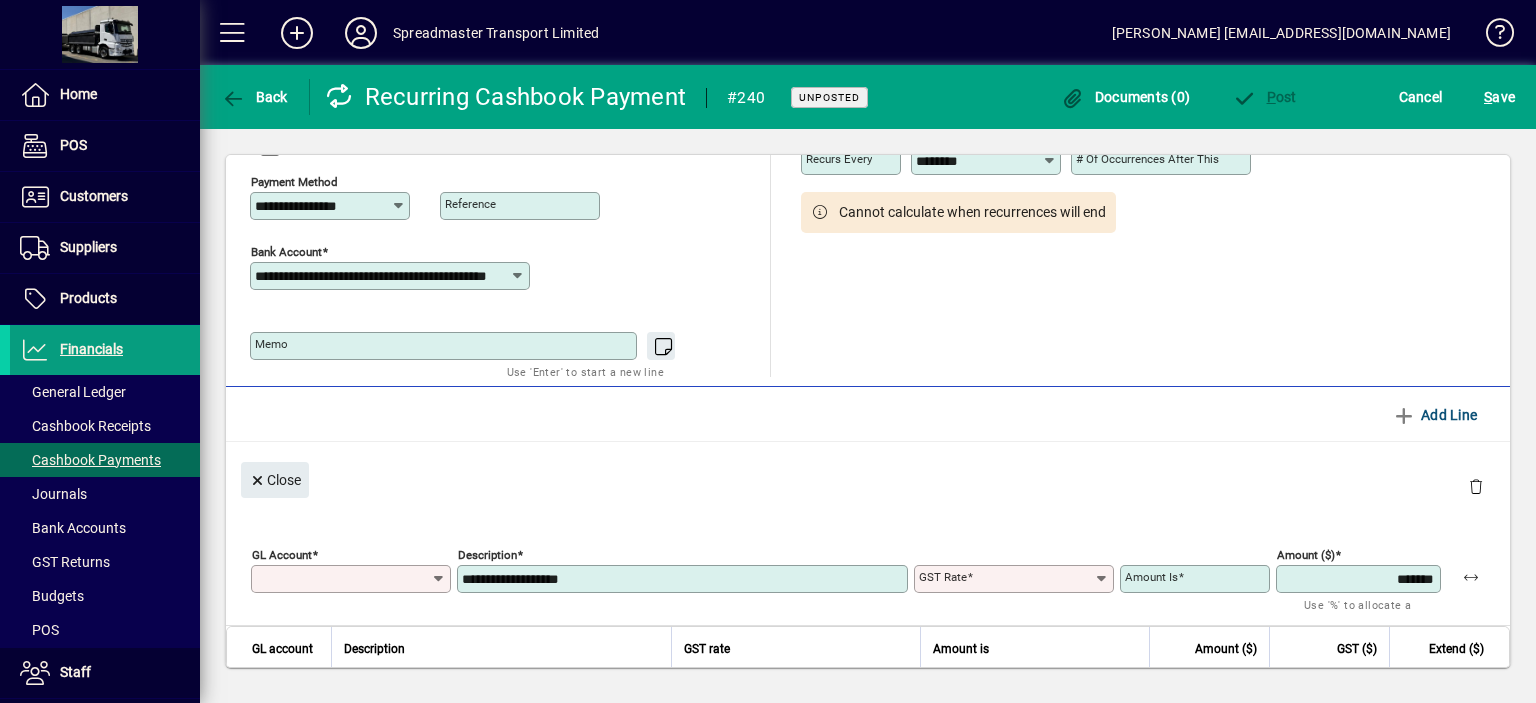 type on "****" 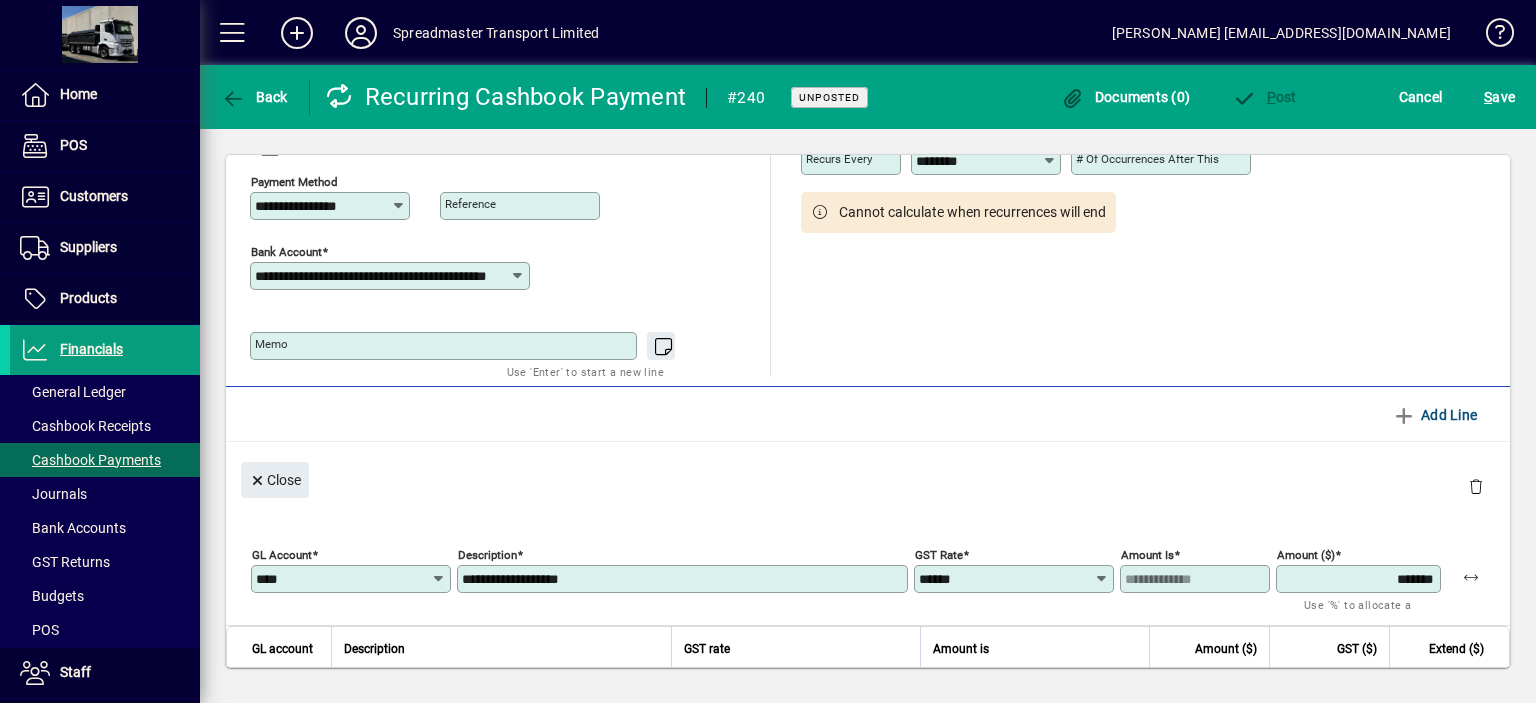 click on "*******" at bounding box center [1360, 579] 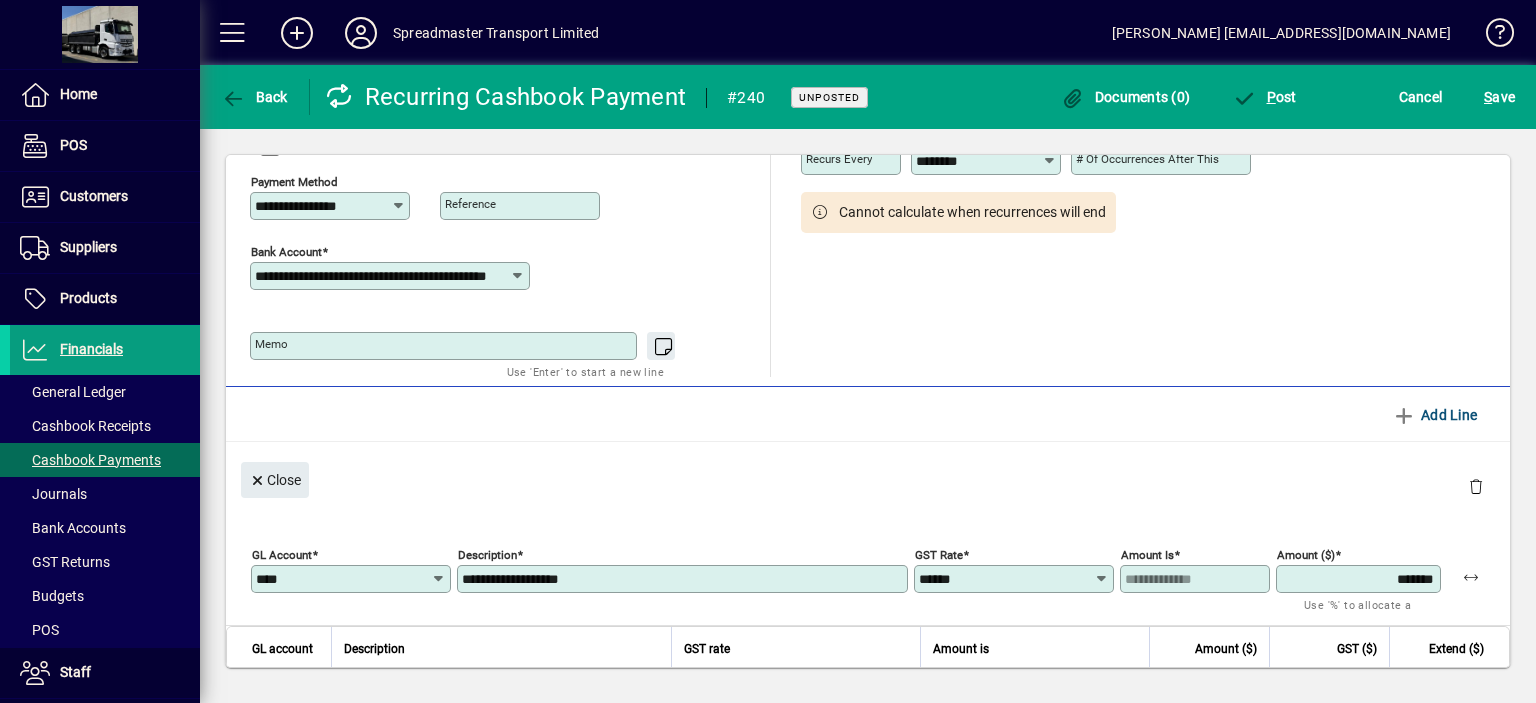 type on "*******" 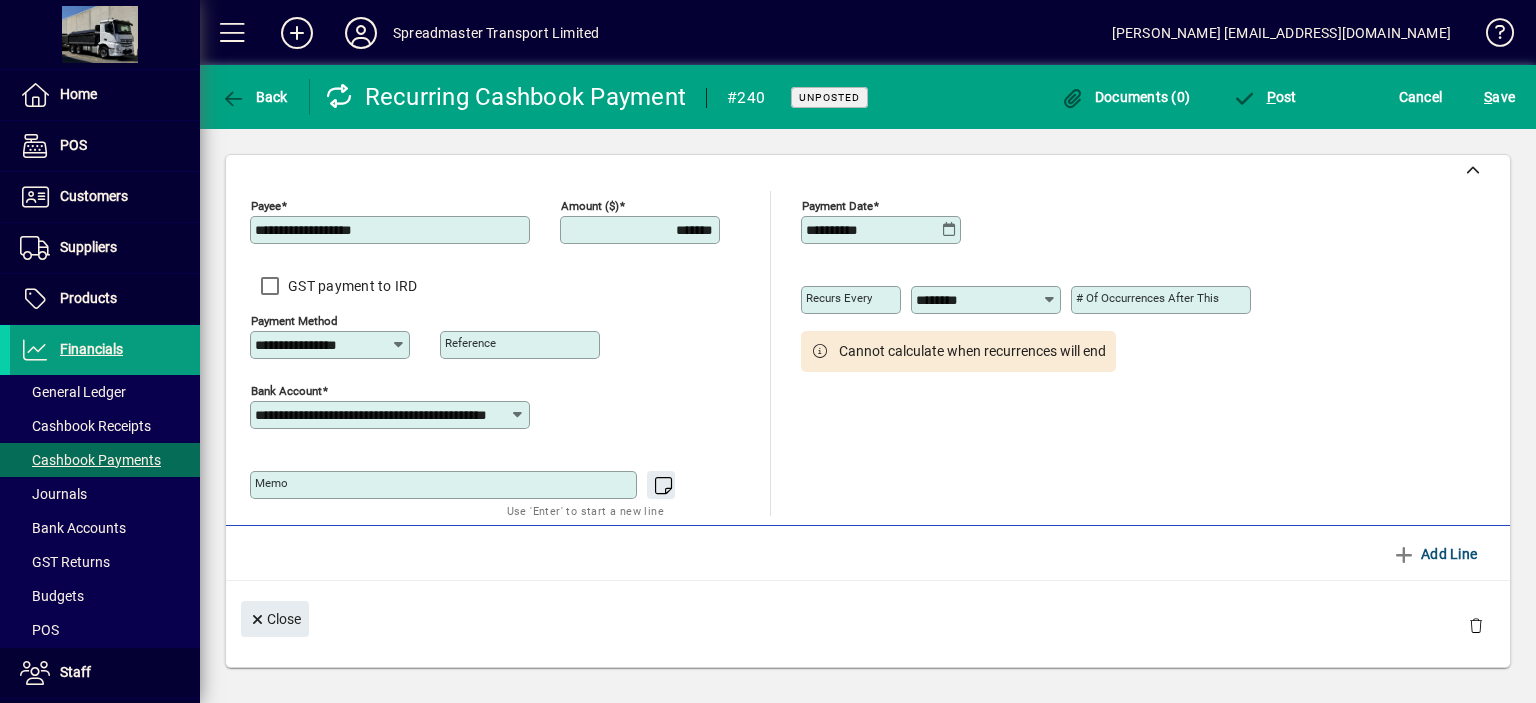 scroll, scrollTop: 0, scrollLeft: 0, axis: both 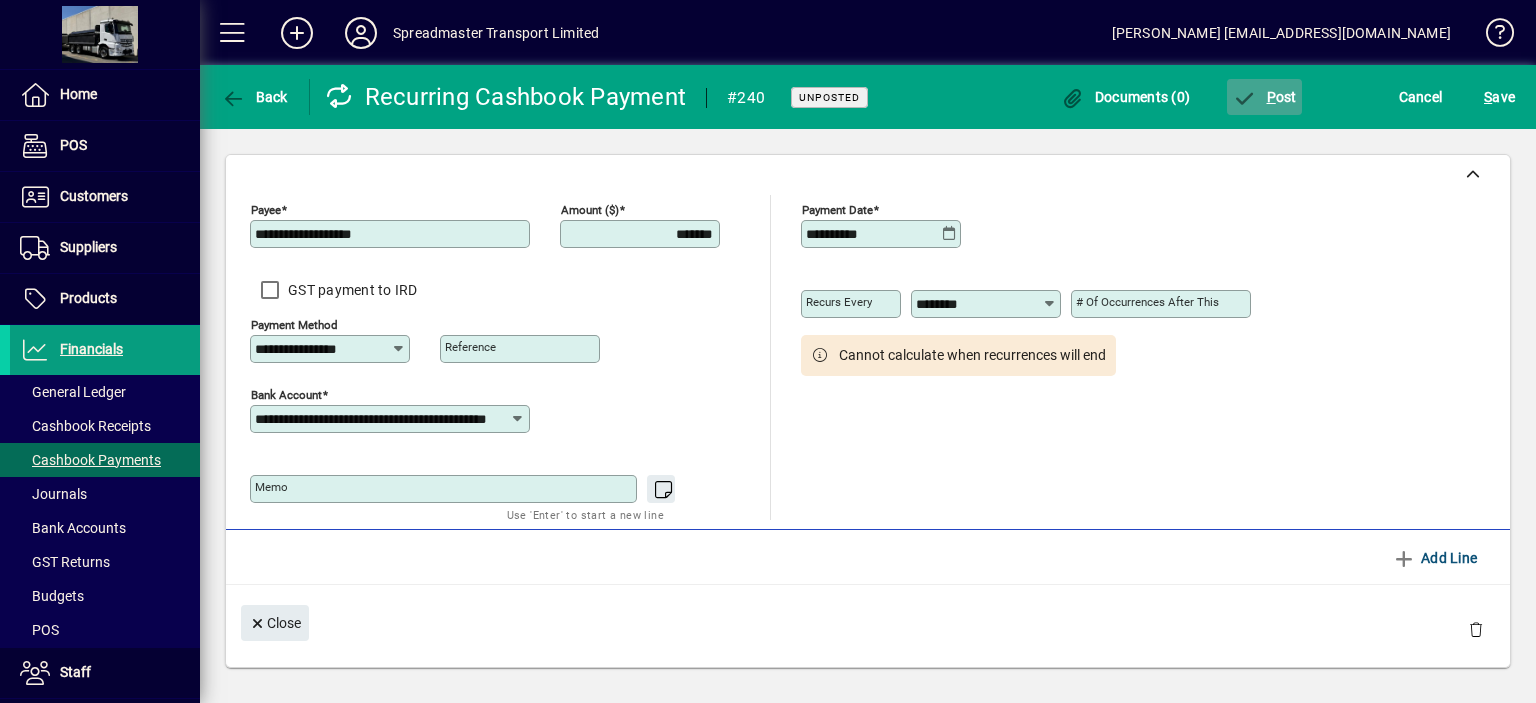 click on "P ost" 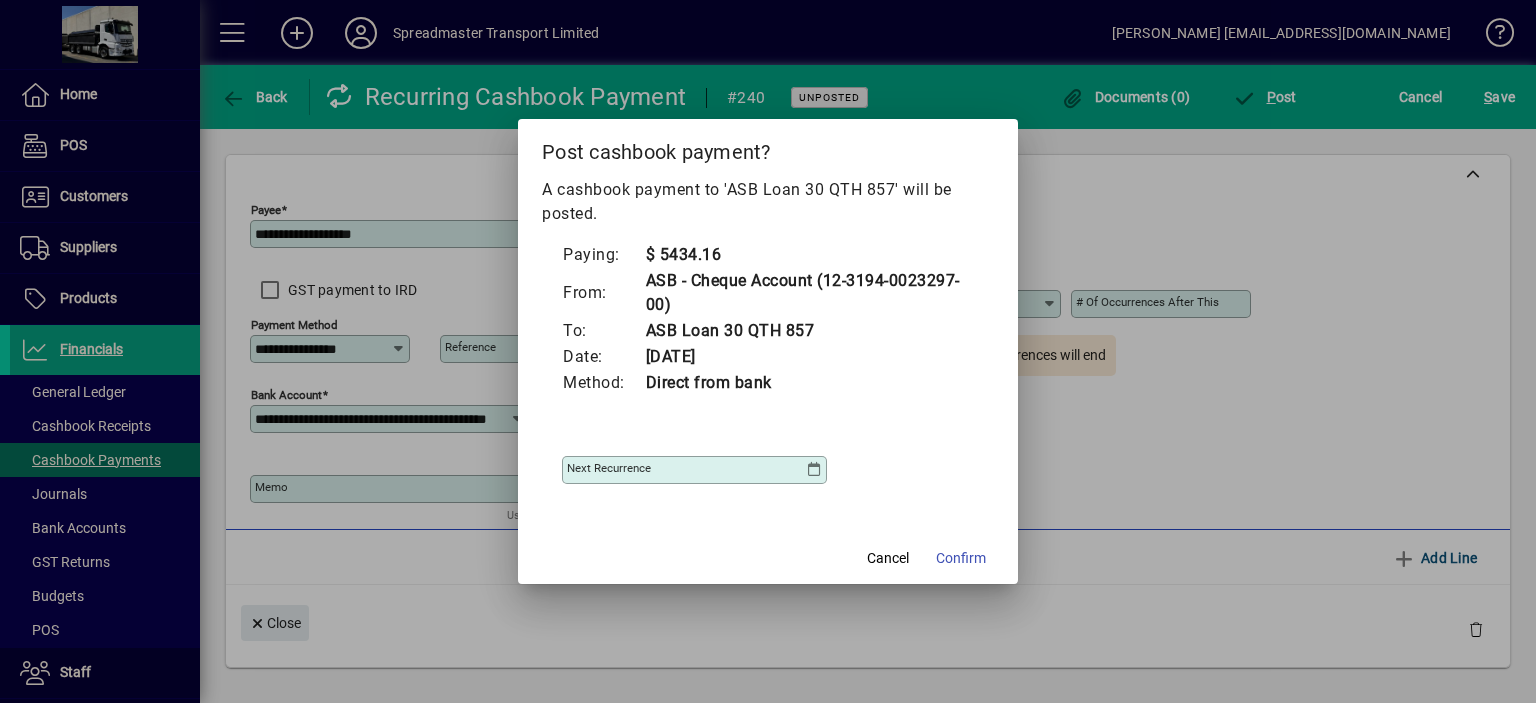 click at bounding box center [814, 470] 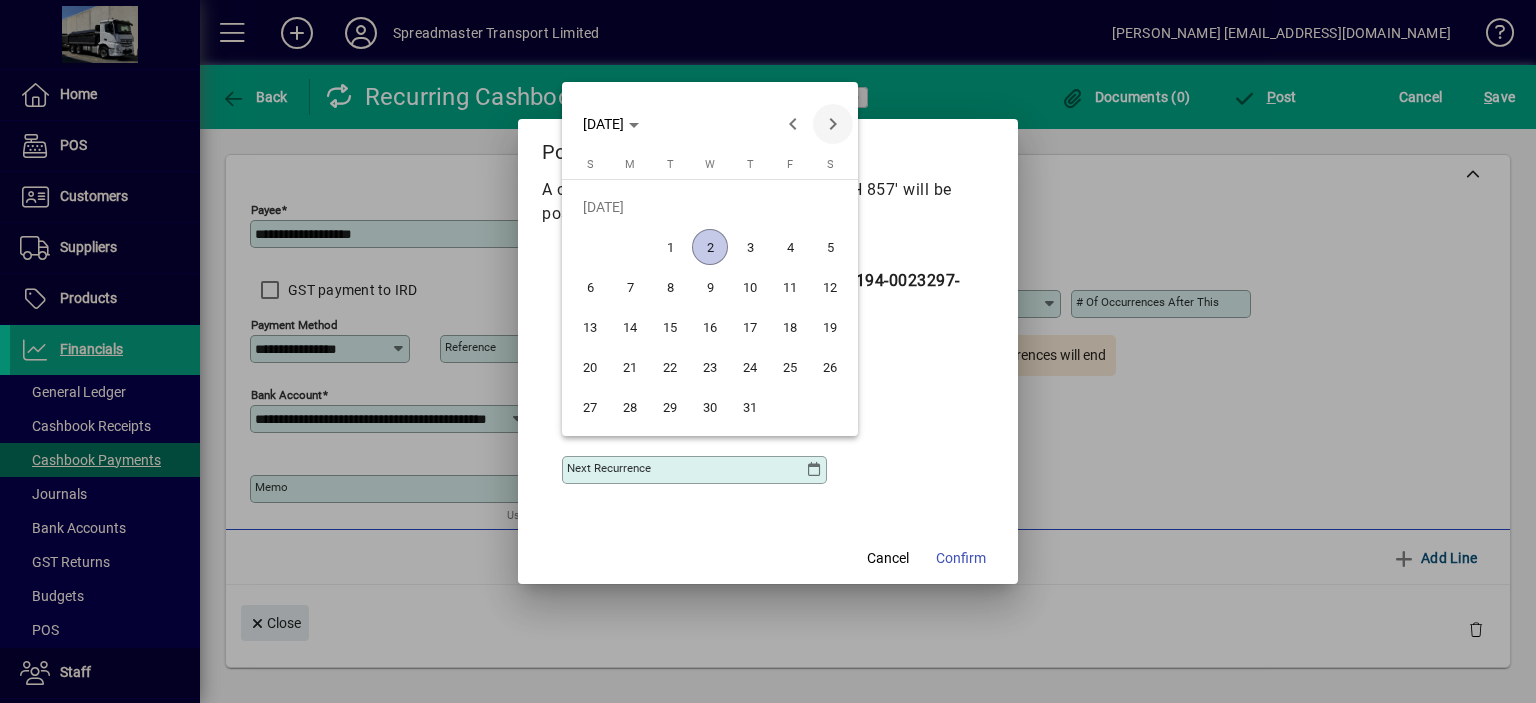 click at bounding box center (833, 124) 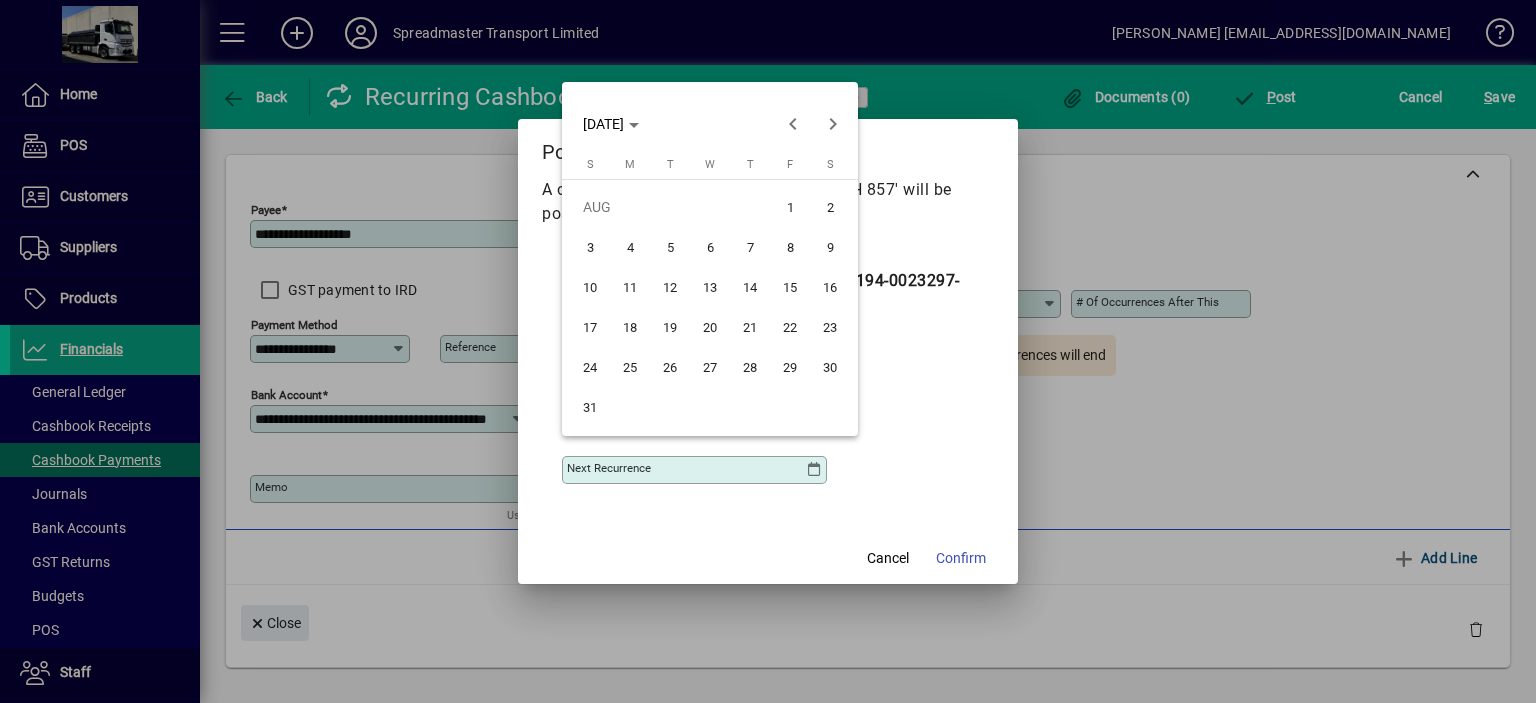 click on "1" at bounding box center [790, 207] 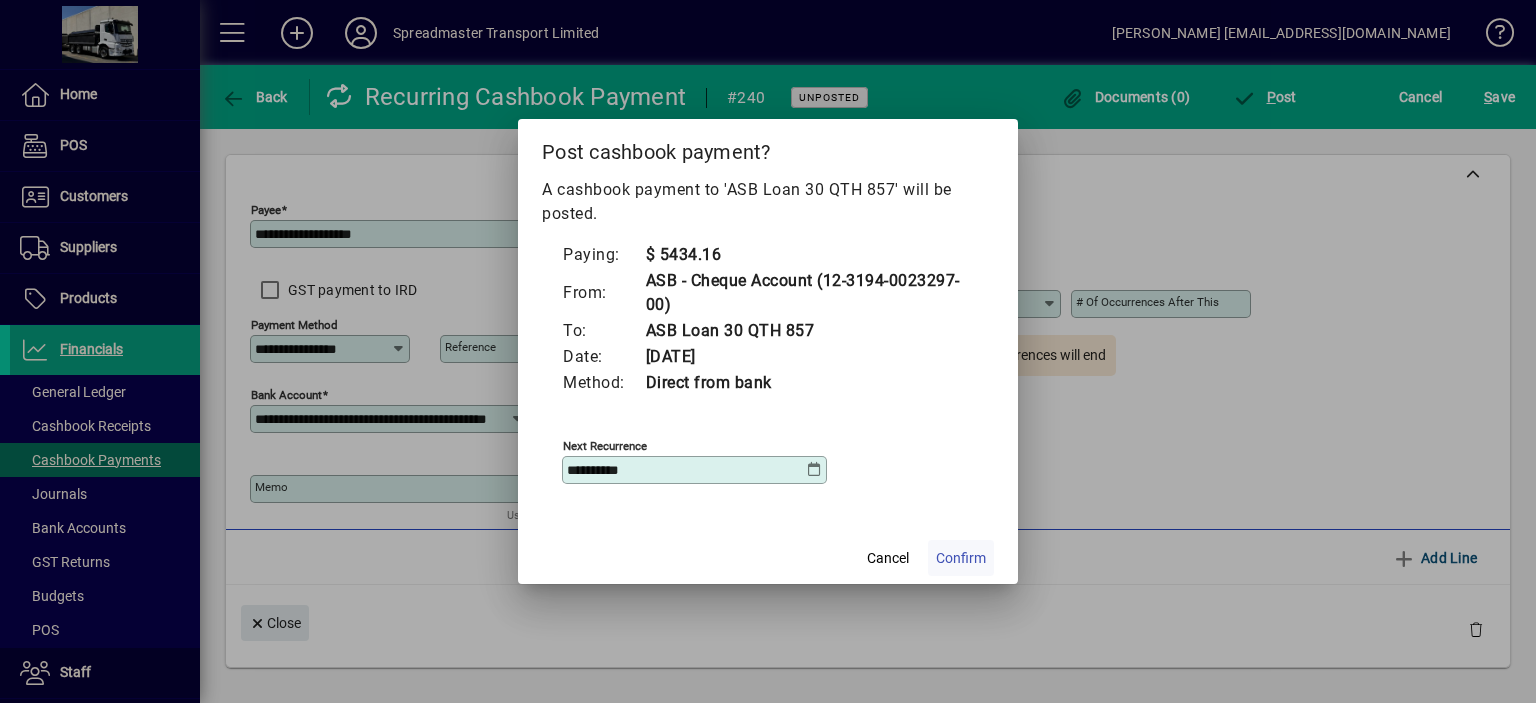click on "Confirm" 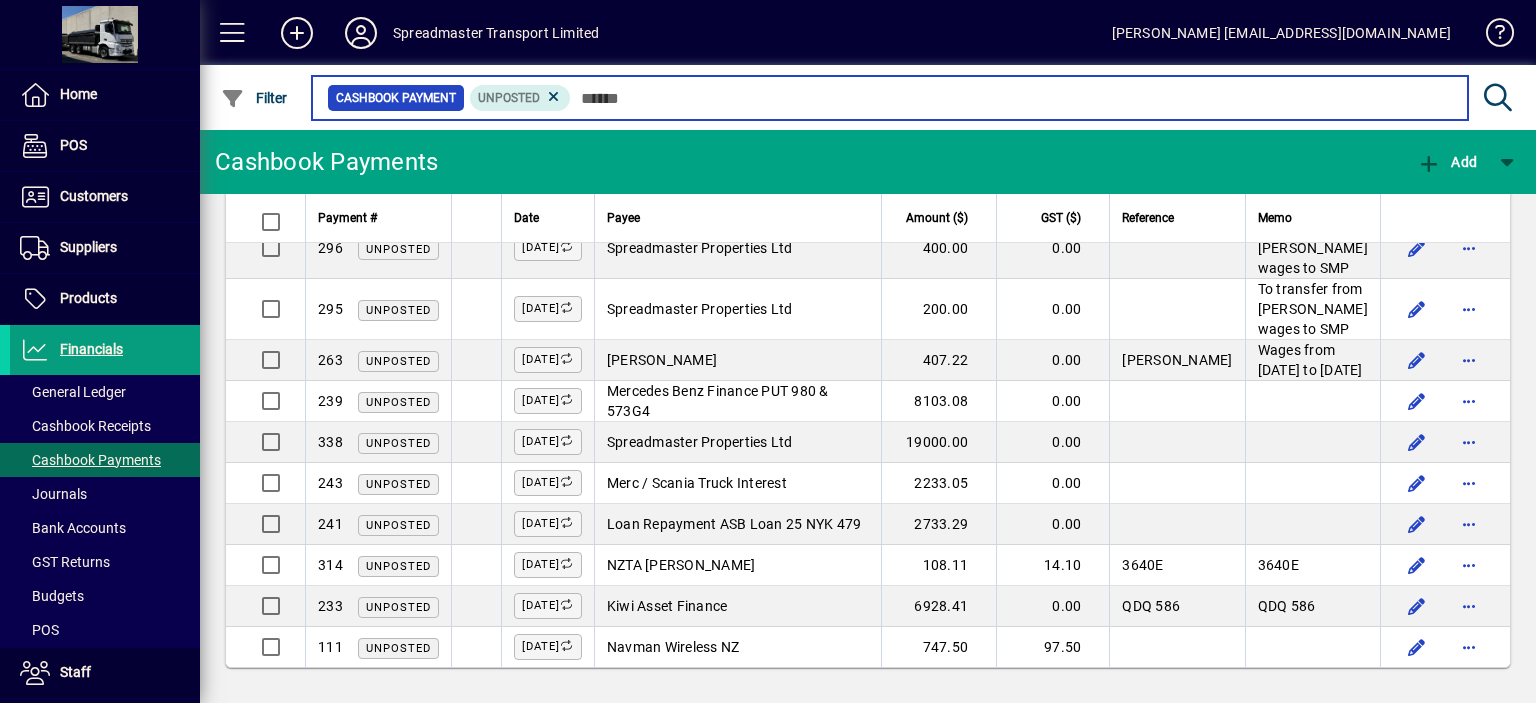 scroll, scrollTop: 2212, scrollLeft: 0, axis: vertical 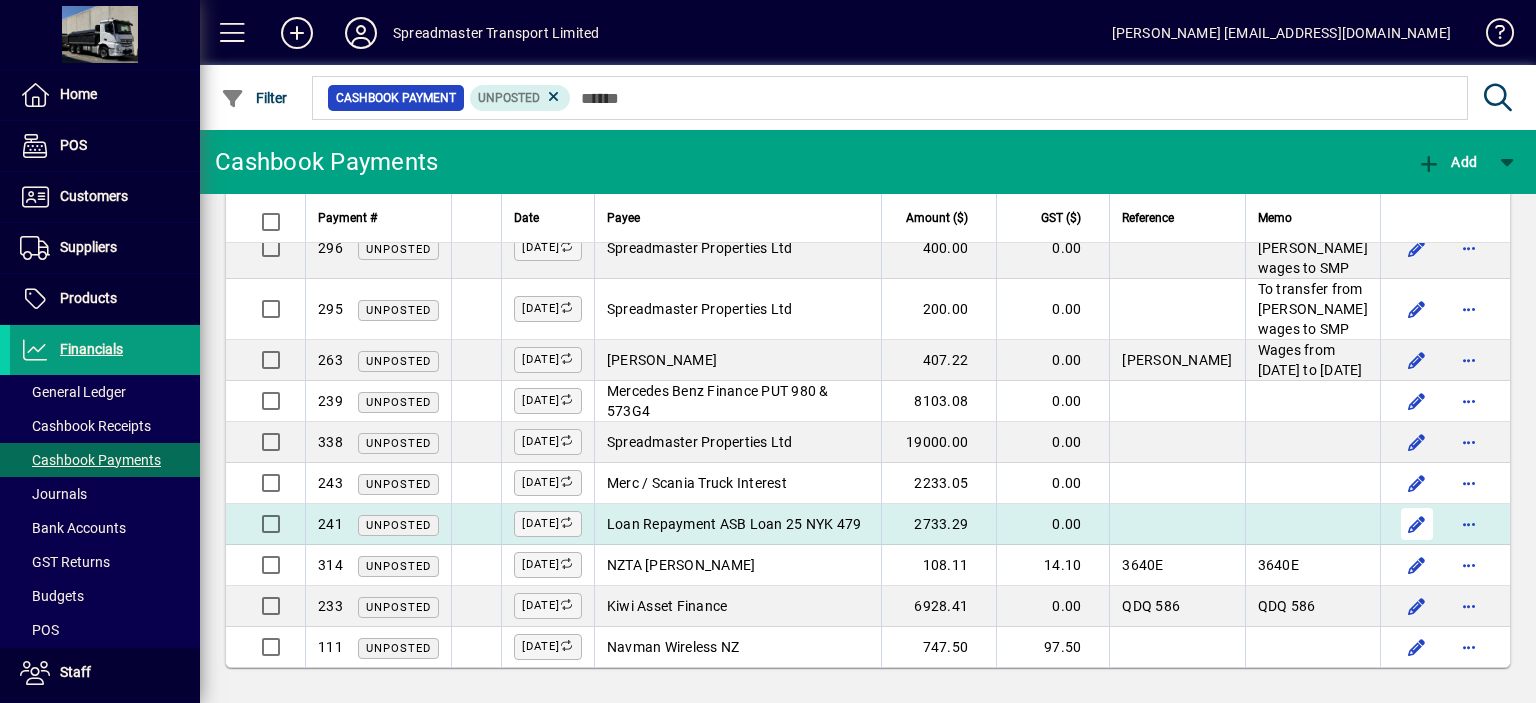 click at bounding box center (1417, 524) 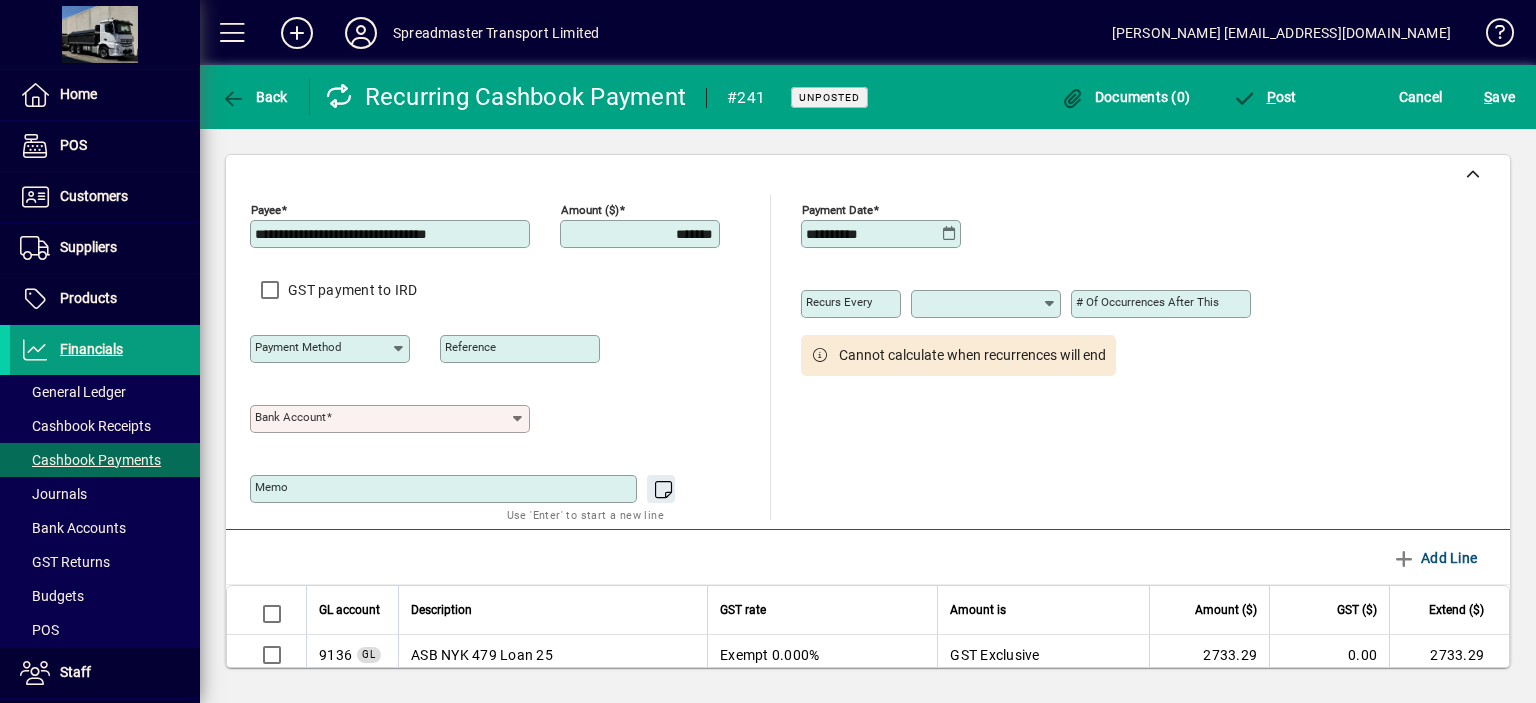 type on "**********" 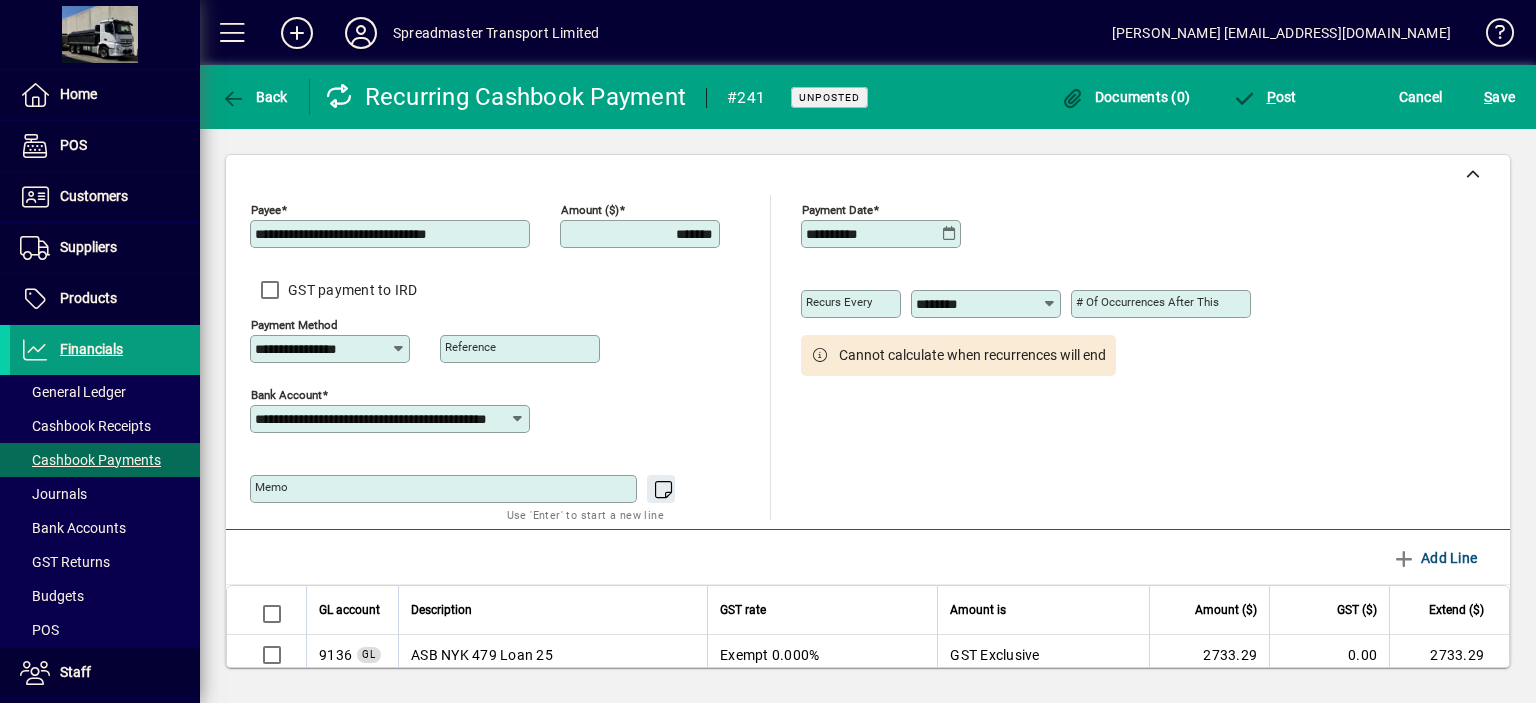 click on "*******" at bounding box center [642, 234] 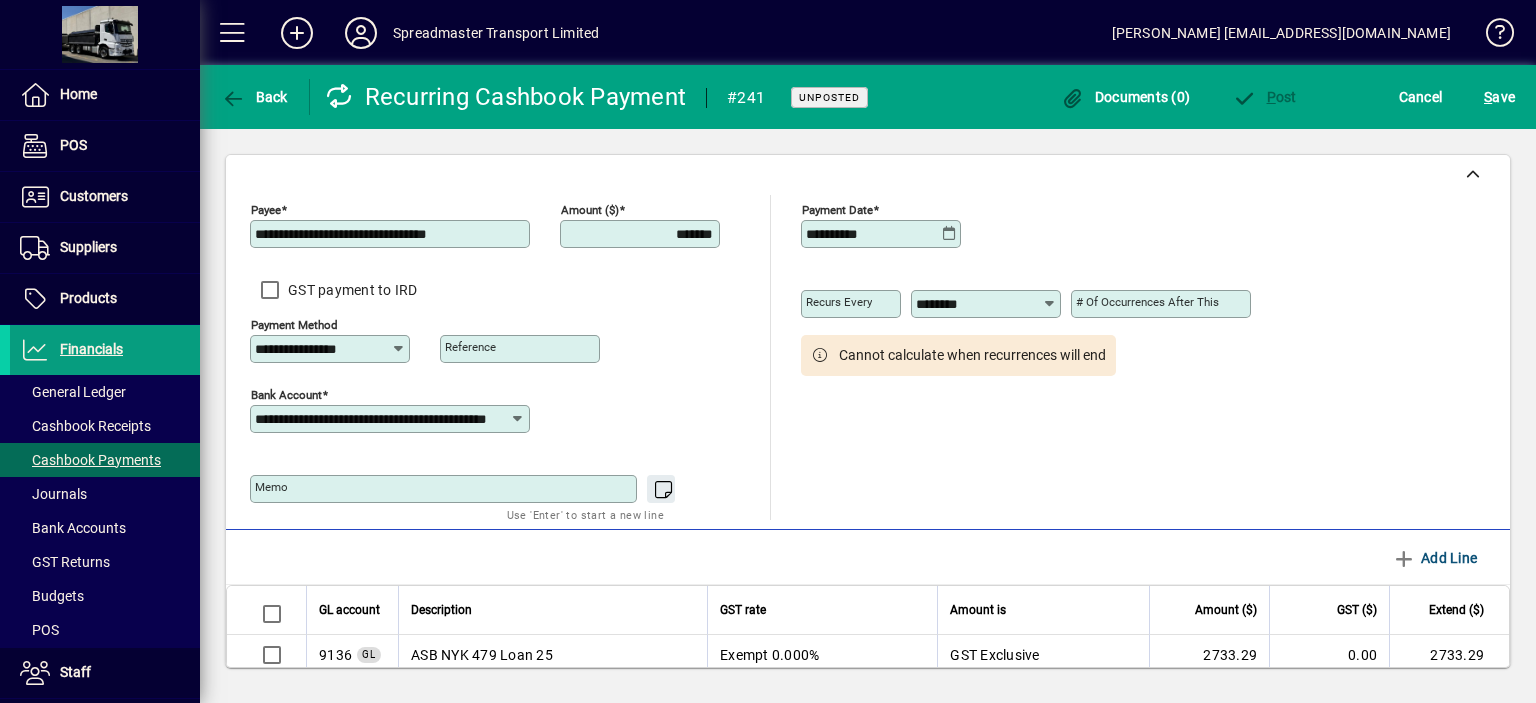 type on "*******" 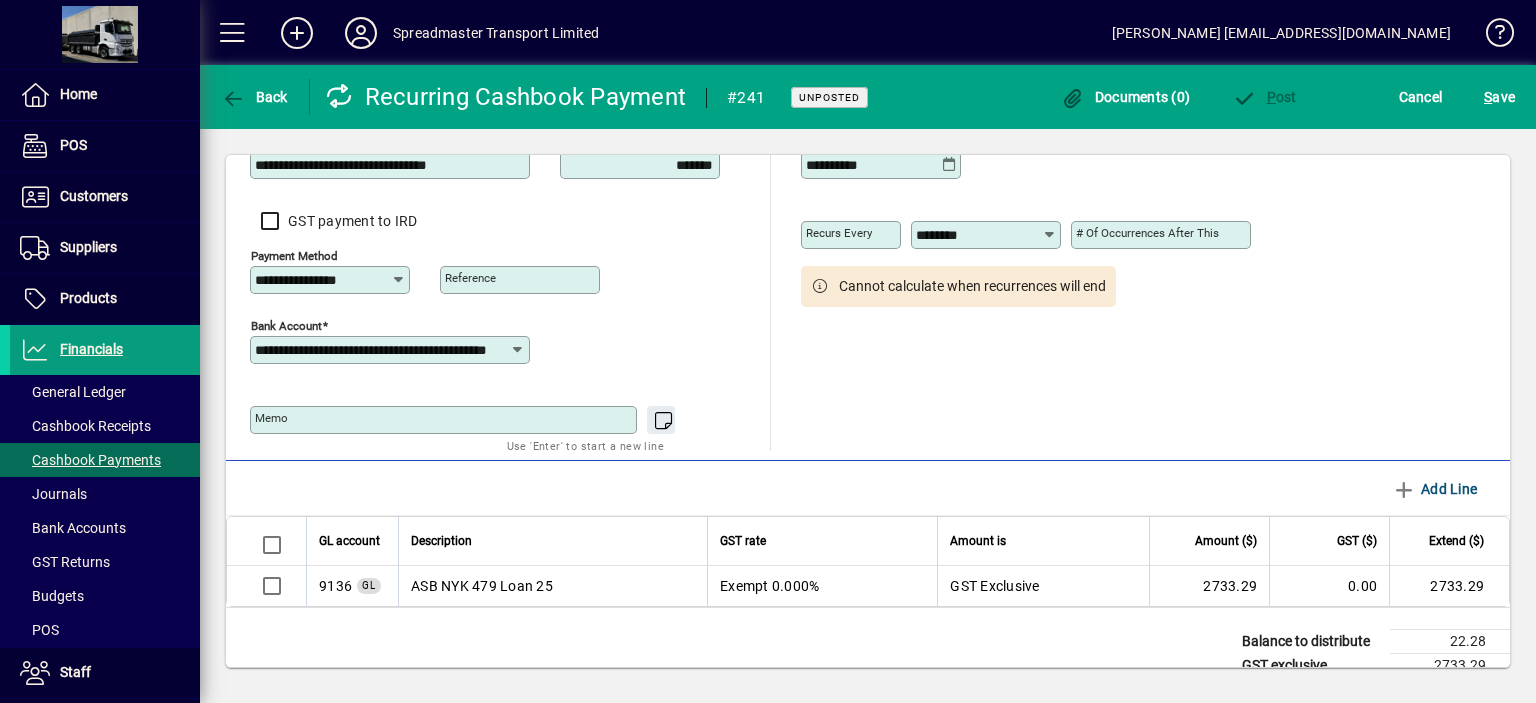 scroll, scrollTop: 100, scrollLeft: 0, axis: vertical 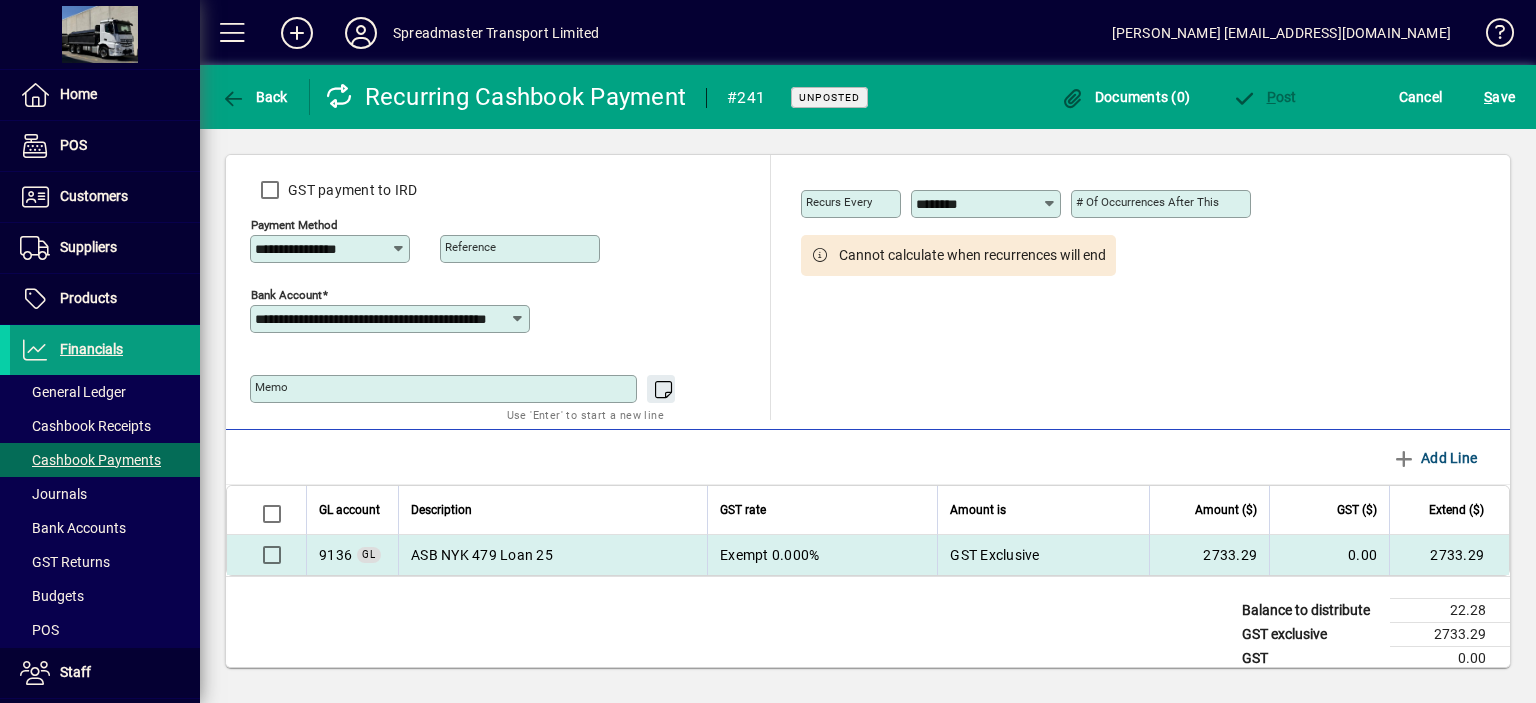 click on "ASB NYK 479 Loan 25" at bounding box center [552, 555] 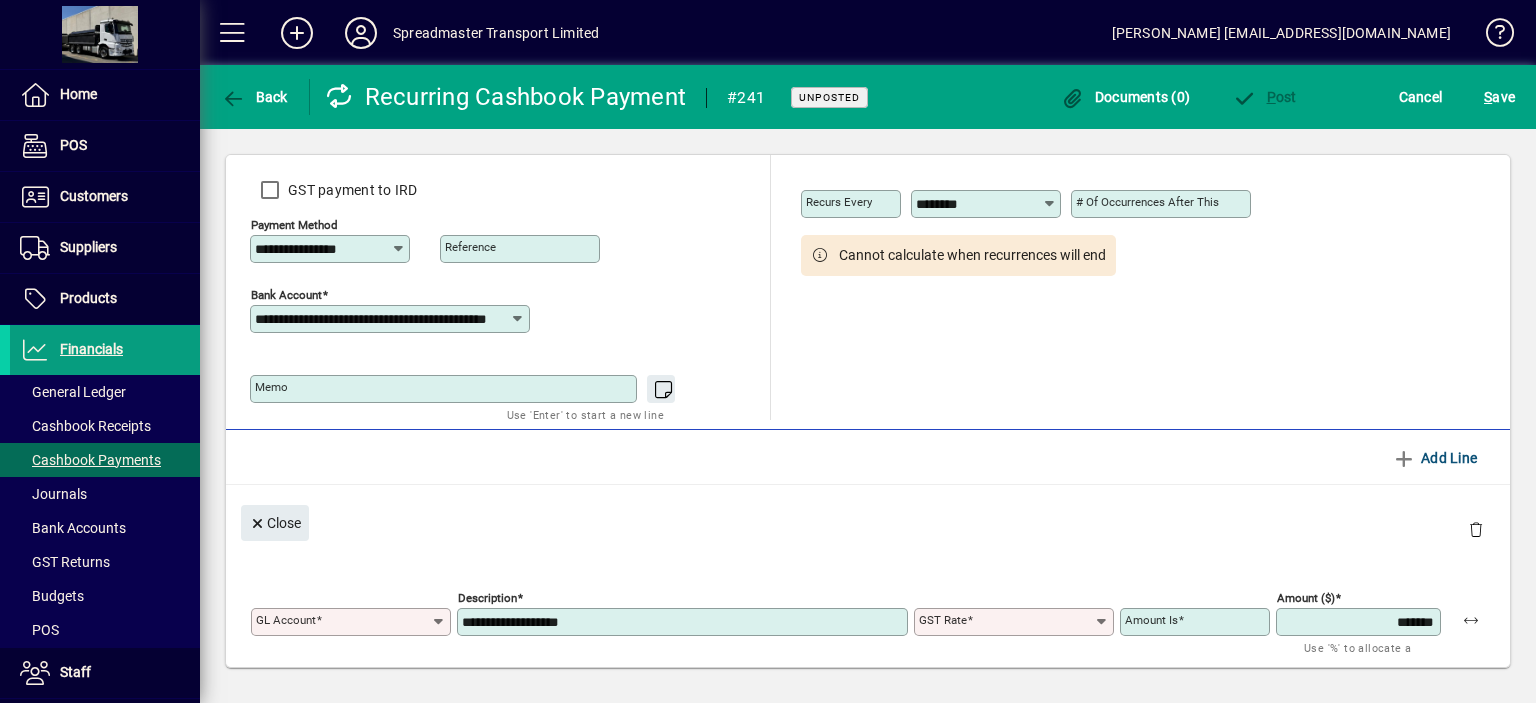 type on "****" 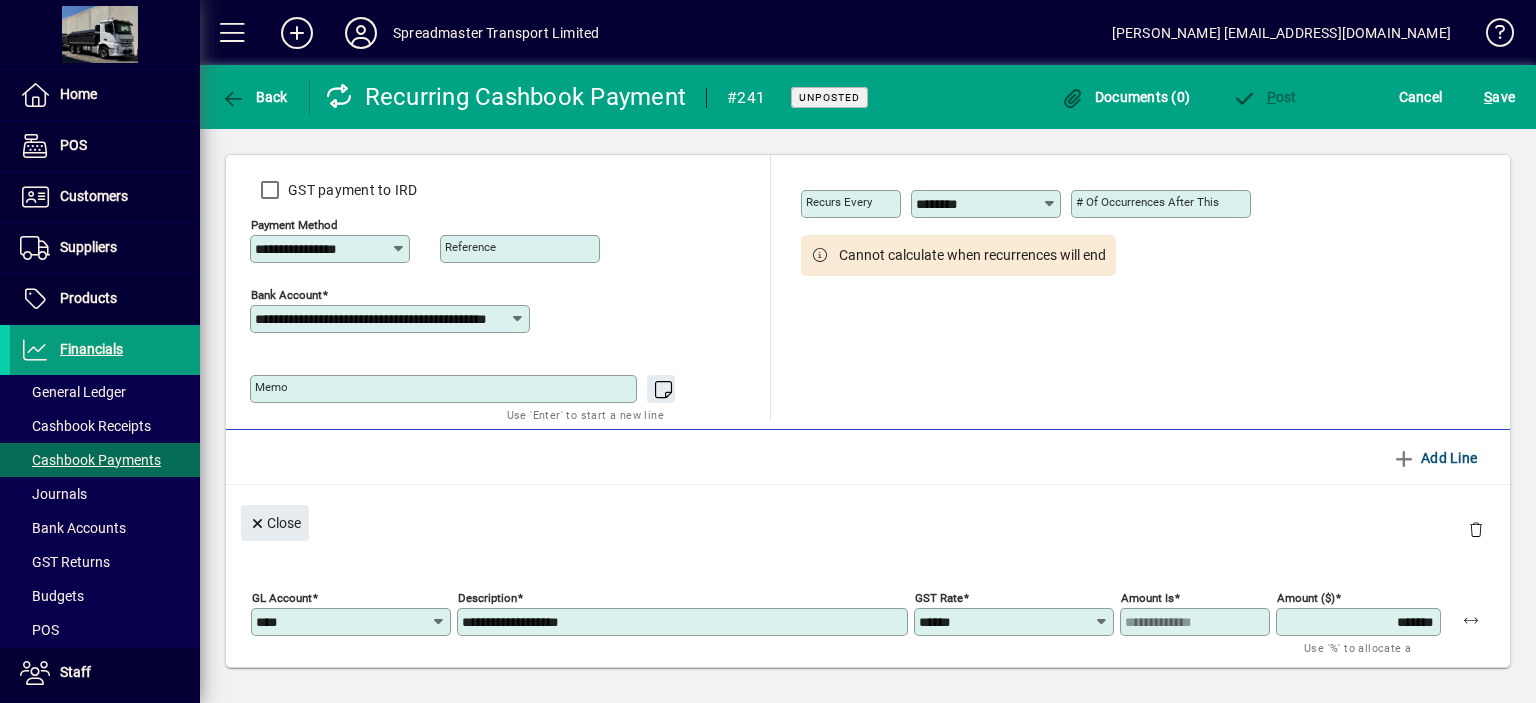 click on "Amount ($) *******" 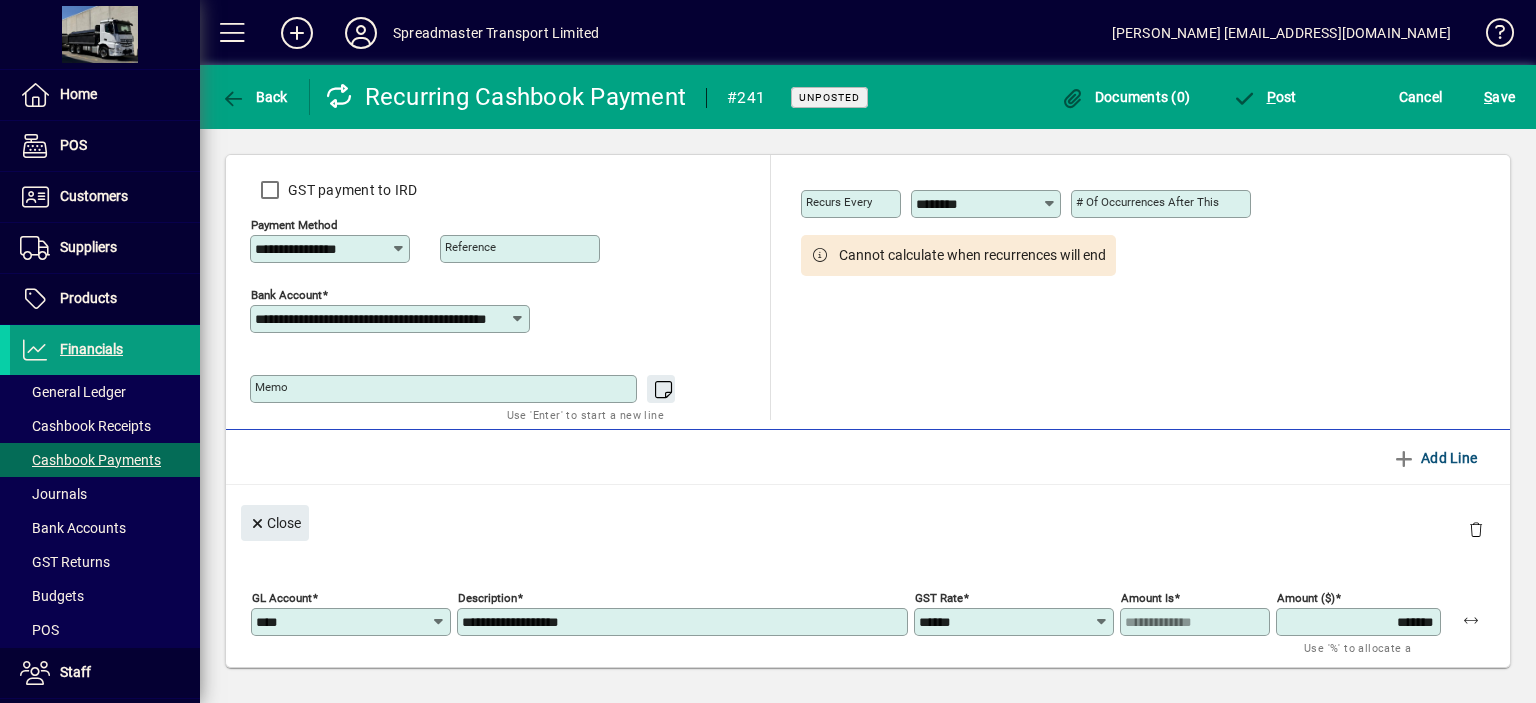 type on "*******" 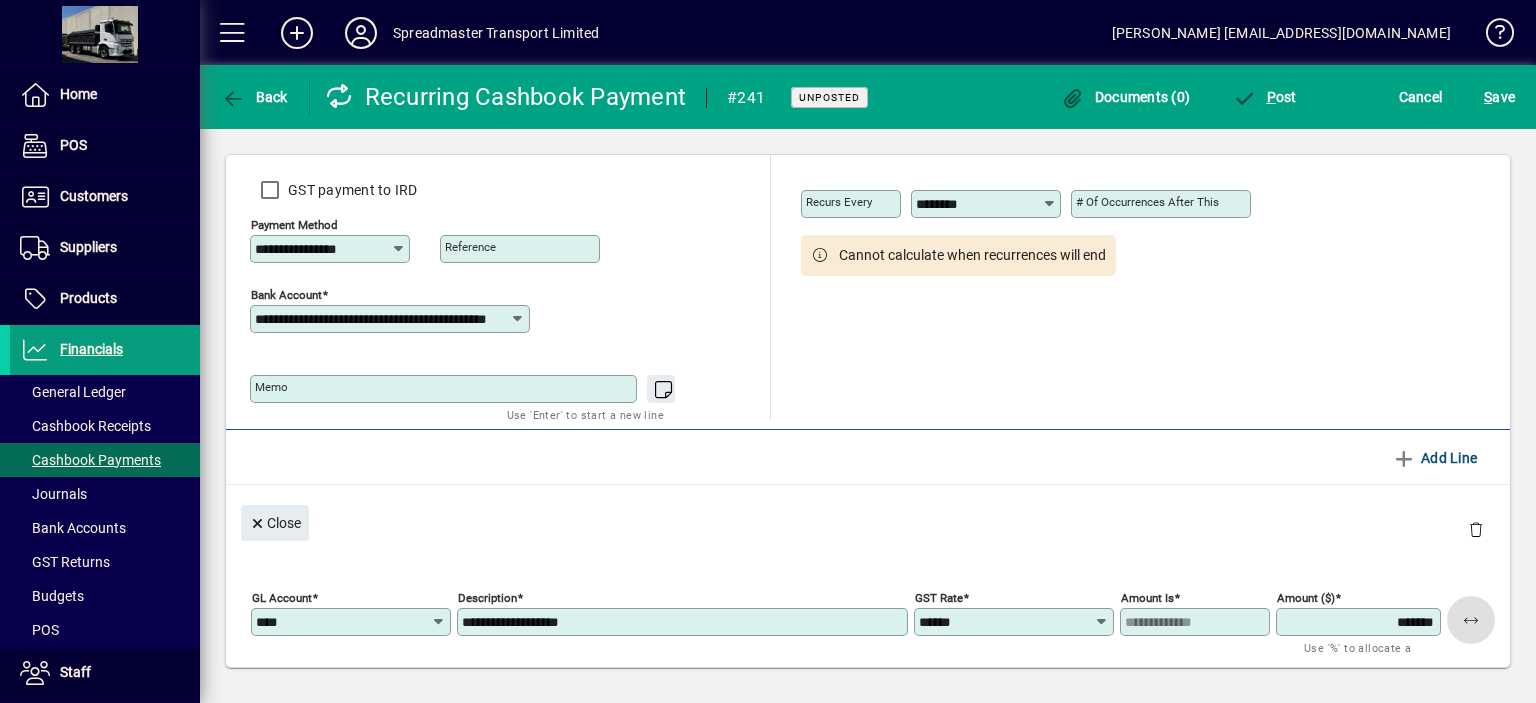 type 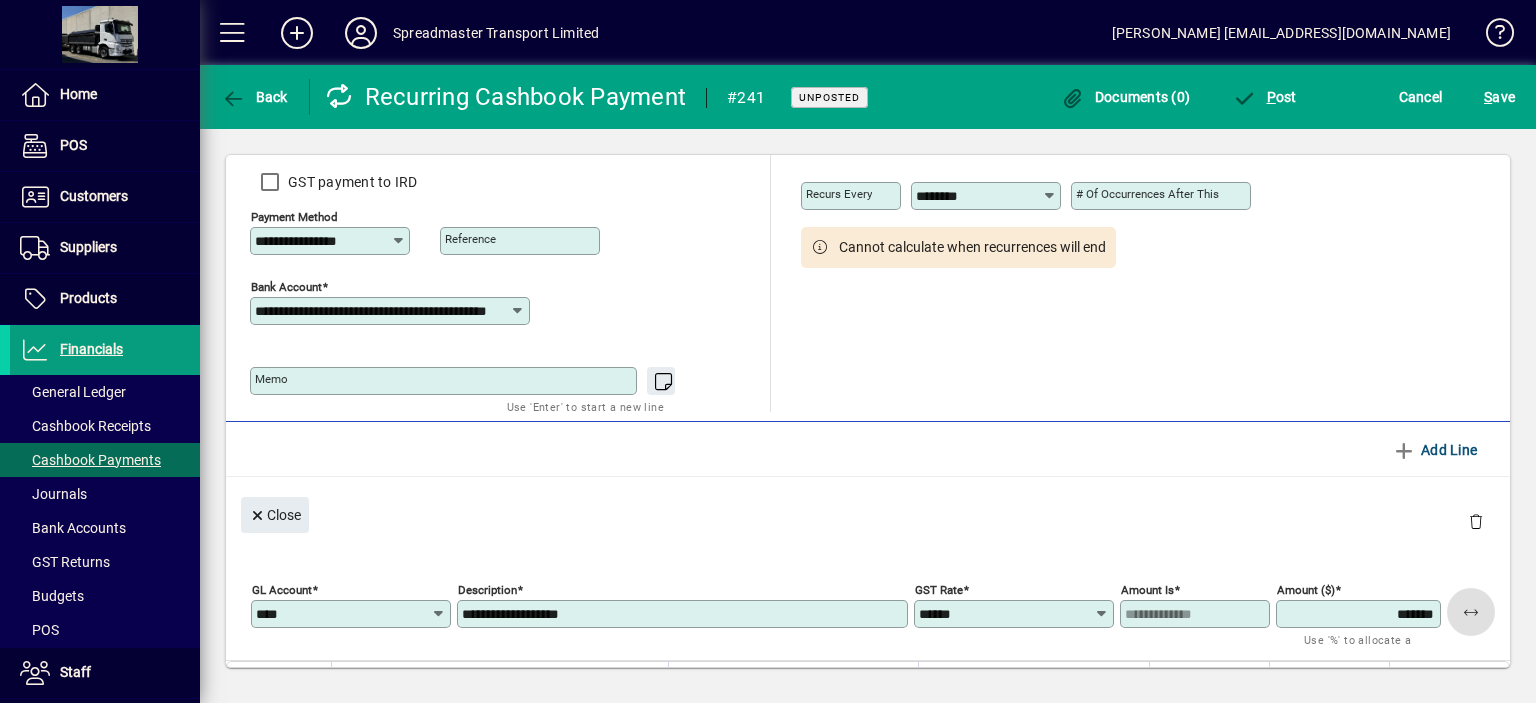 scroll, scrollTop: 0, scrollLeft: 0, axis: both 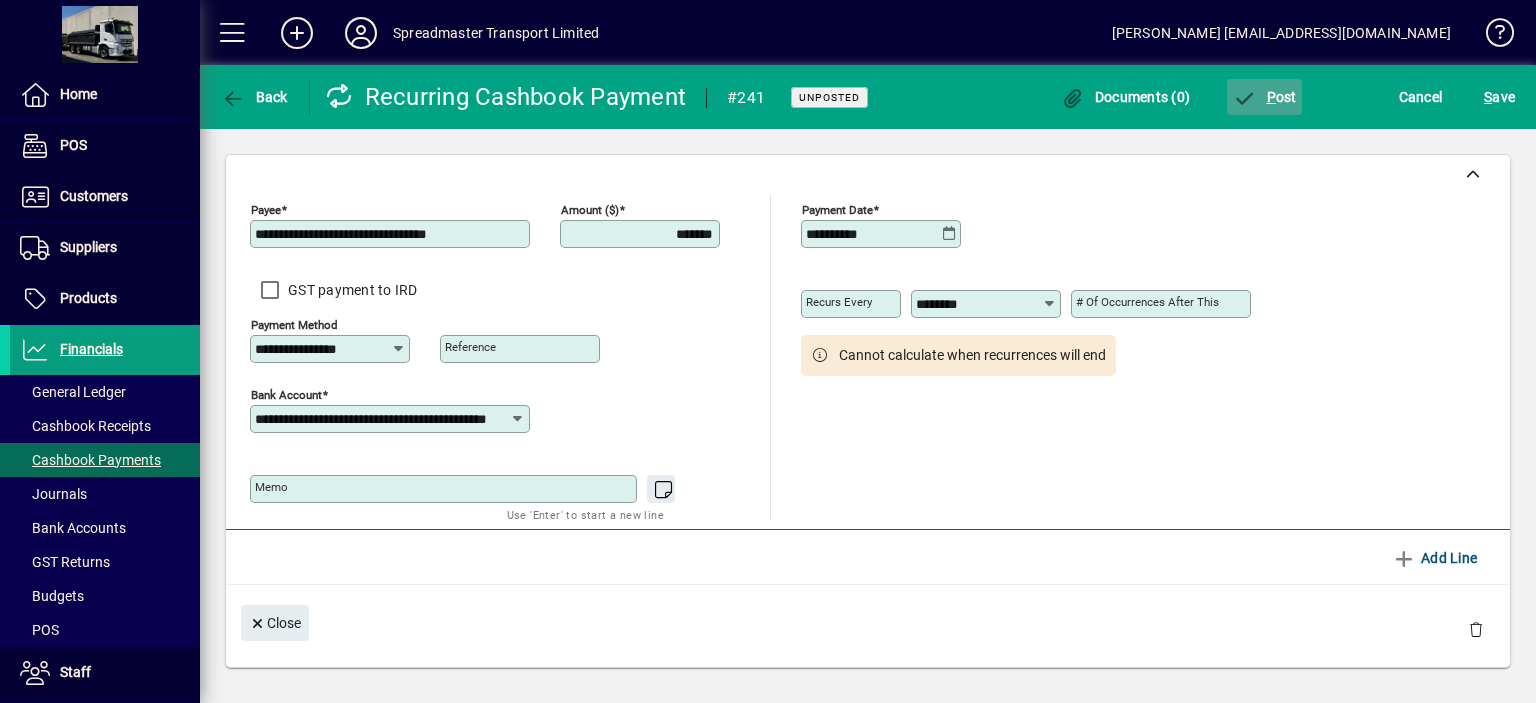 click on "P ost" 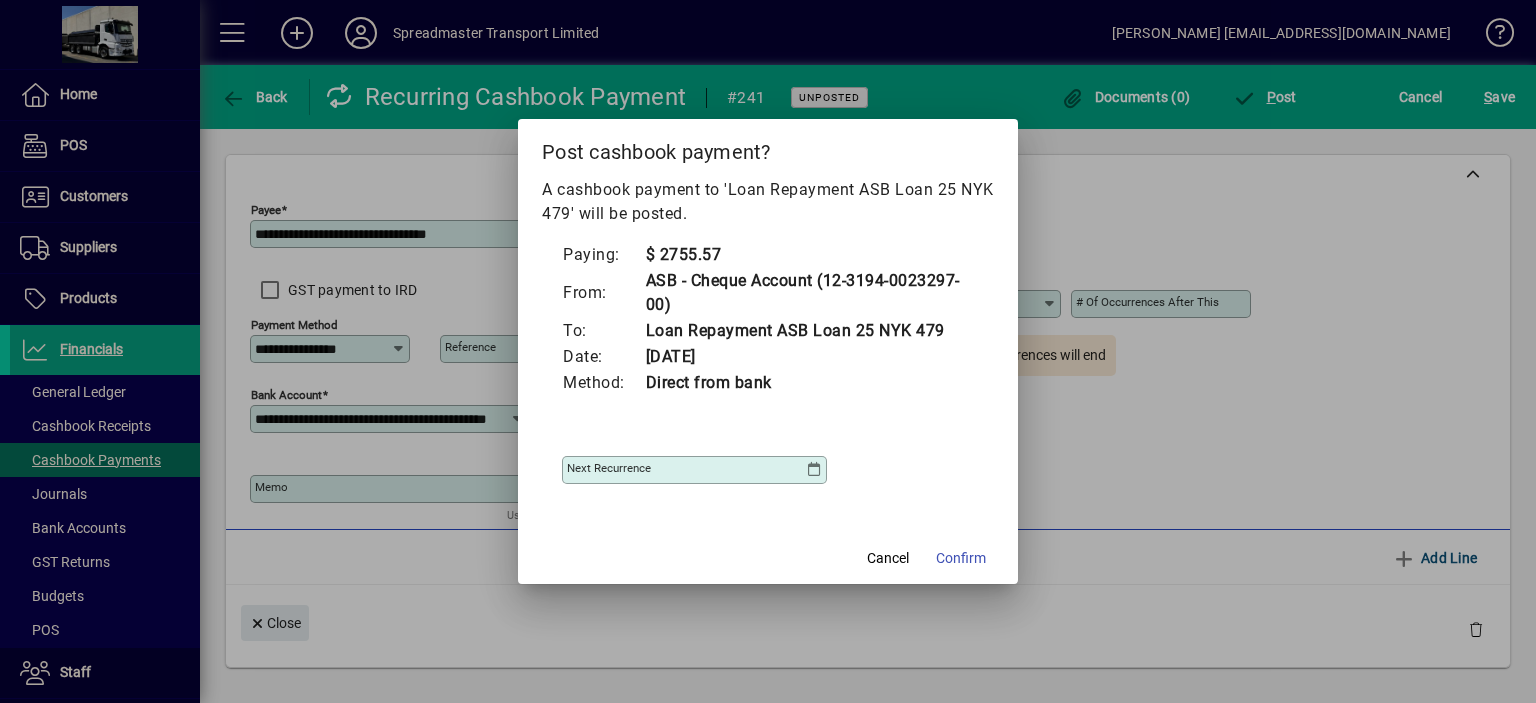 click at bounding box center [814, 470] 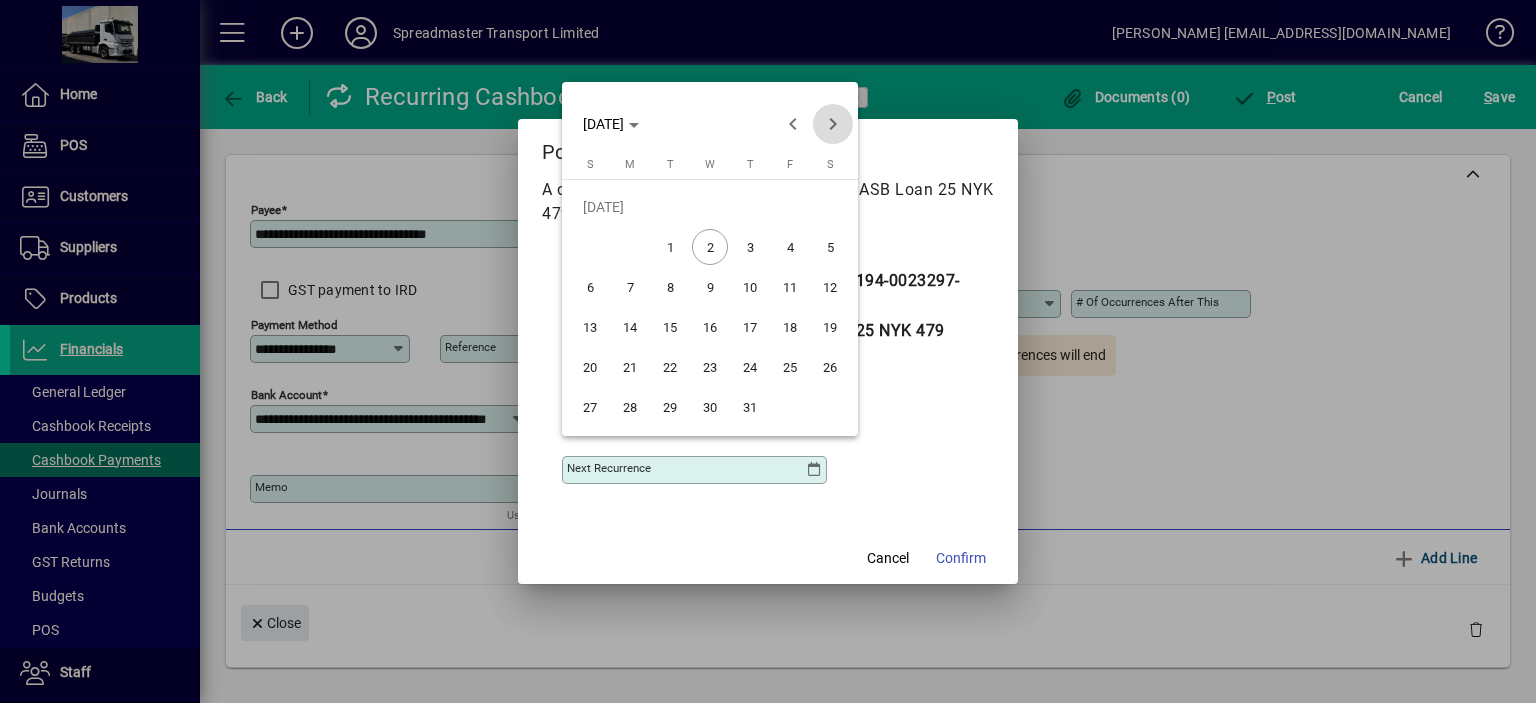 click at bounding box center [833, 124] 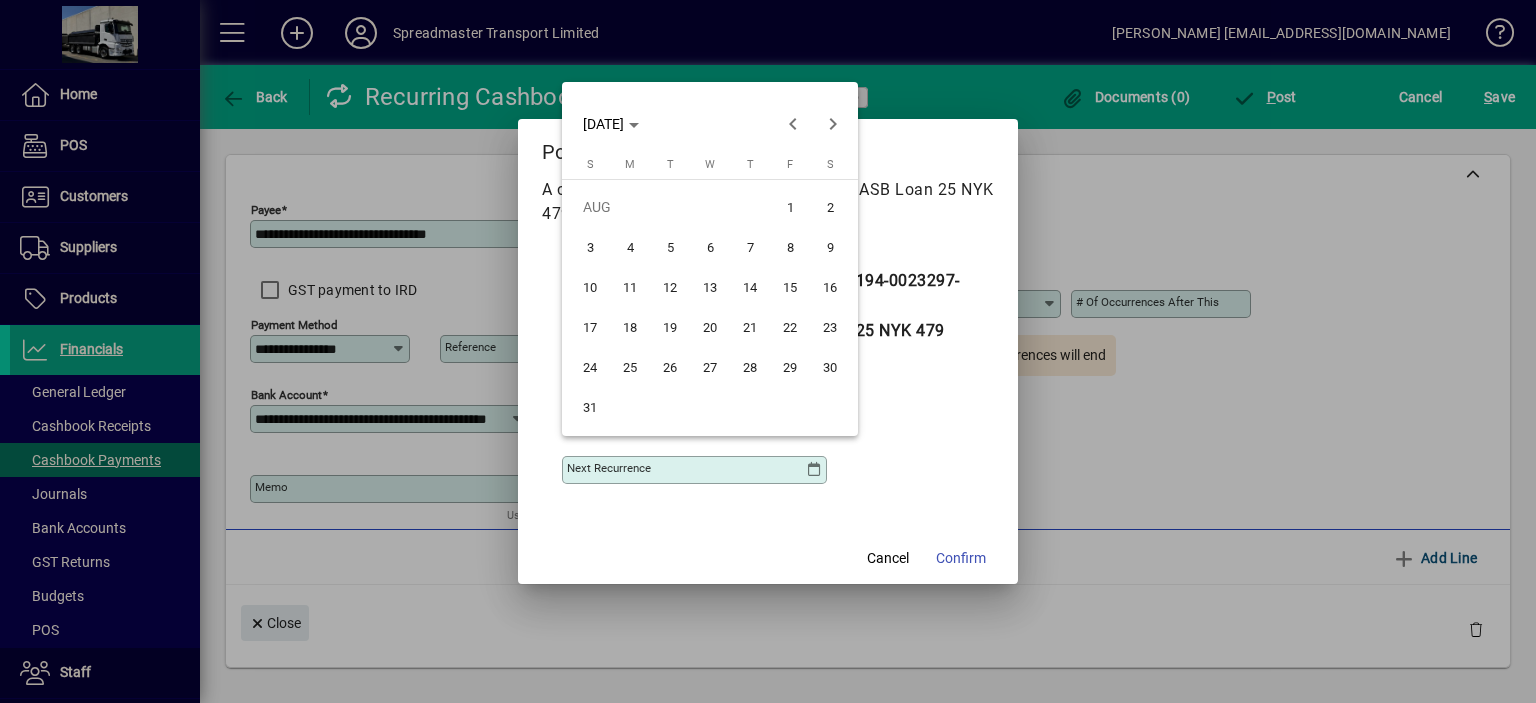 click on "1" at bounding box center (790, 207) 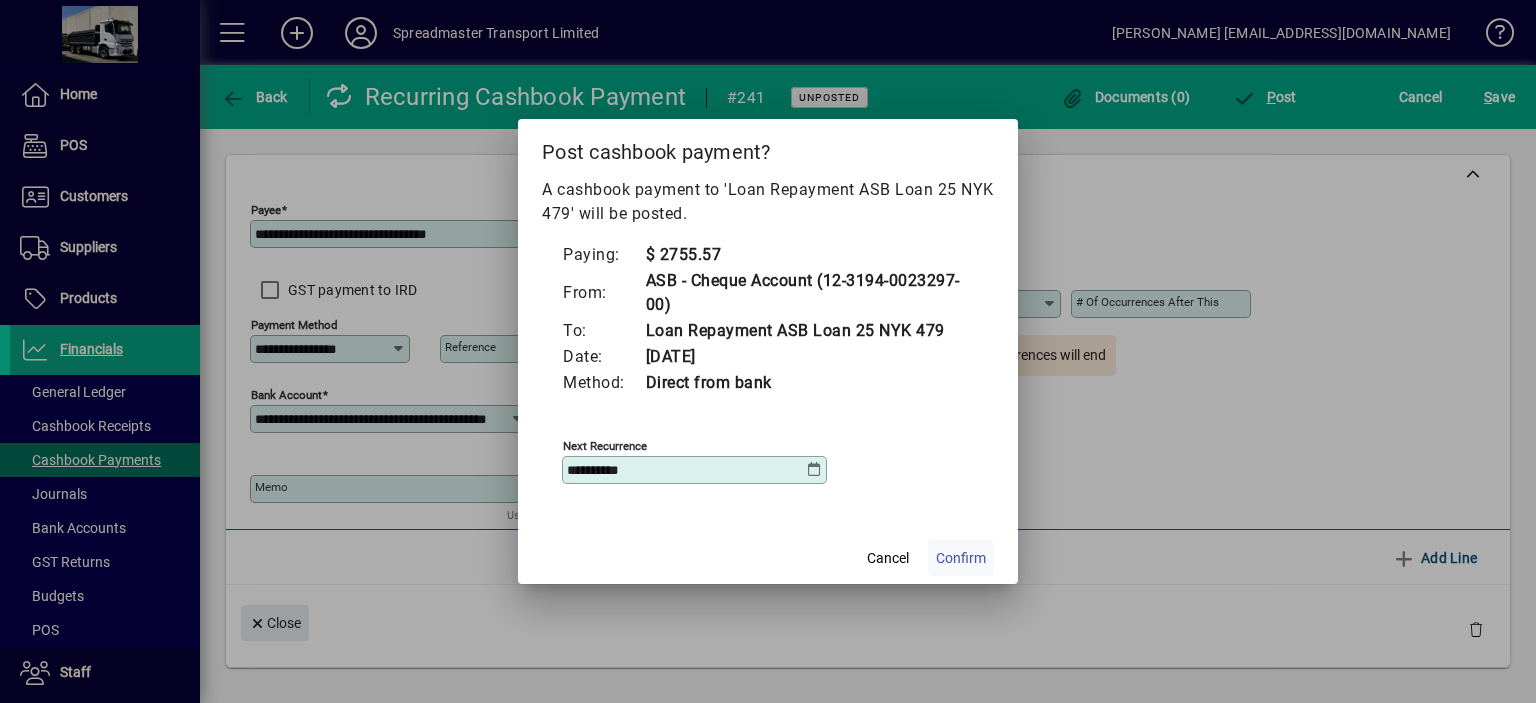 click on "Confirm" 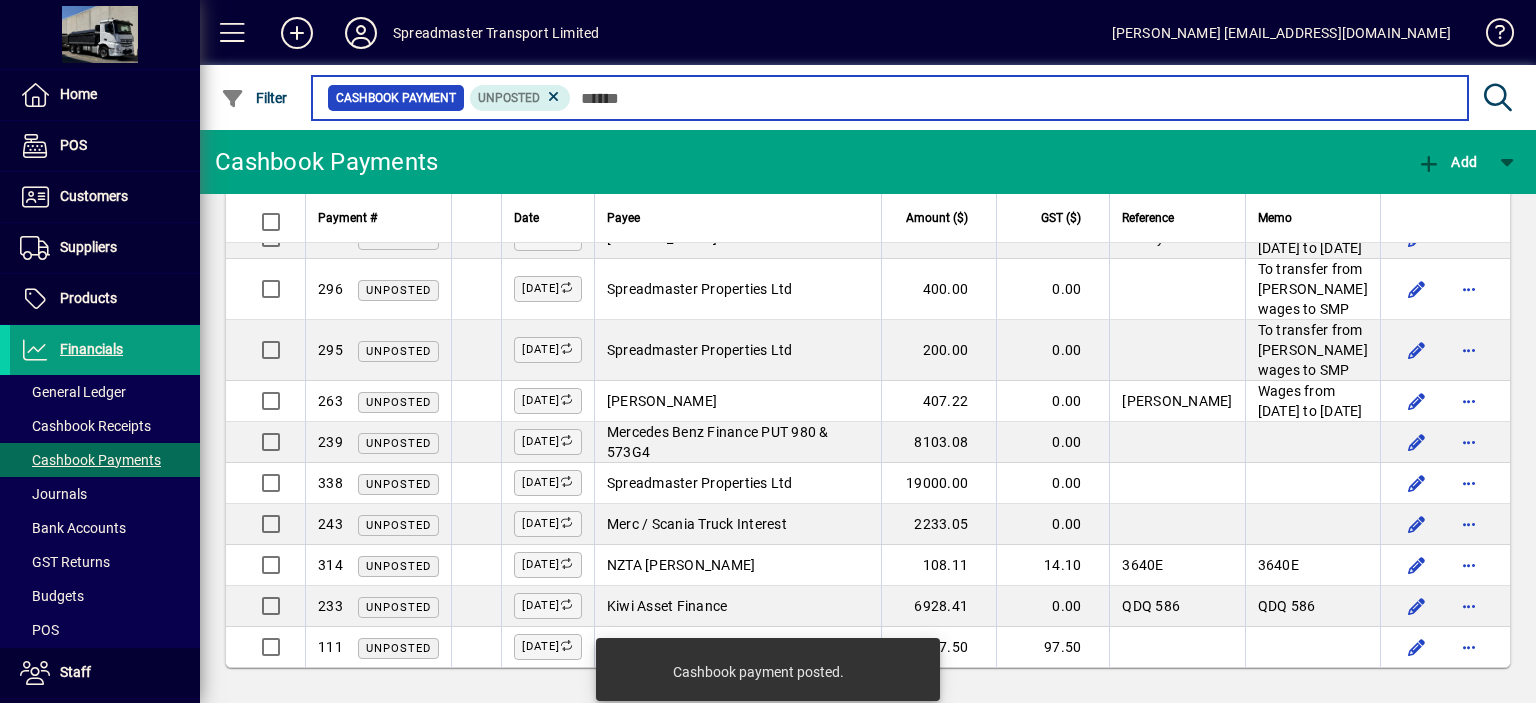 scroll, scrollTop: 2212, scrollLeft: 0, axis: vertical 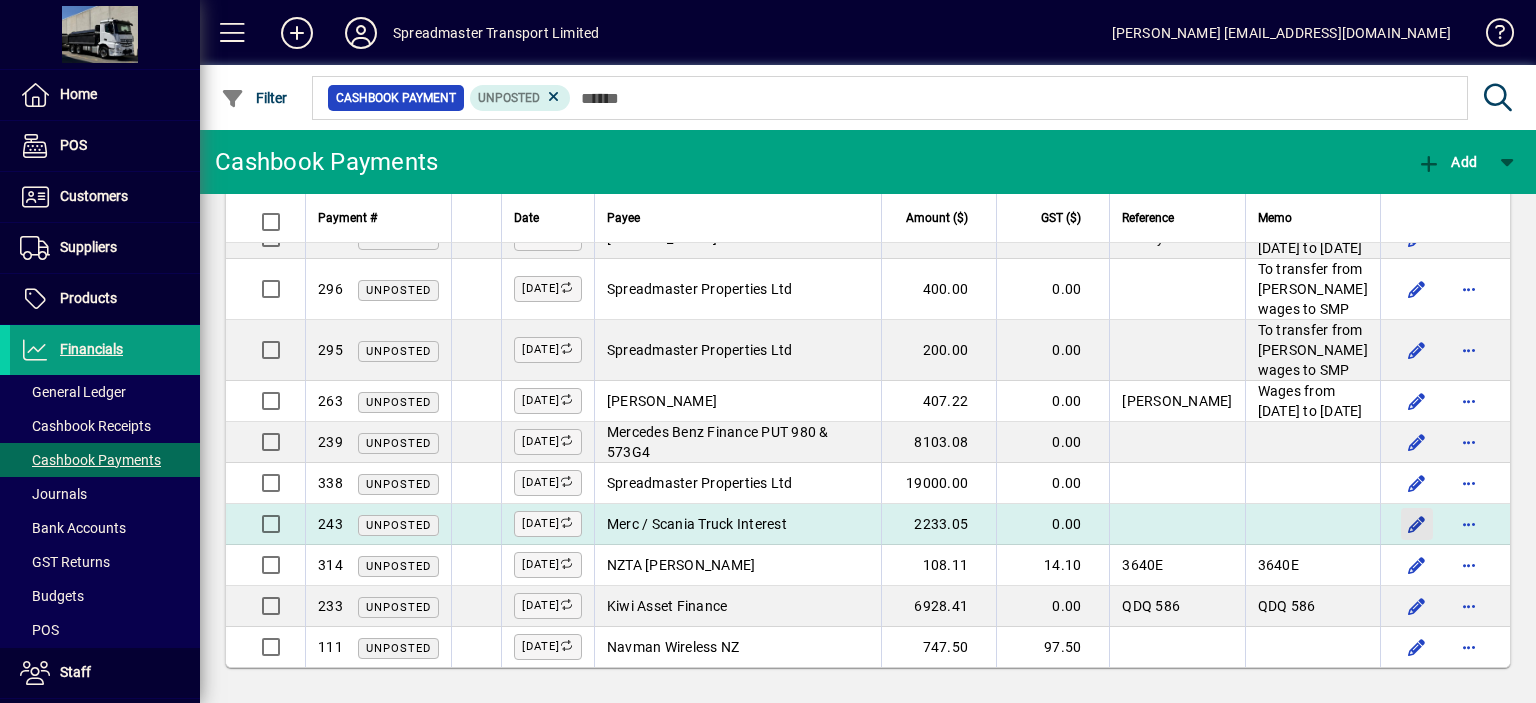 click at bounding box center [1417, 524] 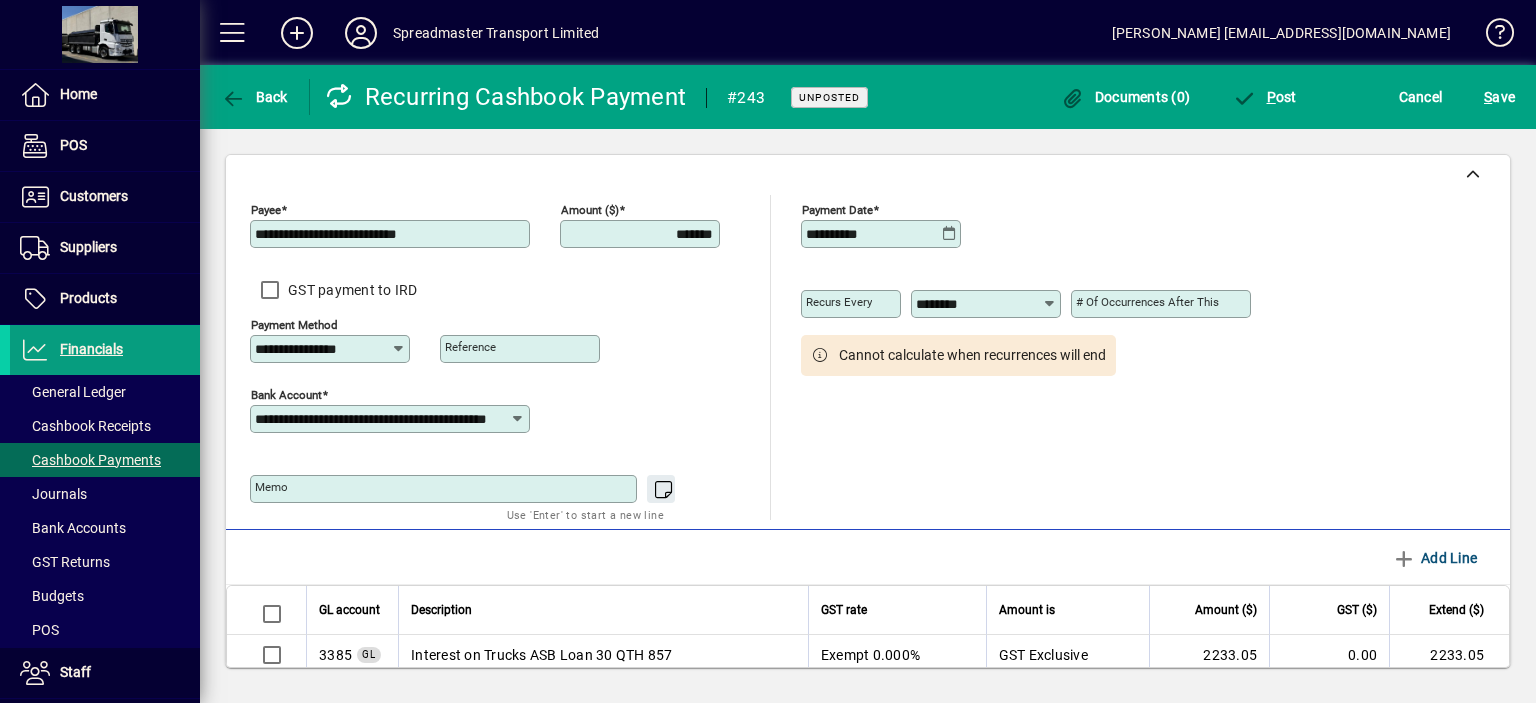 click on "*******" at bounding box center [642, 234] 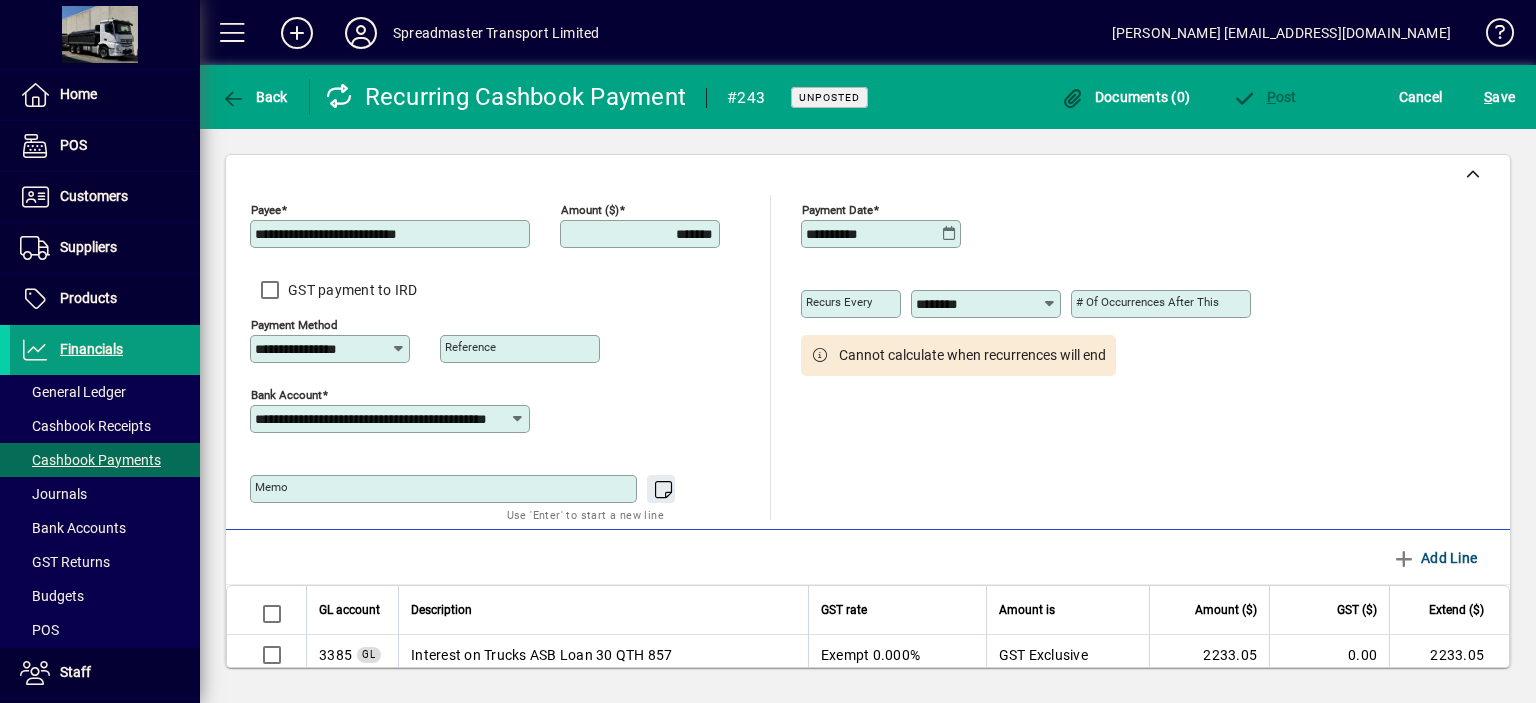 type on "*******" 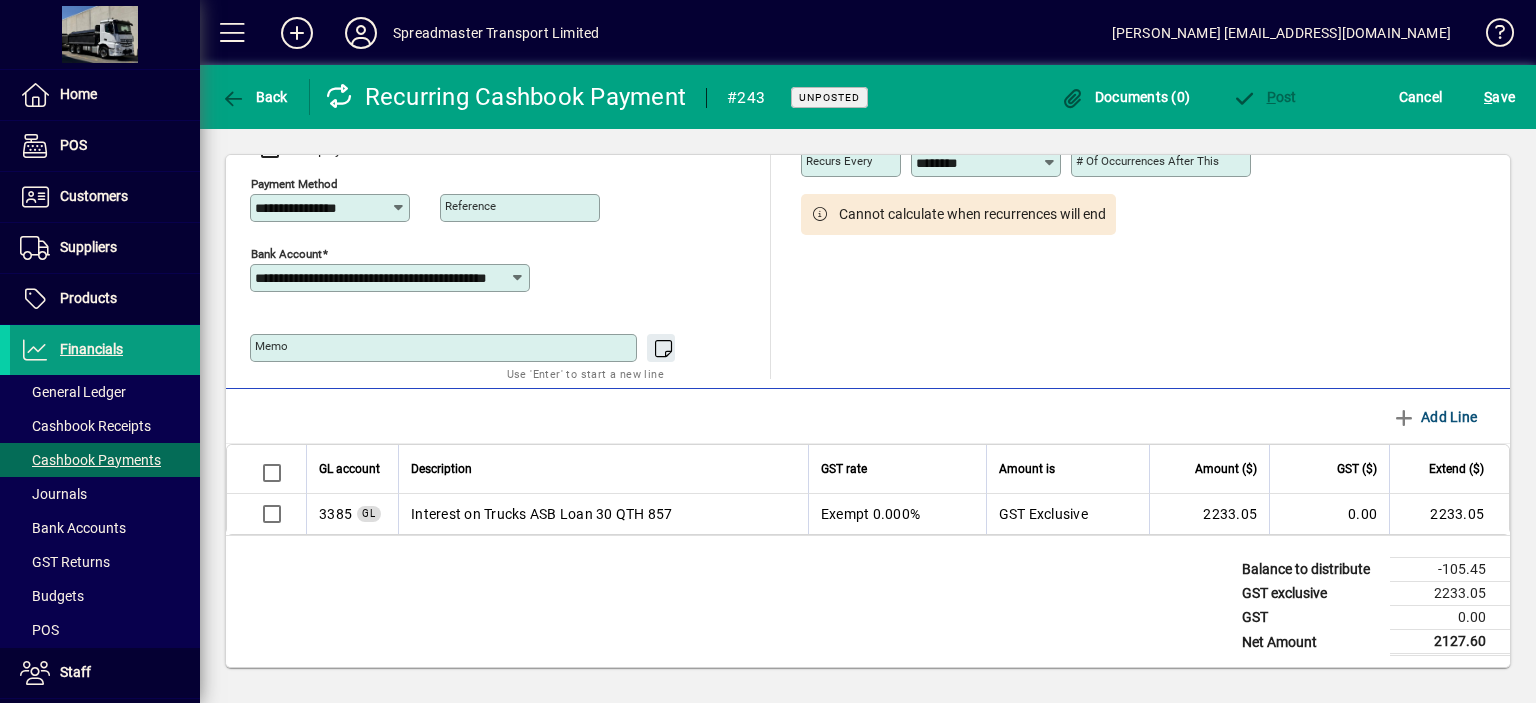 scroll, scrollTop: 143, scrollLeft: 0, axis: vertical 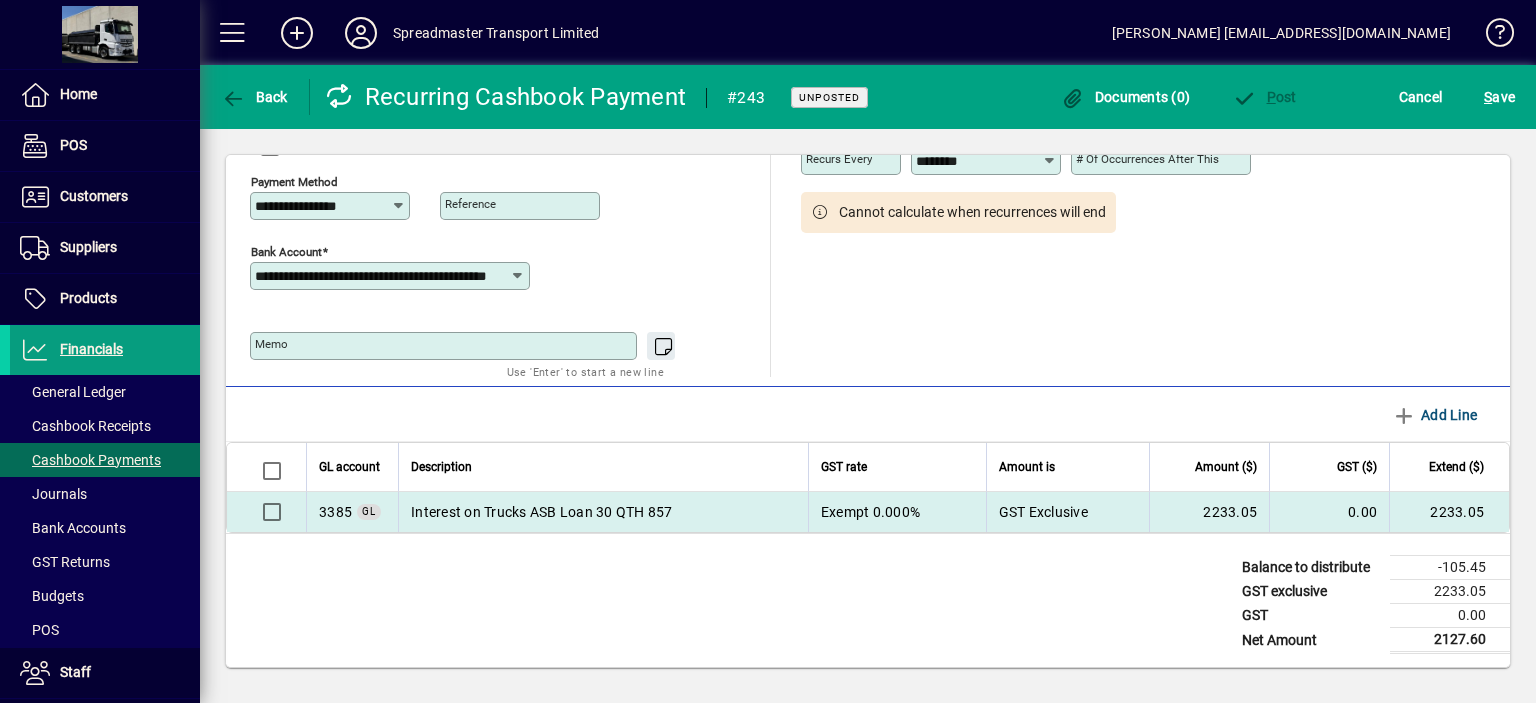 click on "Interest on Trucks ASB Loan 30 QTH 857" at bounding box center (603, 512) 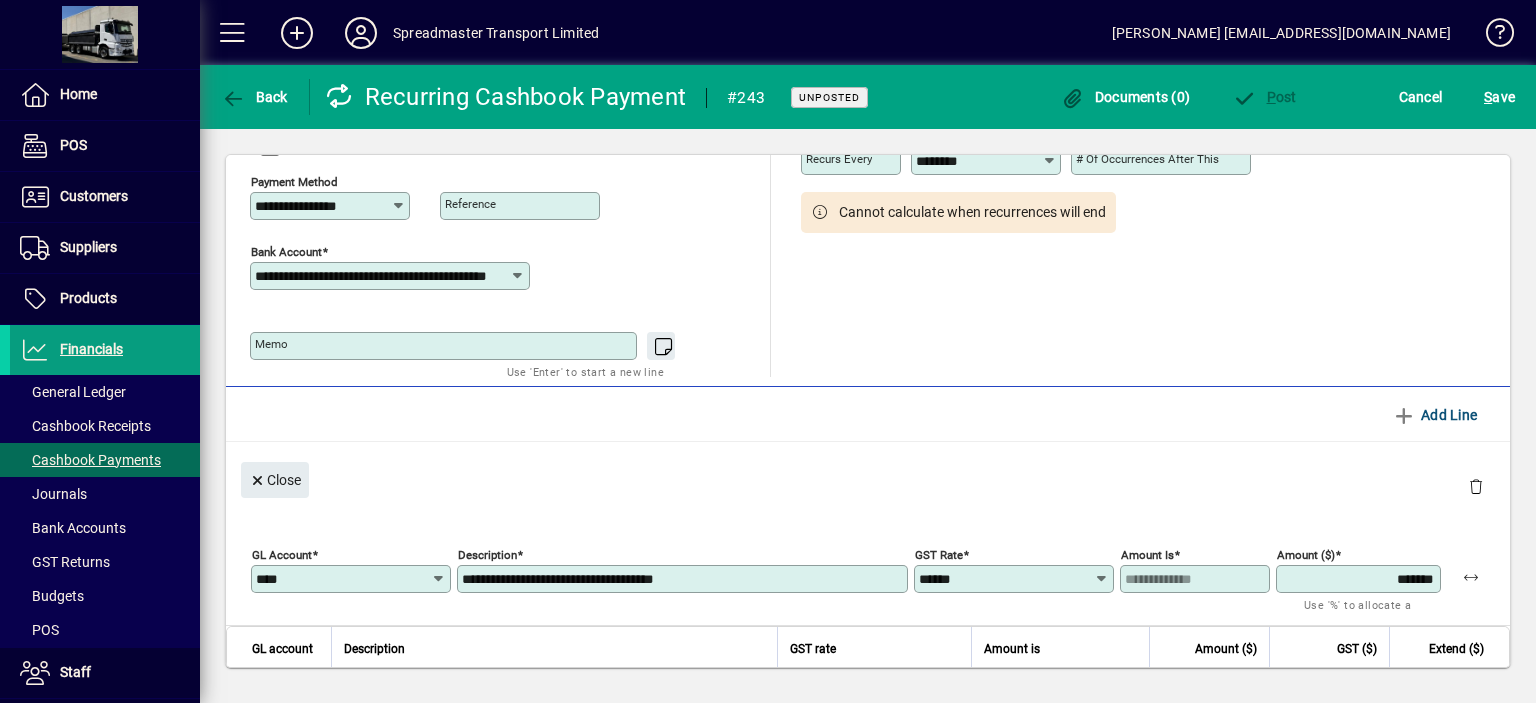 click on "*******" at bounding box center [1360, 579] 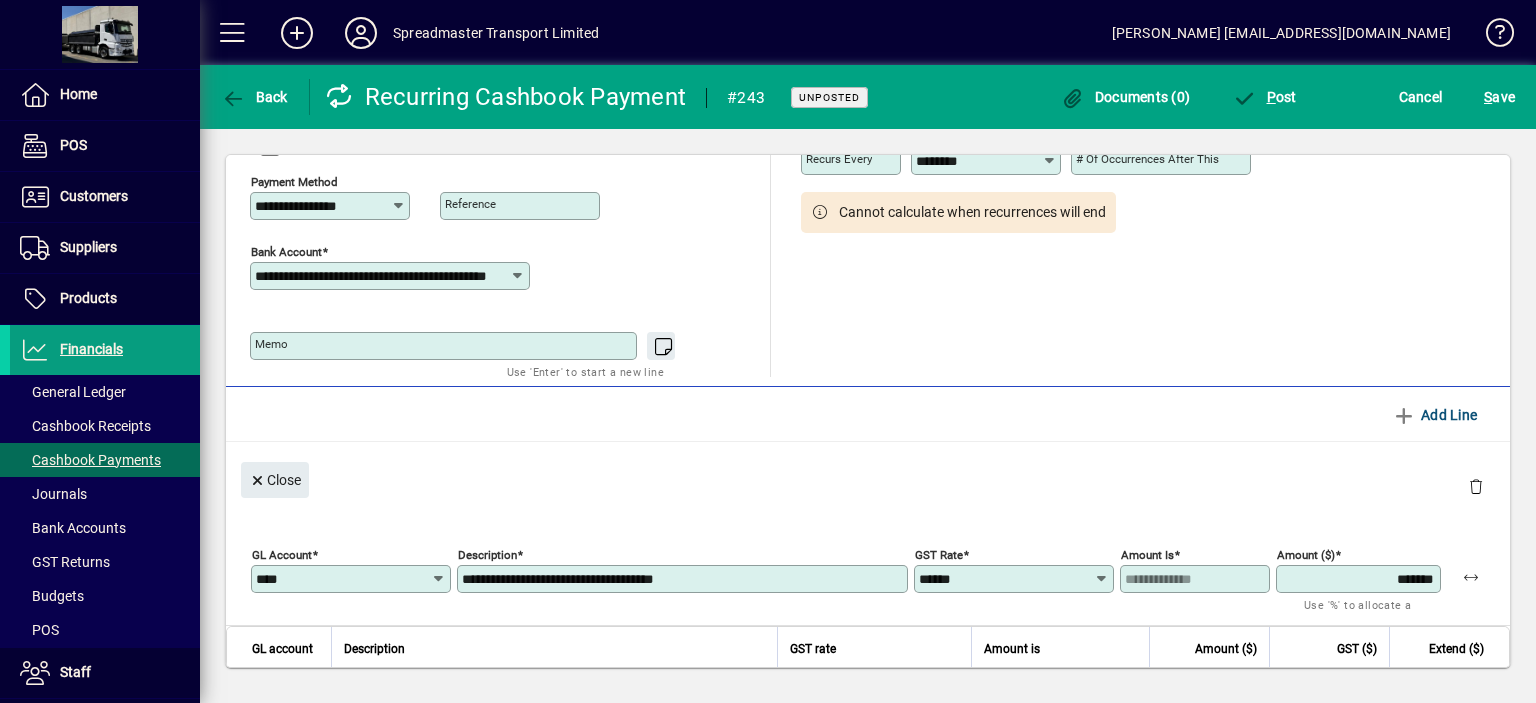 type on "*******" 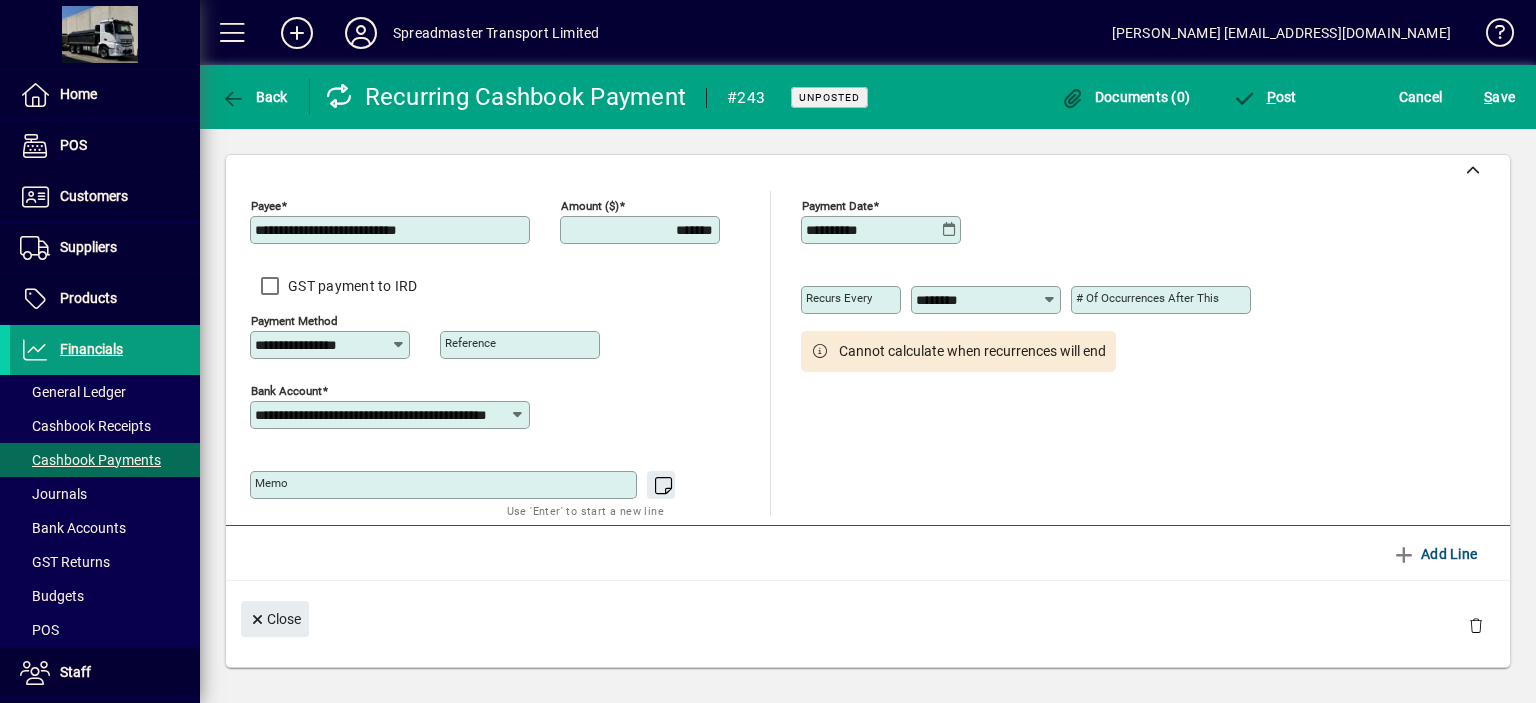 scroll, scrollTop: 0, scrollLeft: 0, axis: both 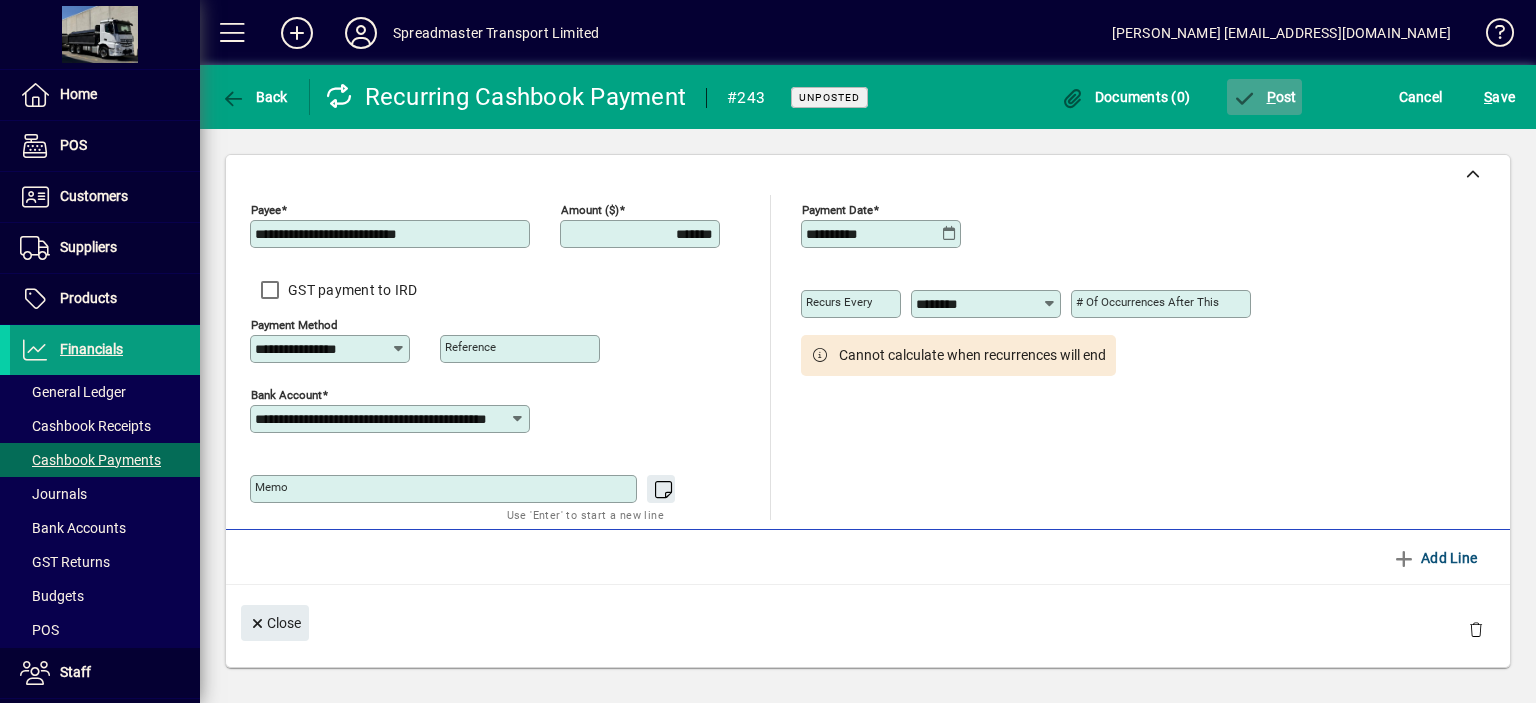 click on "P ost" 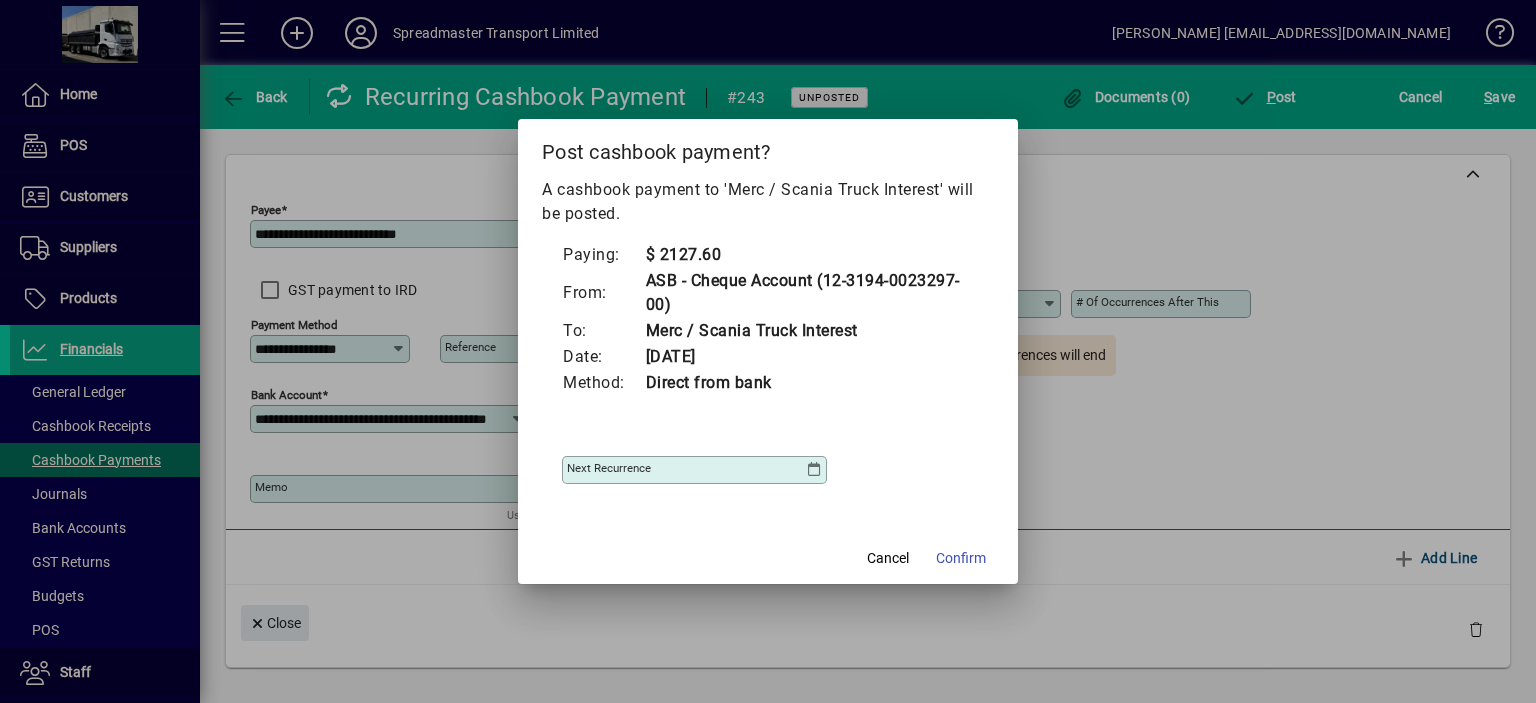 click at bounding box center (814, 470) 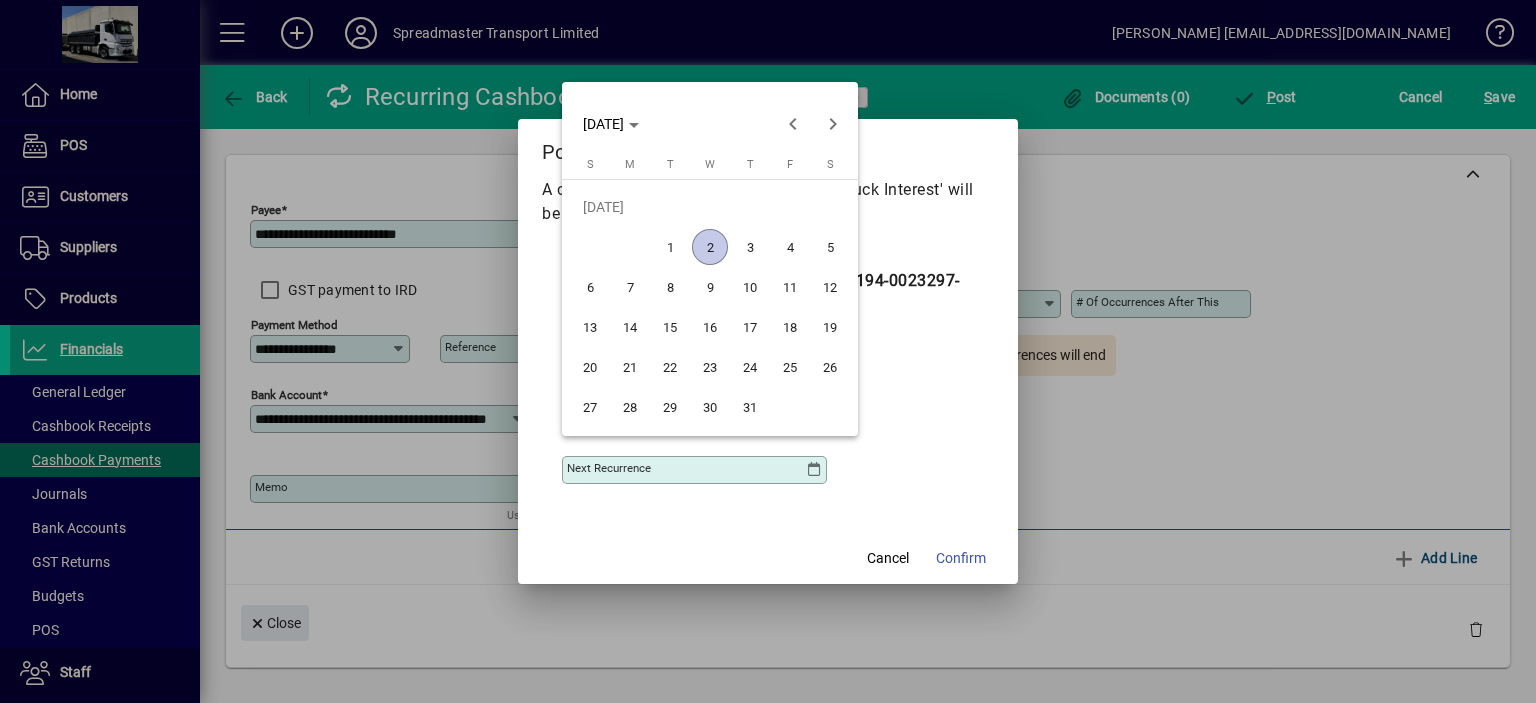 click on "1" at bounding box center [670, 247] 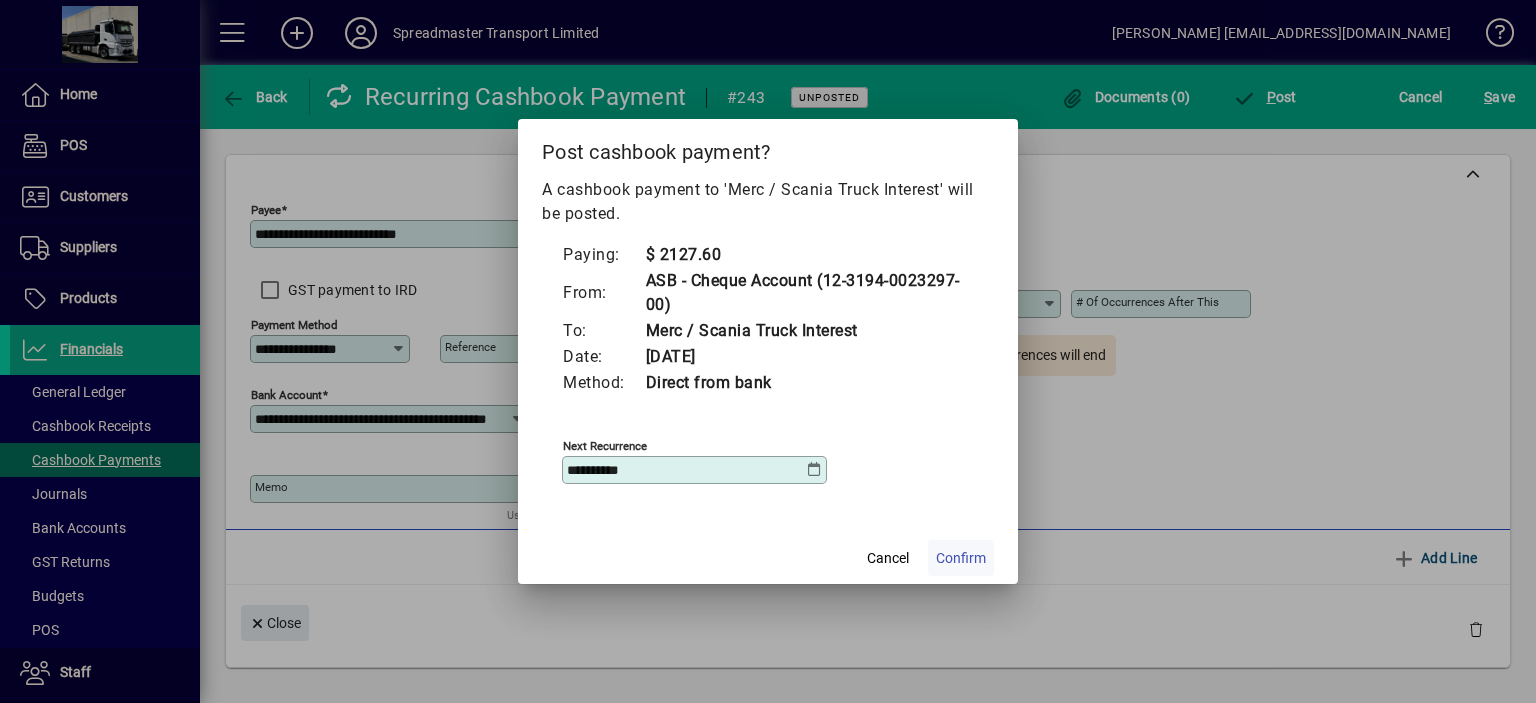 click on "Confirm" 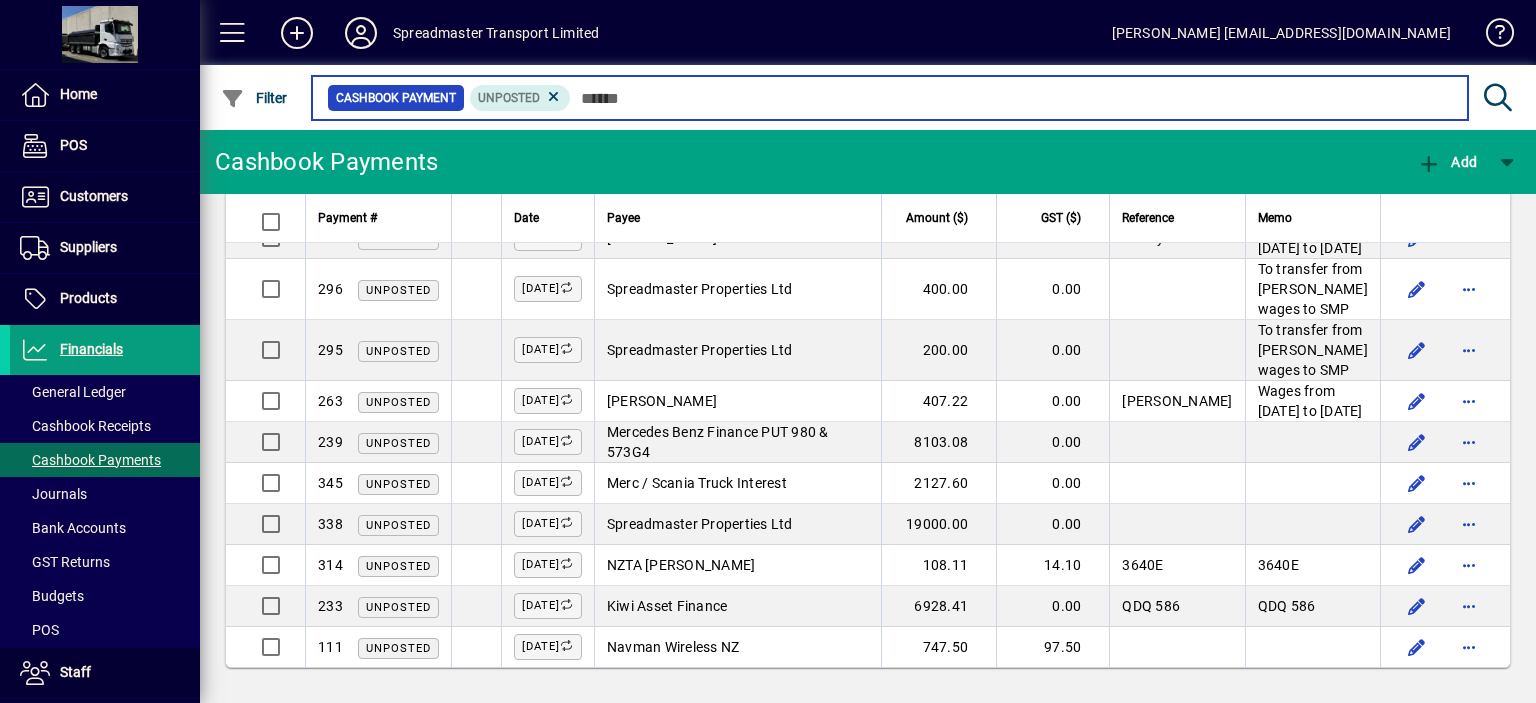 scroll, scrollTop: 2212, scrollLeft: 0, axis: vertical 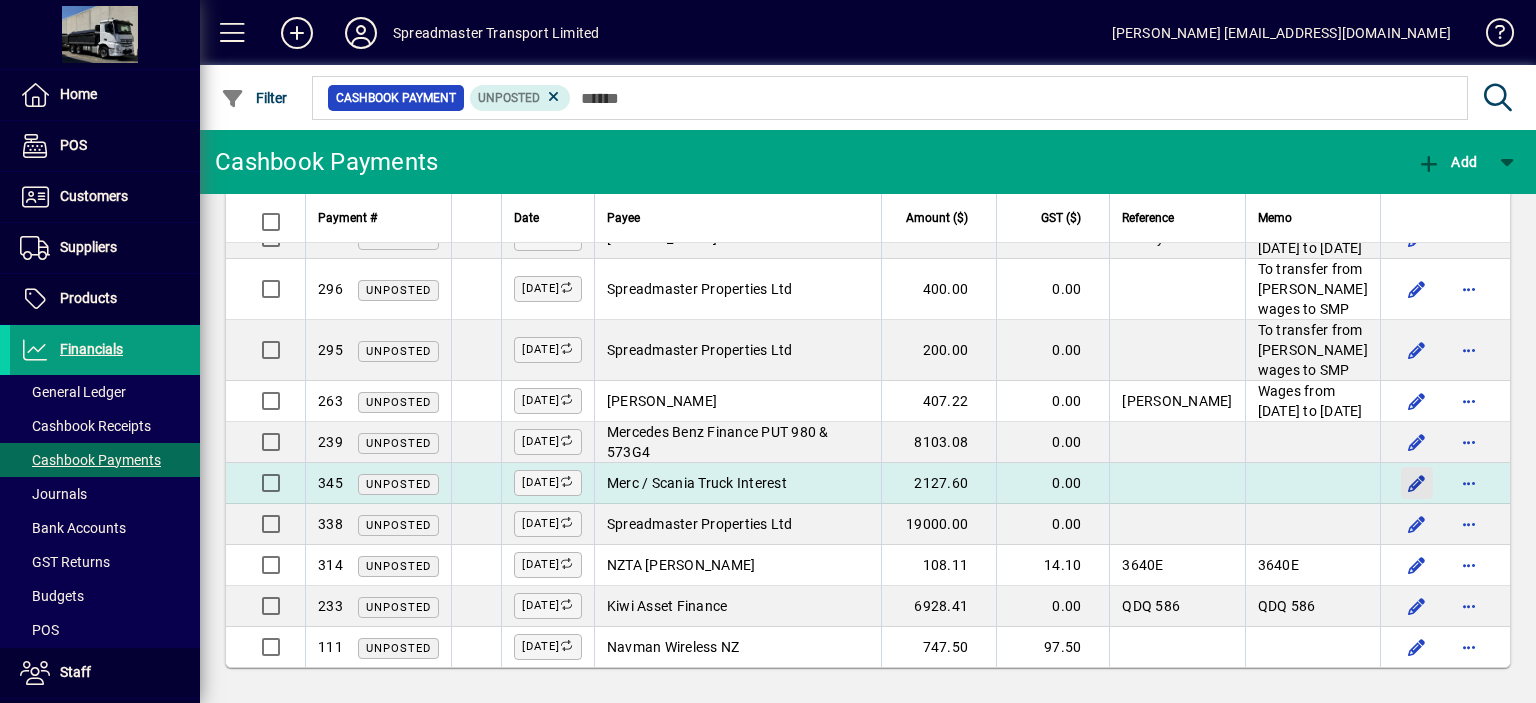 click at bounding box center (1417, 483) 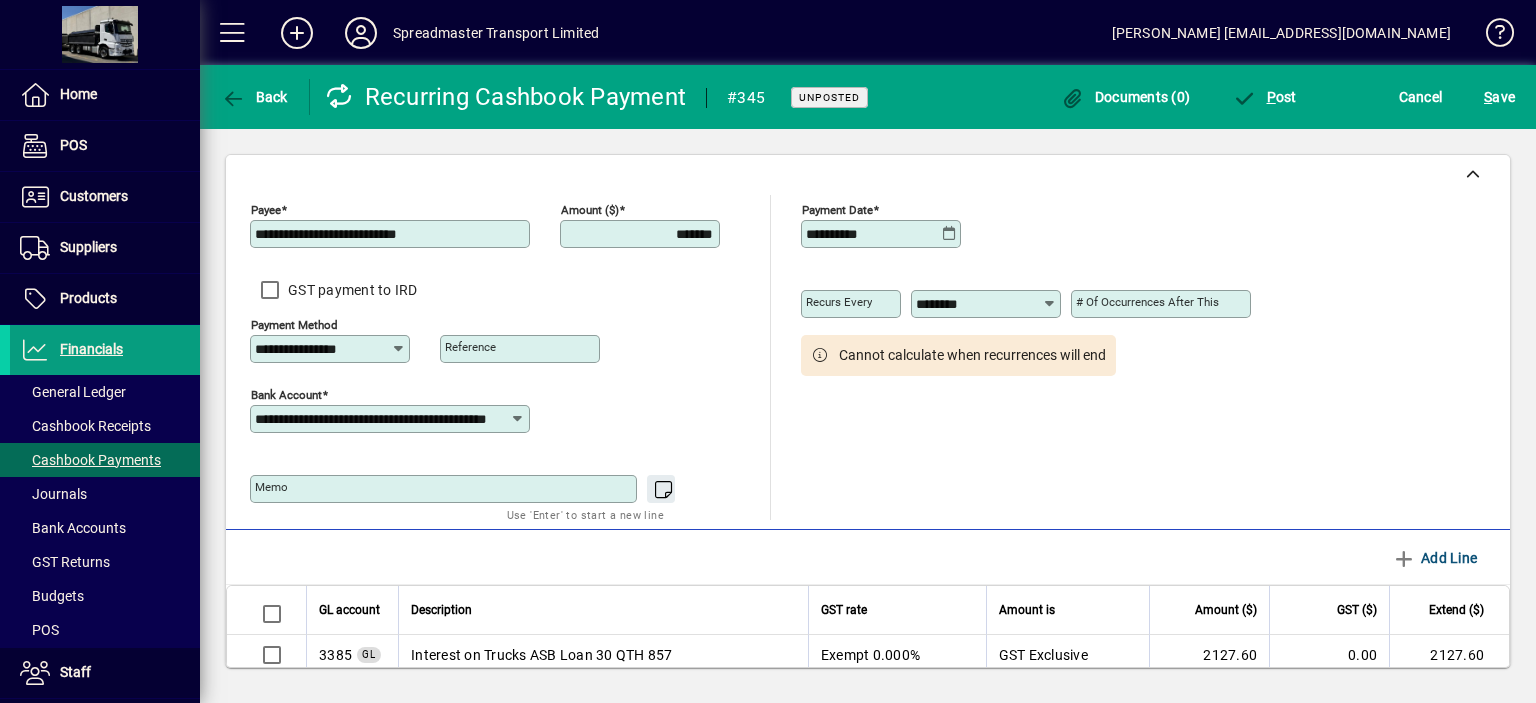 click on "*******" at bounding box center (642, 234) 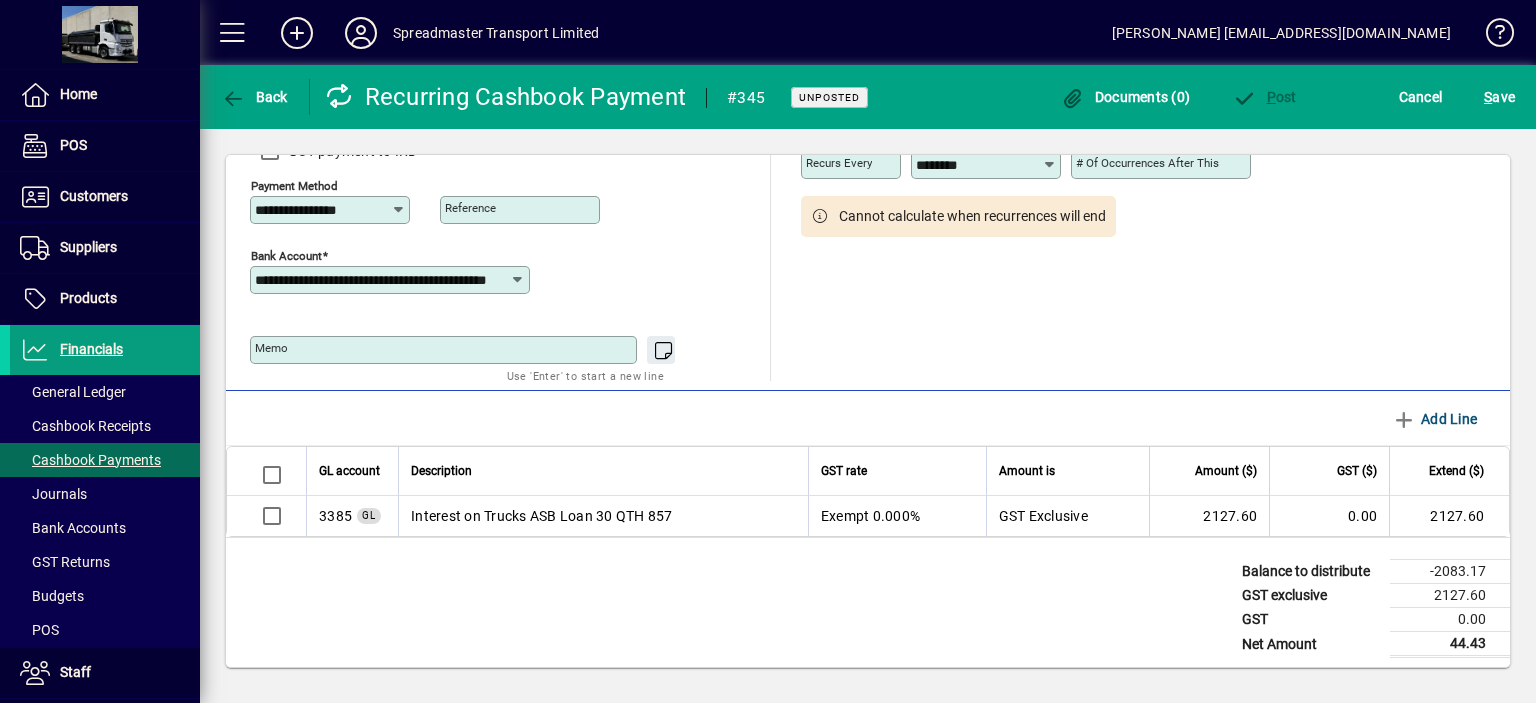 scroll, scrollTop: 143, scrollLeft: 0, axis: vertical 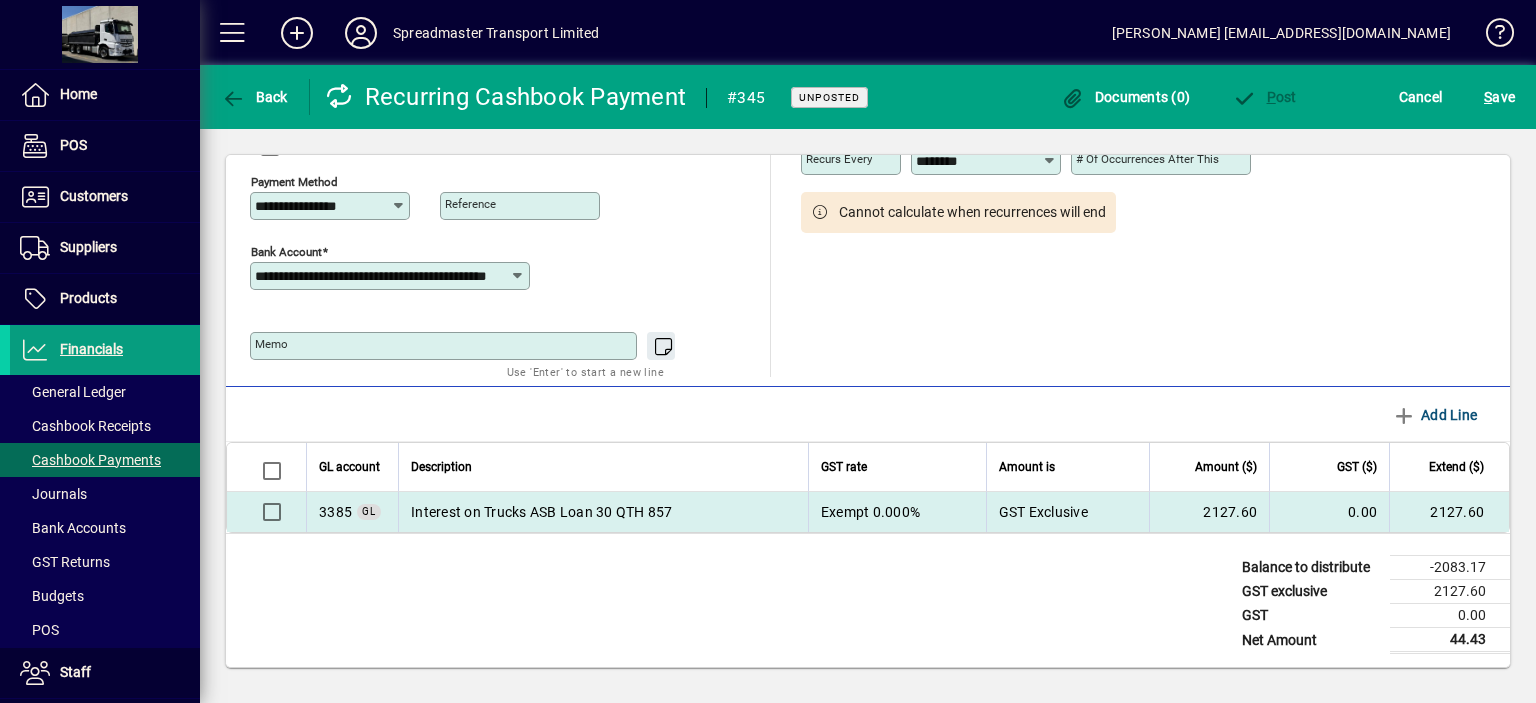 type on "*****" 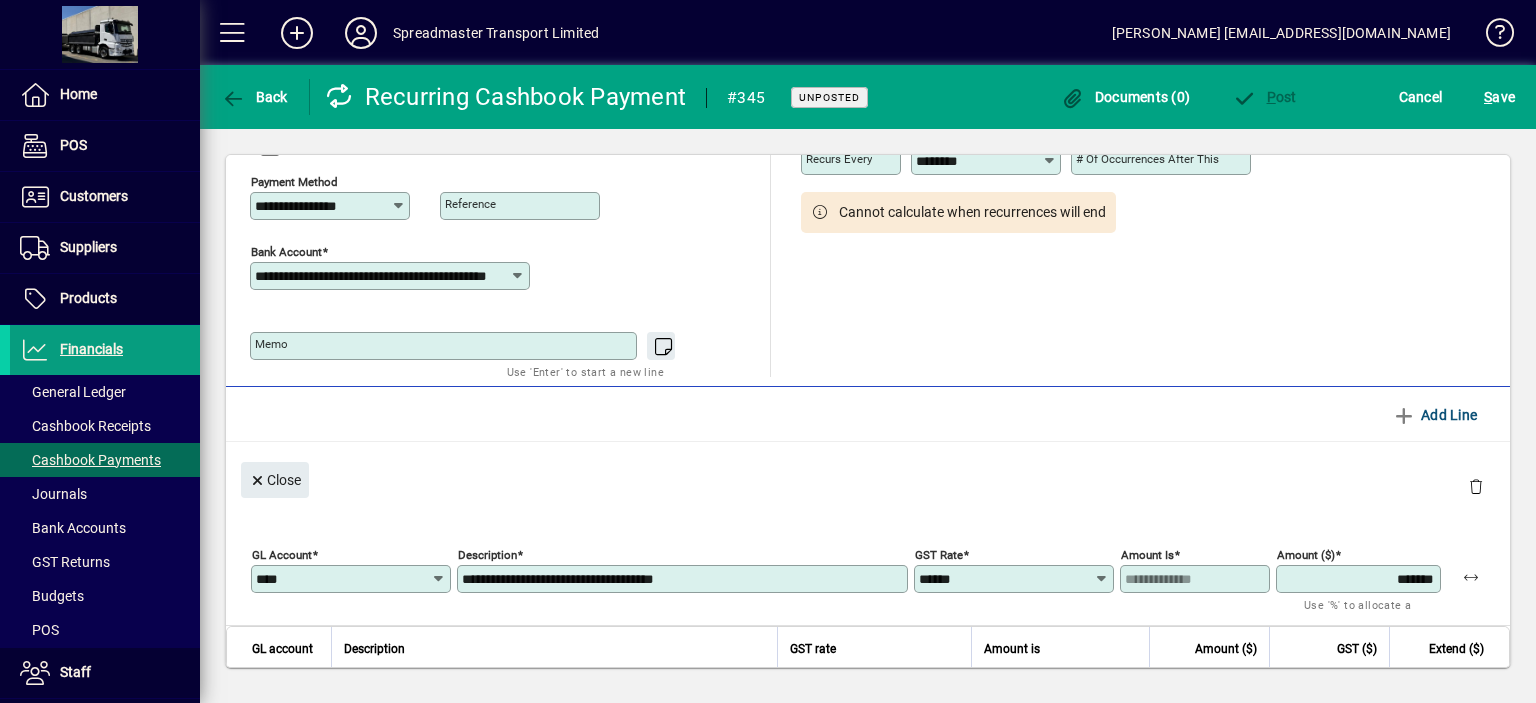 click on "**********" at bounding box center [684, 579] 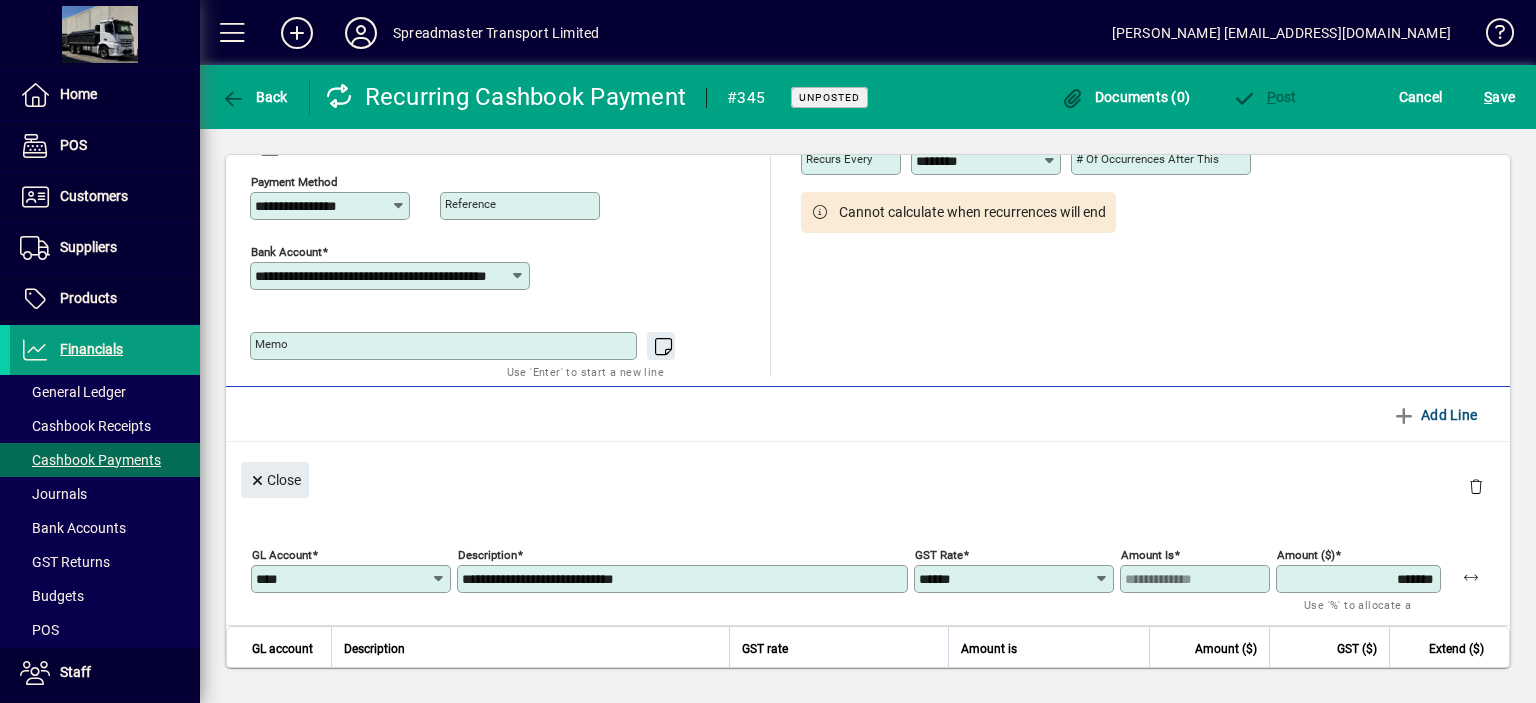type on "**********" 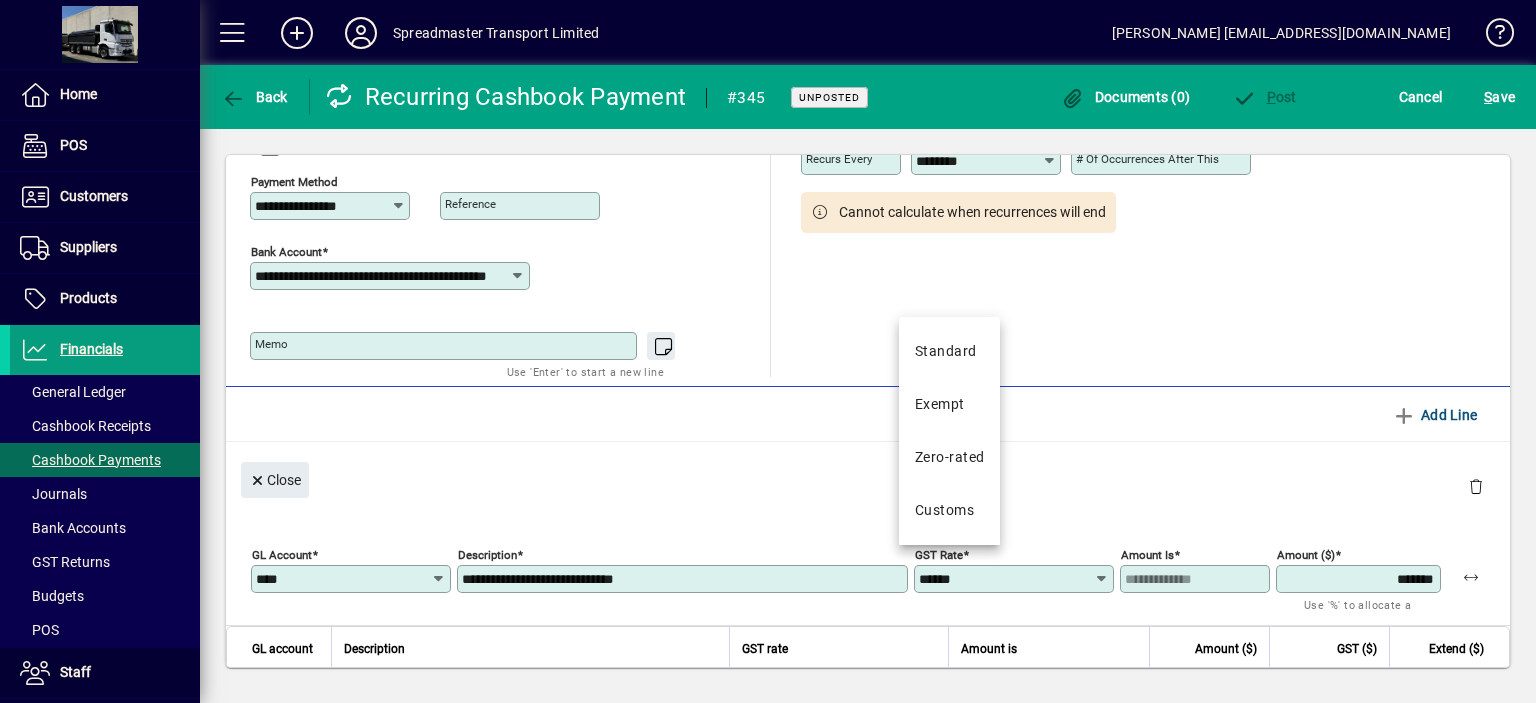 click on "*******" at bounding box center (1360, 579) 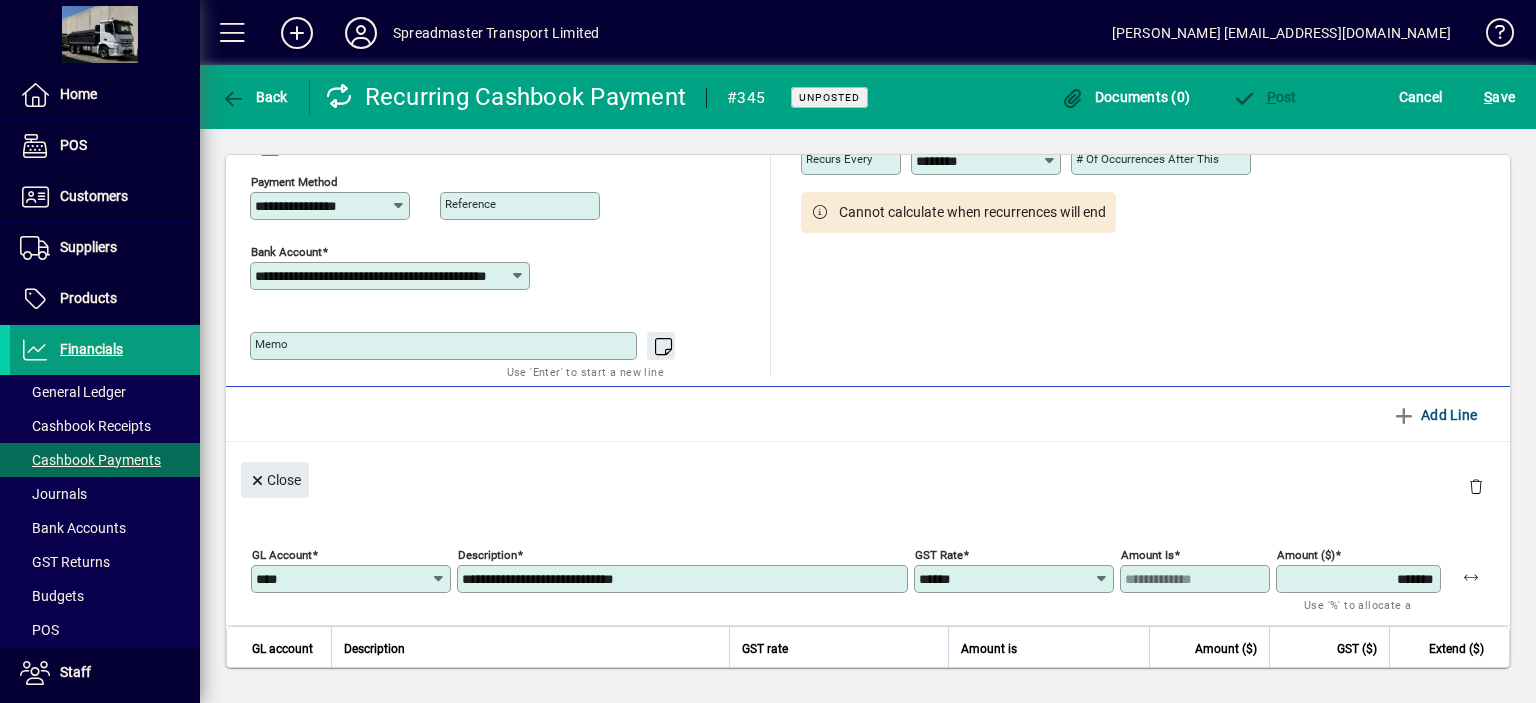 click on "*******" at bounding box center (1360, 579) 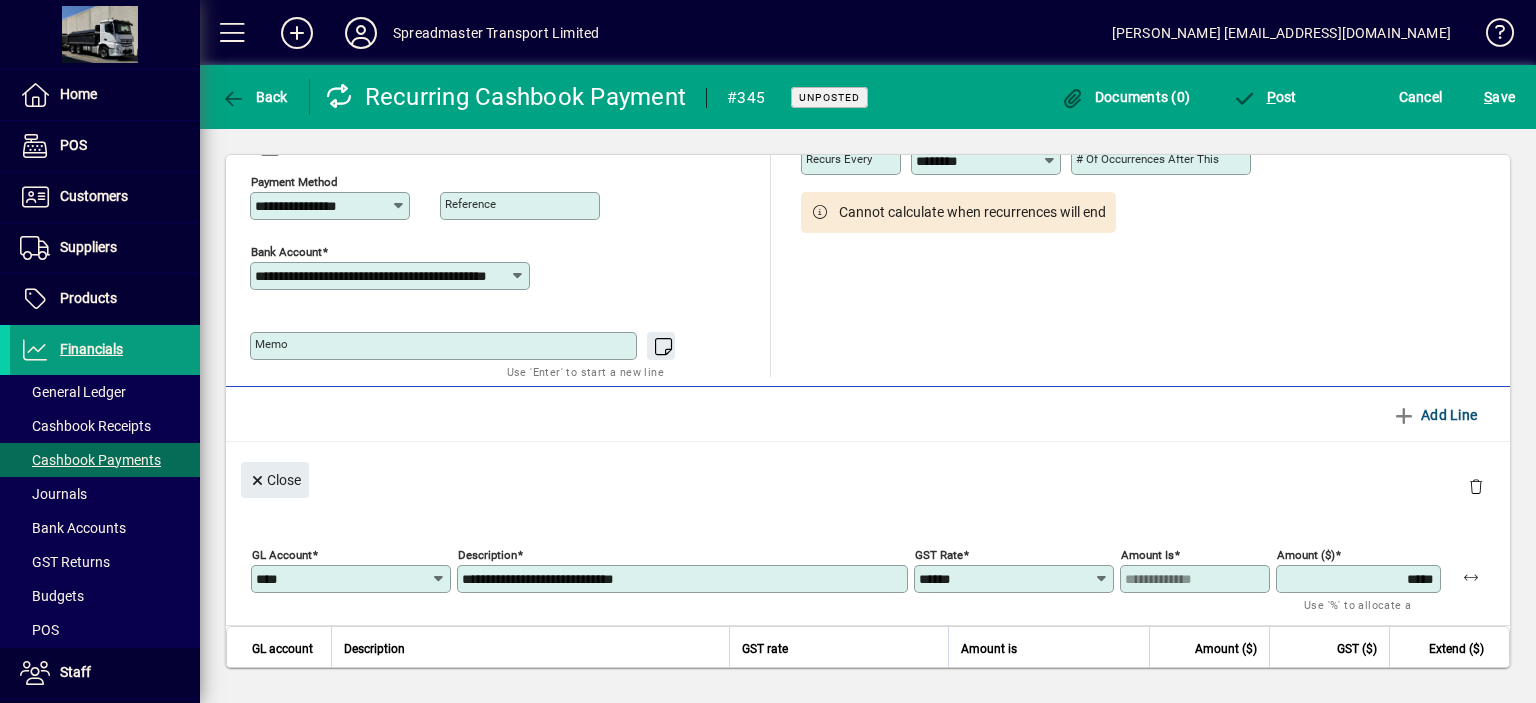 type on "*****" 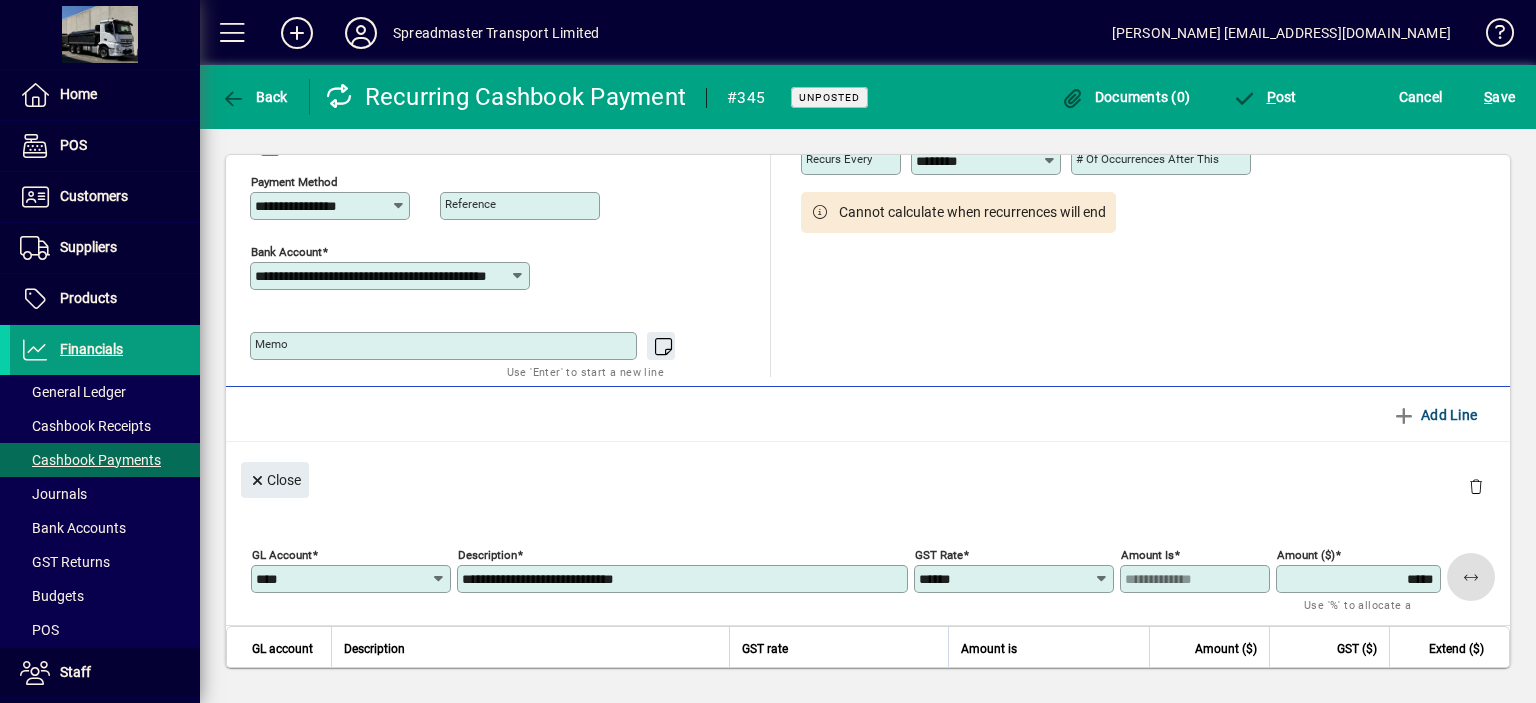 type 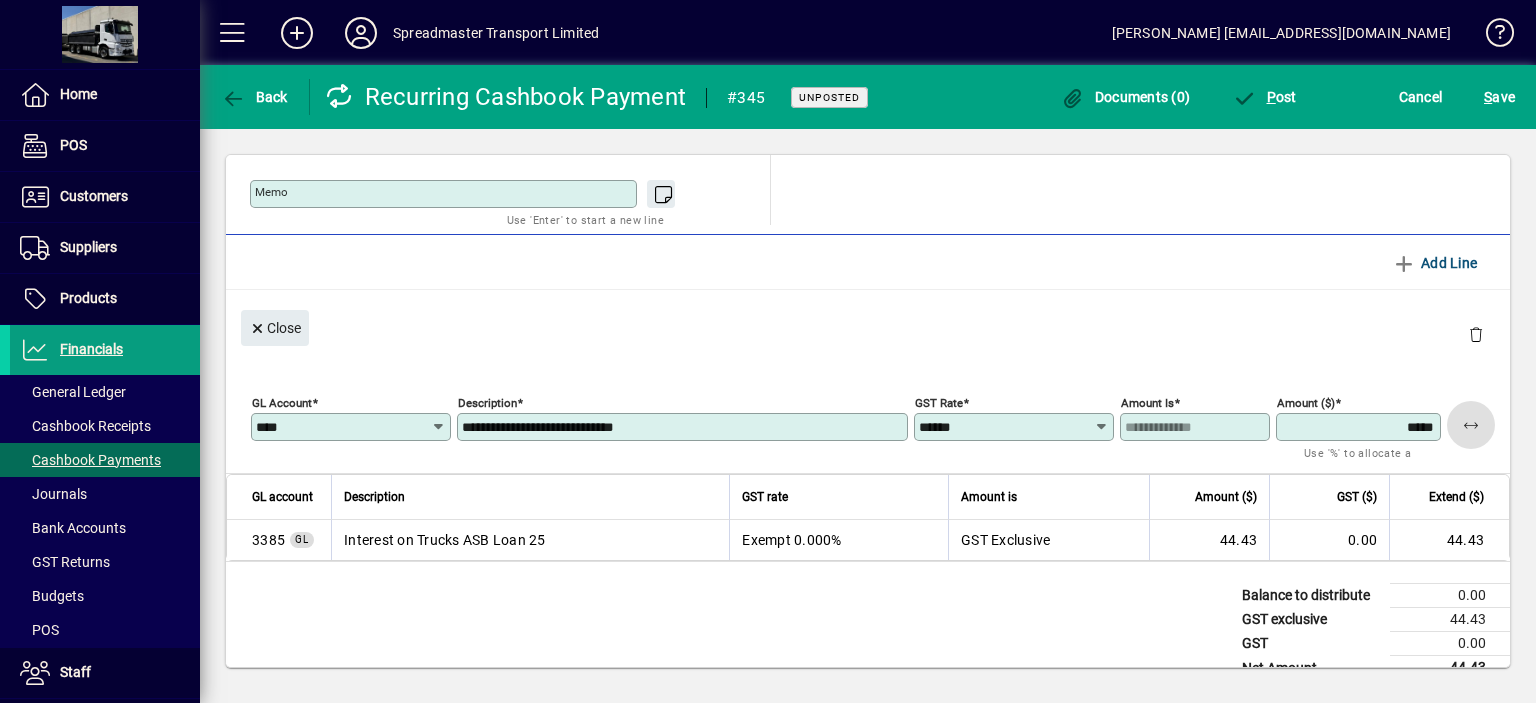 scroll, scrollTop: 323, scrollLeft: 0, axis: vertical 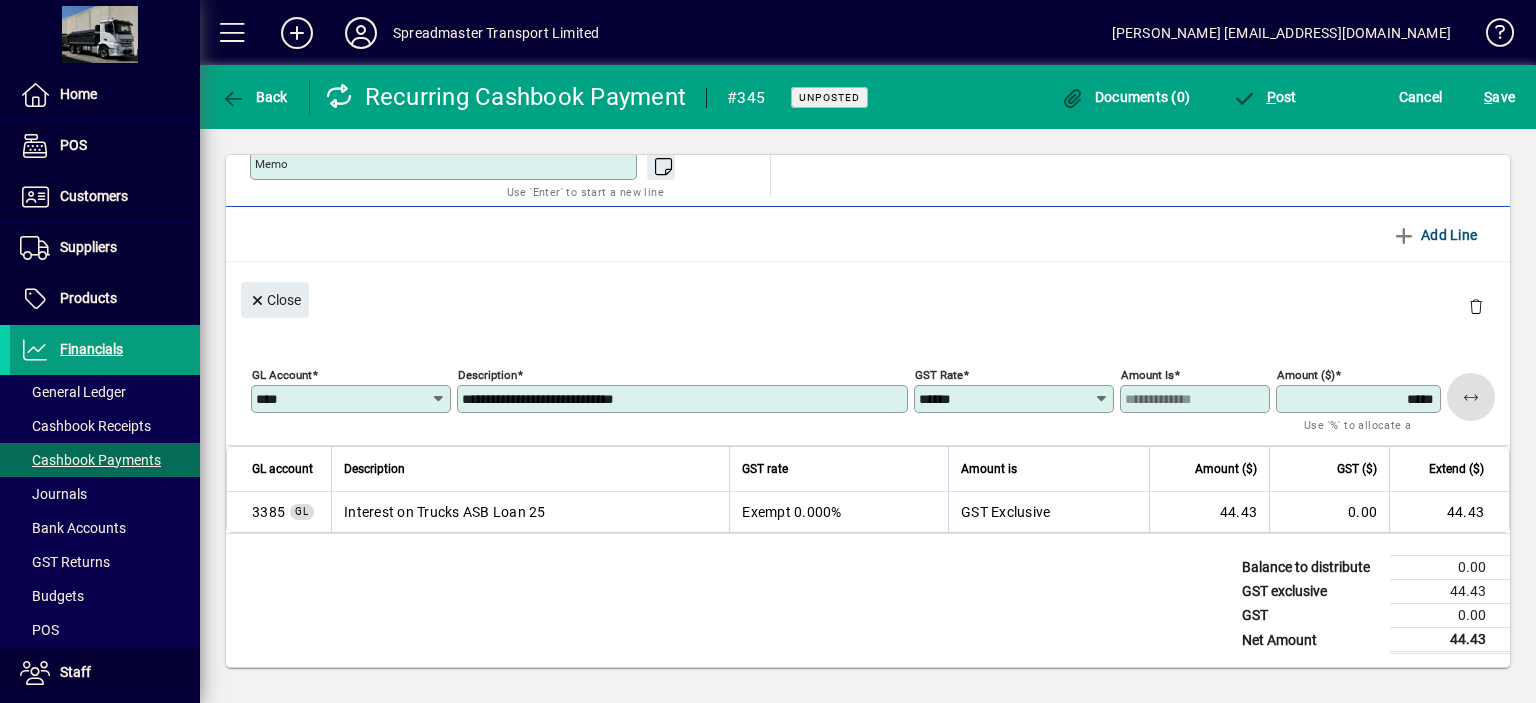click on "**********" at bounding box center [684, 399] 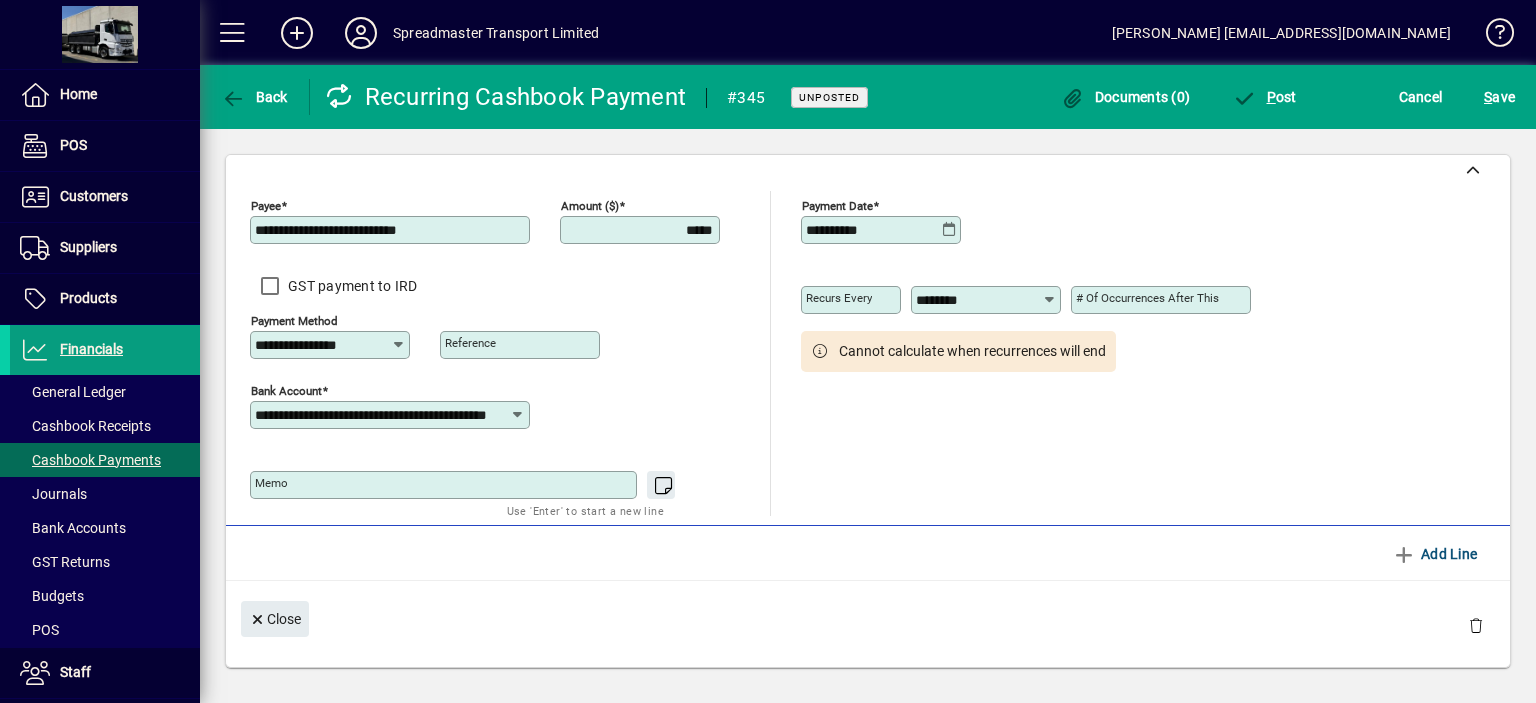 scroll, scrollTop: 0, scrollLeft: 0, axis: both 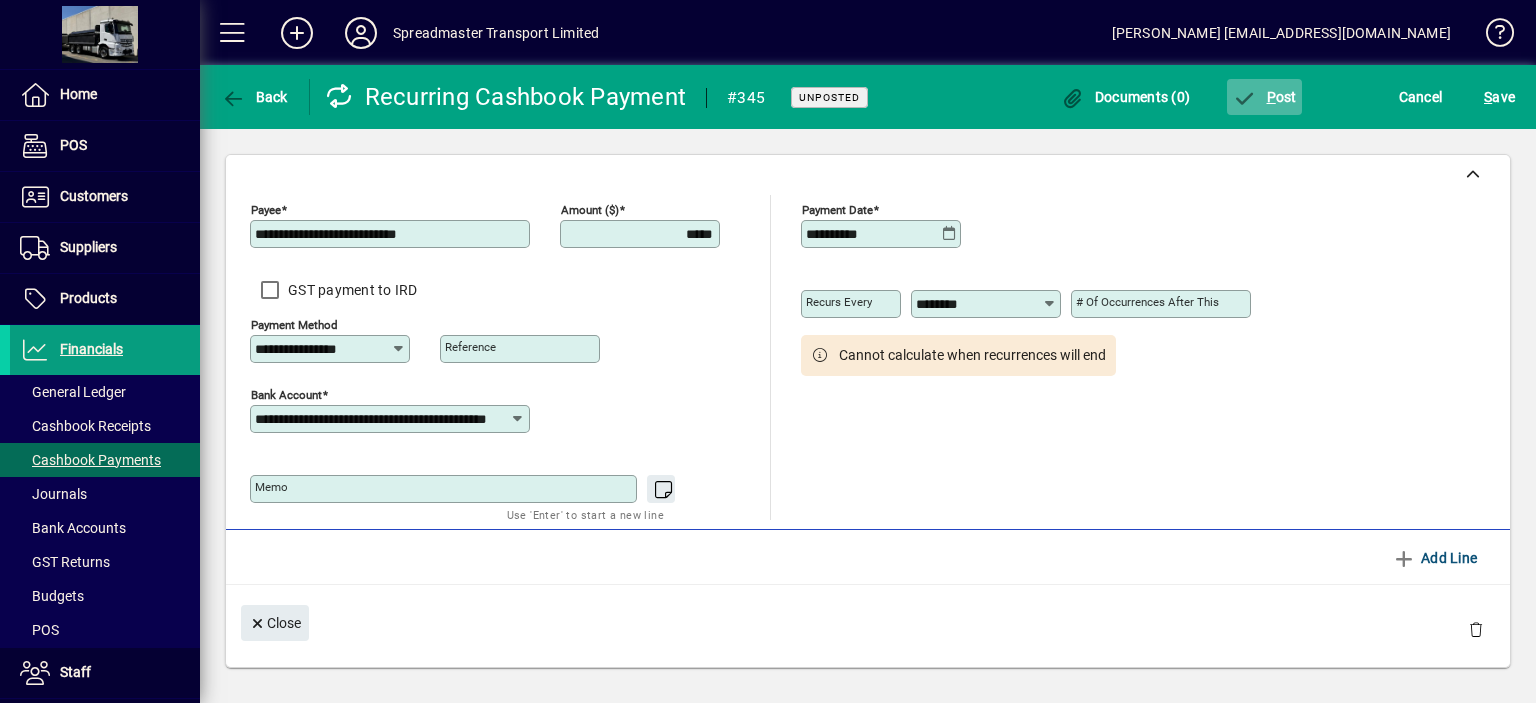 type on "**********" 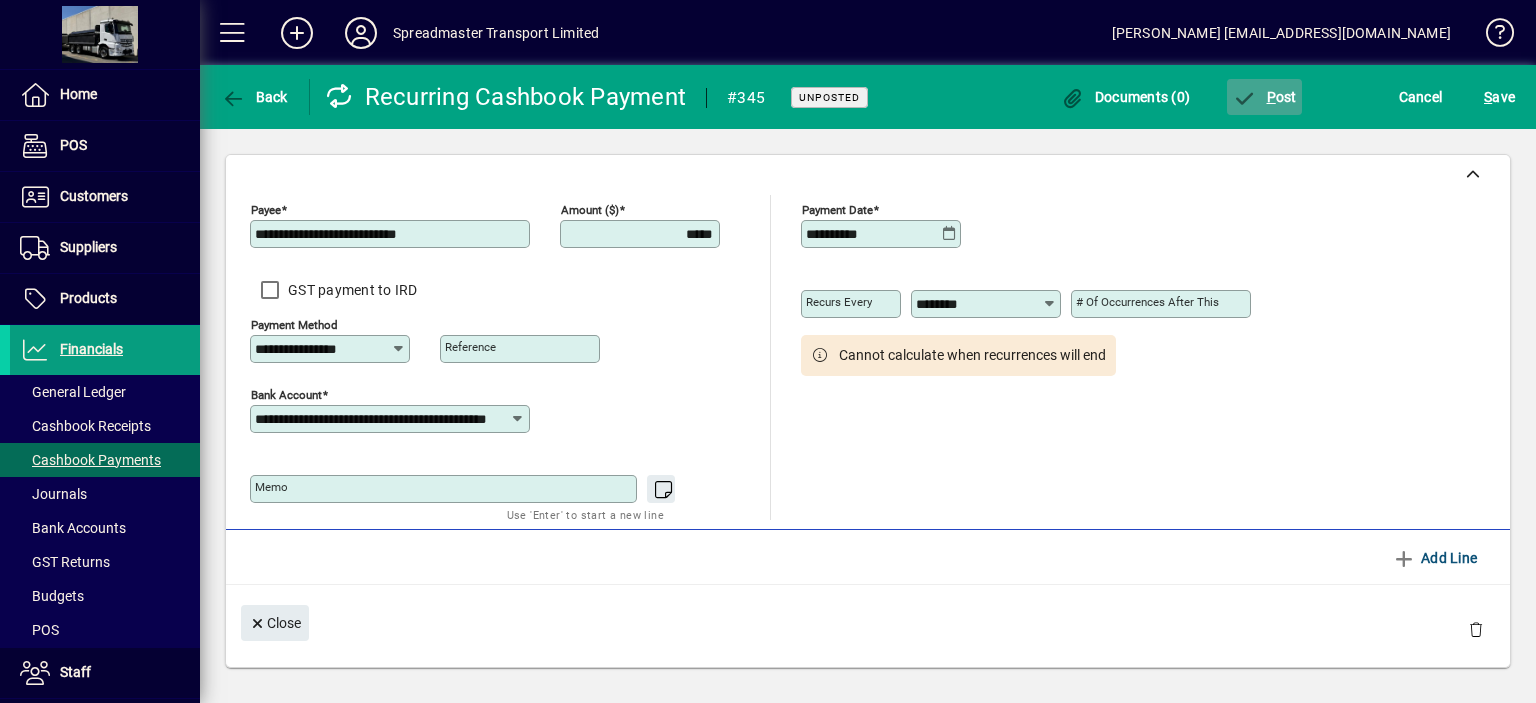 click on "P ost" 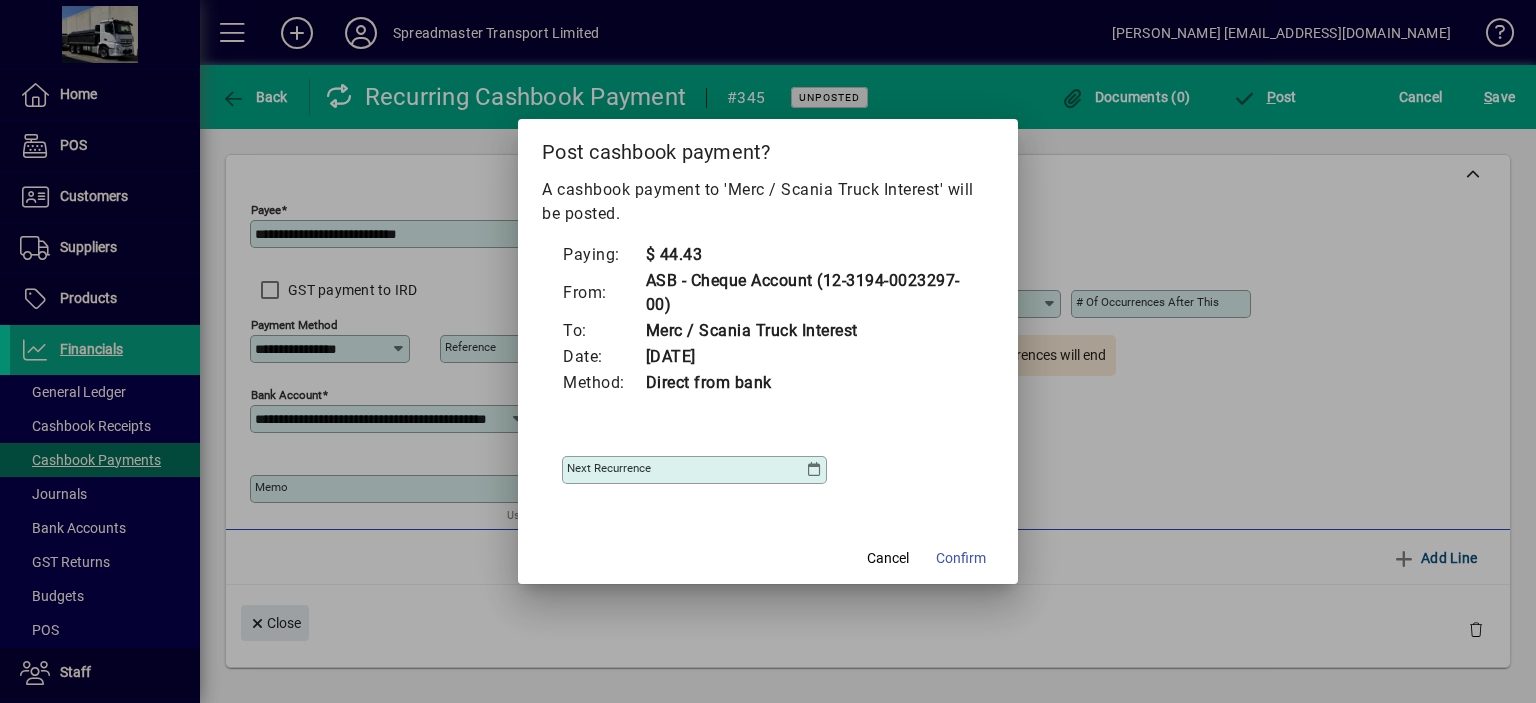 click at bounding box center (814, 470) 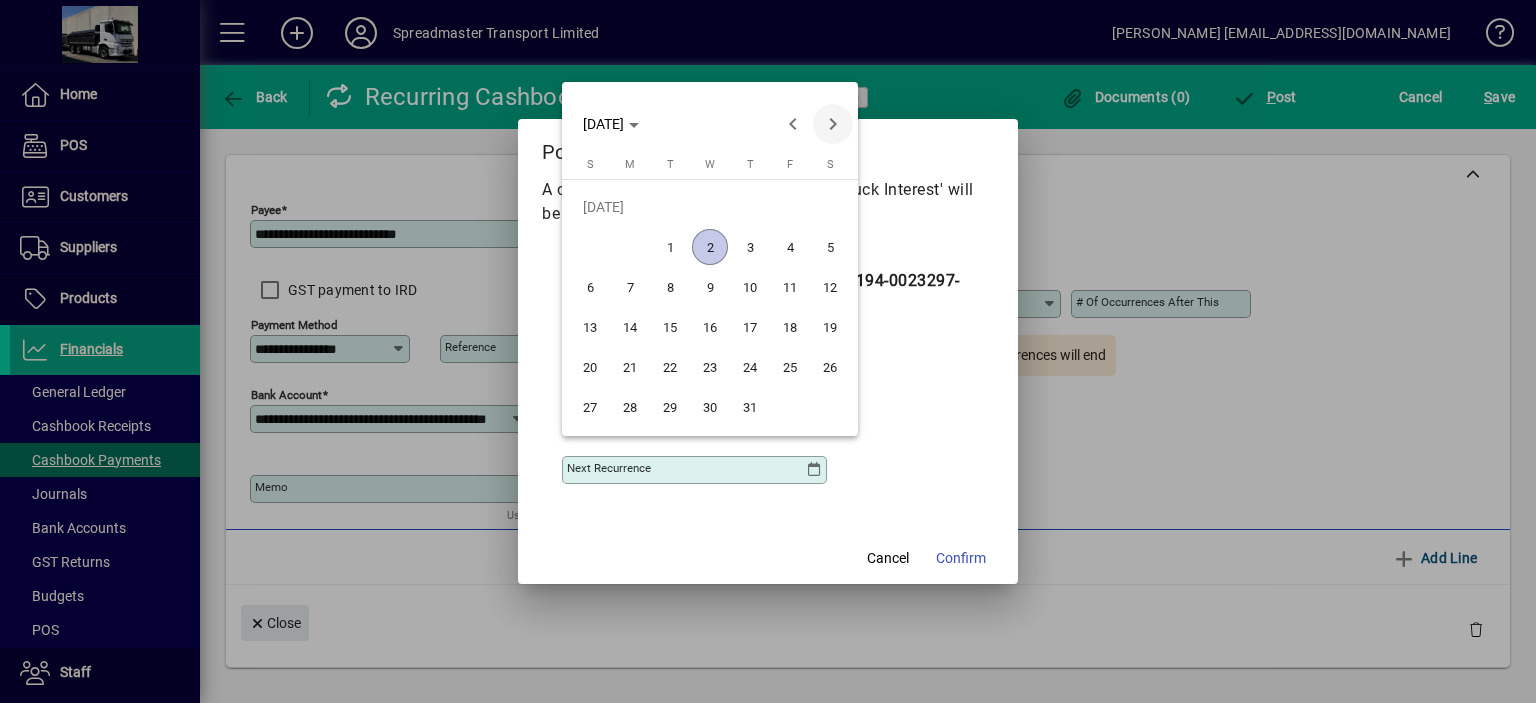 click at bounding box center (833, 124) 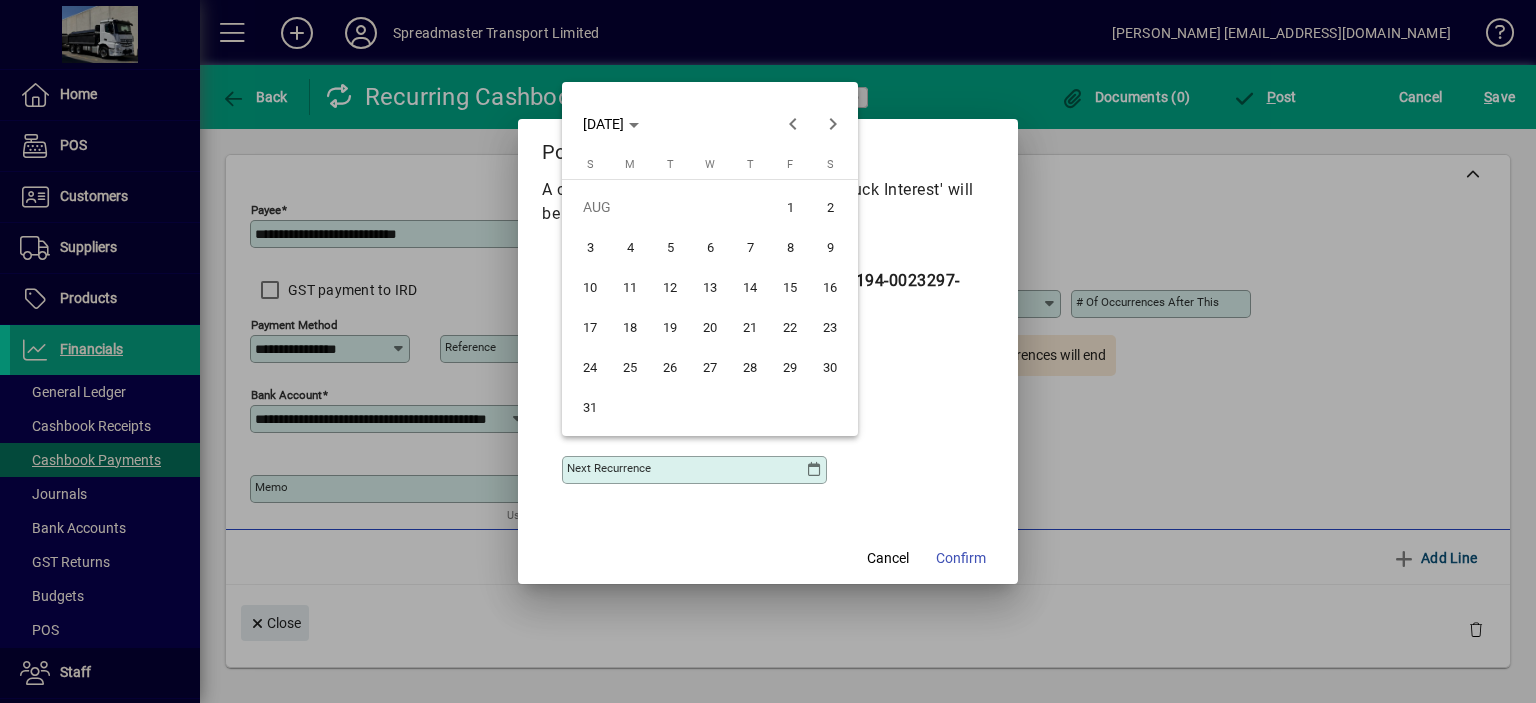 click on "1" at bounding box center [790, 207] 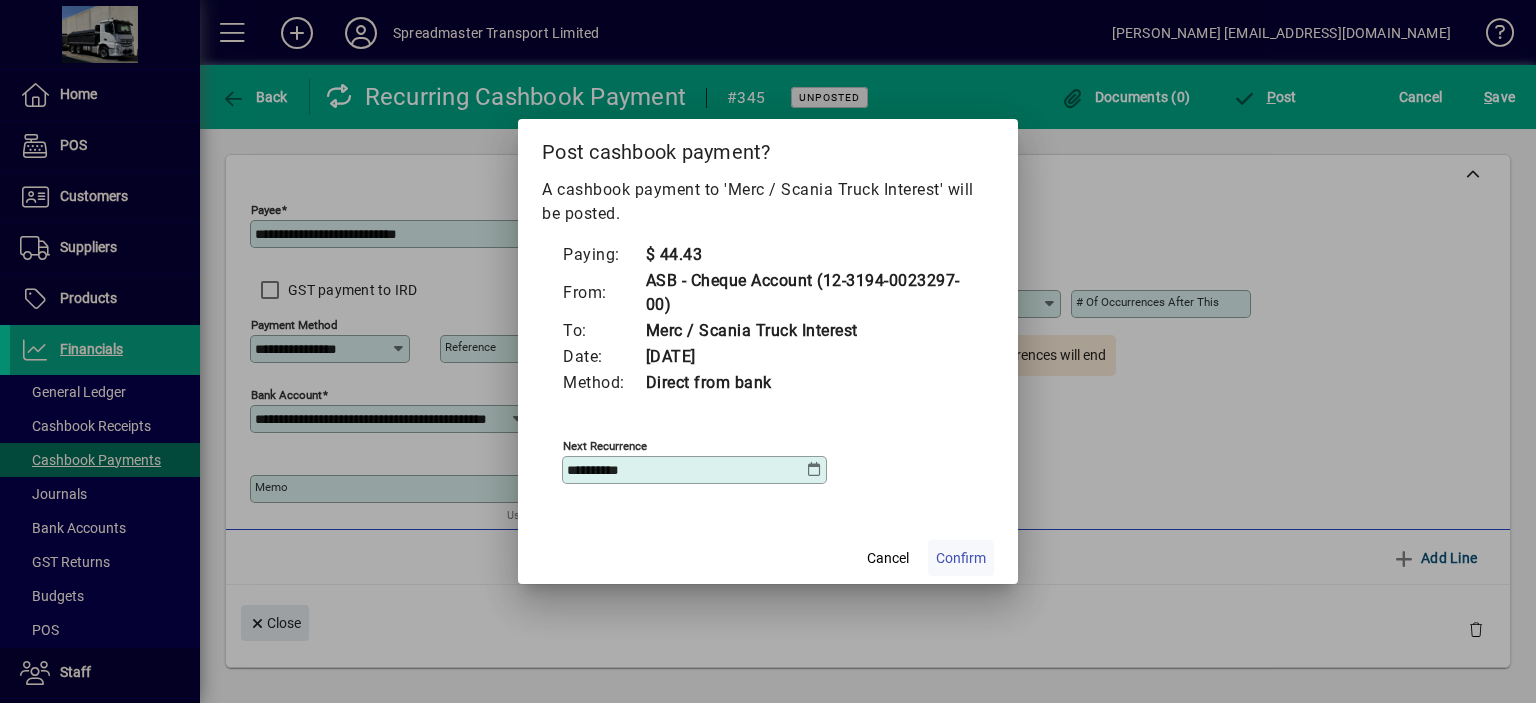 click on "Confirm" 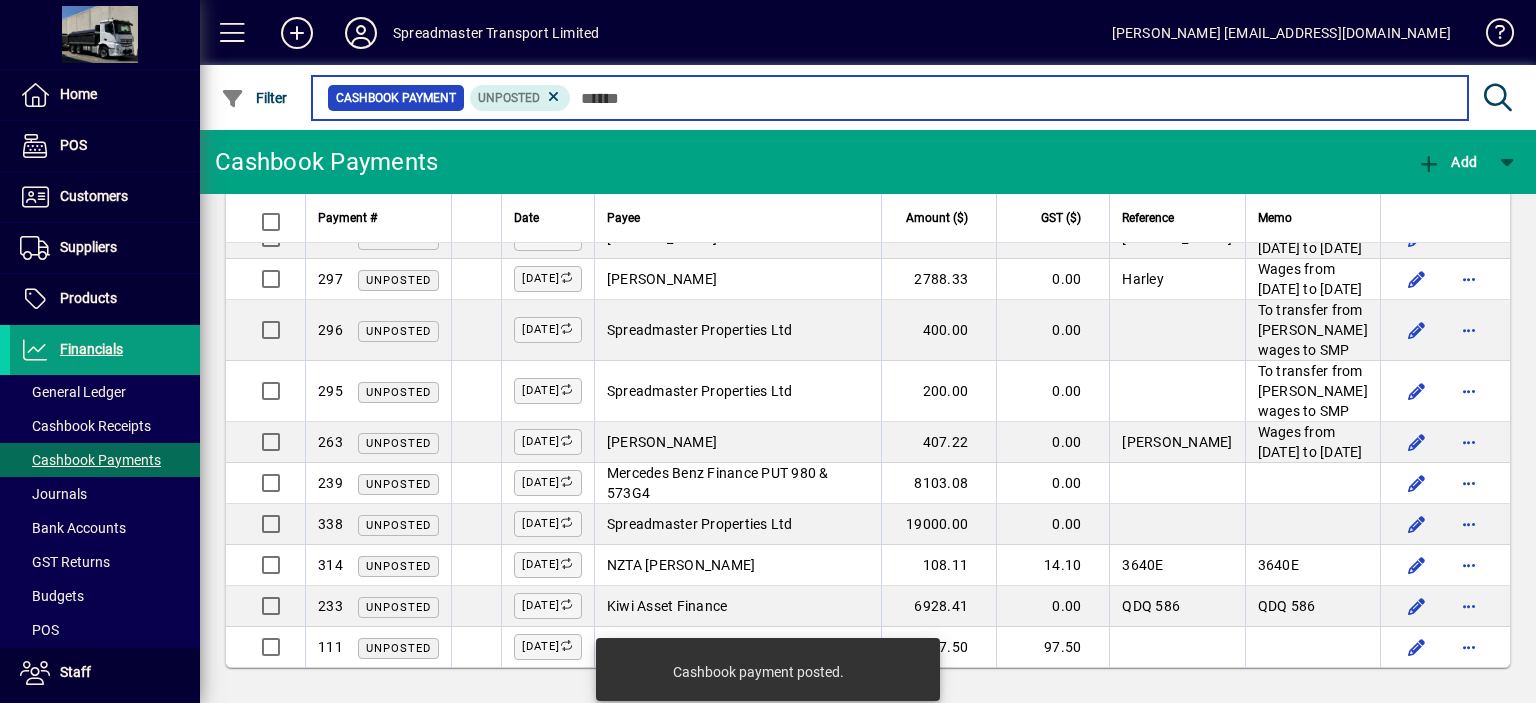 scroll, scrollTop: 2212, scrollLeft: 0, axis: vertical 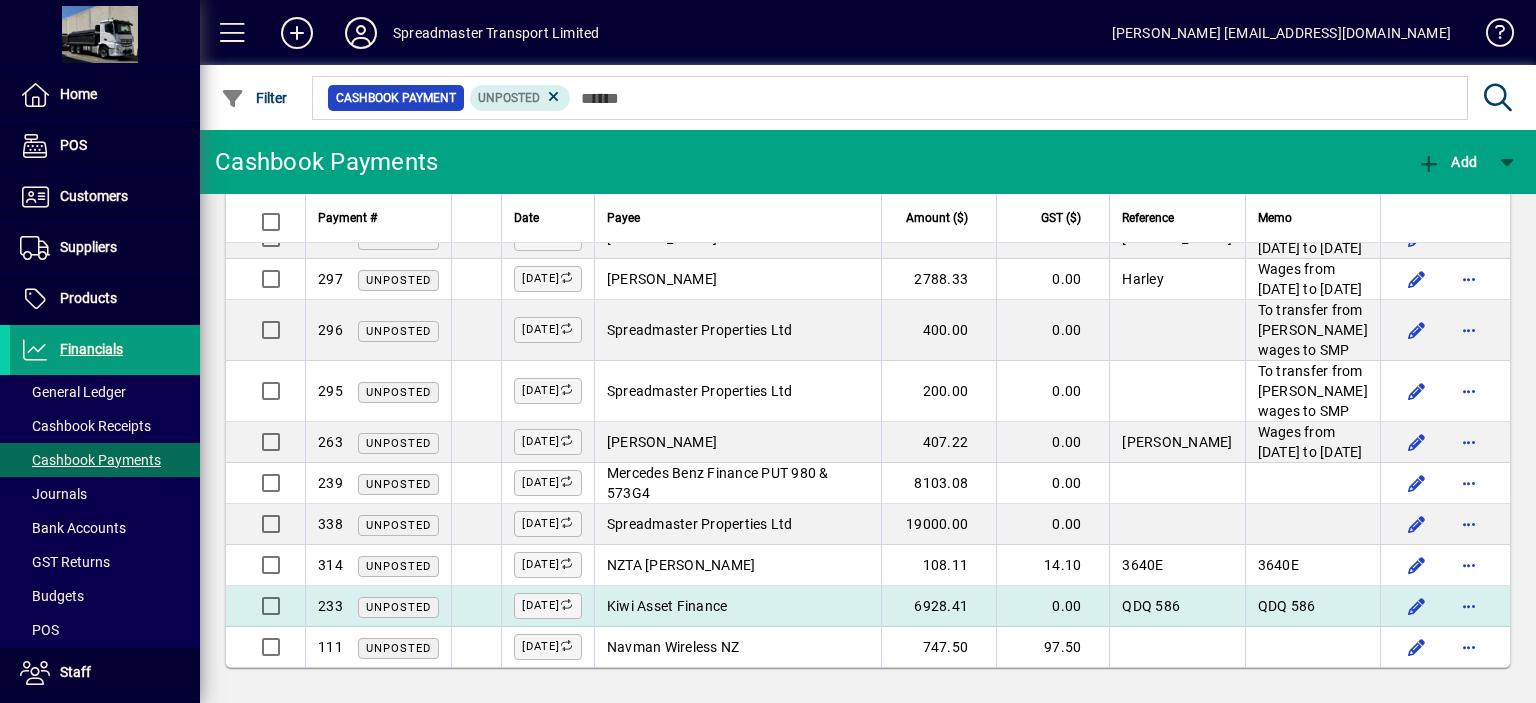 click on "Kiwi Asset Finance" at bounding box center (667, 606) 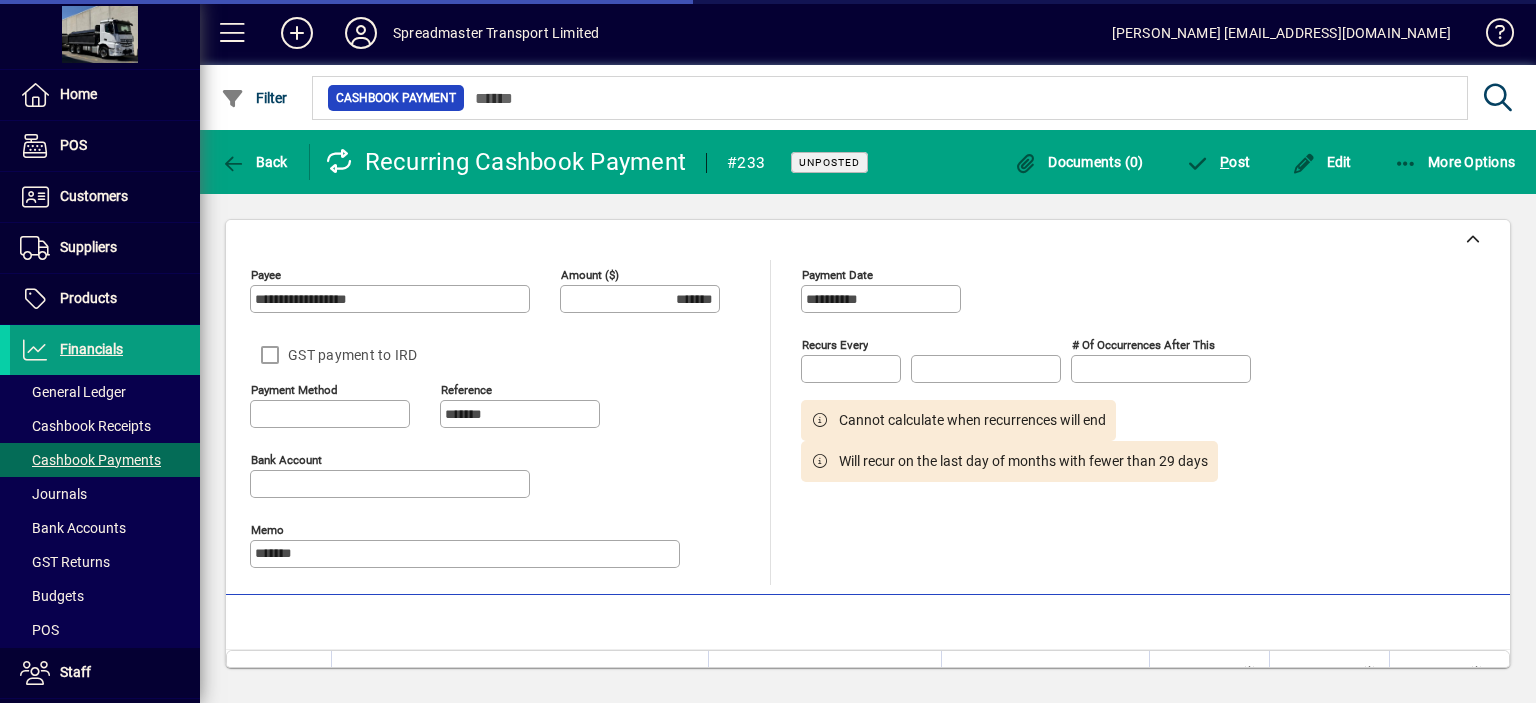 type on "**********" 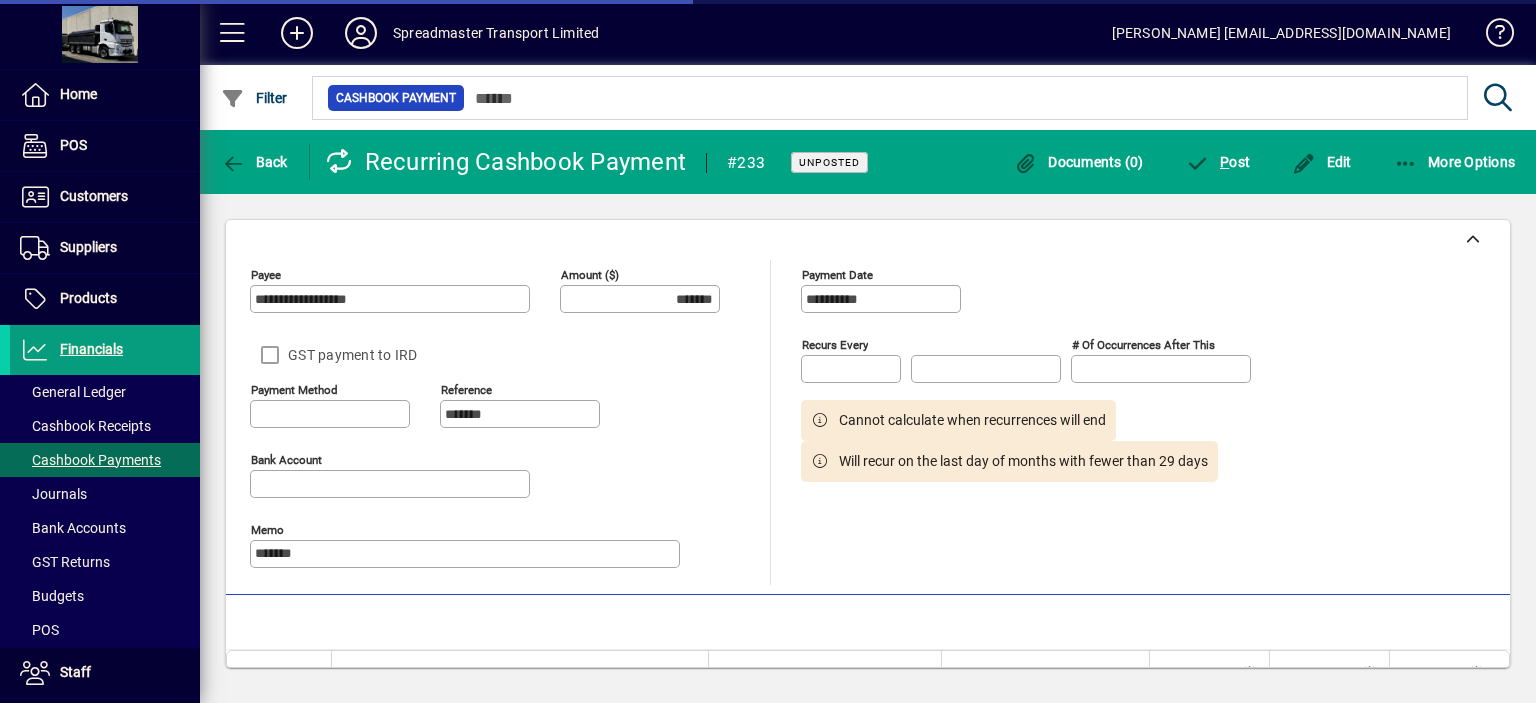 type on "**********" 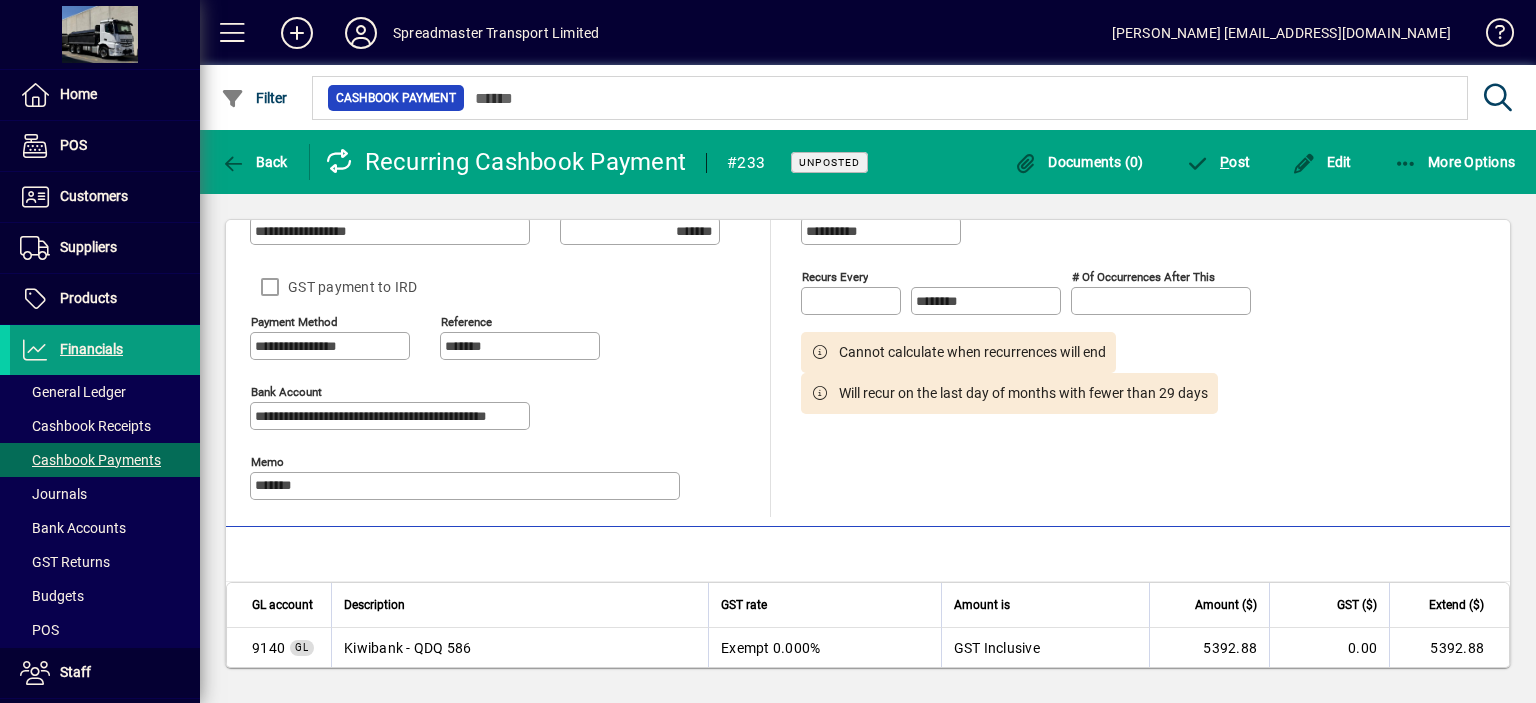 scroll, scrollTop: 0, scrollLeft: 0, axis: both 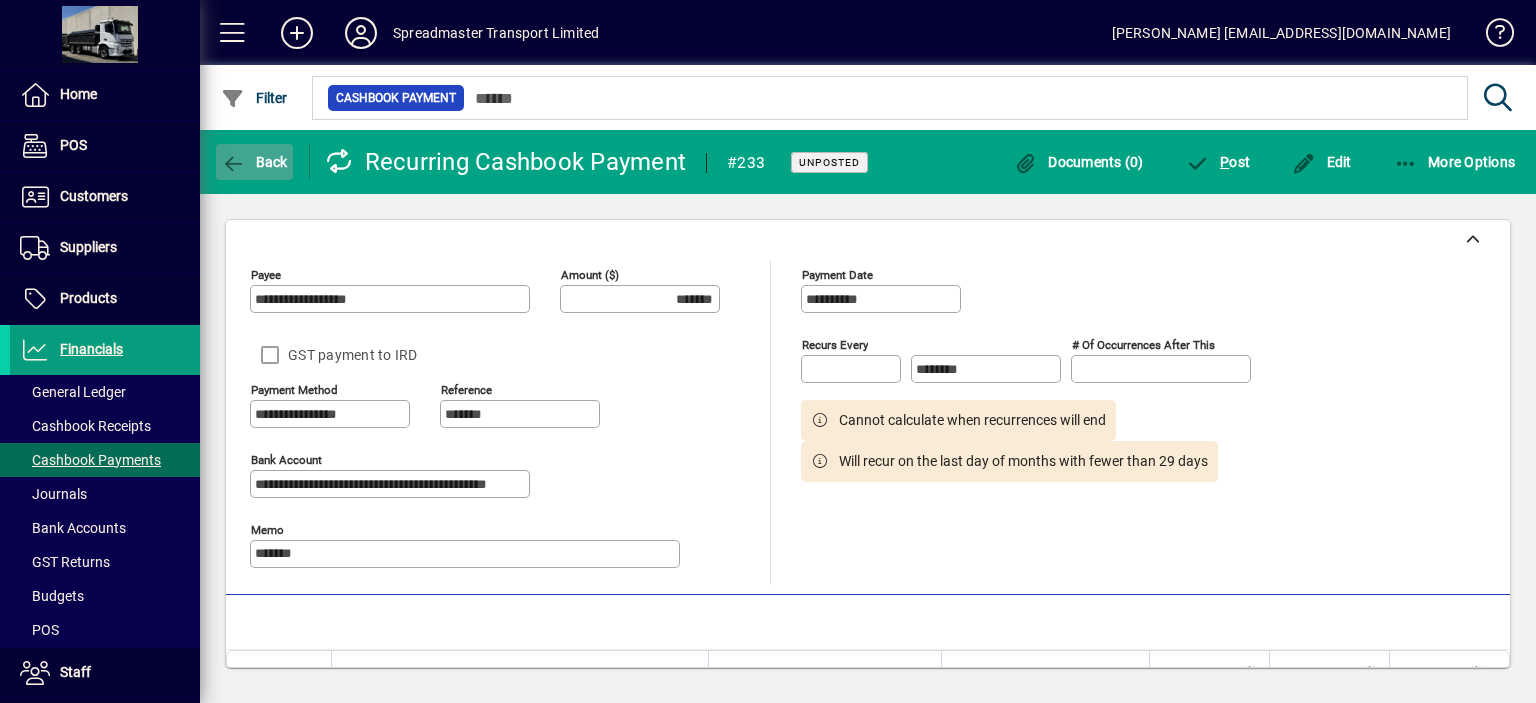 click on "Back" 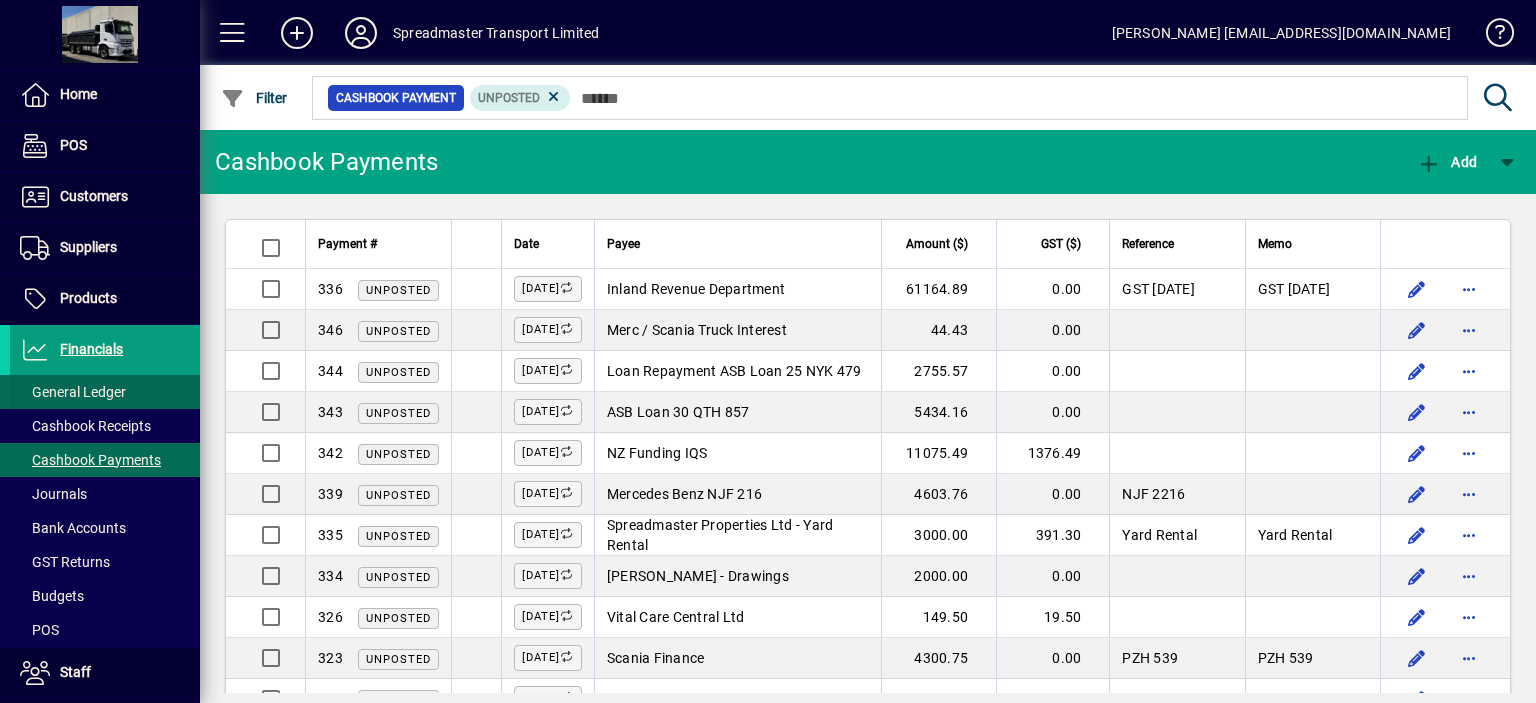click on "General Ledger" at bounding box center (73, 392) 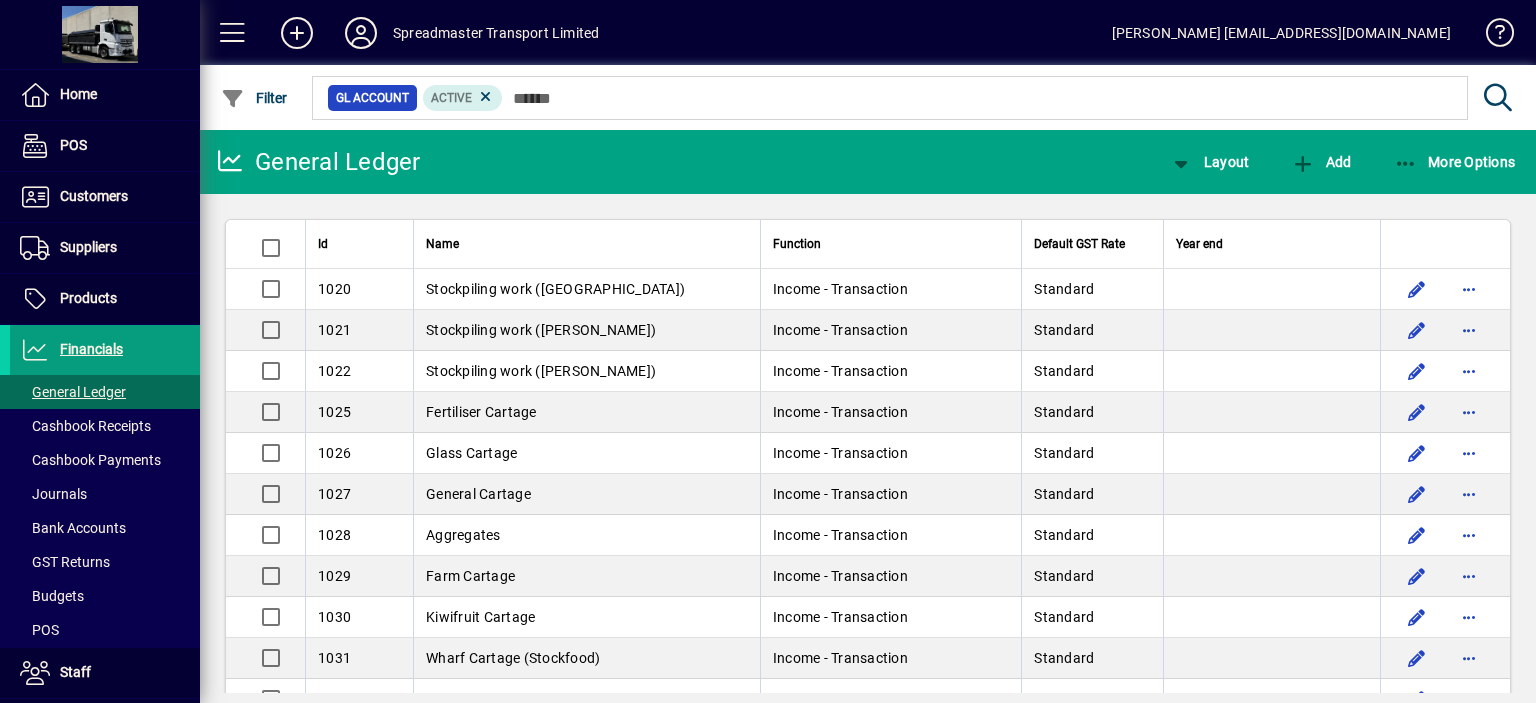 scroll, scrollTop: 0, scrollLeft: 0, axis: both 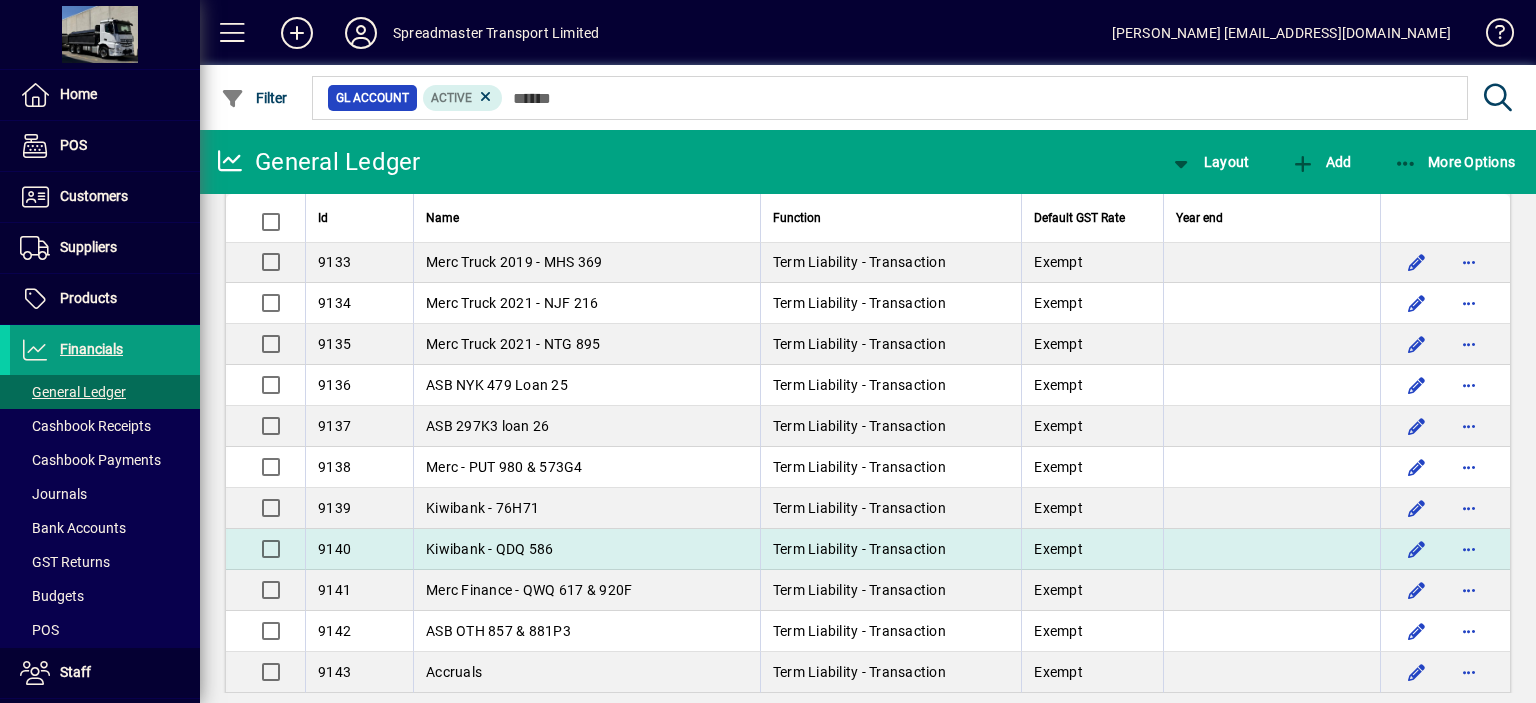 click on "Kiwibank - QDQ 586" at bounding box center (490, 549) 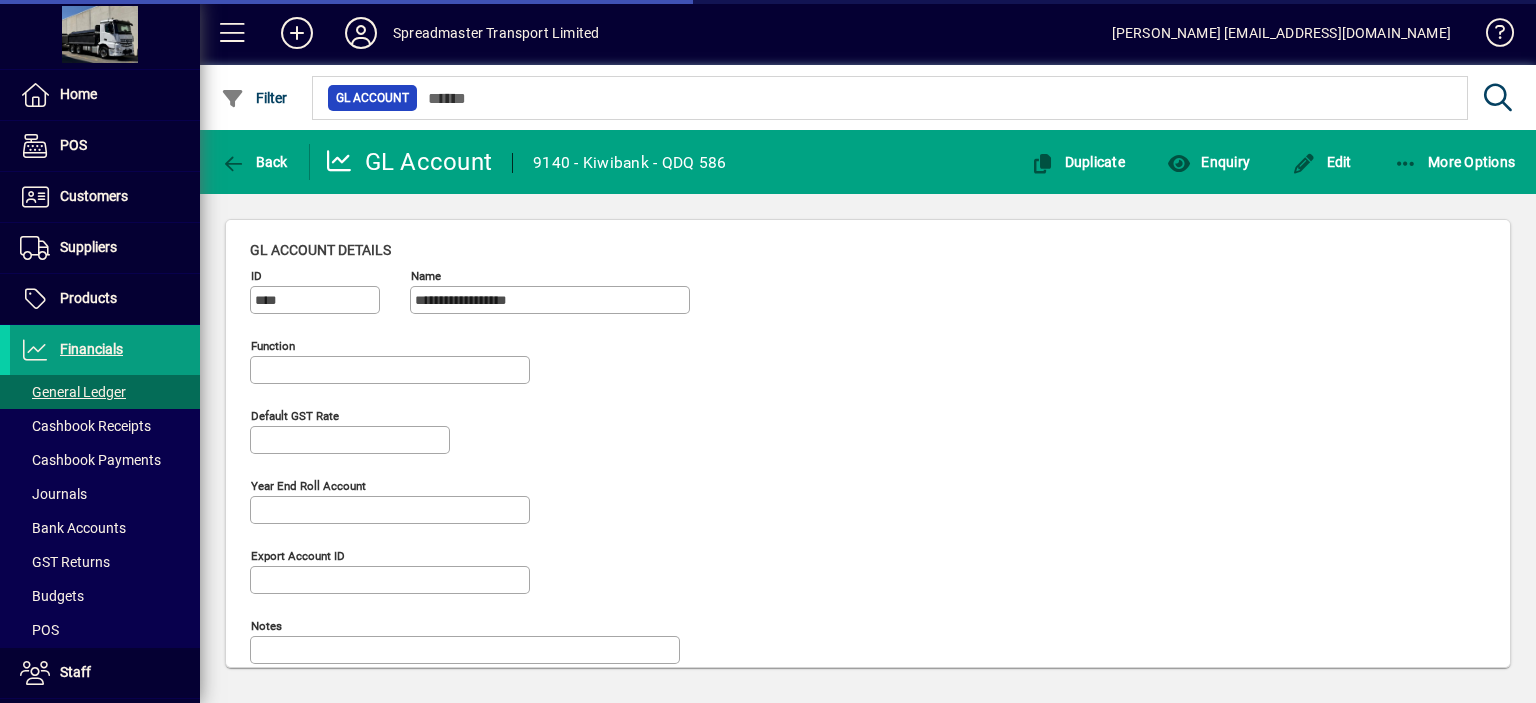 type on "**********" 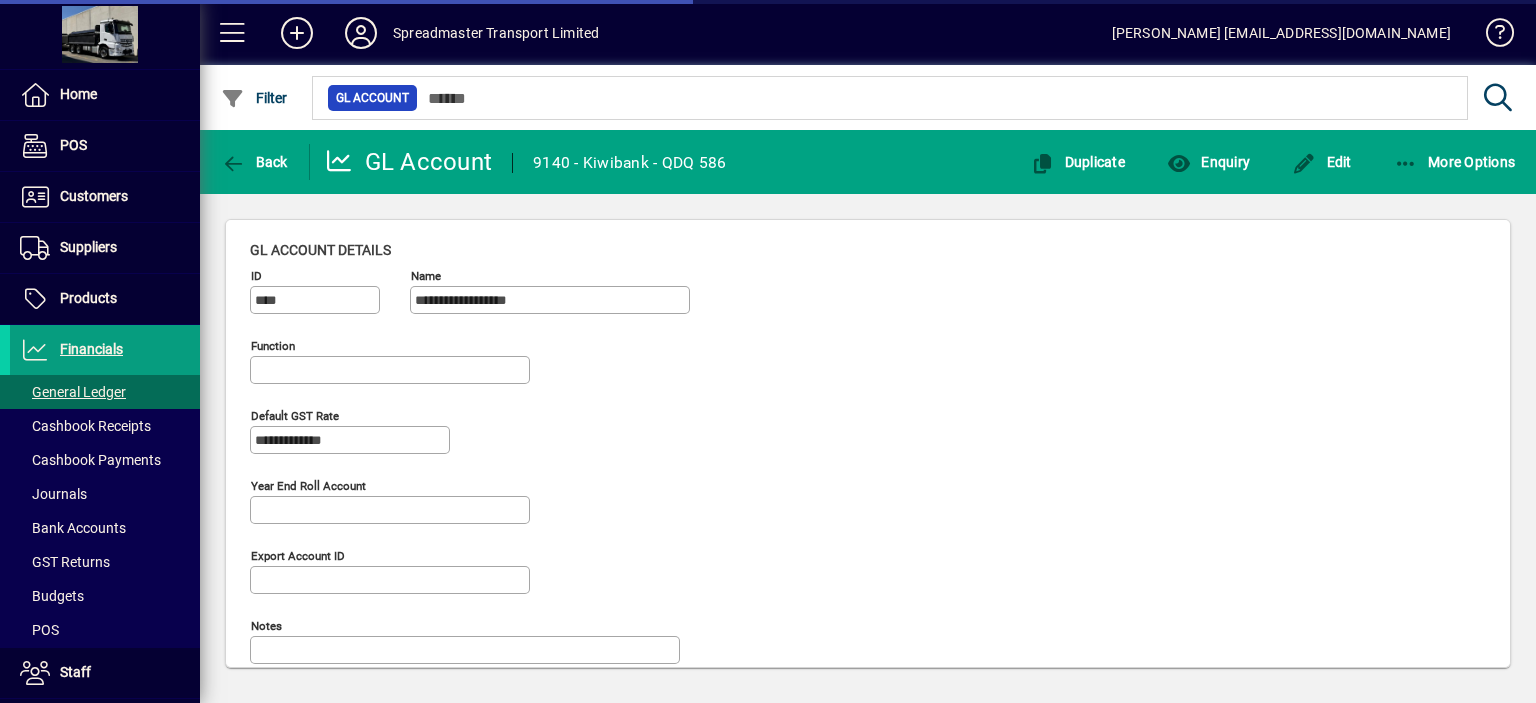 type on "**********" 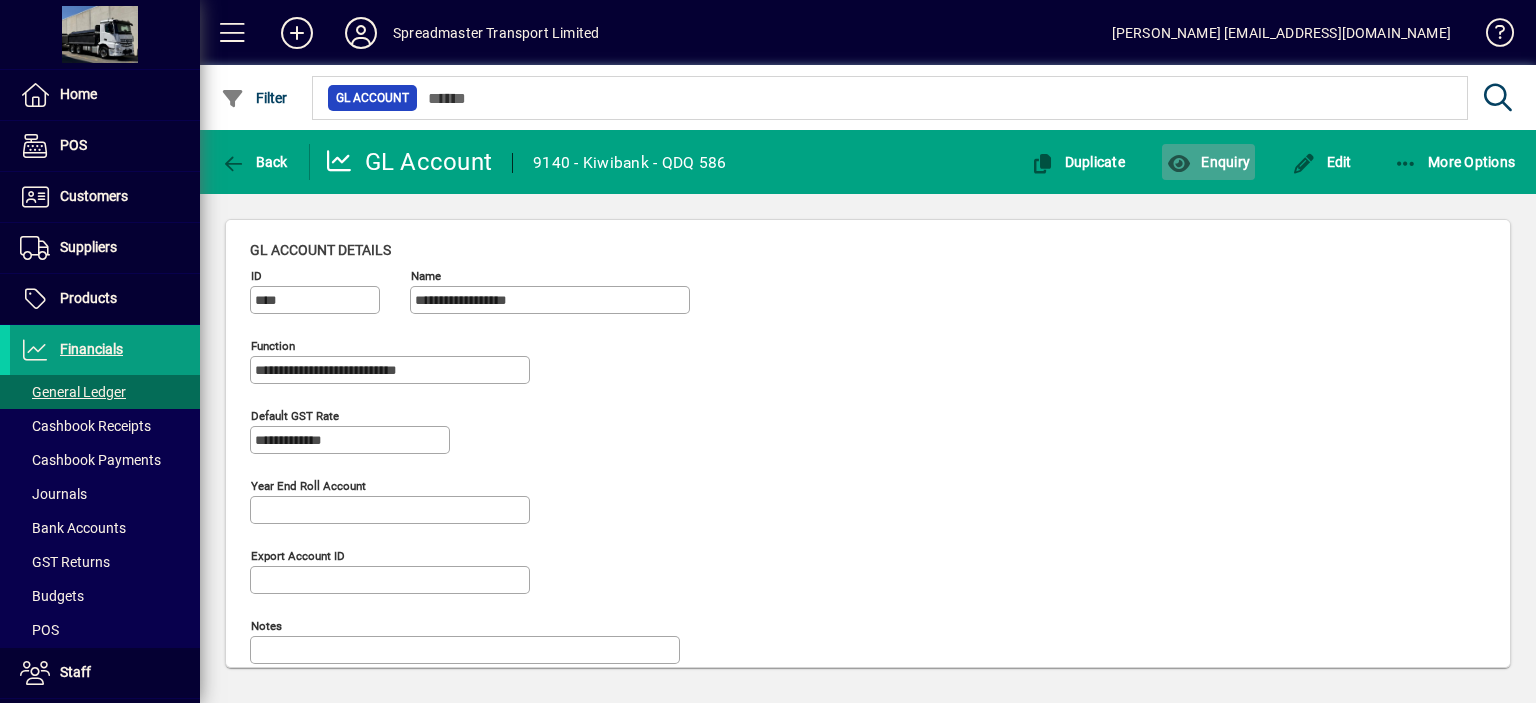 click on "Enquiry" 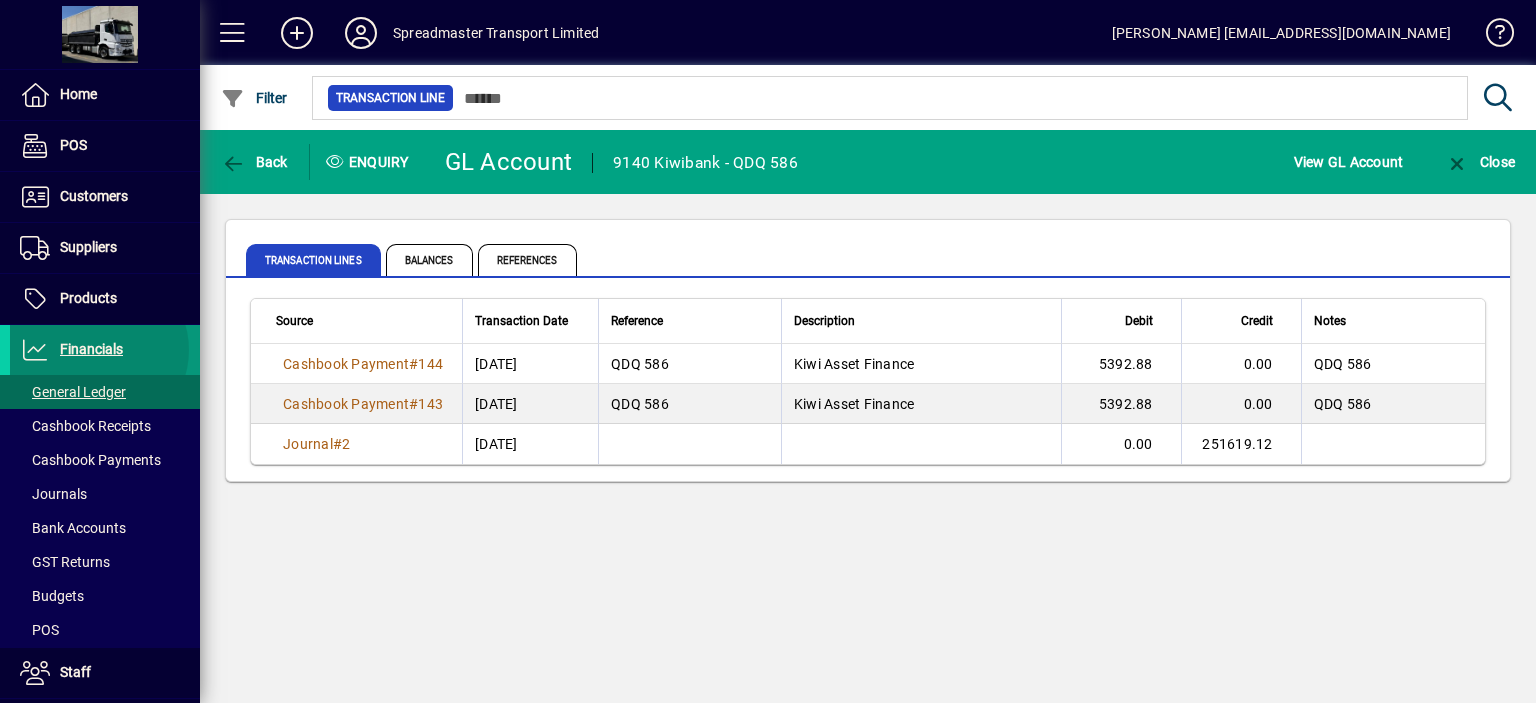 click on "Financials" at bounding box center (91, 349) 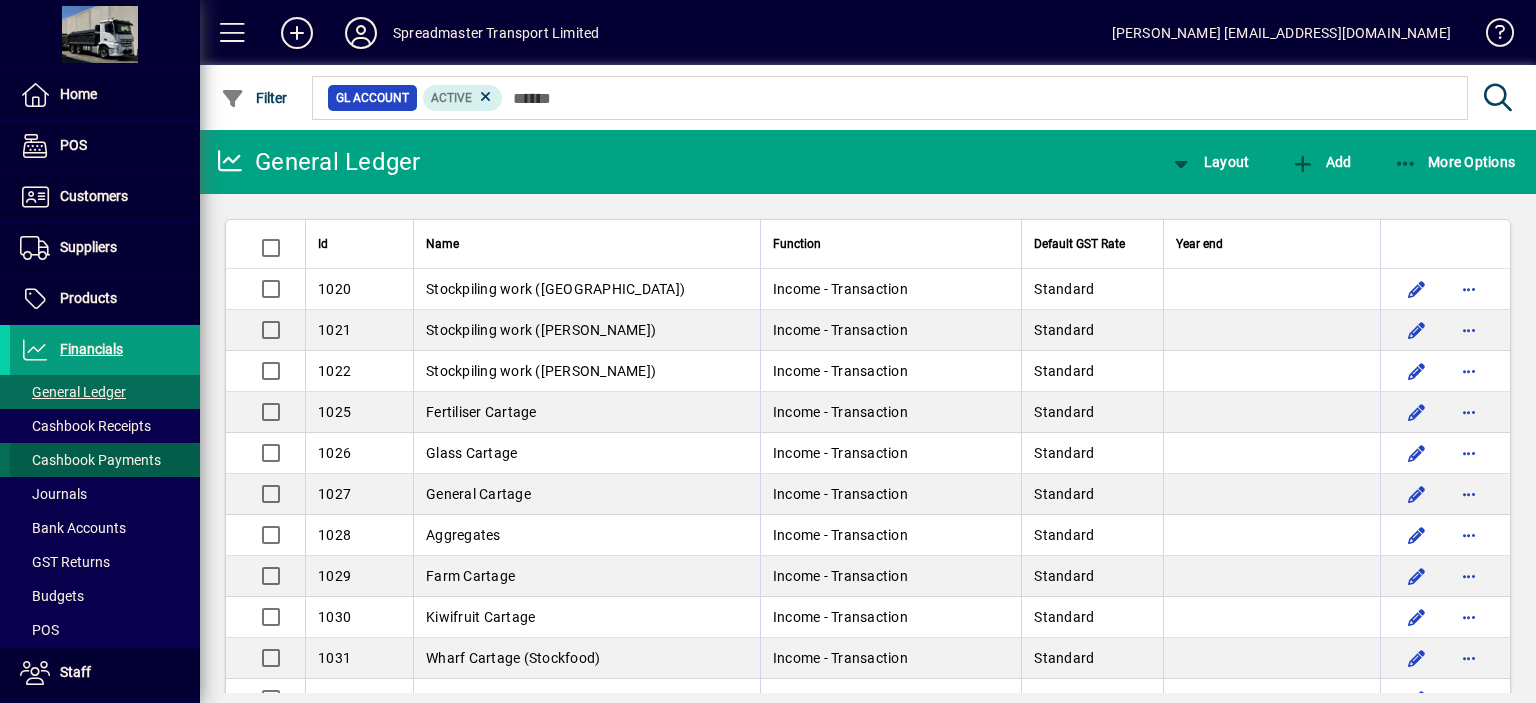 click on "Cashbook Payments" at bounding box center [90, 460] 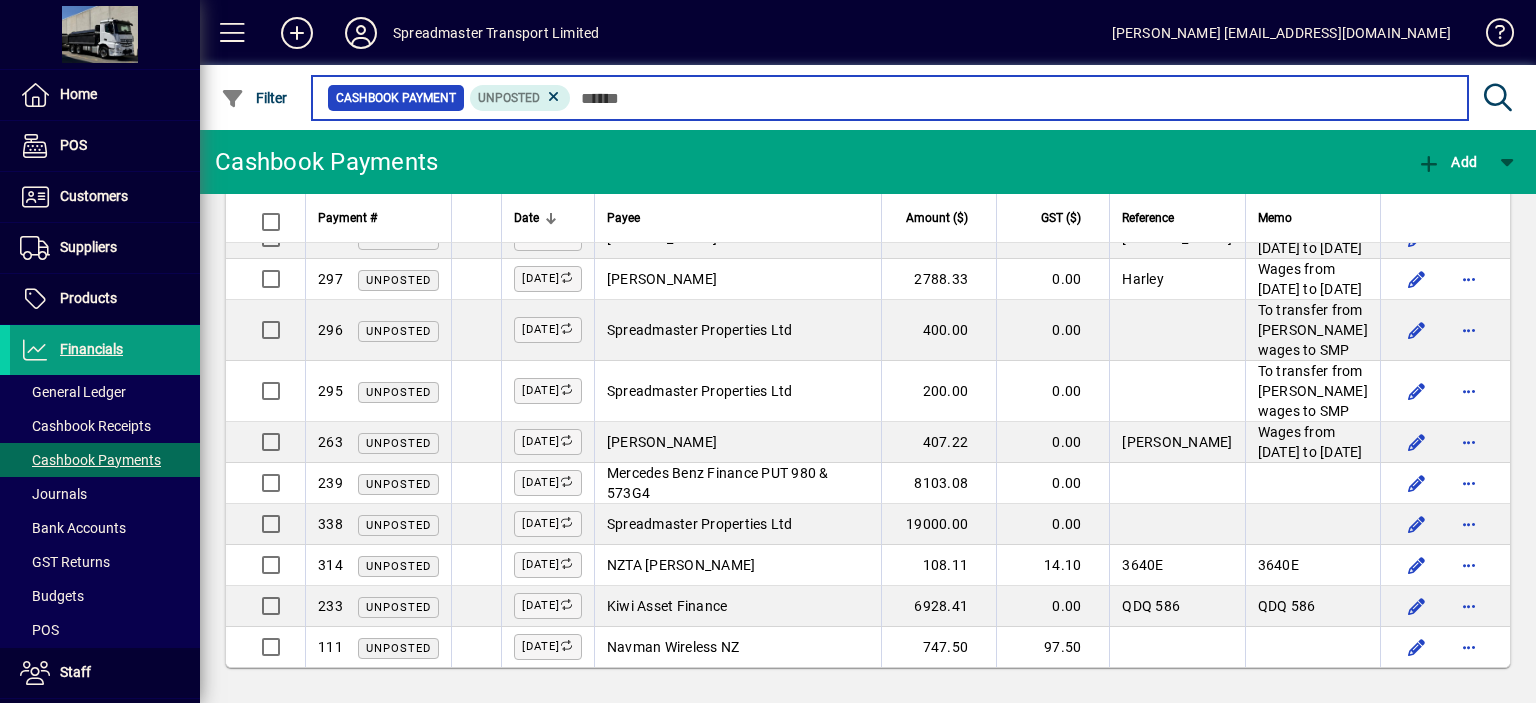 scroll, scrollTop: 2212, scrollLeft: 0, axis: vertical 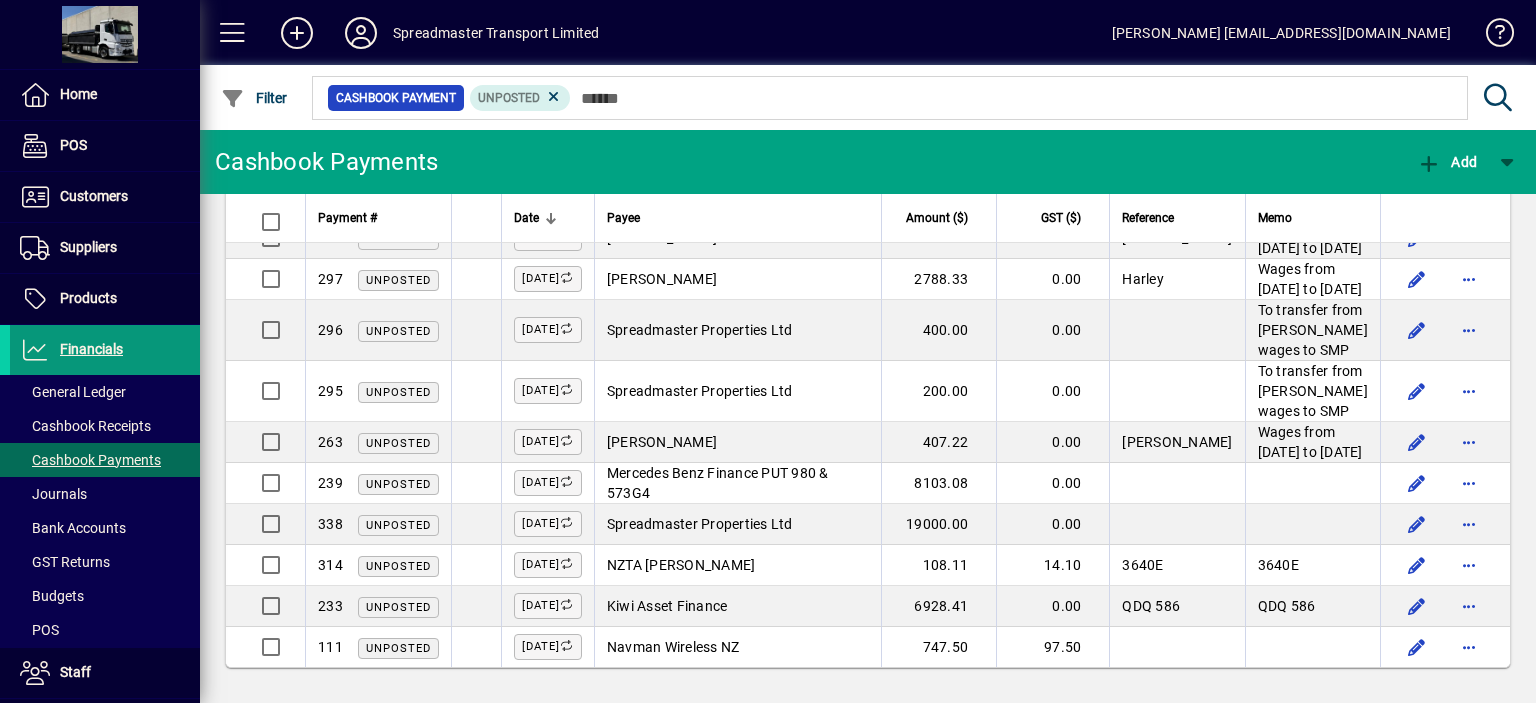 click on "Financials" at bounding box center [91, 349] 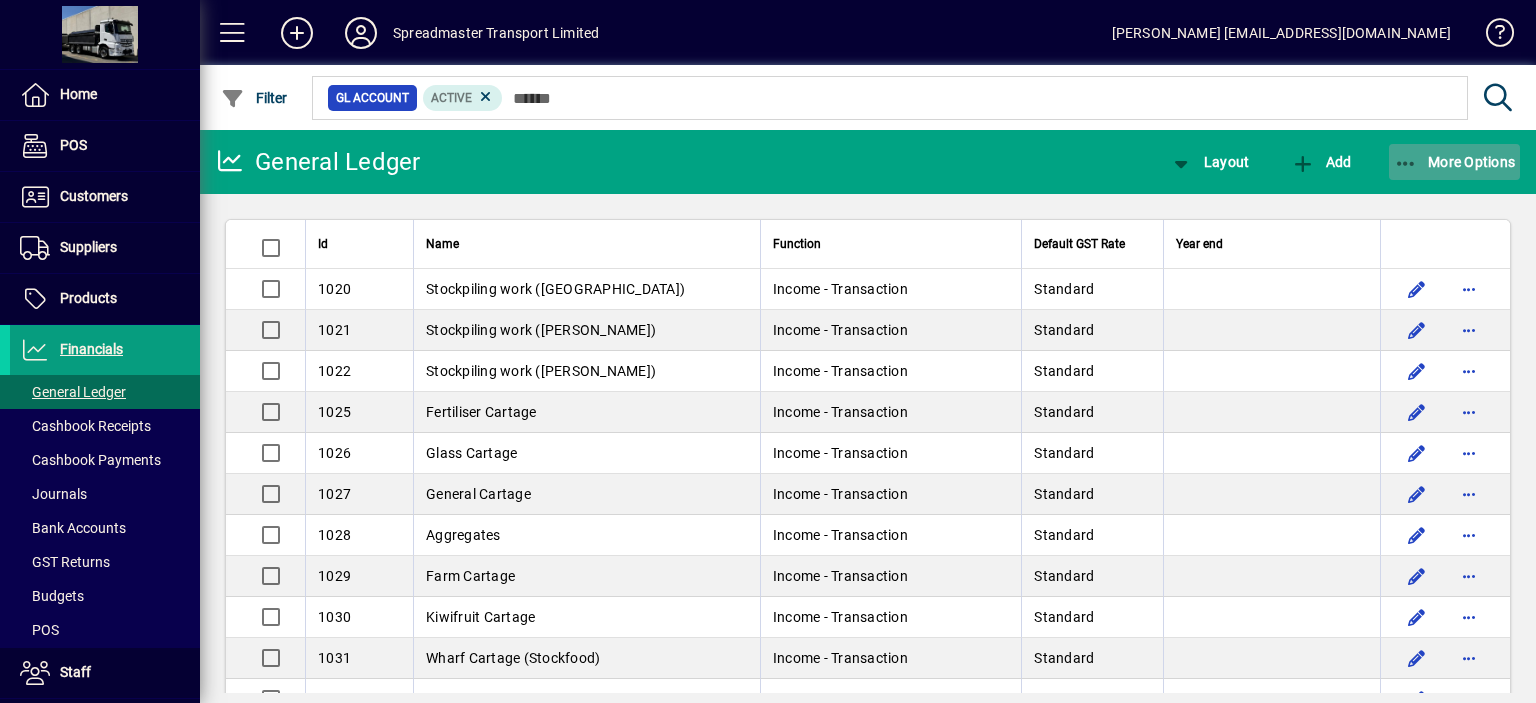 click on "More Options" 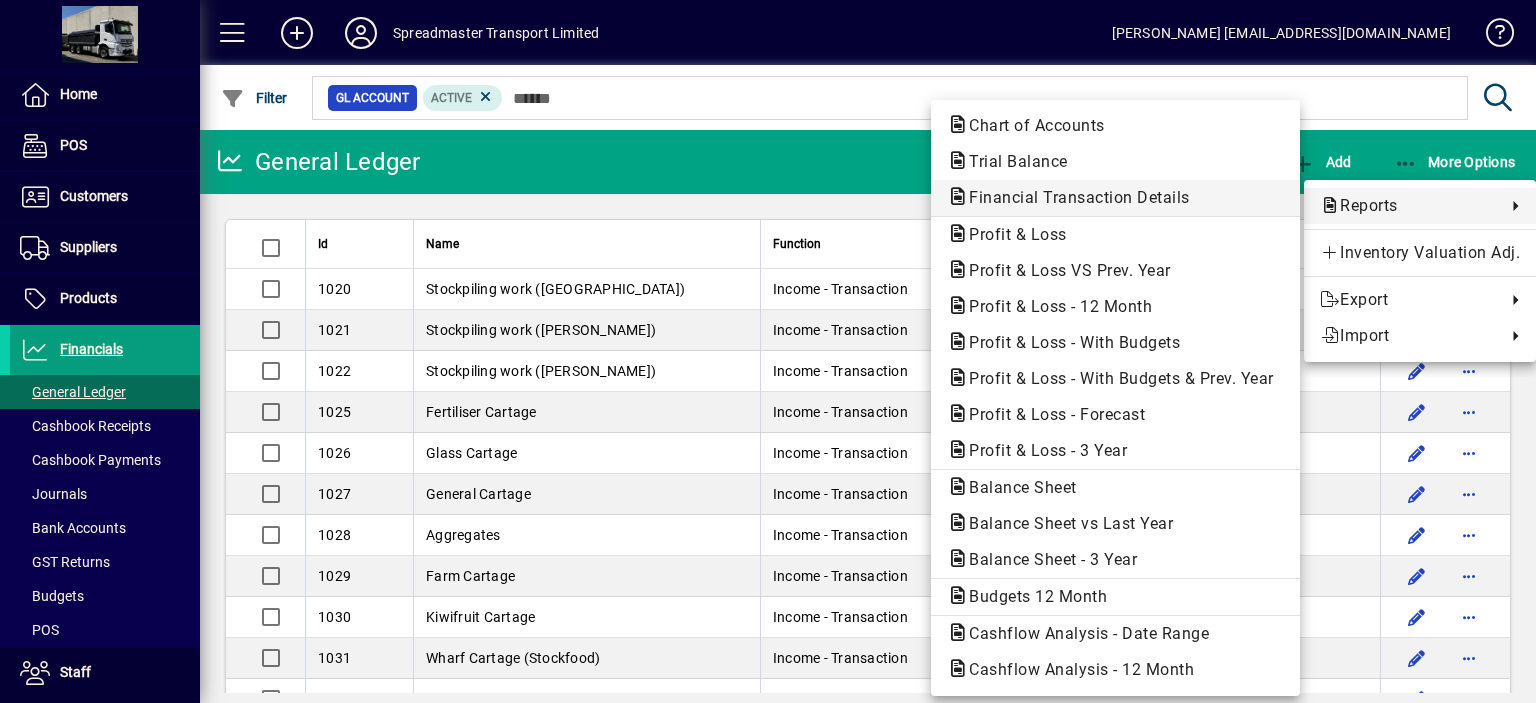 click on "Financial Transaction Details" at bounding box center [1073, 197] 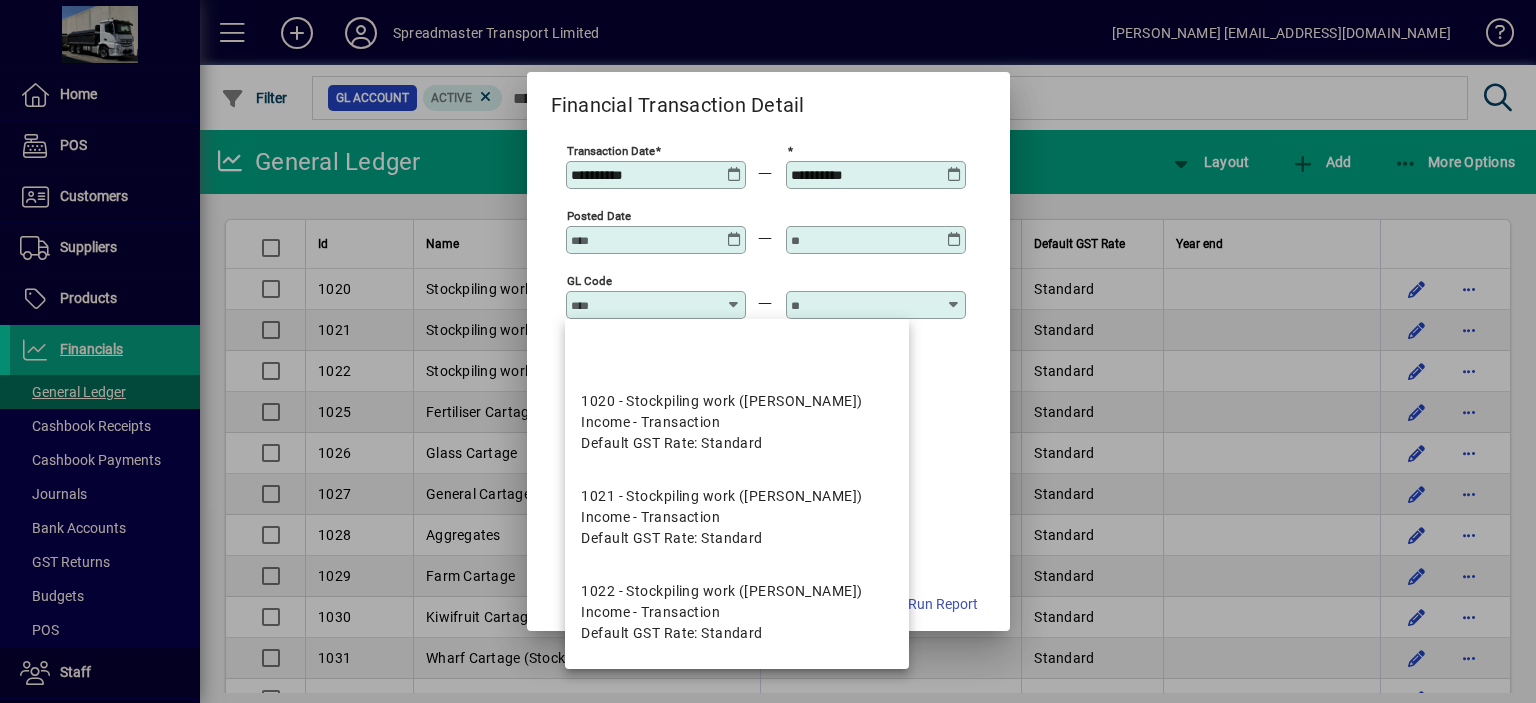 click on "GL code" at bounding box center (644, 305) 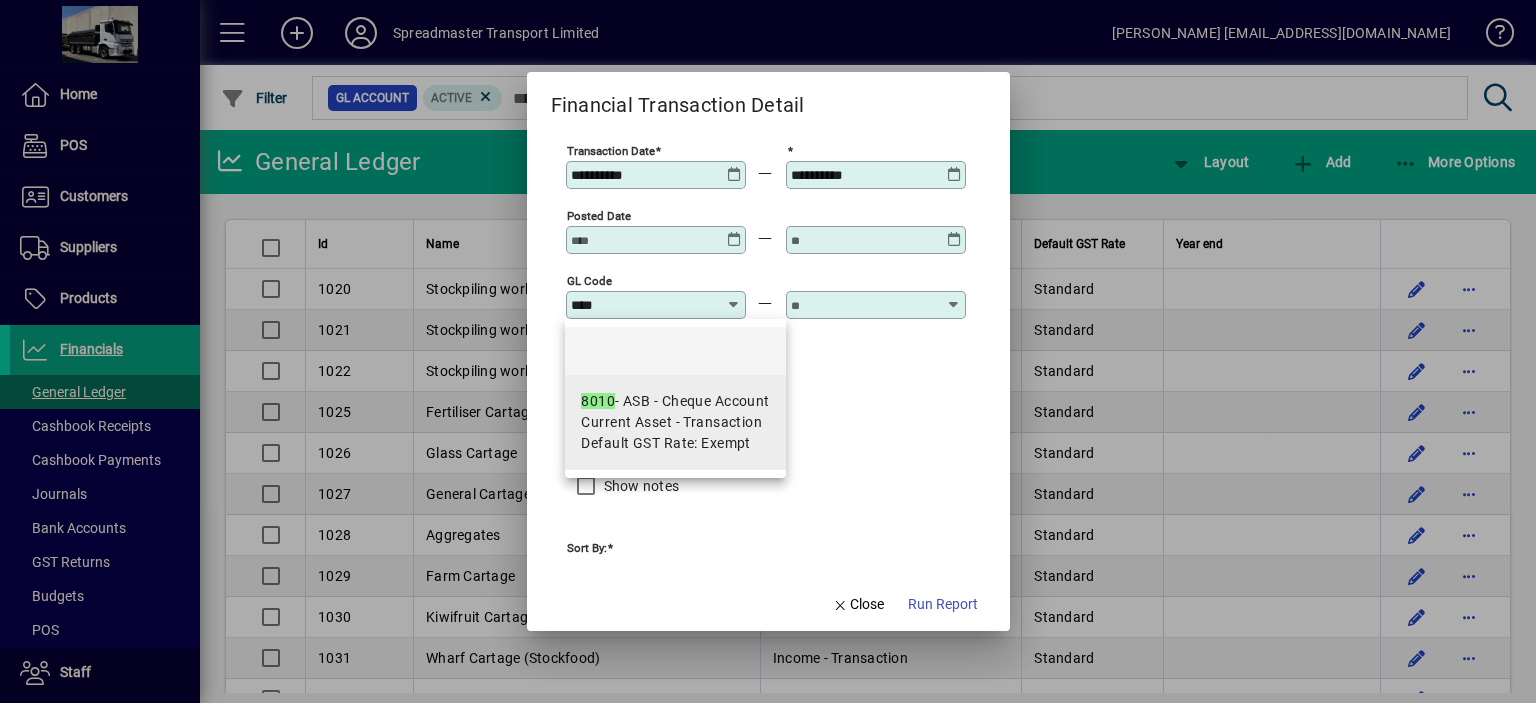 click on "8010  - ASB - Cheque Account" at bounding box center [675, 401] 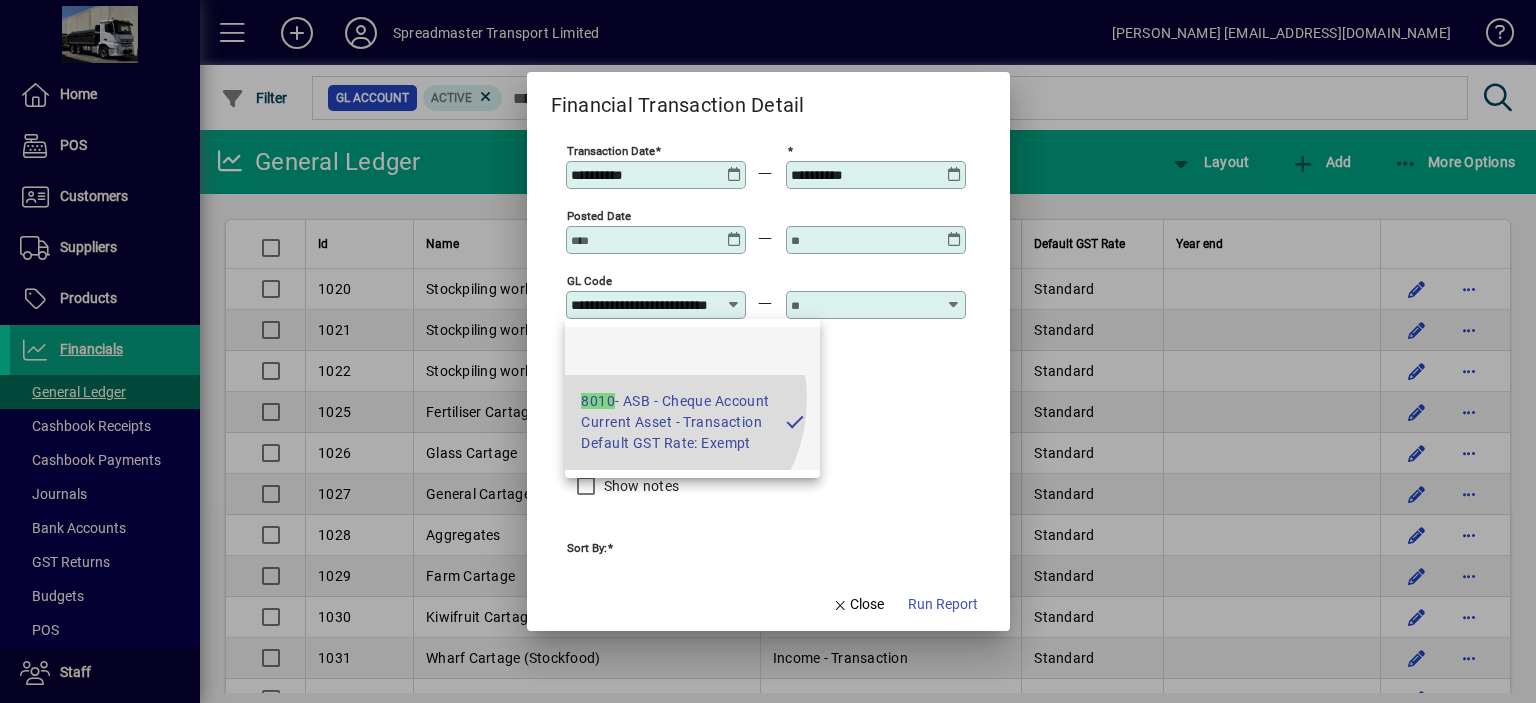 scroll, scrollTop: 0, scrollLeft: 44, axis: horizontal 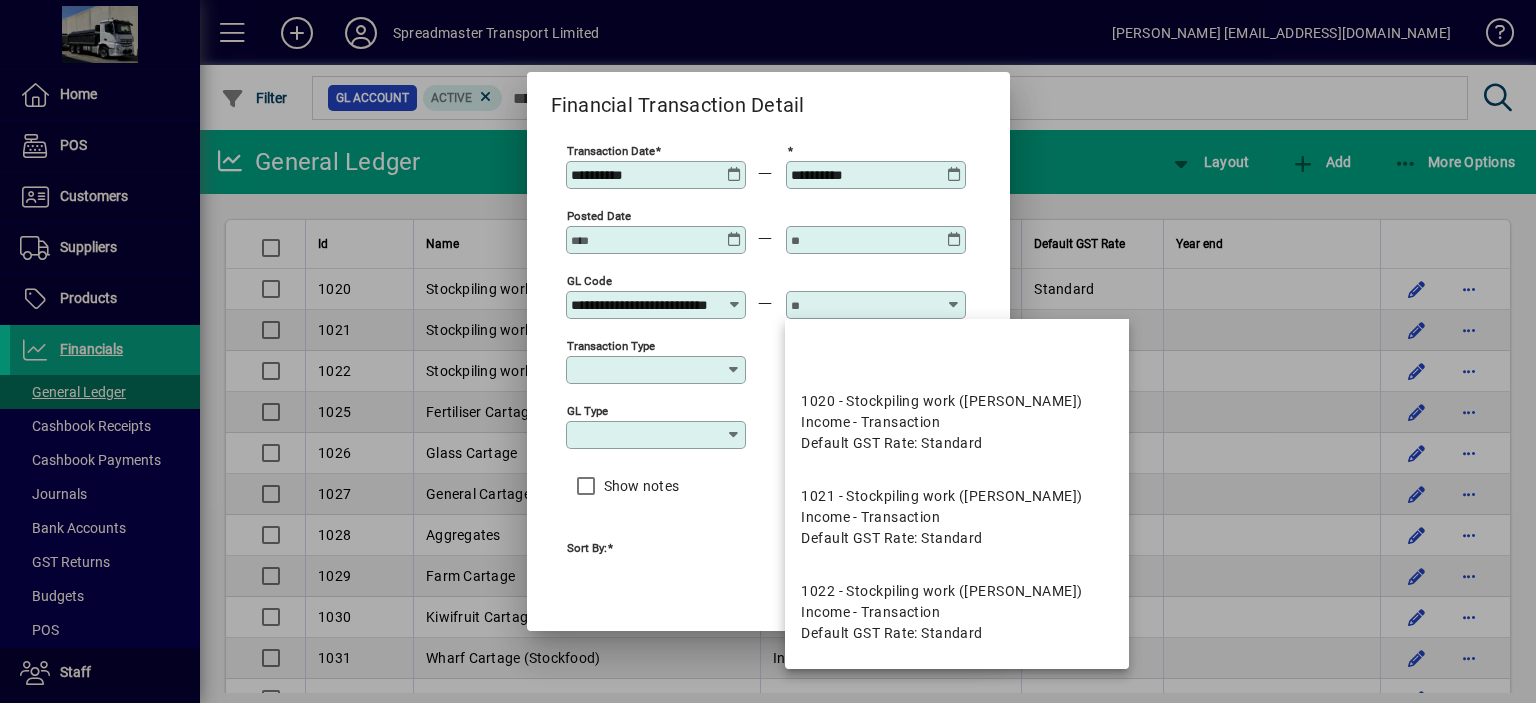 click at bounding box center (864, 305) 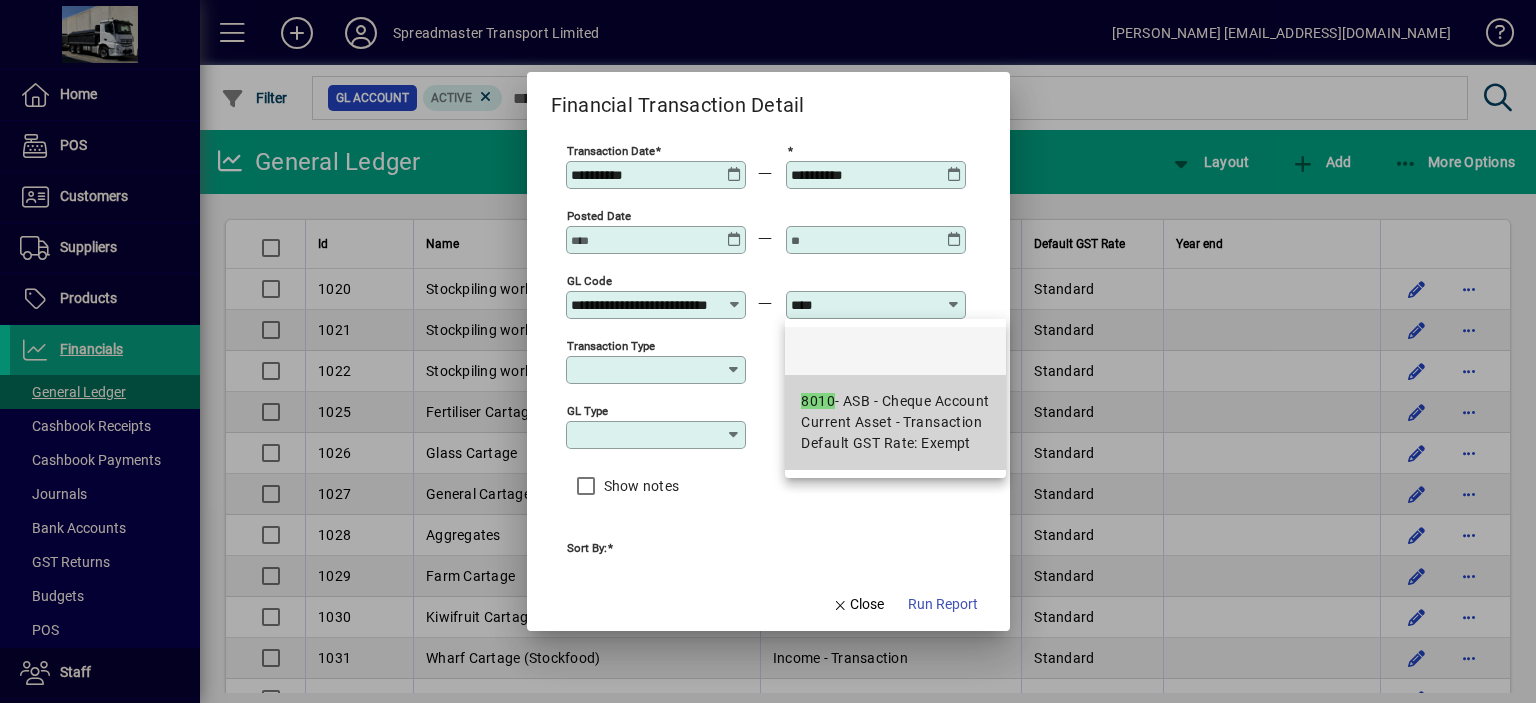 click on "Current Asset - Transaction" at bounding box center (891, 422) 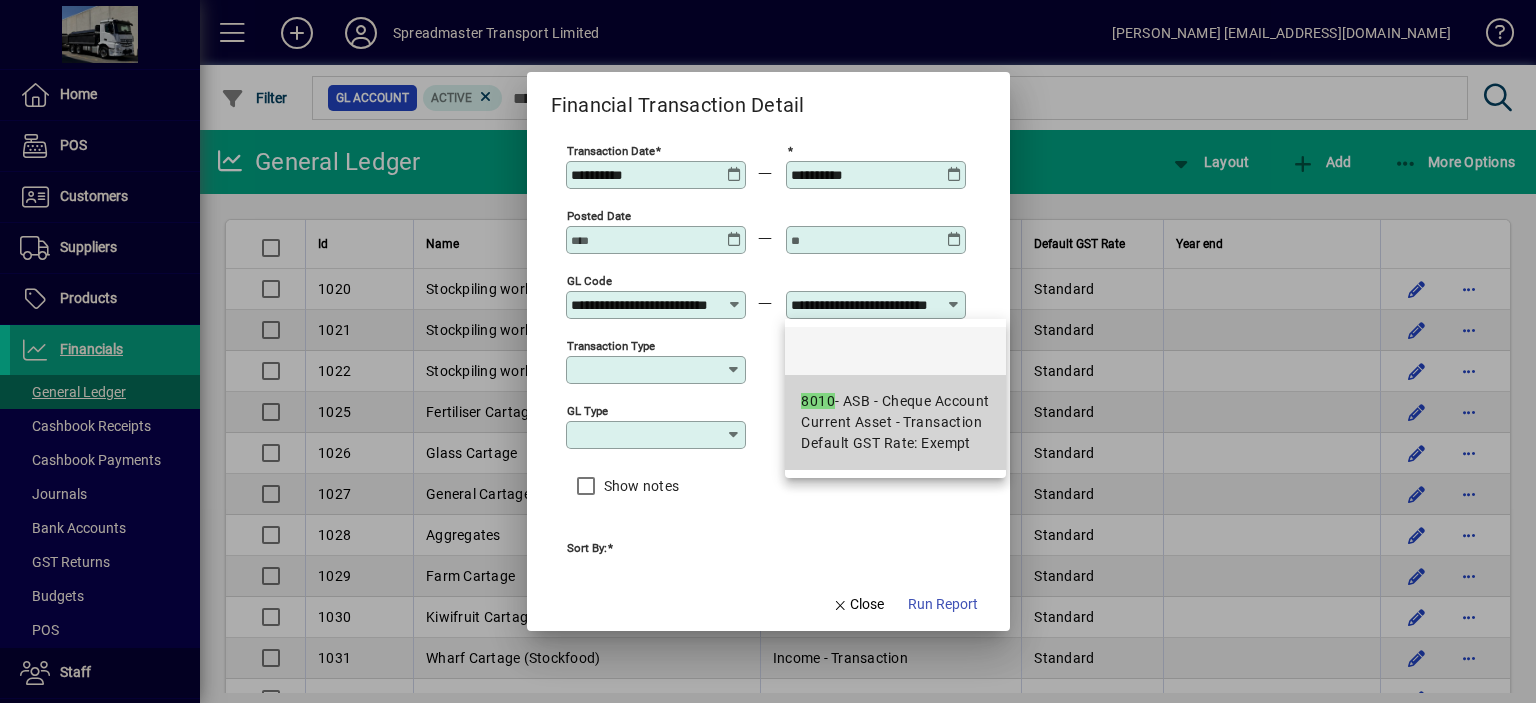 scroll, scrollTop: 0, scrollLeft: 44, axis: horizontal 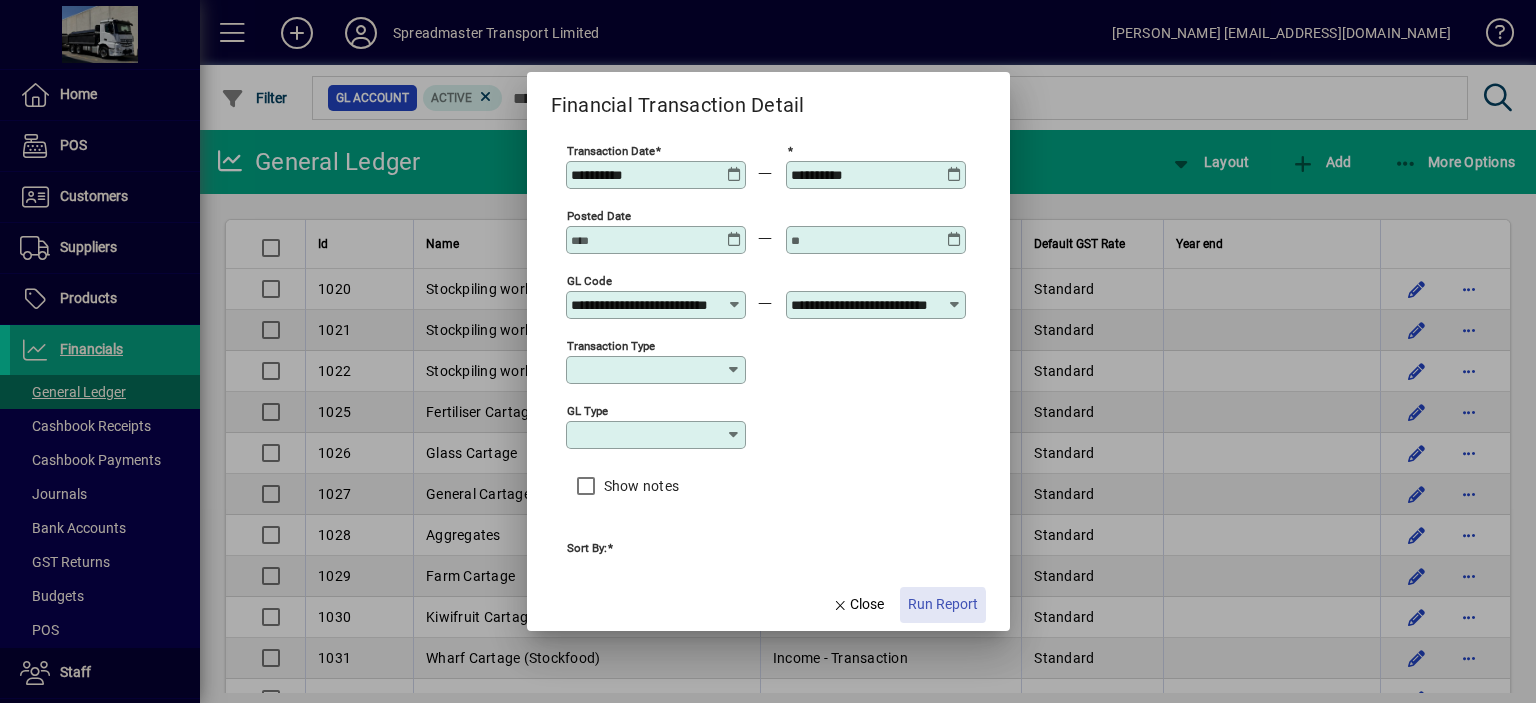click on "Run Report" 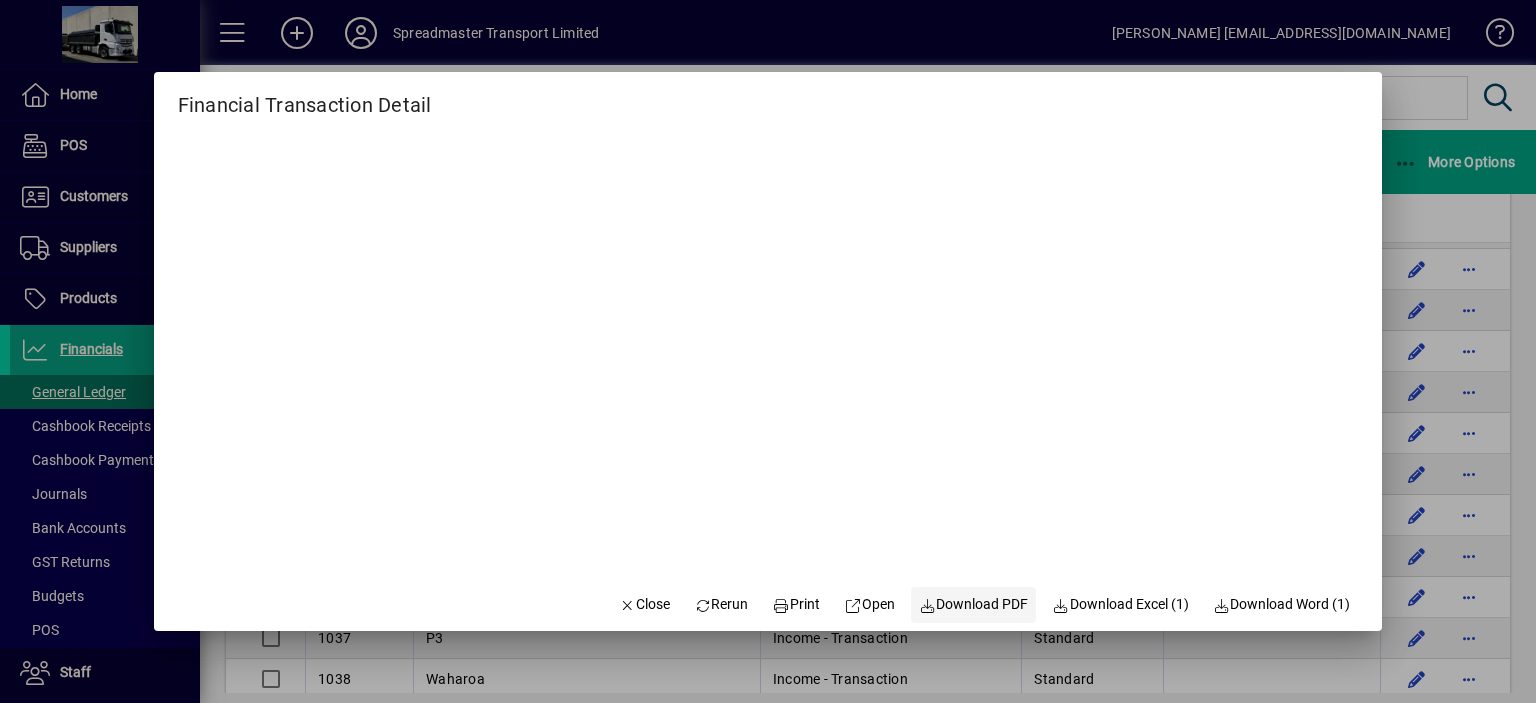 scroll, scrollTop: 300, scrollLeft: 0, axis: vertical 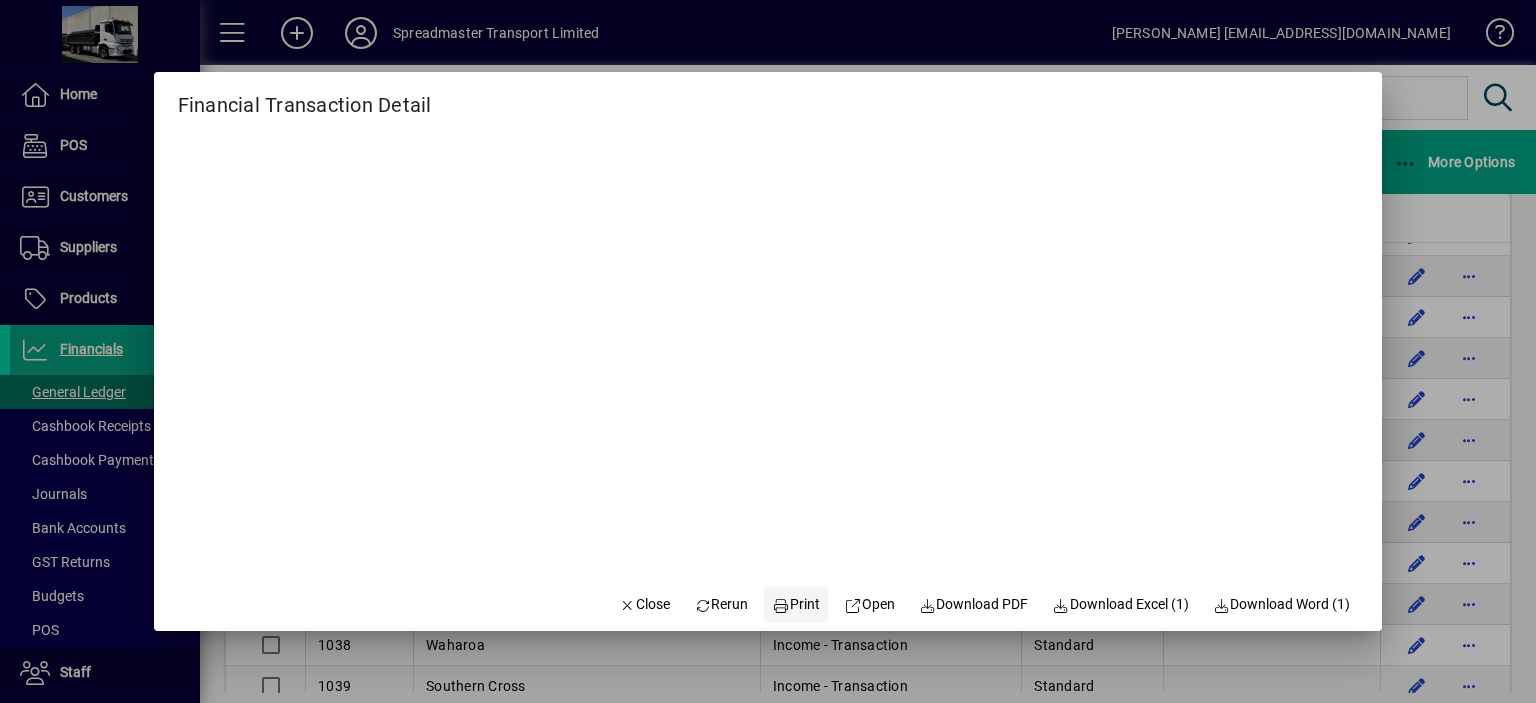 click on "Print" 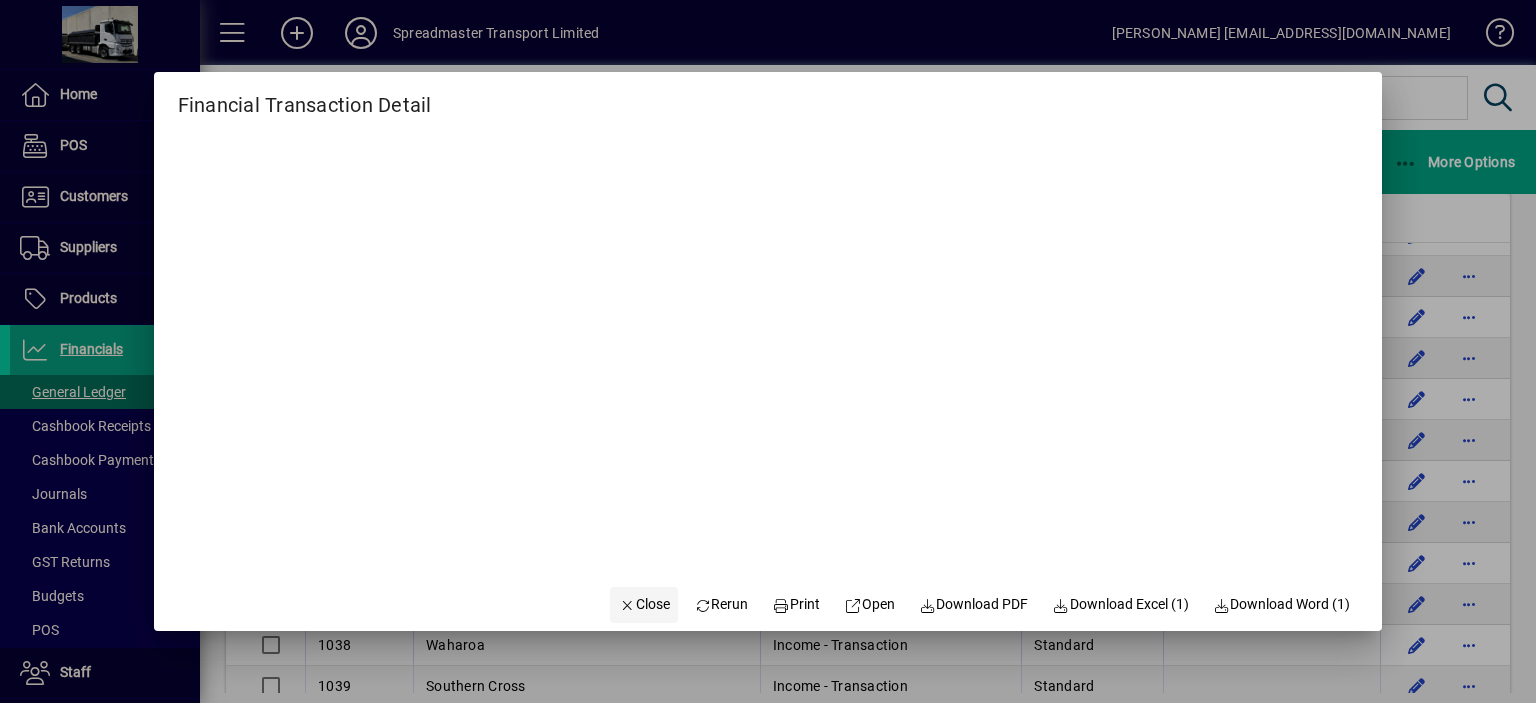 click on "Close" 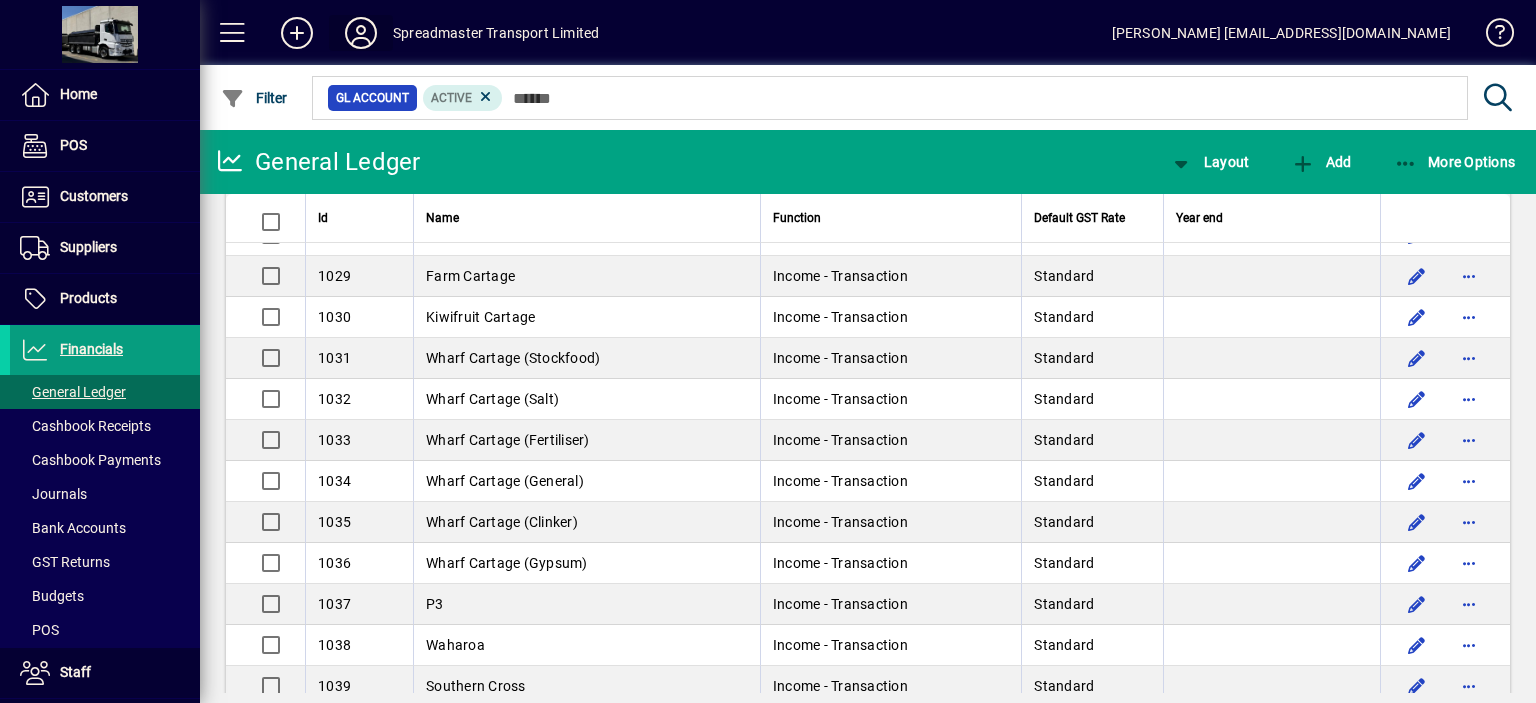 click 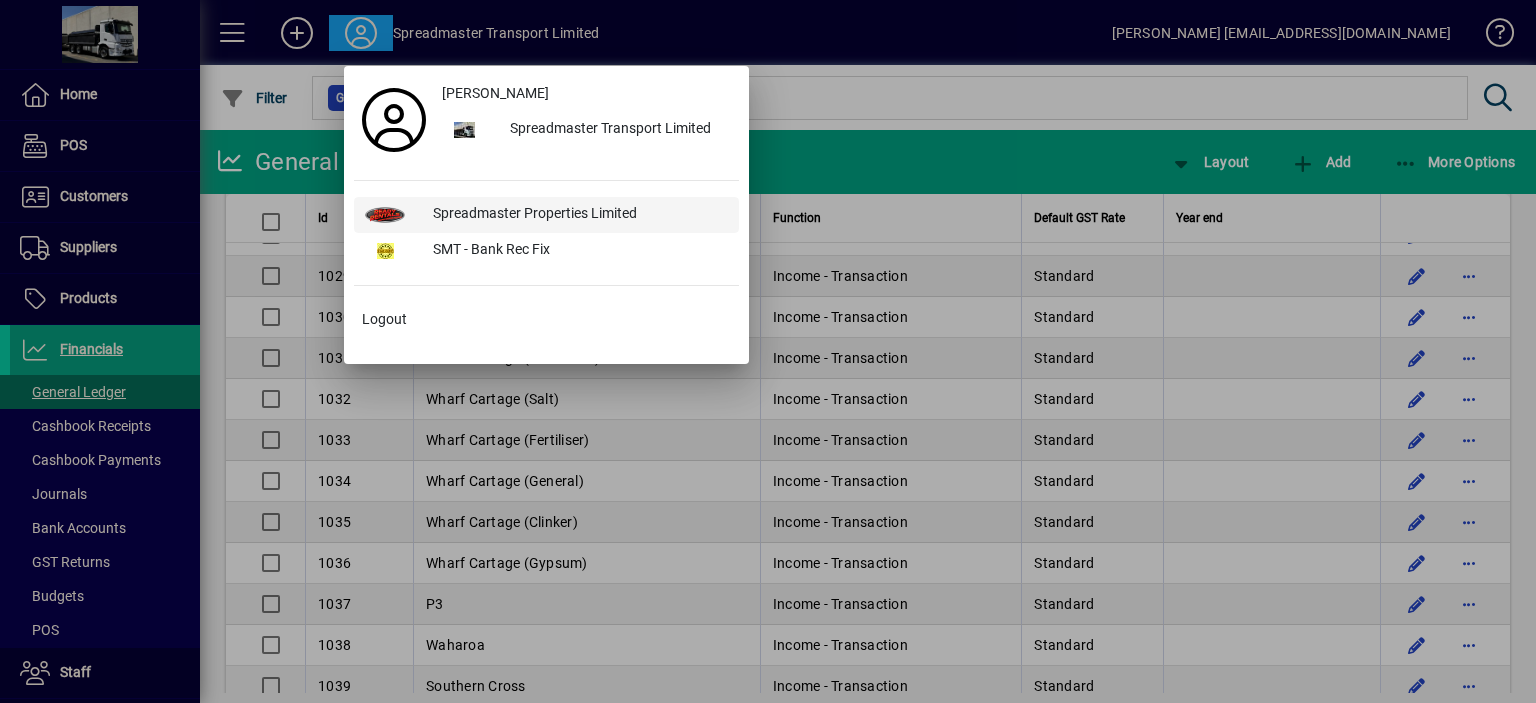 click on "Spreadmaster Properties Limited" at bounding box center (578, 215) 